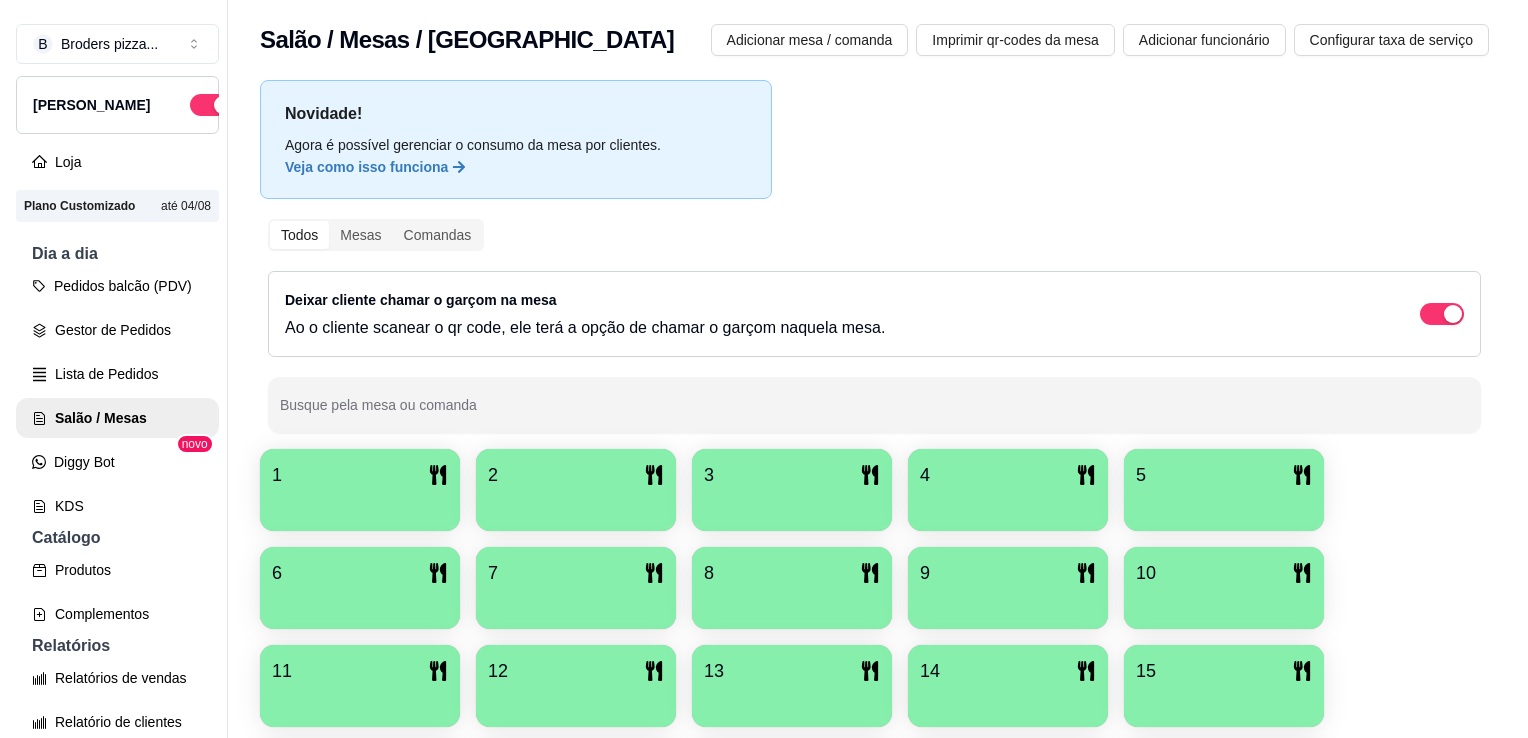 scroll, scrollTop: 0, scrollLeft: 0, axis: both 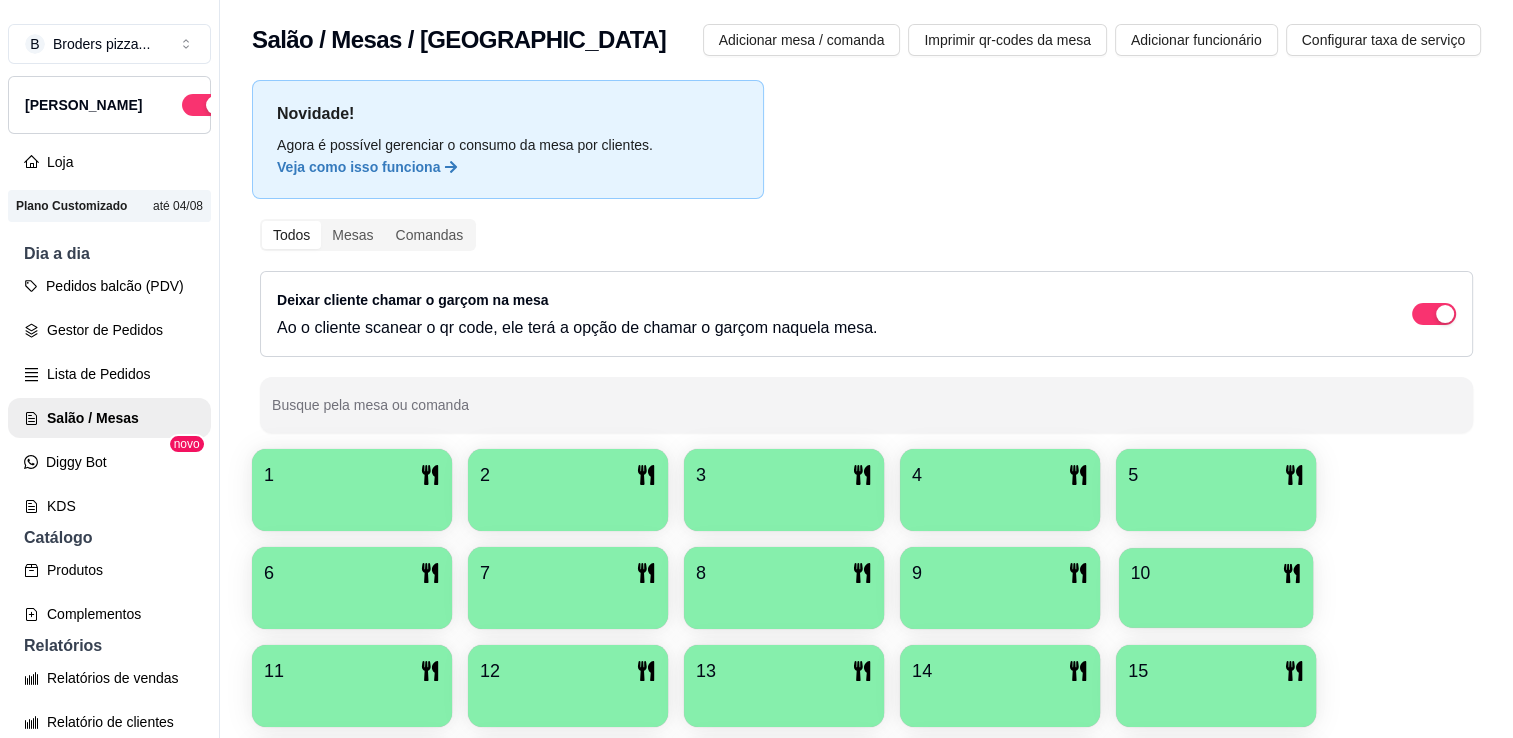 click on "10" at bounding box center (1216, 573) 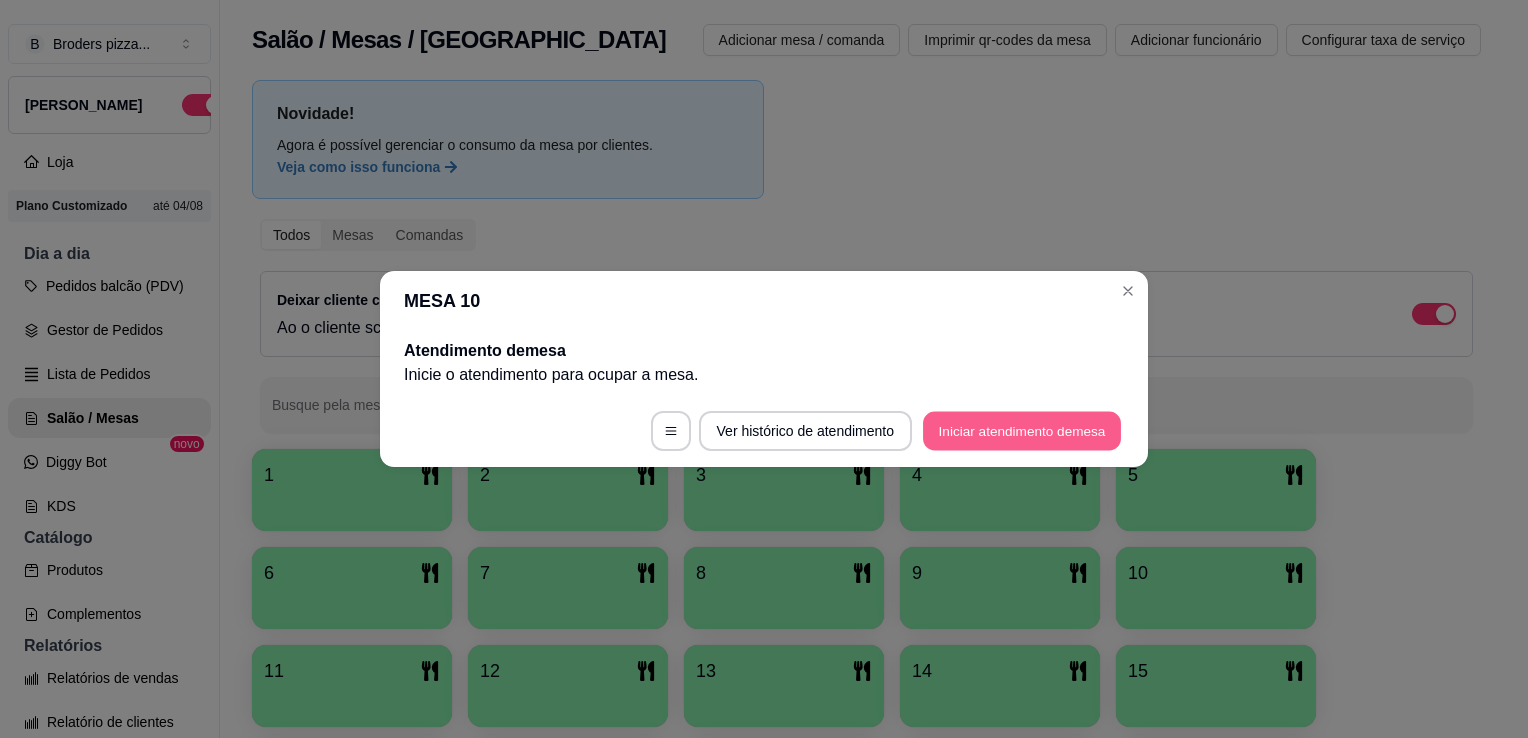 click on "Iniciar atendimento de  mesa" at bounding box center [1022, 431] 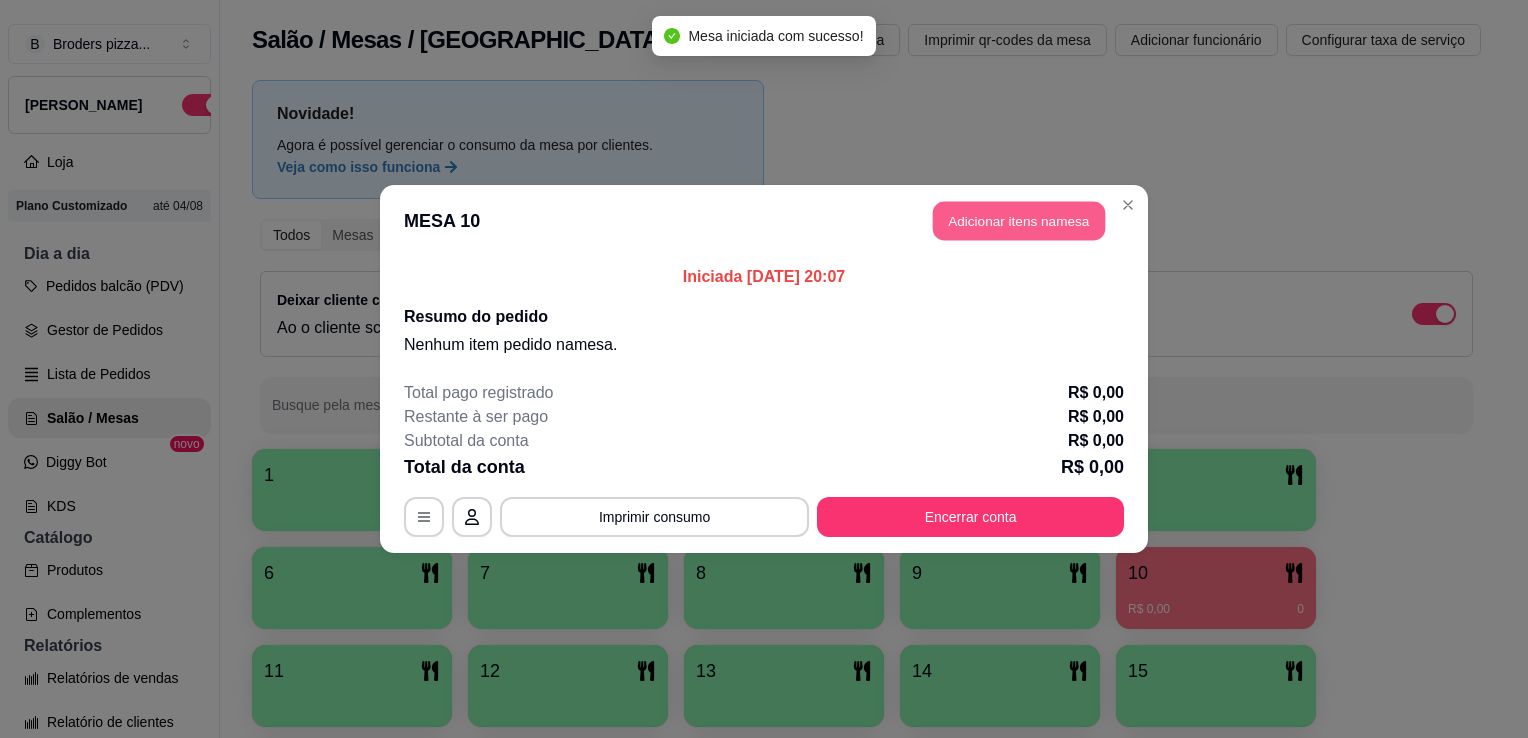 click on "Adicionar itens na  mesa" at bounding box center (1019, 221) 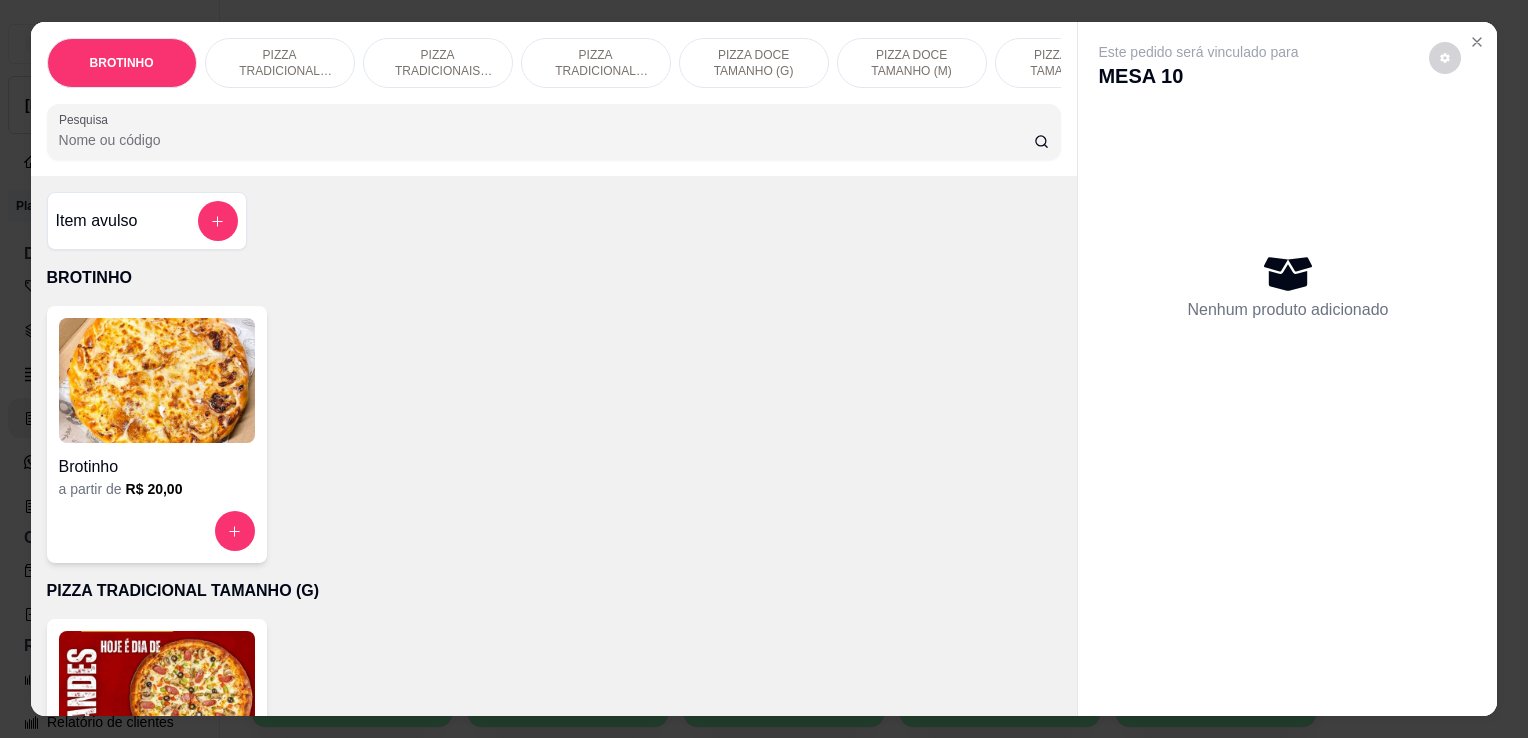 click on "PIZZA TRADICIONAIS TAMANHO (M)" at bounding box center (438, 63) 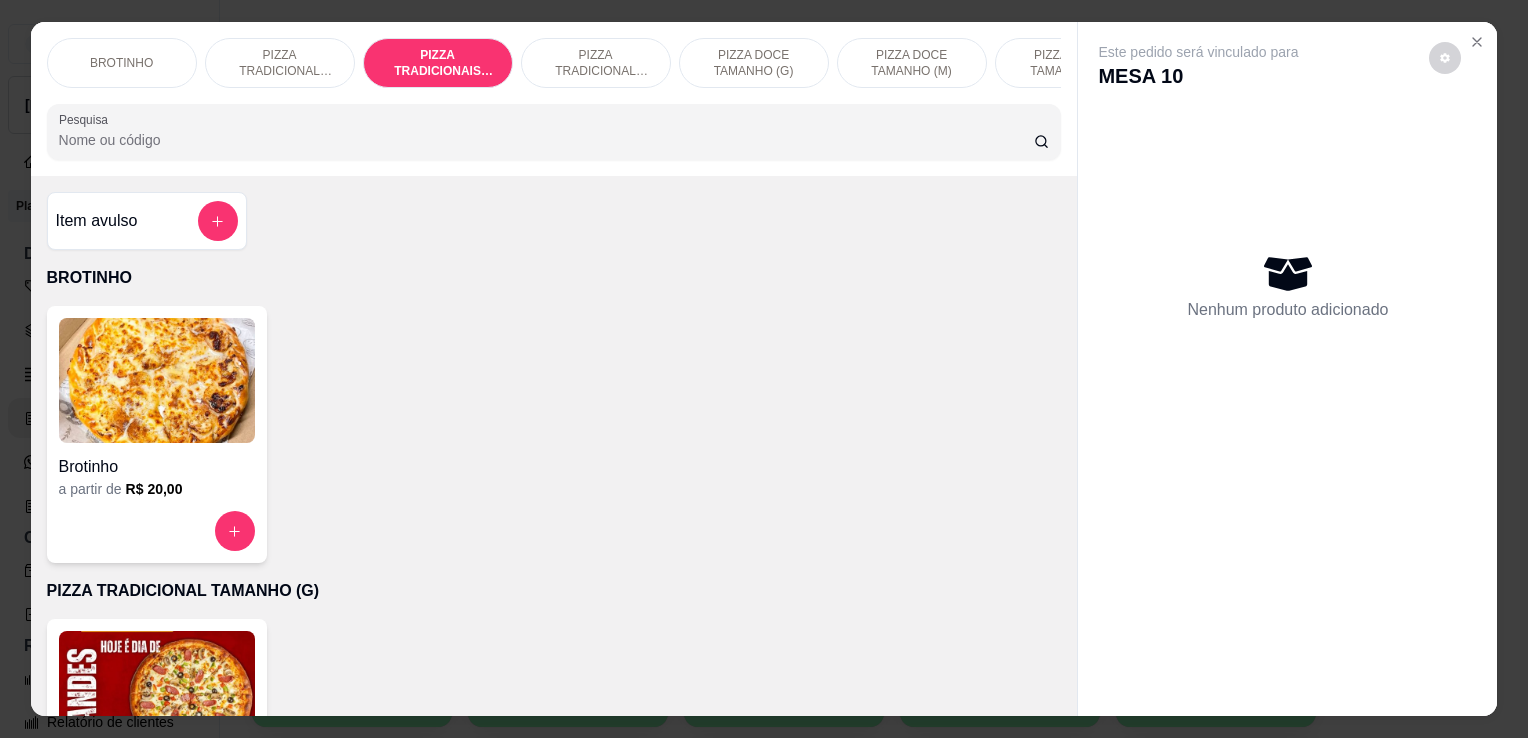 scroll, scrollTop: 716, scrollLeft: 0, axis: vertical 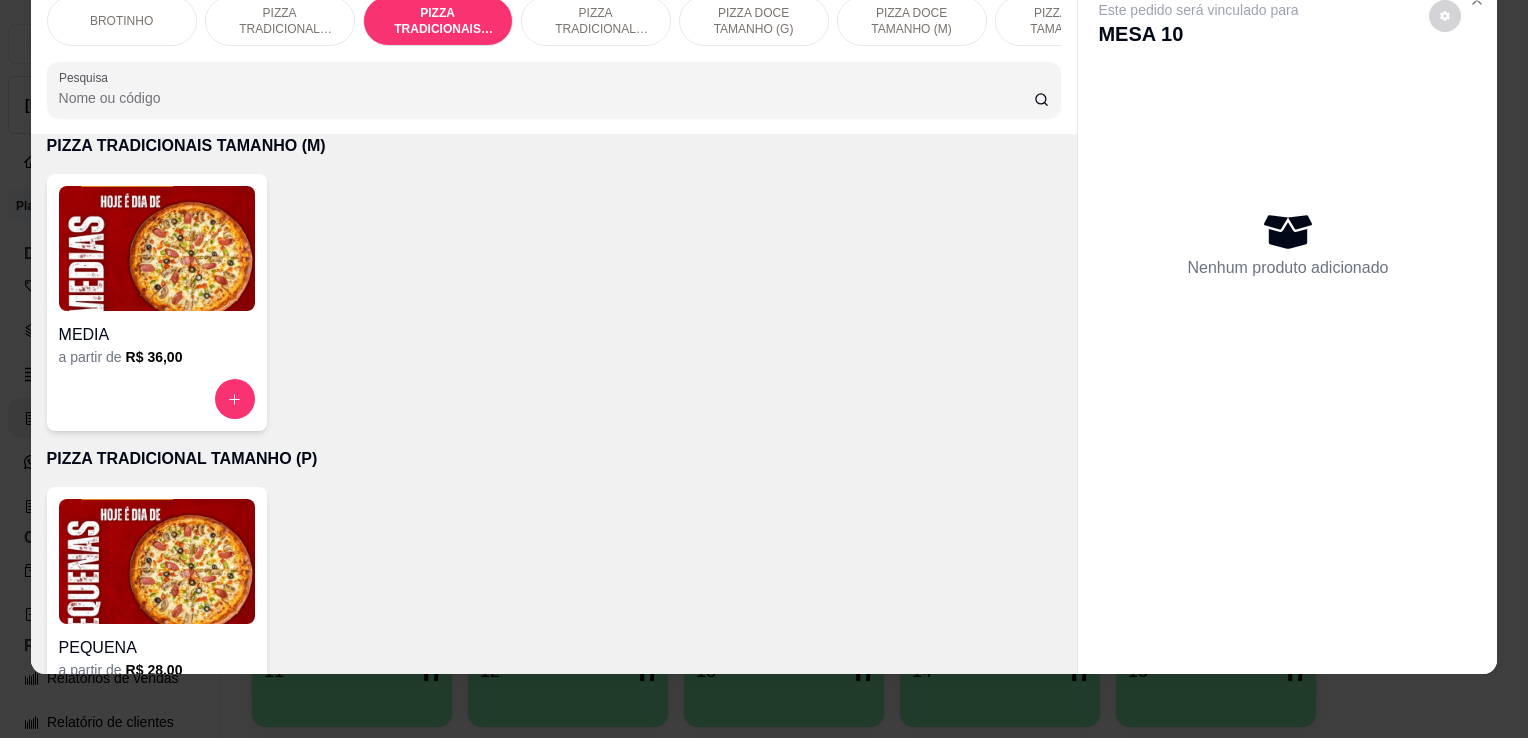 click on "Pesquisa" at bounding box center [546, 98] 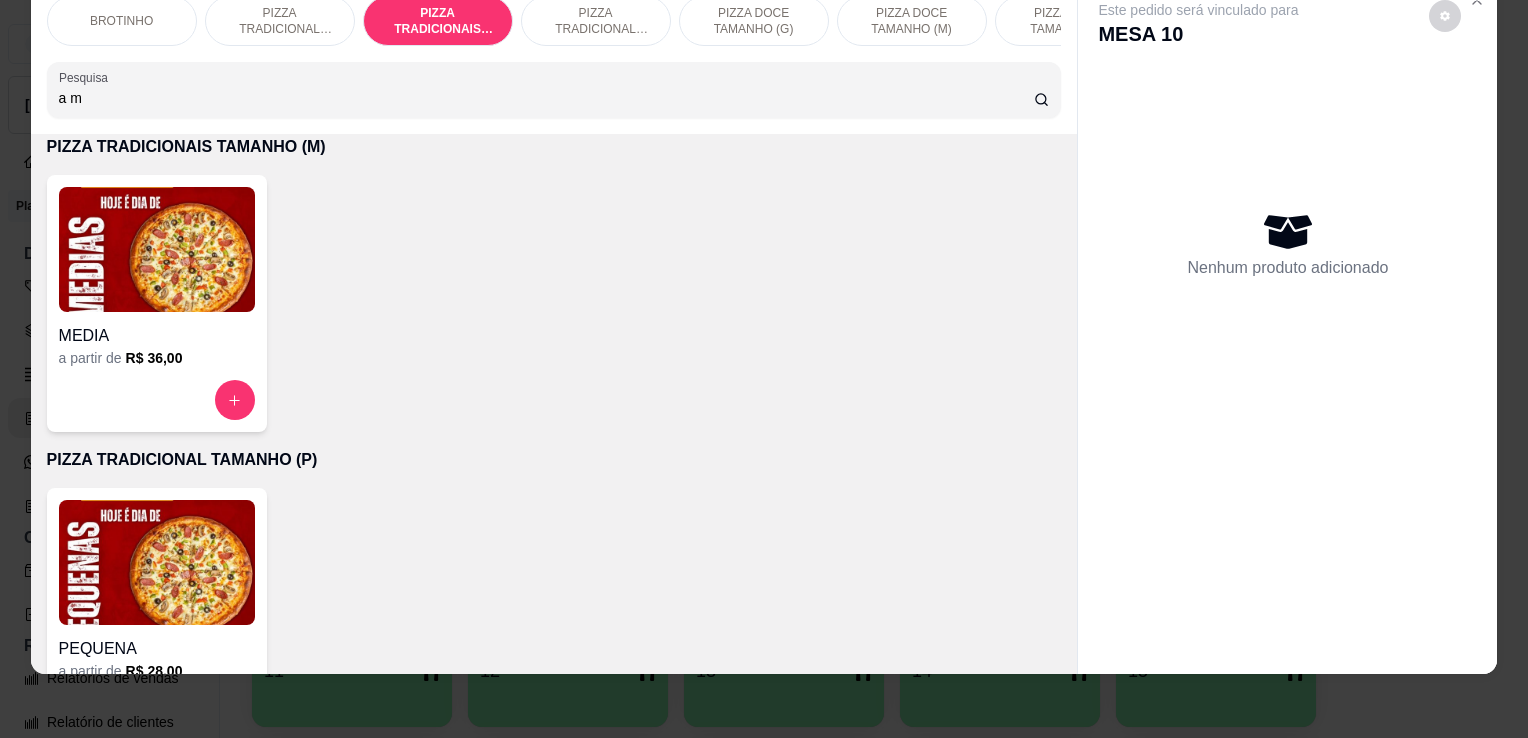 scroll, scrollTop: 796, scrollLeft: 0, axis: vertical 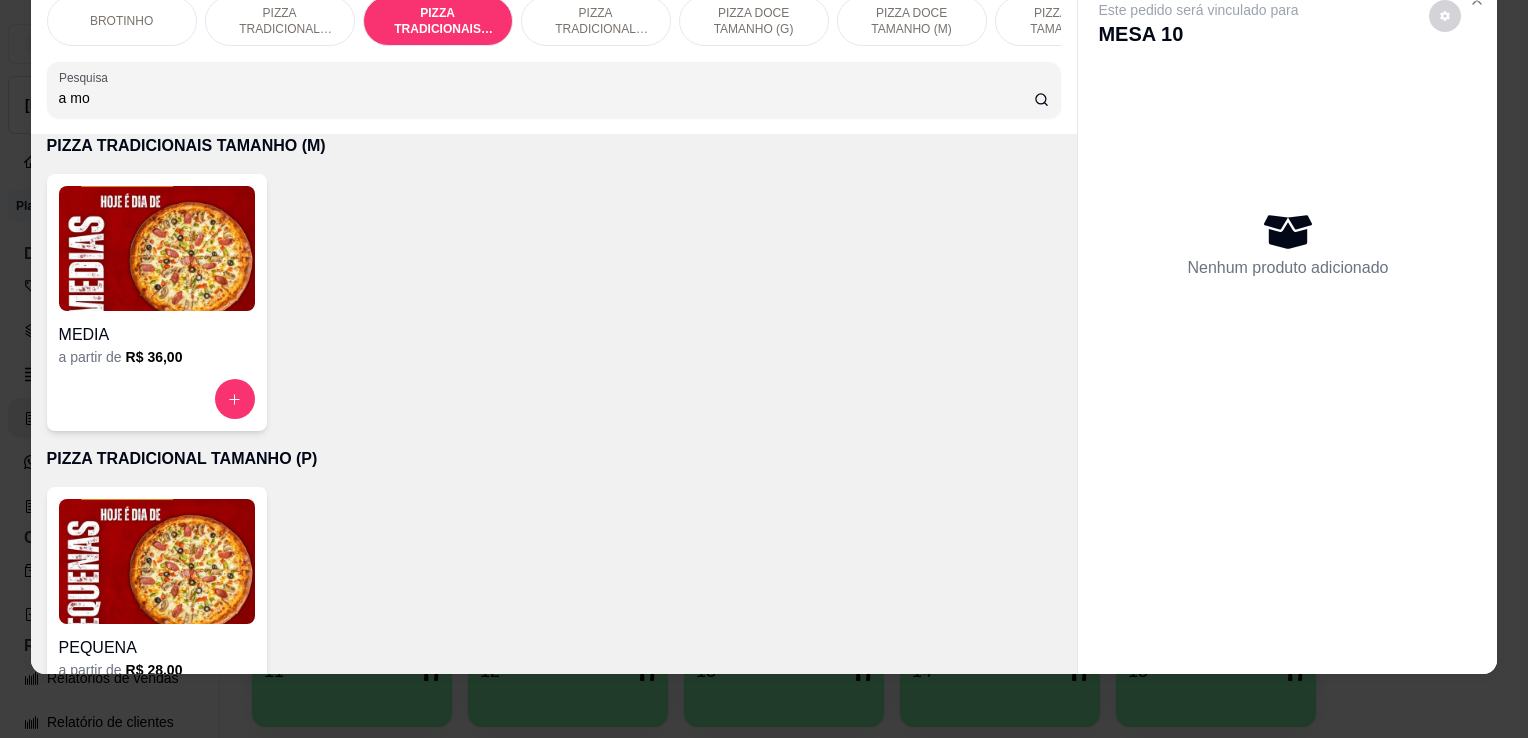 type on "a mo" 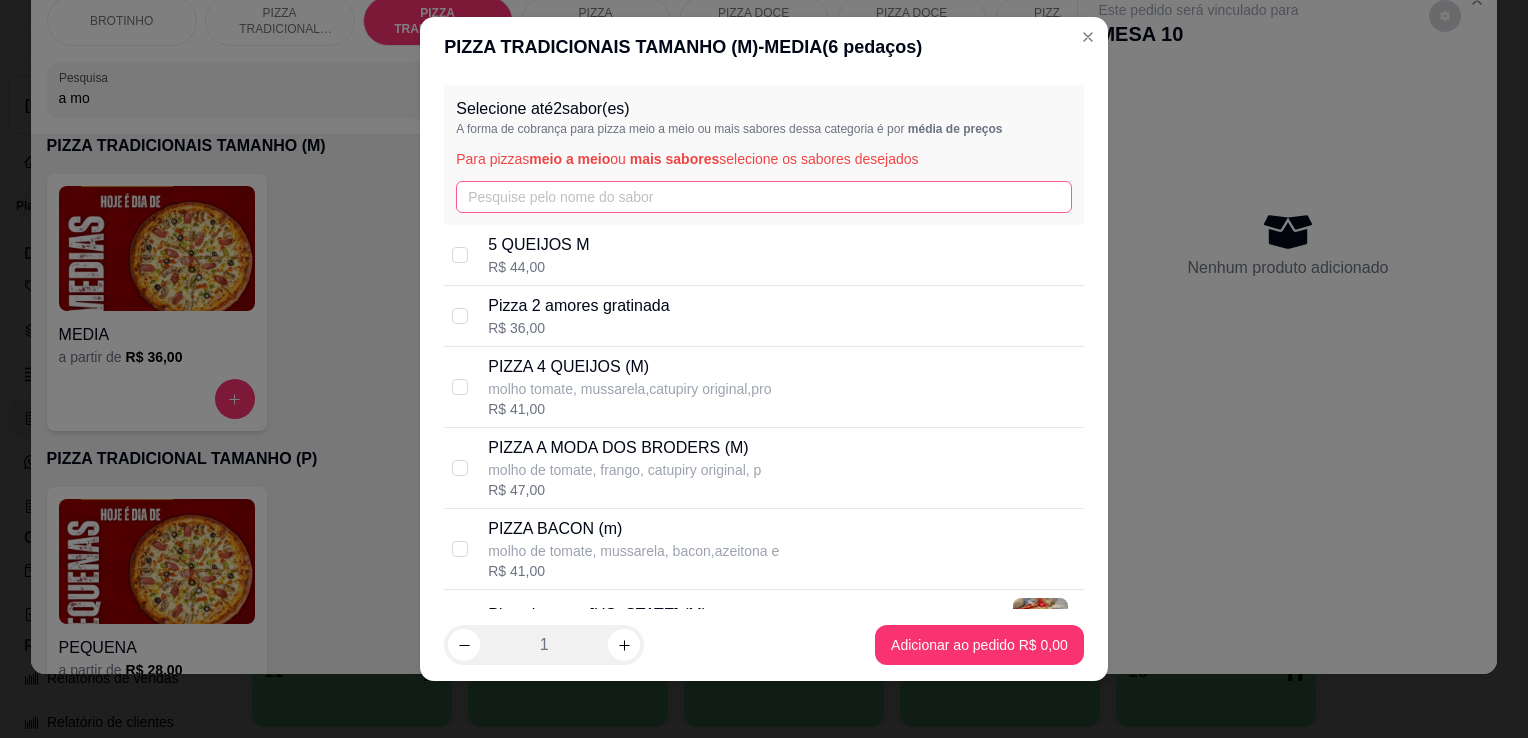 scroll, scrollTop: 27, scrollLeft: 0, axis: vertical 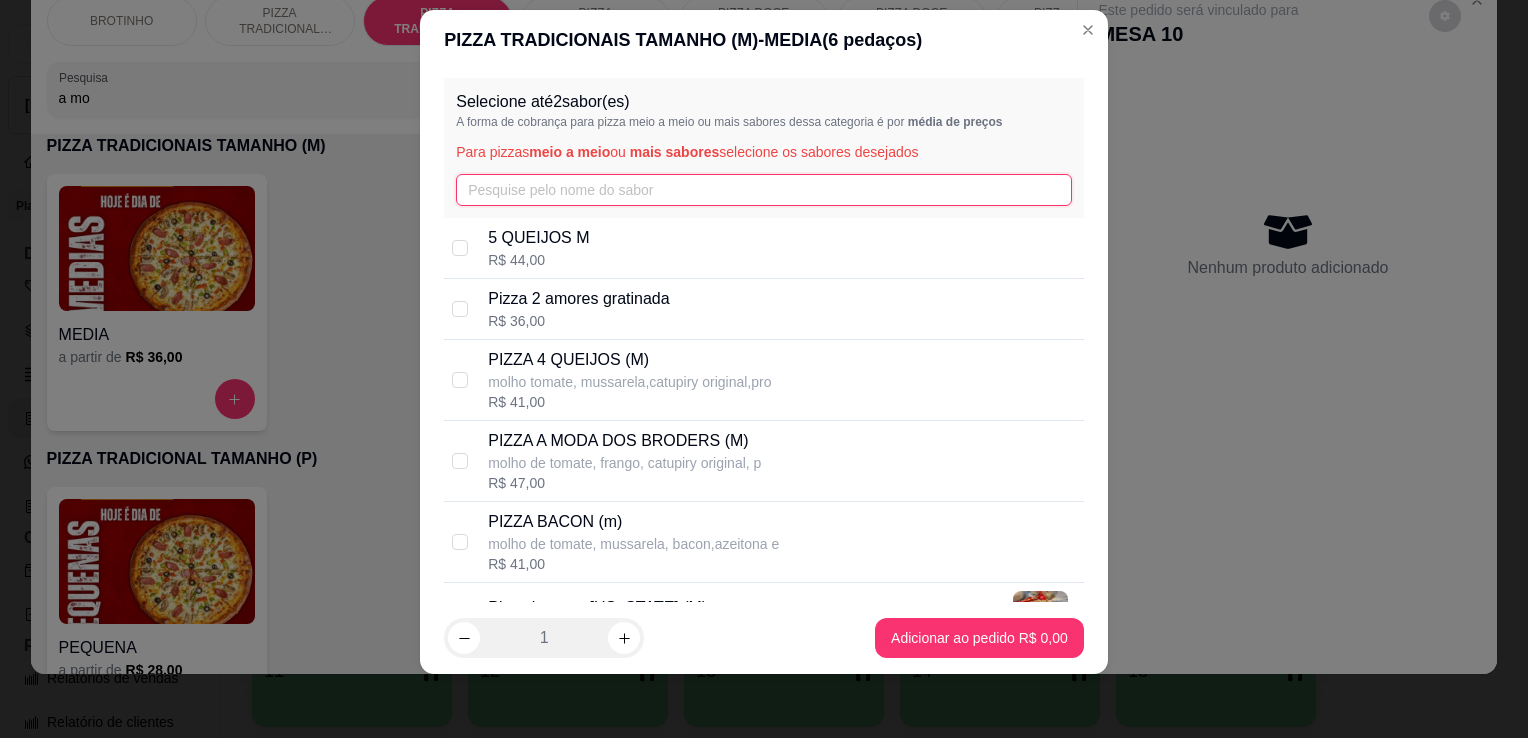click at bounding box center (764, 190) 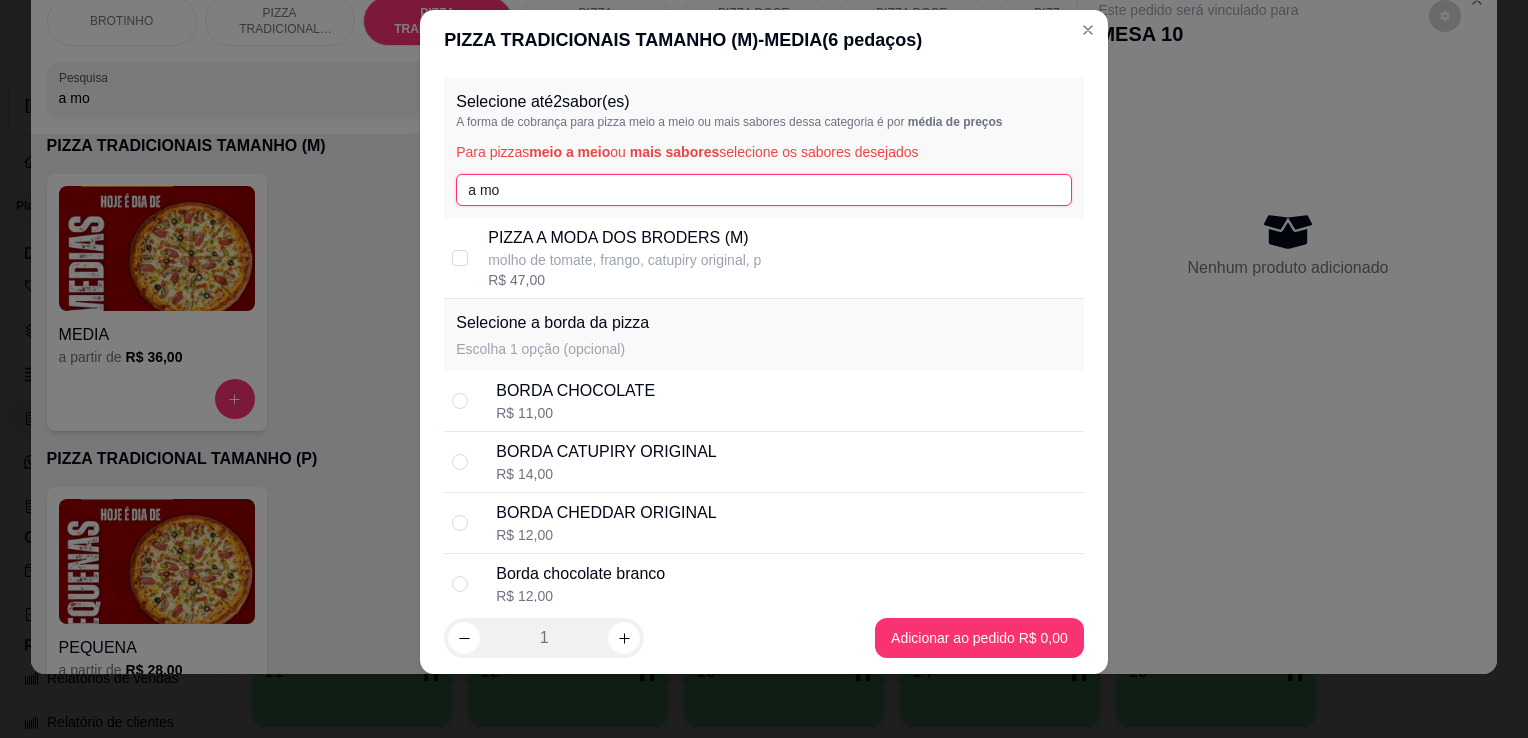 type on "a mo" 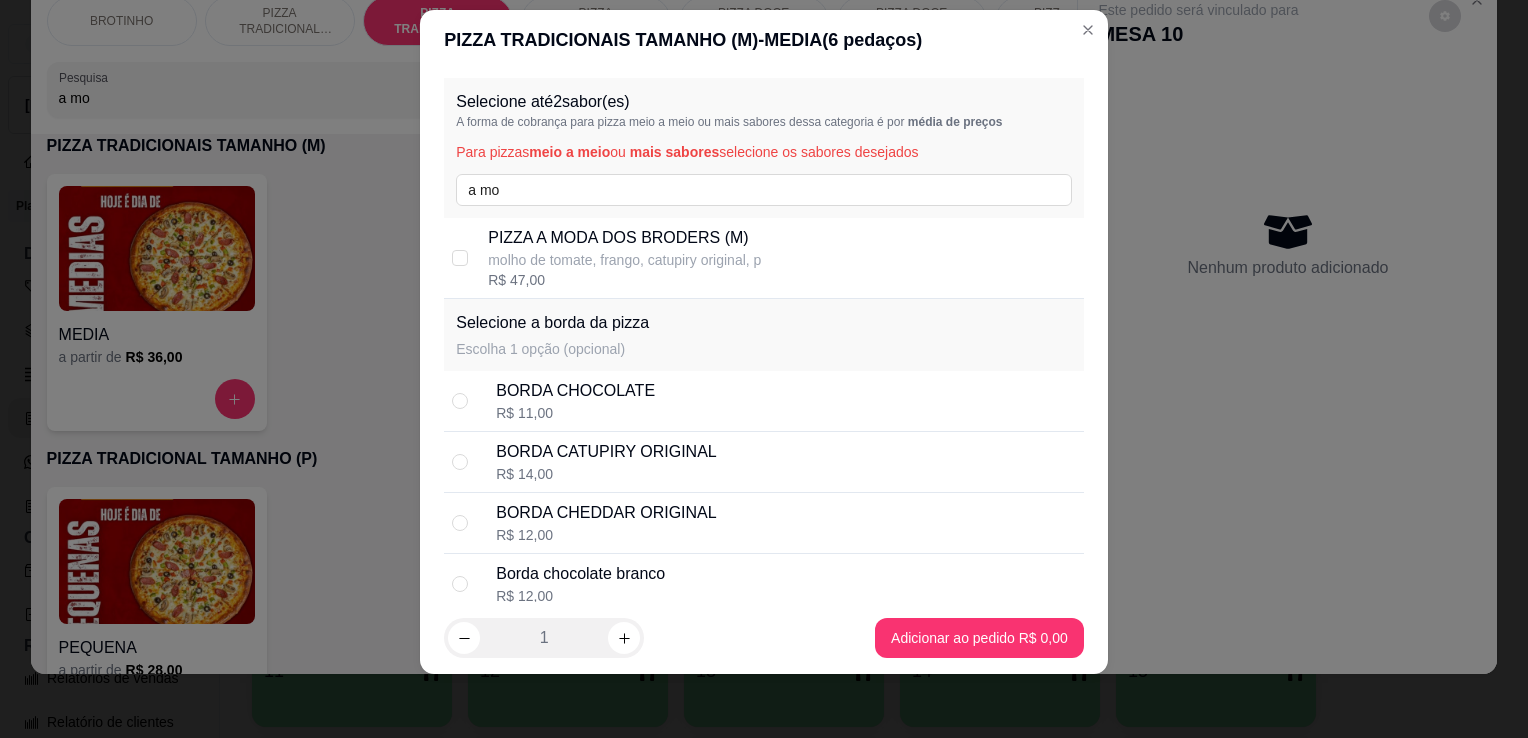 click on "PIZZA A MODA DOS BRODERS (M)" at bounding box center (624, 238) 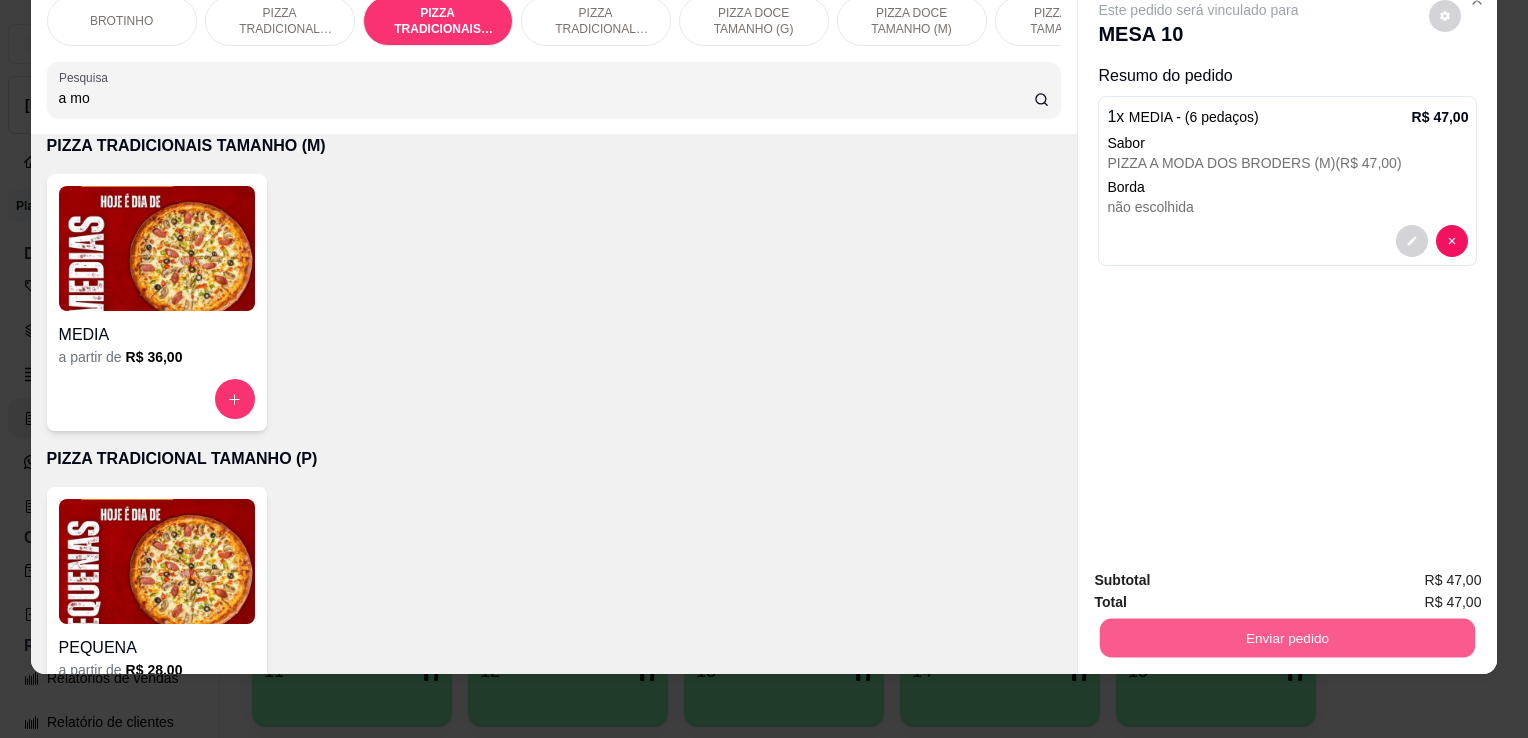 click on "Enviar pedido" at bounding box center (1287, 637) 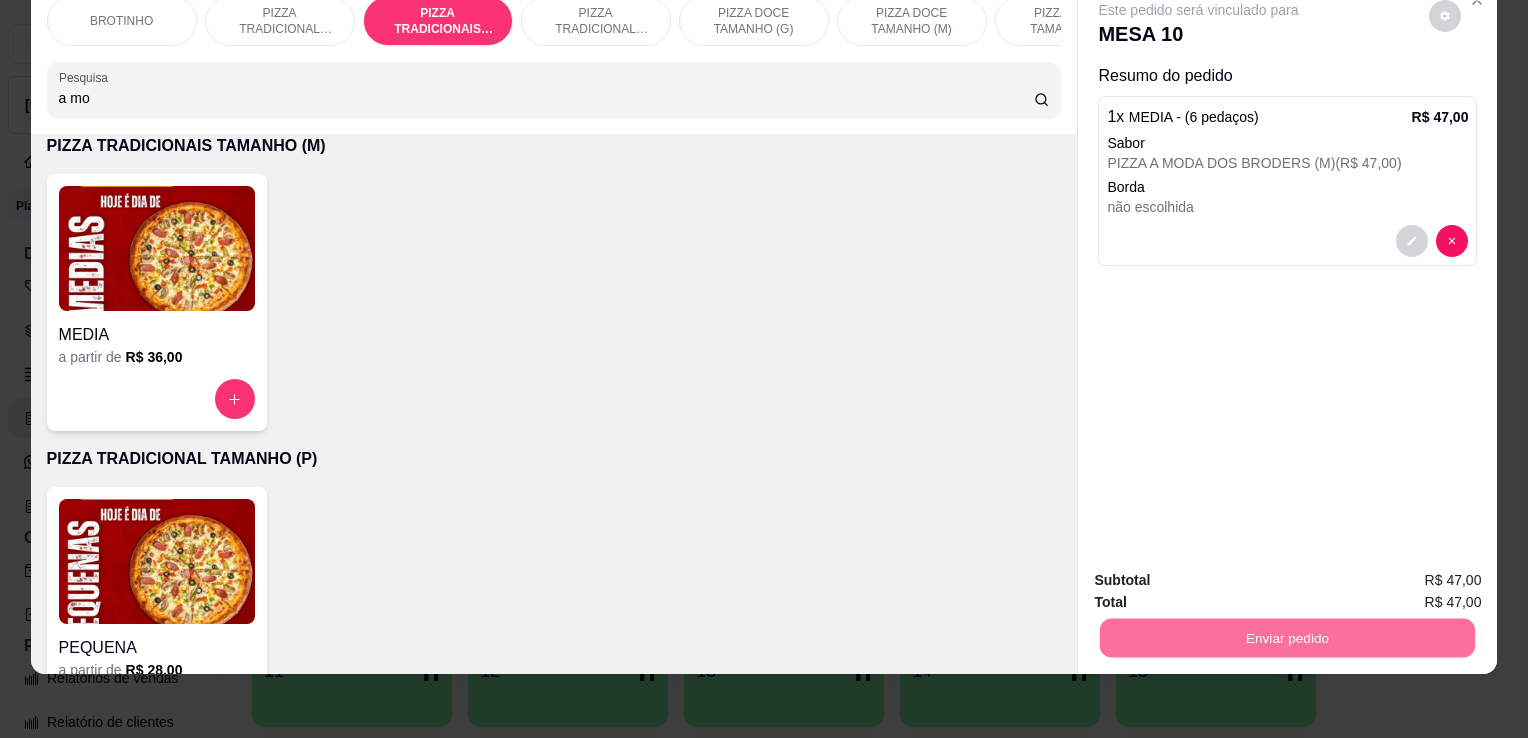 click on "Não registrar e enviar pedido" at bounding box center (1222, 573) 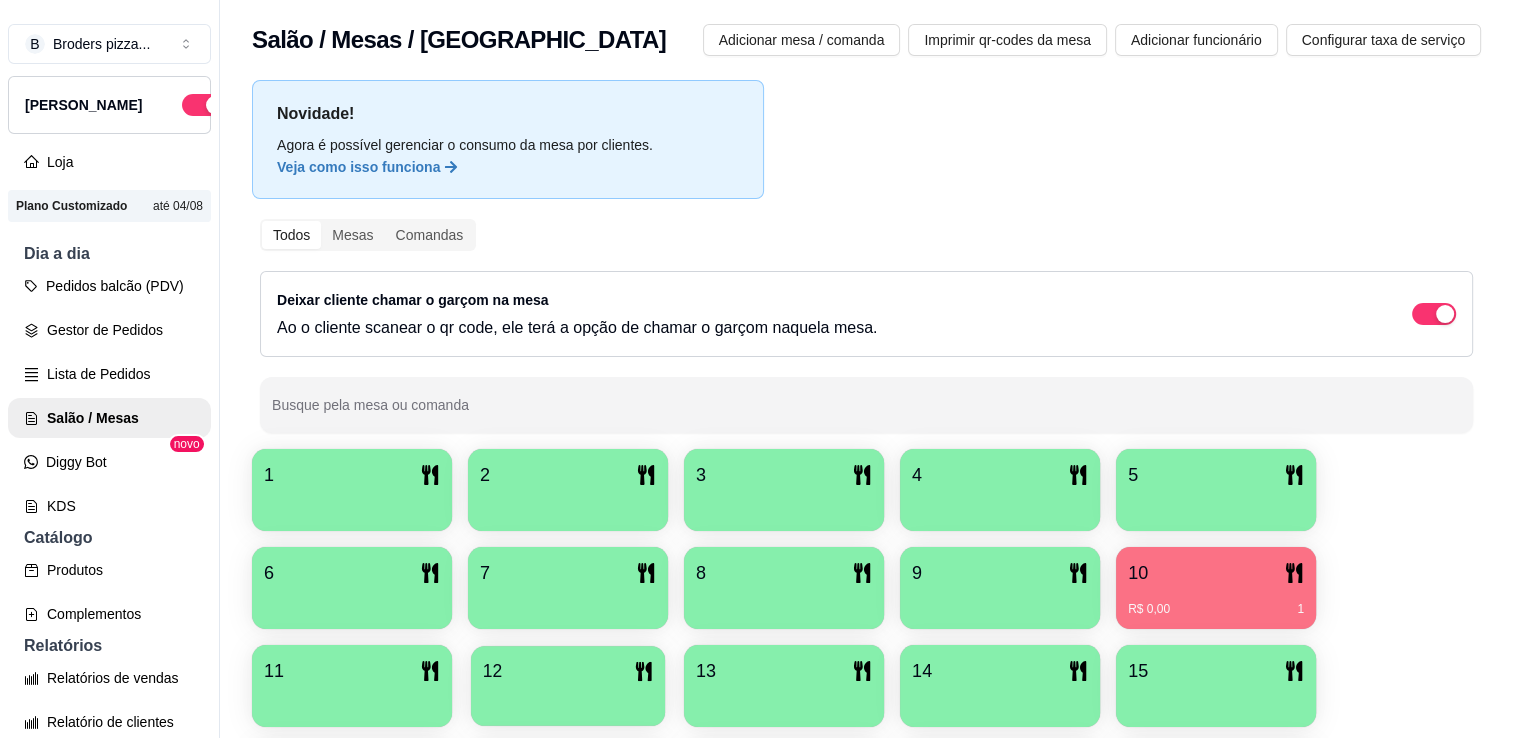 click at bounding box center [568, 699] 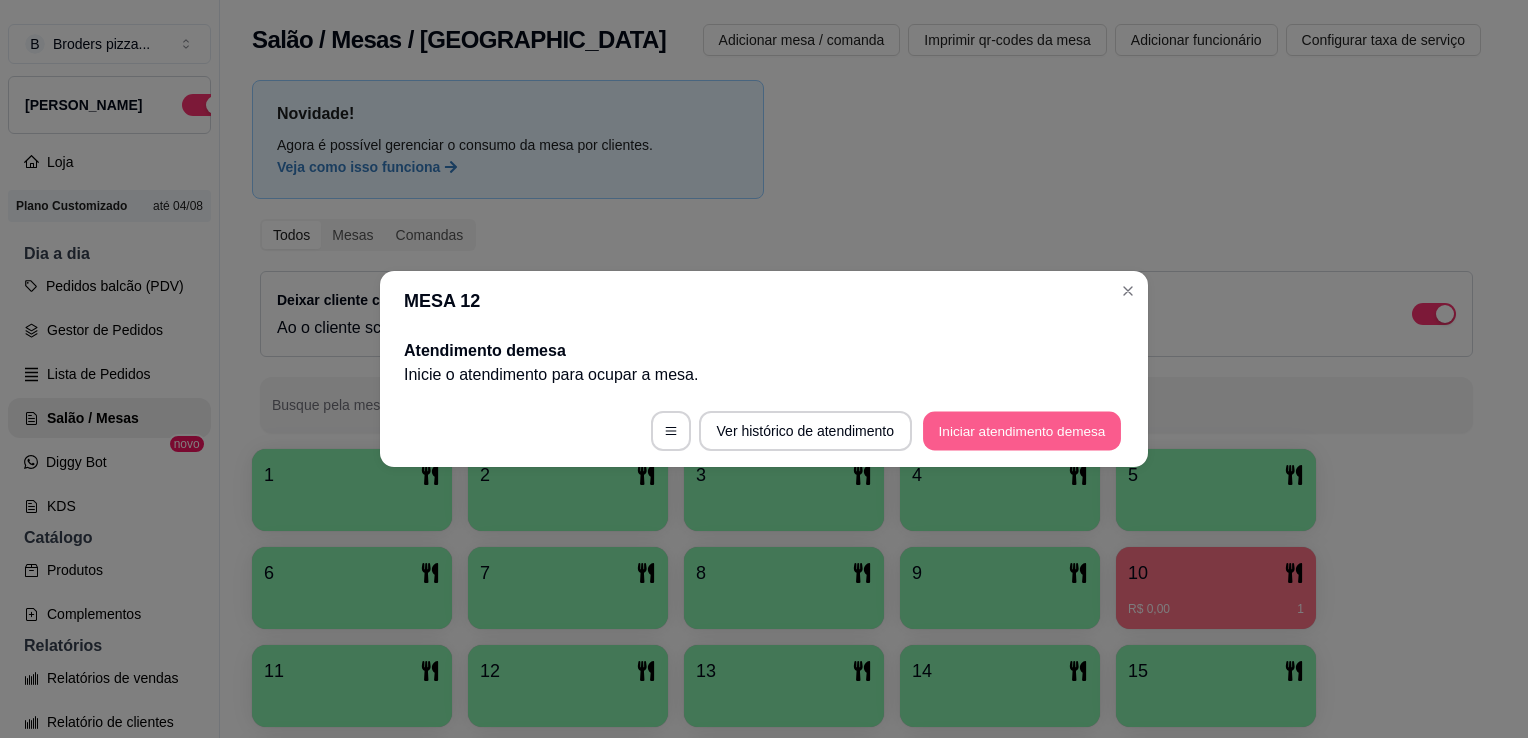 click on "Iniciar atendimento de  mesa" at bounding box center [1022, 431] 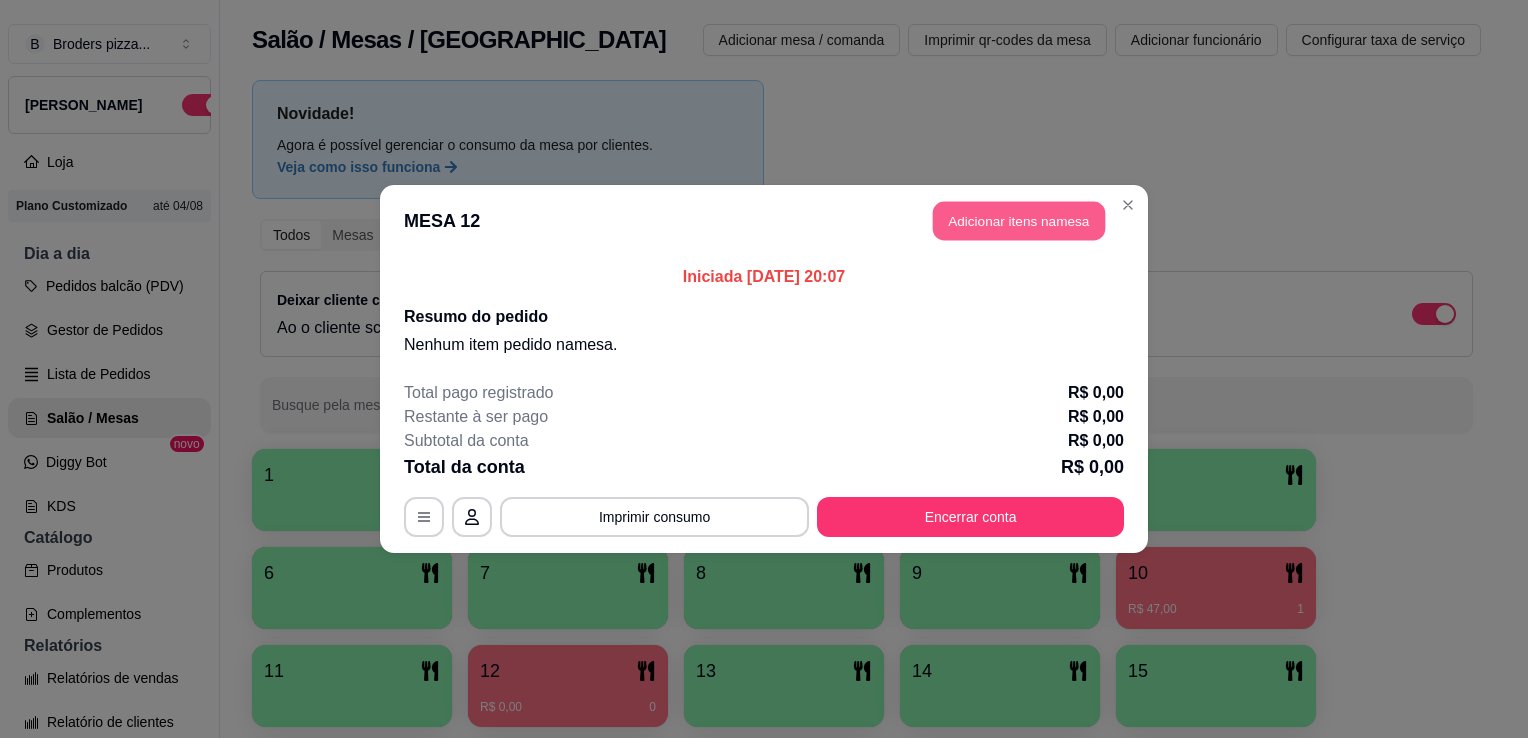 click on "Adicionar itens na  mesa" at bounding box center (1019, 221) 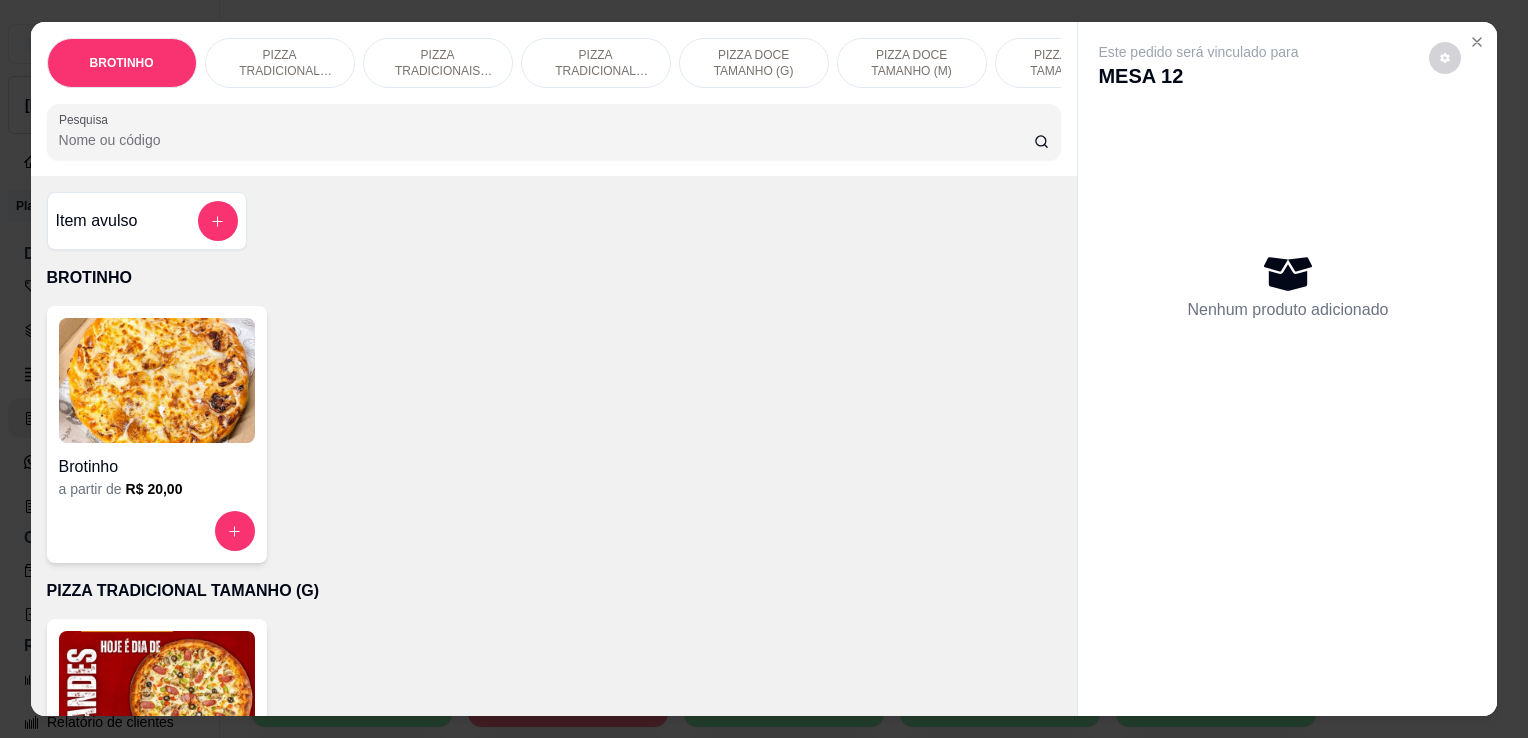 click at bounding box center [157, 693] 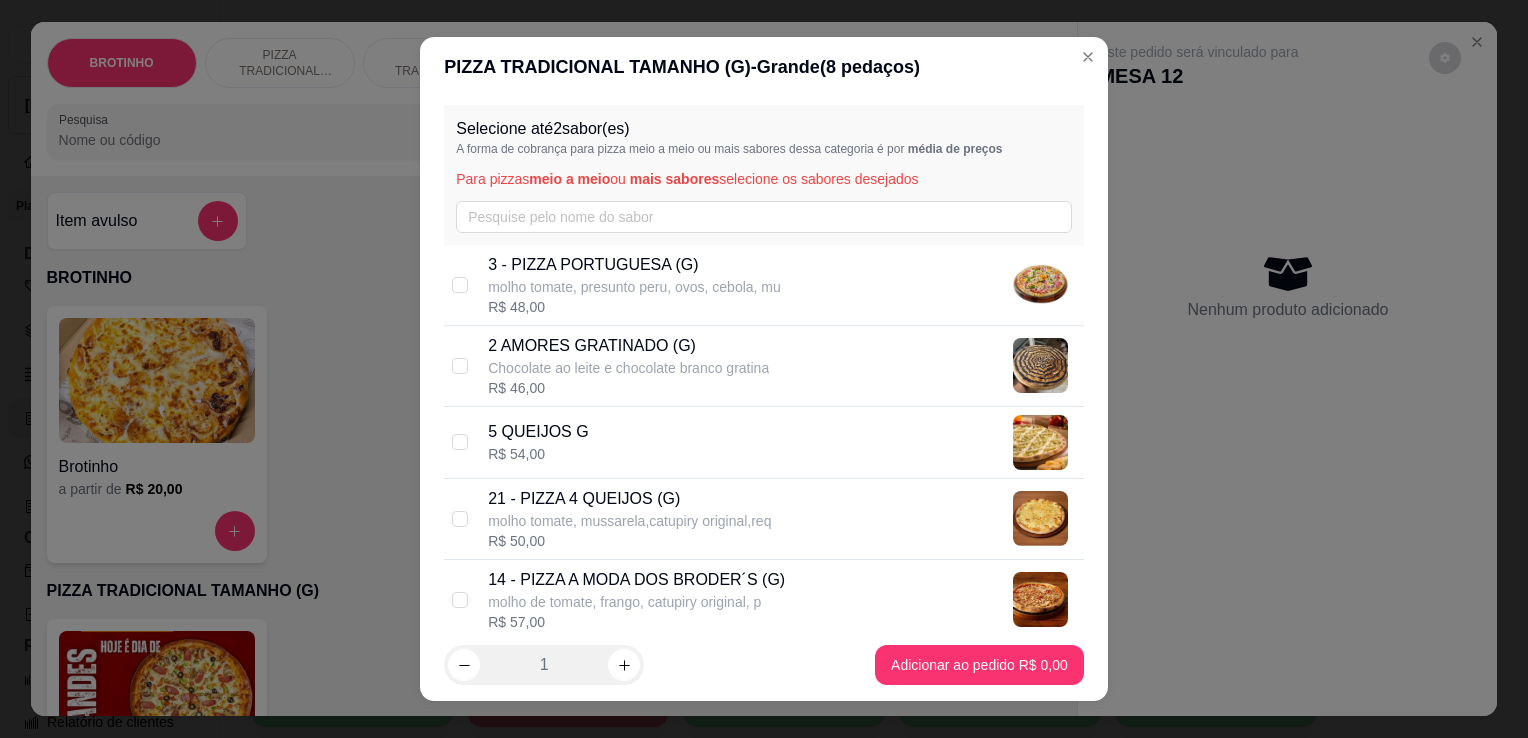 click on "3 -  PIZZA PORTUGUESA (G)" at bounding box center (634, 265) 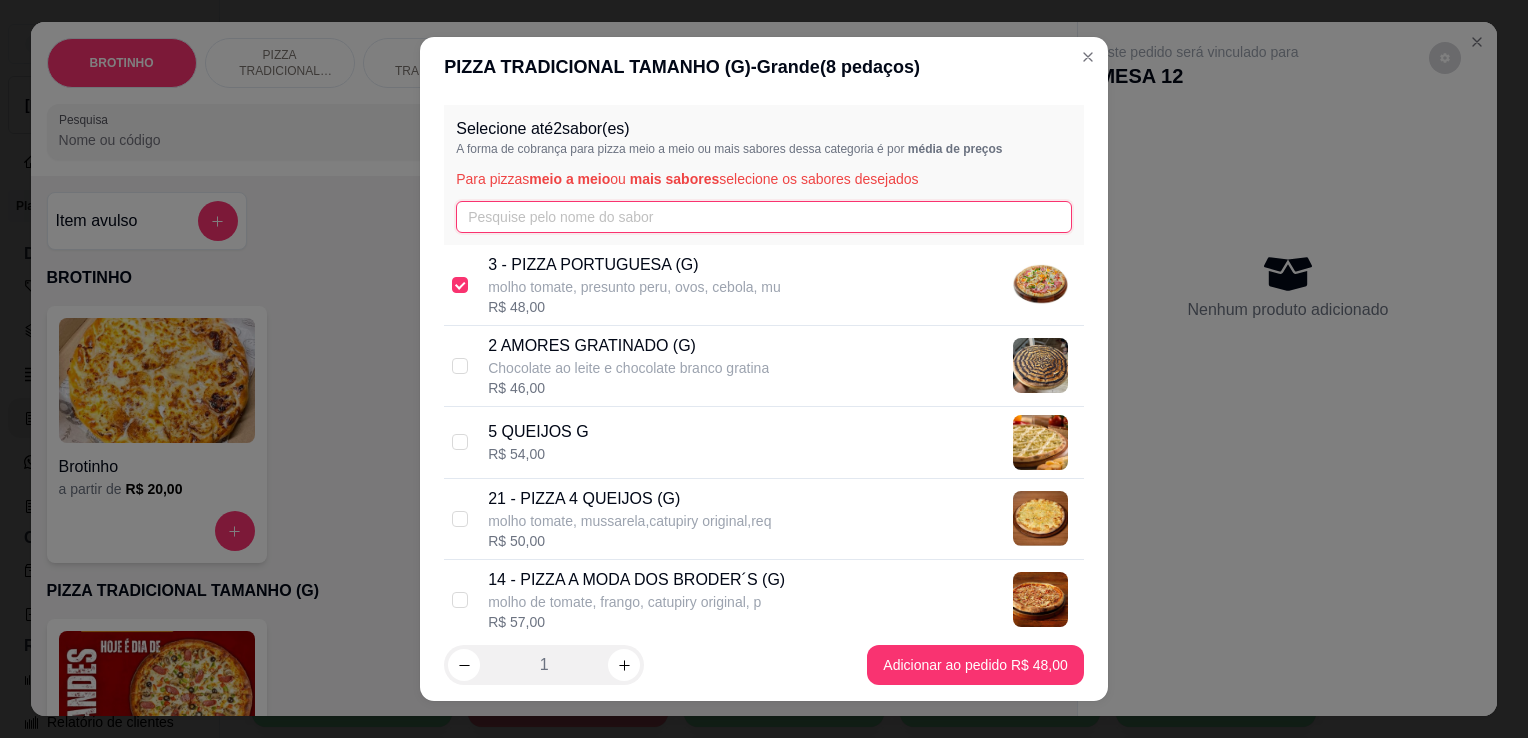 click at bounding box center (764, 217) 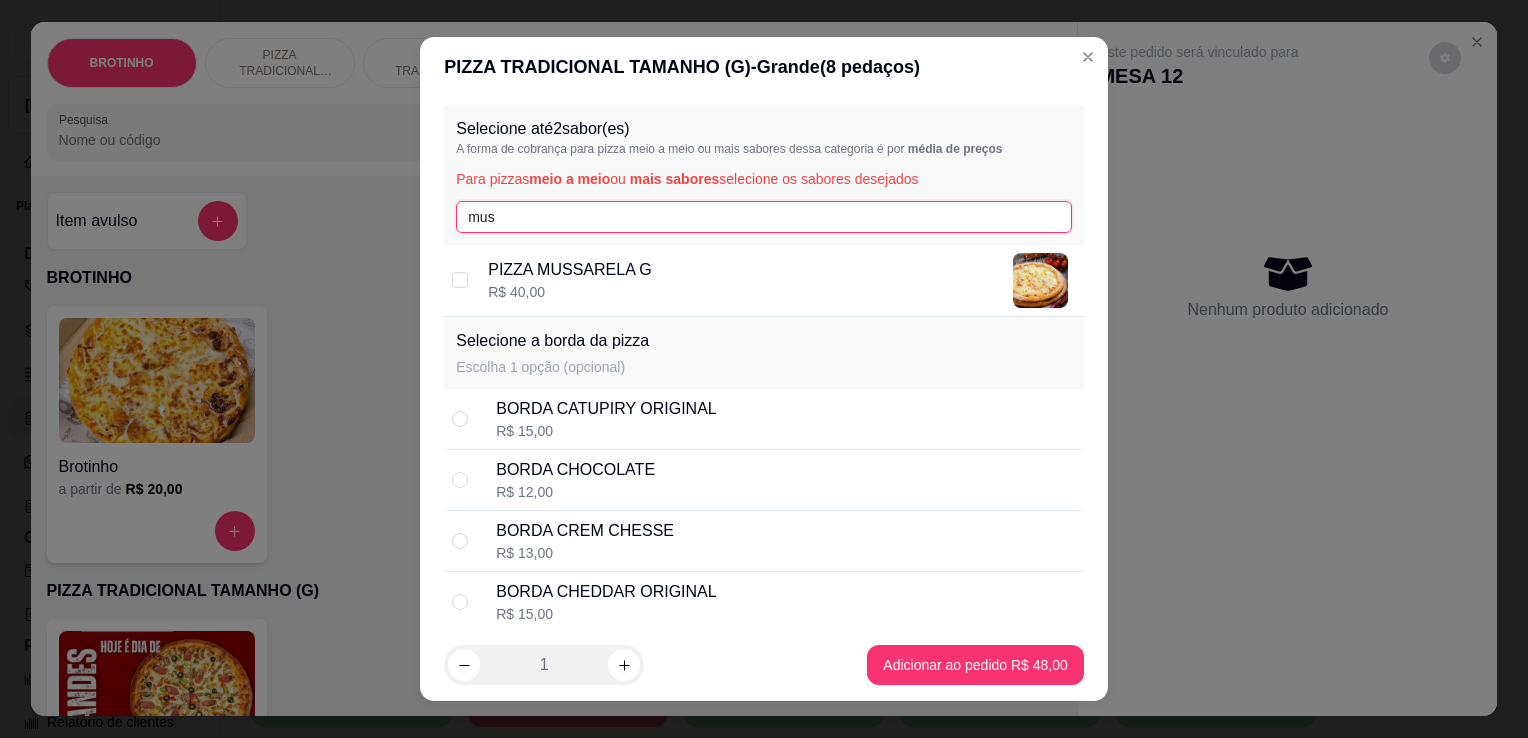 type on "mus" 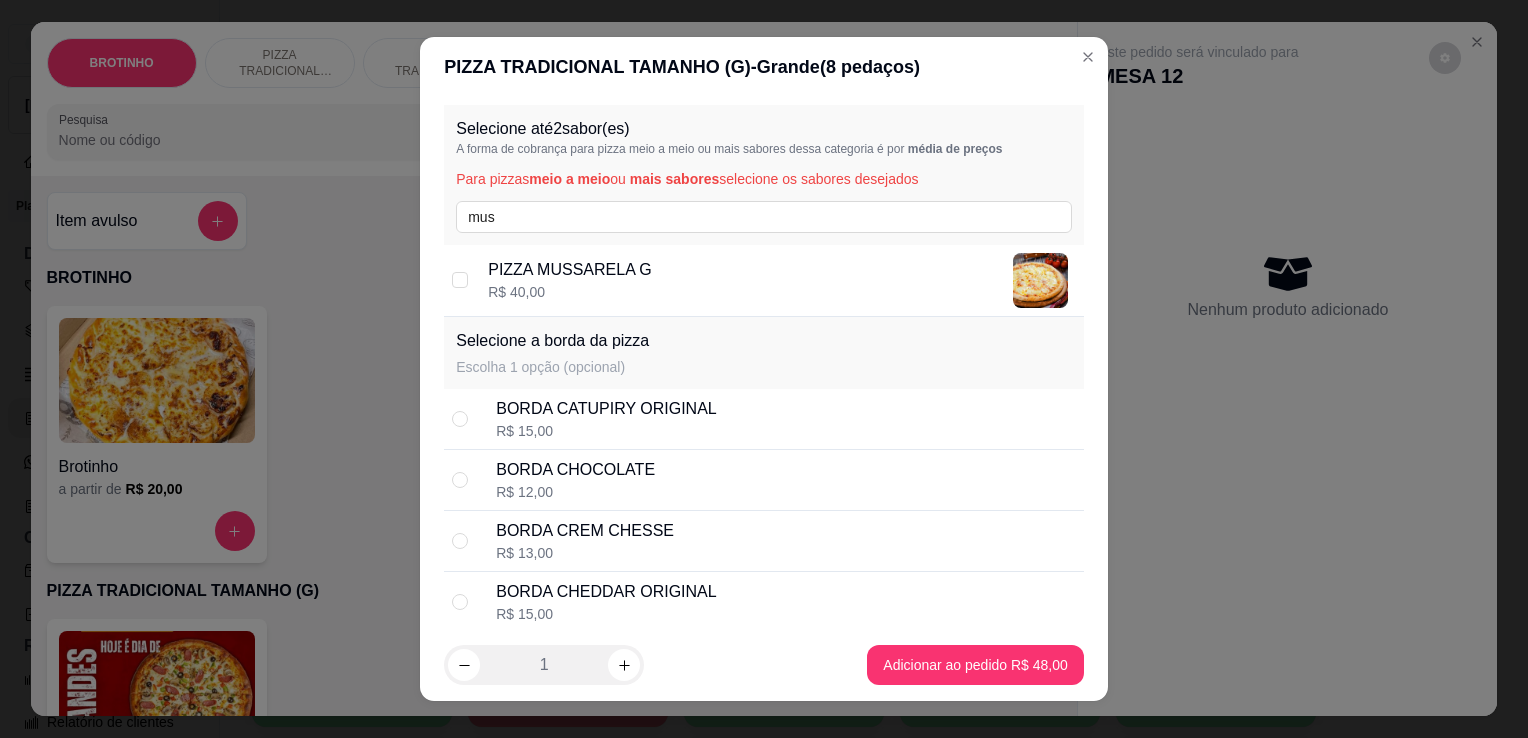 click on "PIZZA MUSSARELA G" at bounding box center [570, 270] 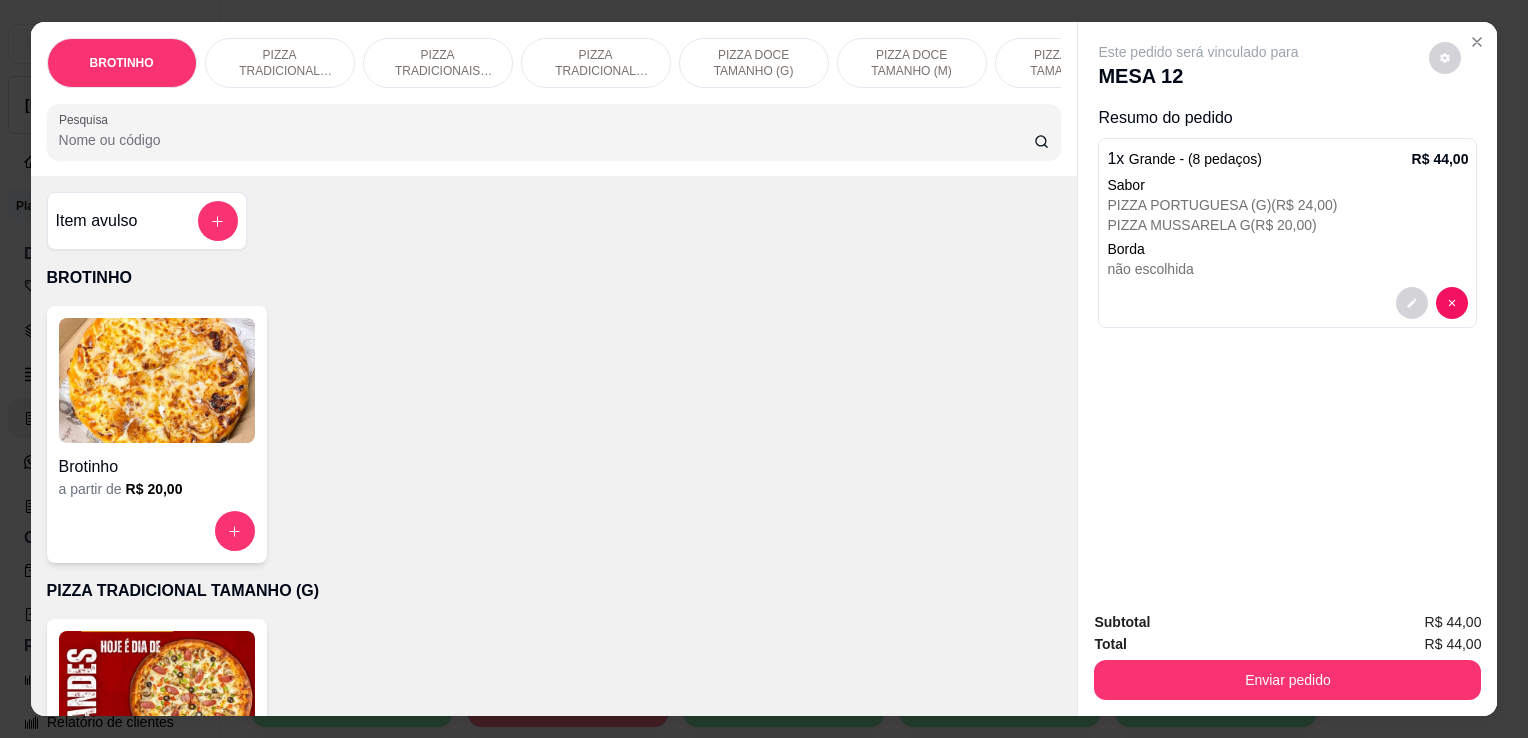 scroll, scrollTop: 460, scrollLeft: 0, axis: vertical 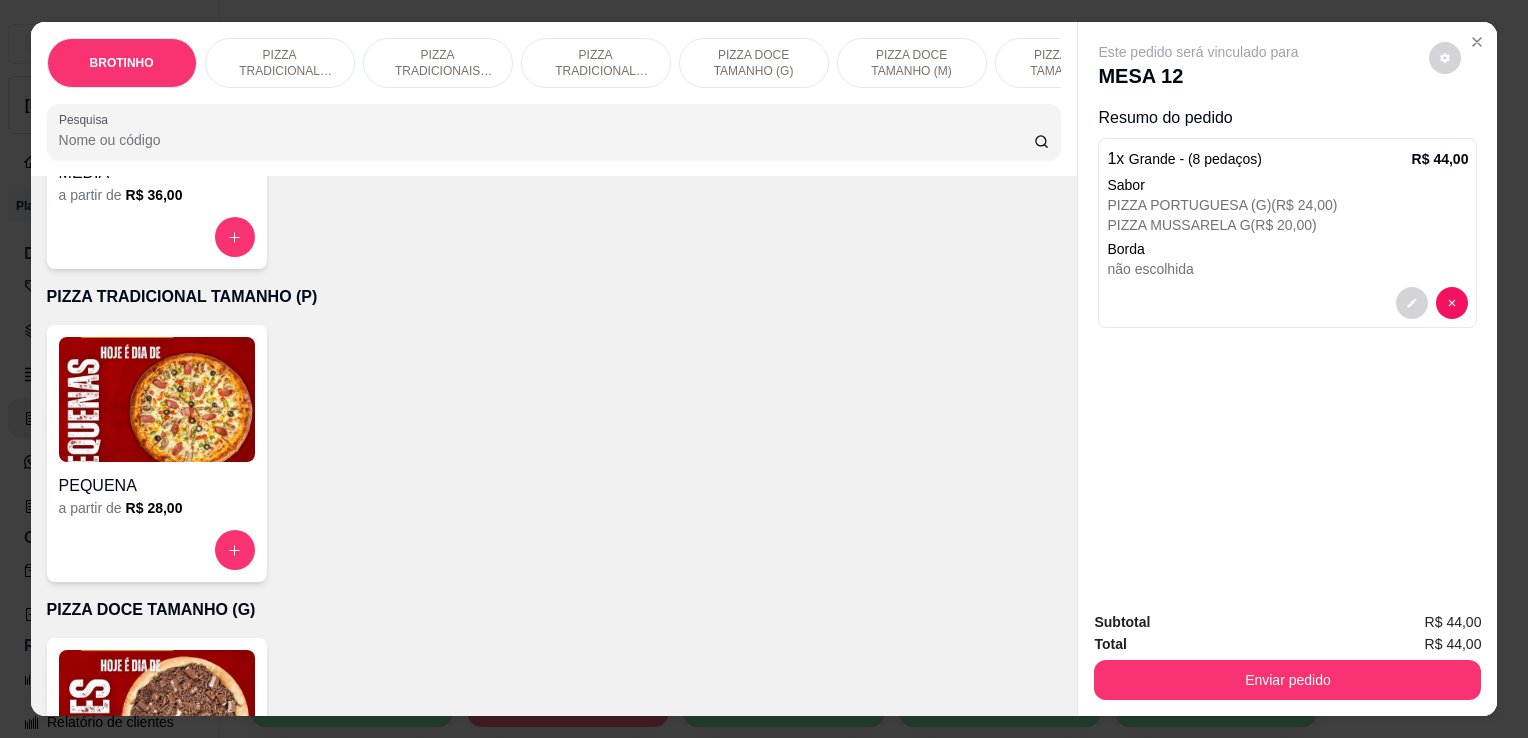 click on "Item avulso BROTINHO Brotinho a partir de     R$ 20,00 PIZZA TRADICIONAL TAMANHO (G) Grande a partir de     R$ 40,00 PIZZA TRADICIONAIS TAMANHO (M) MEDIA a partir de     R$ 36,00 PIZZA TRADICIONAL TAMANHO (P) PEQUENA a partir de     R$ 28,00 PIZZA DOCE TAMANHO (G) Grande a partir de     R$ 45,00 PIZZA DOCE TAMANHO (M) MEDIA a partir de     R$ 36,00 PIZZA DOCE TAMANHO (P) PEQUENA a partir de     R$ 28,00 BEBIDAS COCA LATA   R$ 6,00 0 COCA 2 LITROS   R$ 13,00 0 COCA ZERO 2LITRO   R$ 14,00 0 COCA LATA ZERO   R$ 6,00 0 CAJUINA 2 LITRO   R$ 13,00 0 CAJUINA 1 LITRO   R$ 9,00 0 COCA 1 LITRO   R$ 9,00 0 COCA ZERO 1 LITRO   R$ 9,00 0 Sucos   R$ 0,00 0 Jarra de suco    R$ 12,00 0 cajuina 600ml   R$ 7,00 0 MAIONESE TEMPERA  1 SACHÊ MAIONESE TEMPERA    R$ 1,50 0" at bounding box center [554, 446] 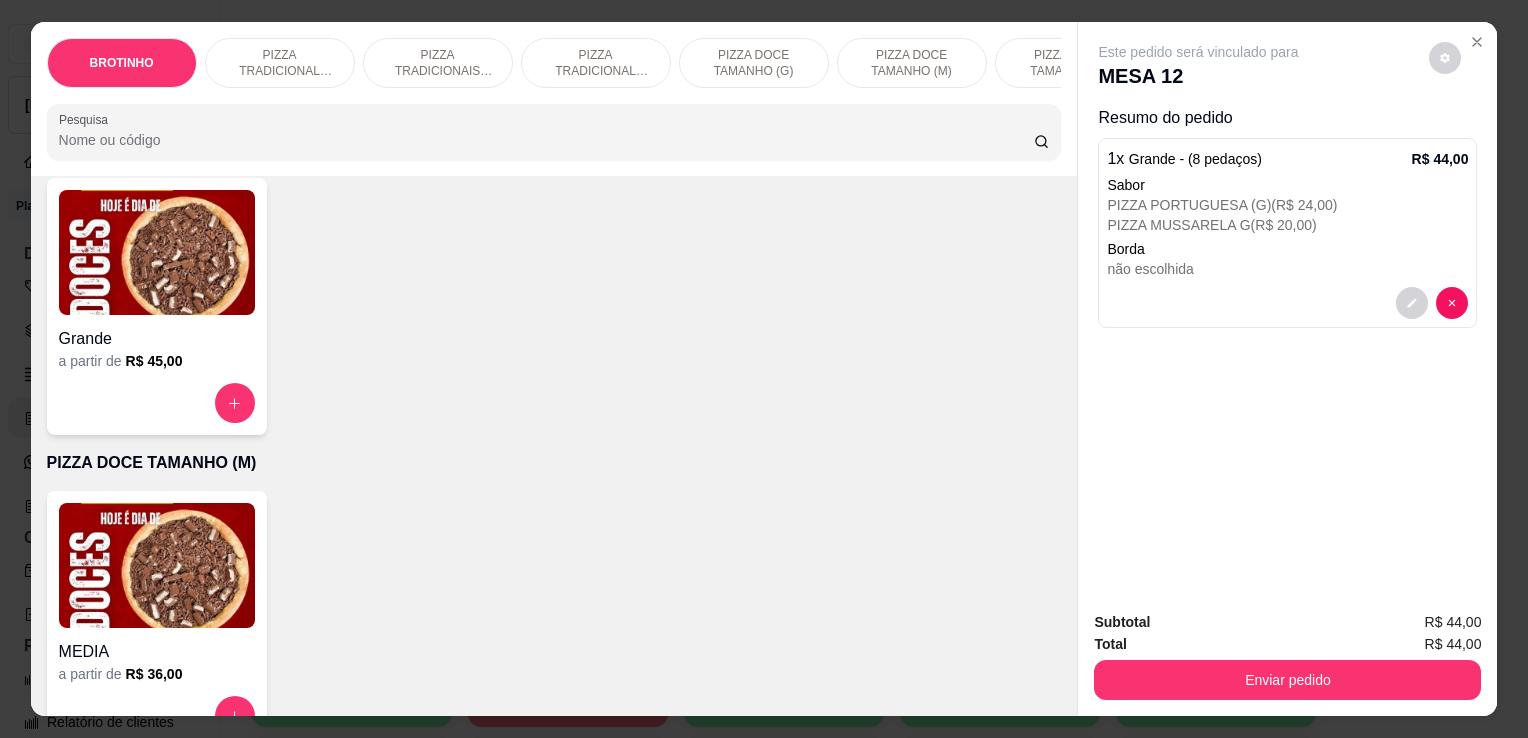 scroll, scrollTop: 1840, scrollLeft: 0, axis: vertical 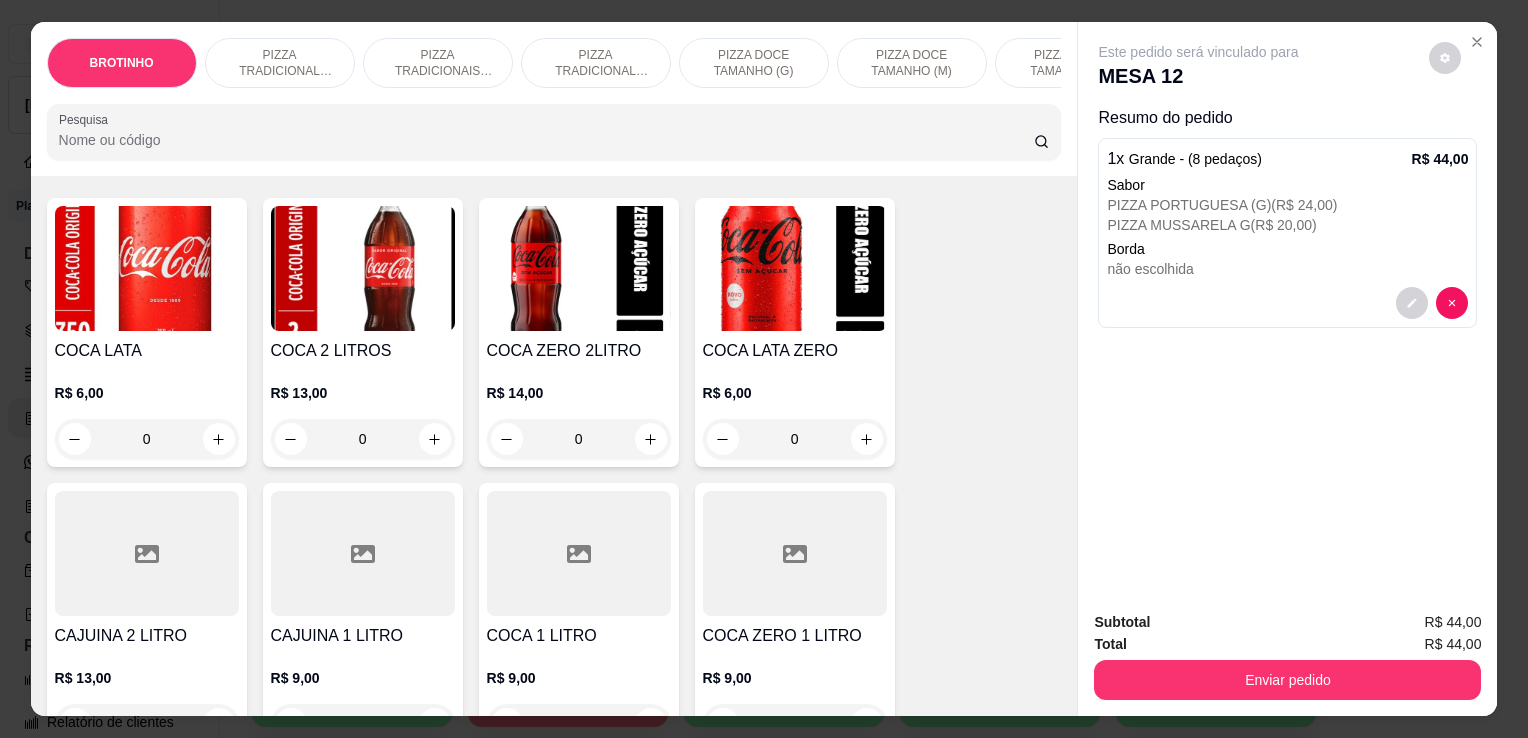click at bounding box center (147, 553) 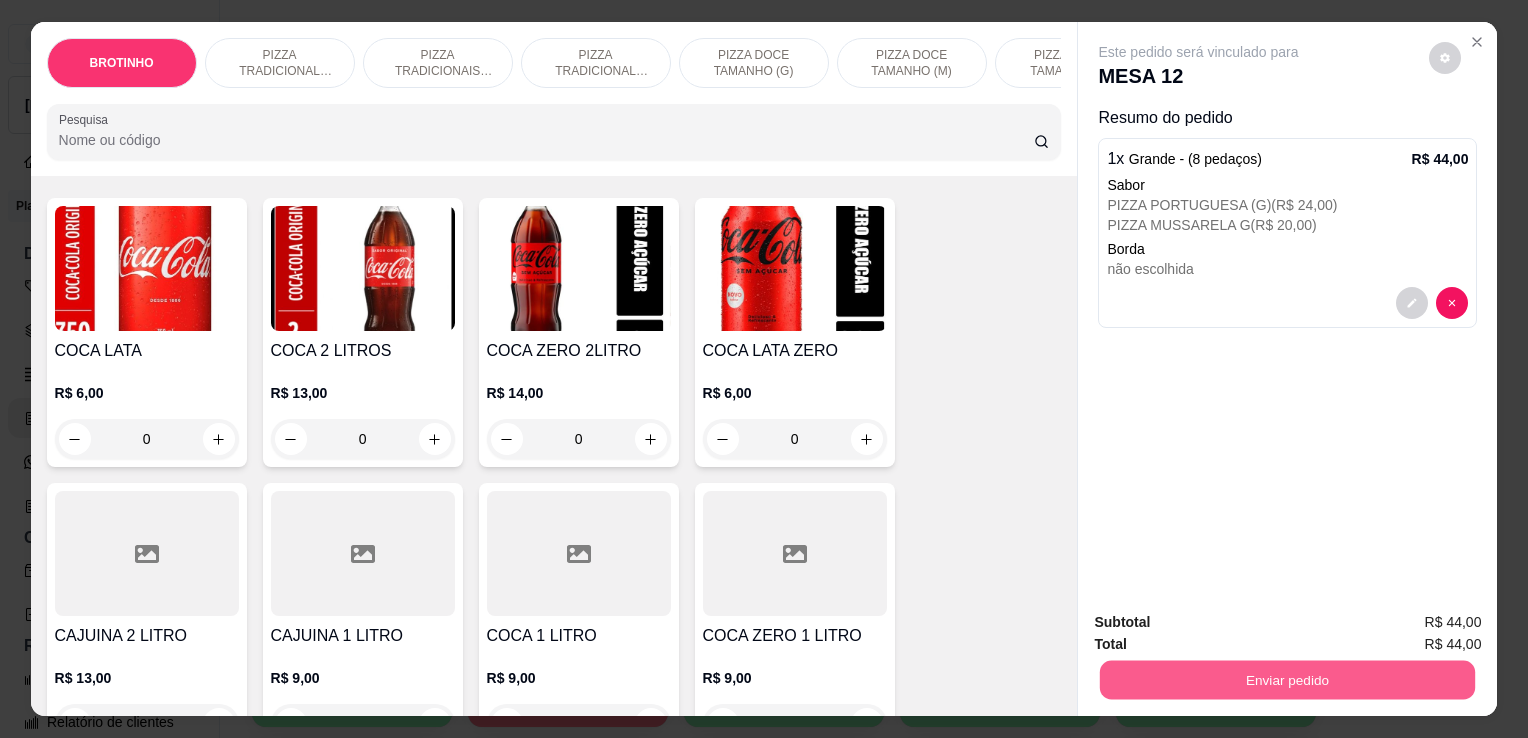 click on "Enviar pedido" at bounding box center [1287, 679] 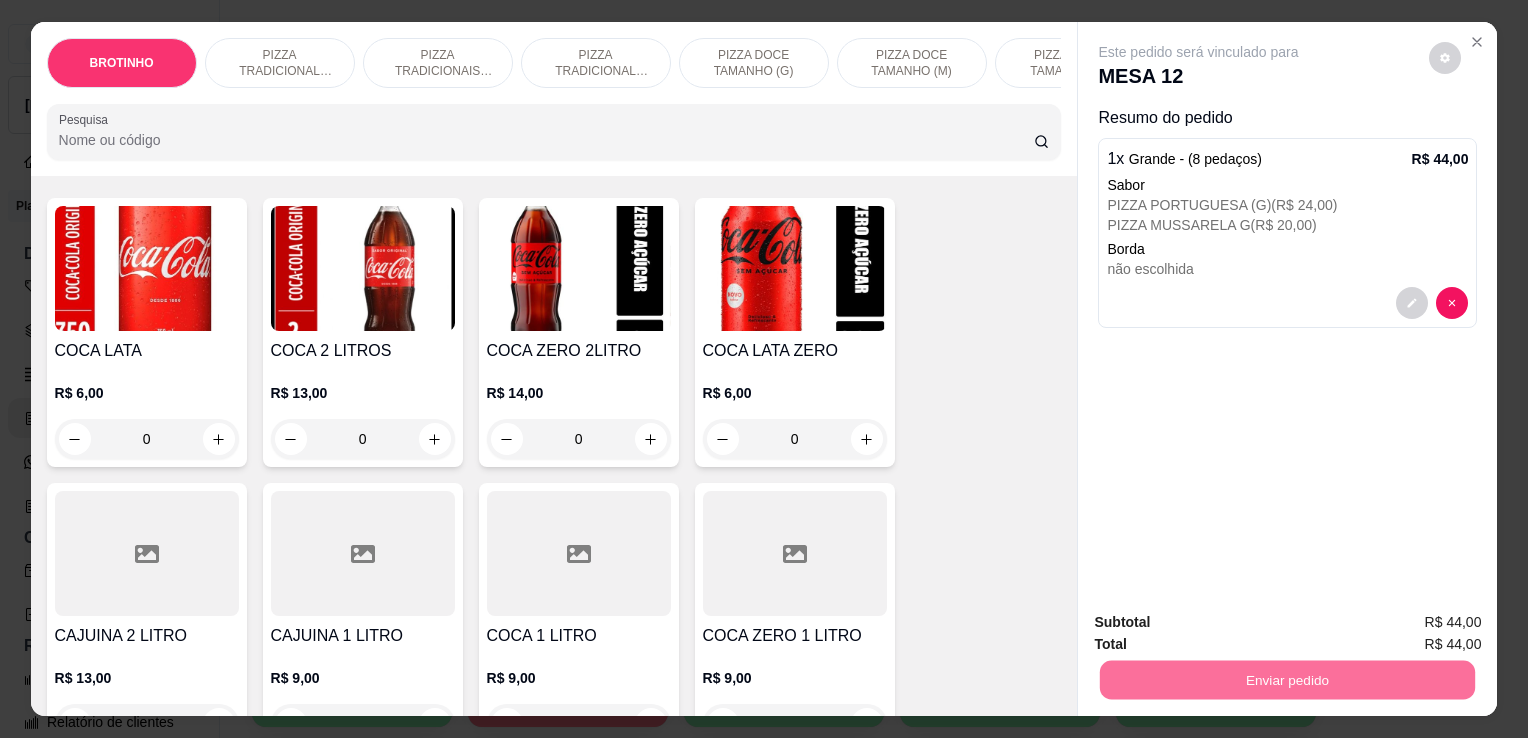 click on "Não registrar e enviar pedido" at bounding box center (1222, 623) 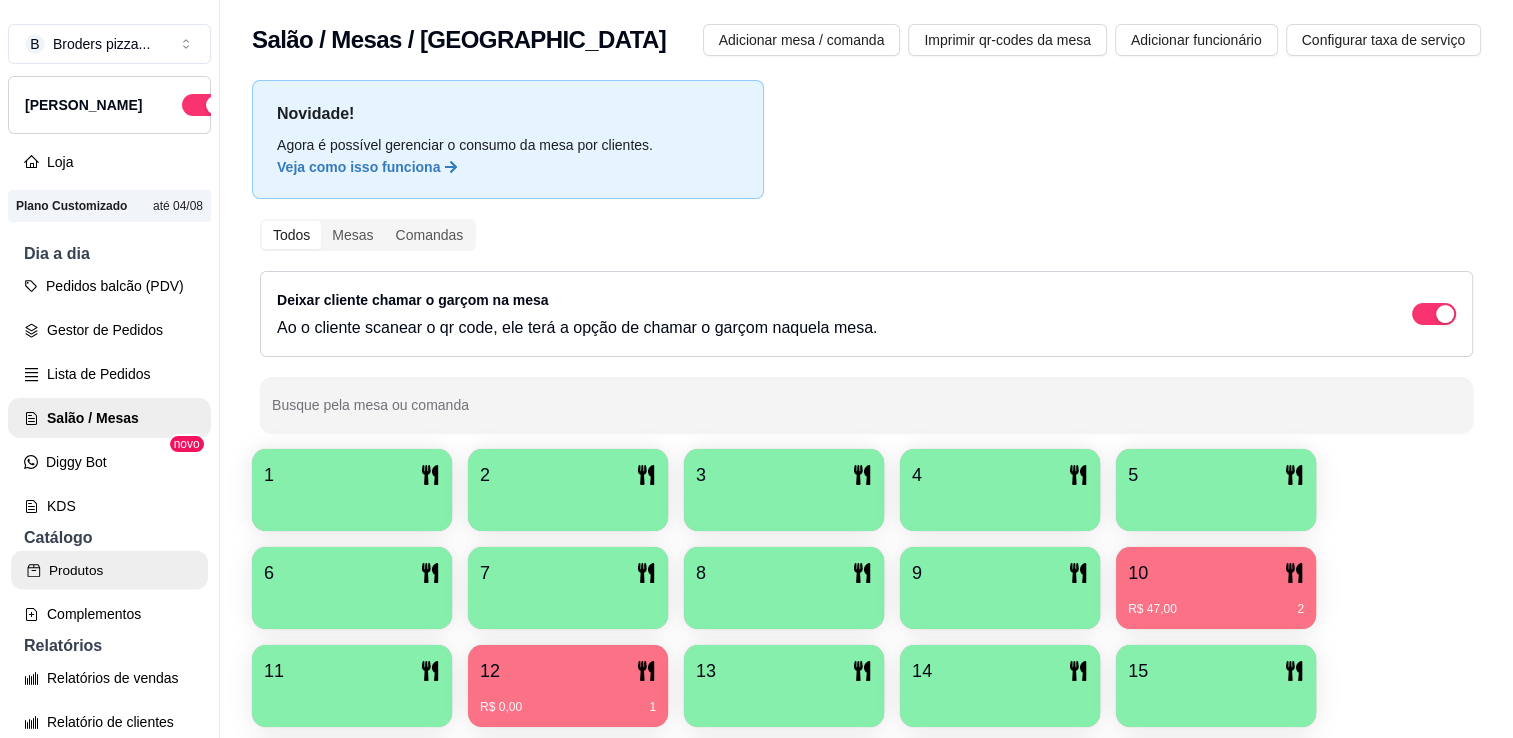 click on "Produtos" at bounding box center [109, 570] 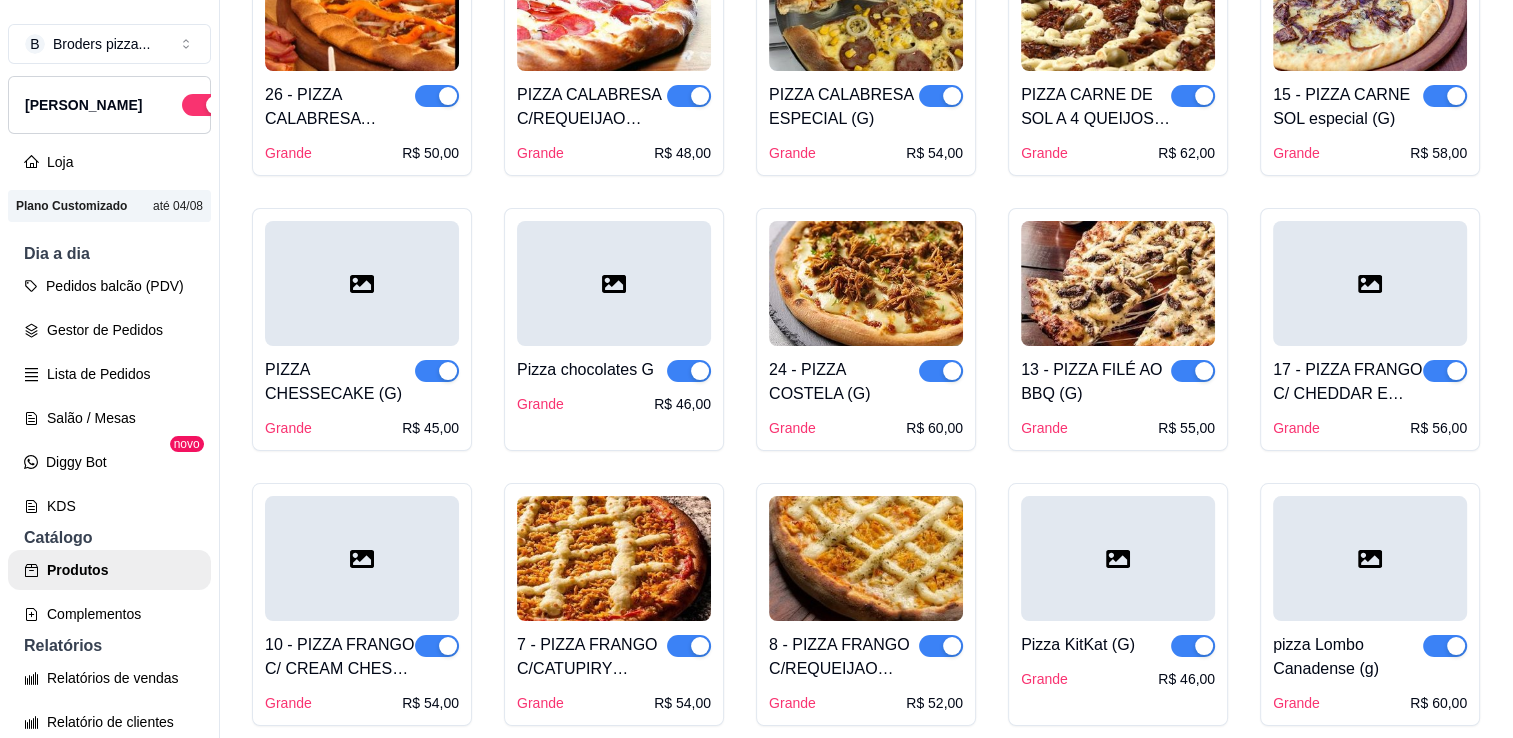 scroll, scrollTop: 1297, scrollLeft: 0, axis: vertical 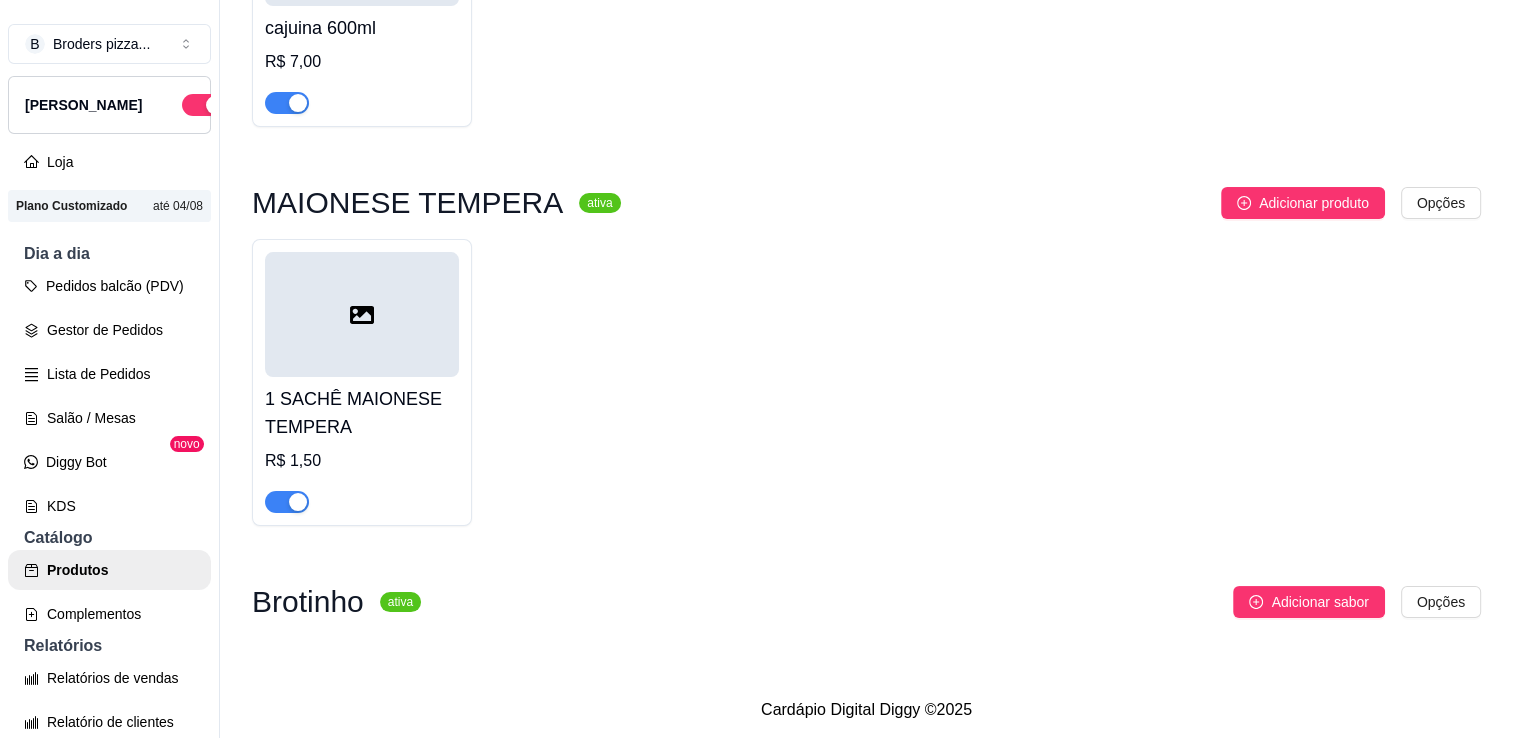 click on "COCA ZERO 2LITRO" at bounding box center [866, -722] 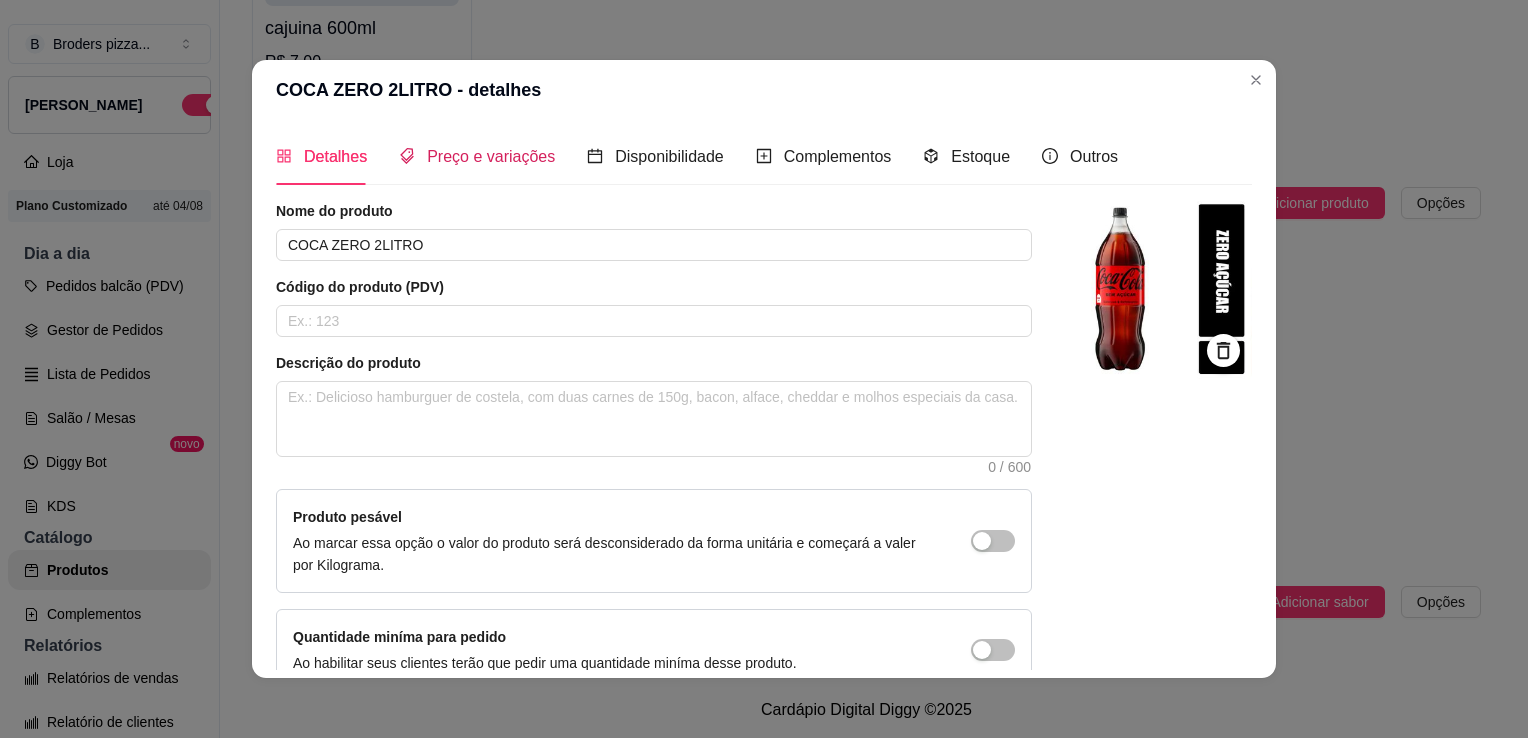click on "Preço e variações" at bounding box center (491, 156) 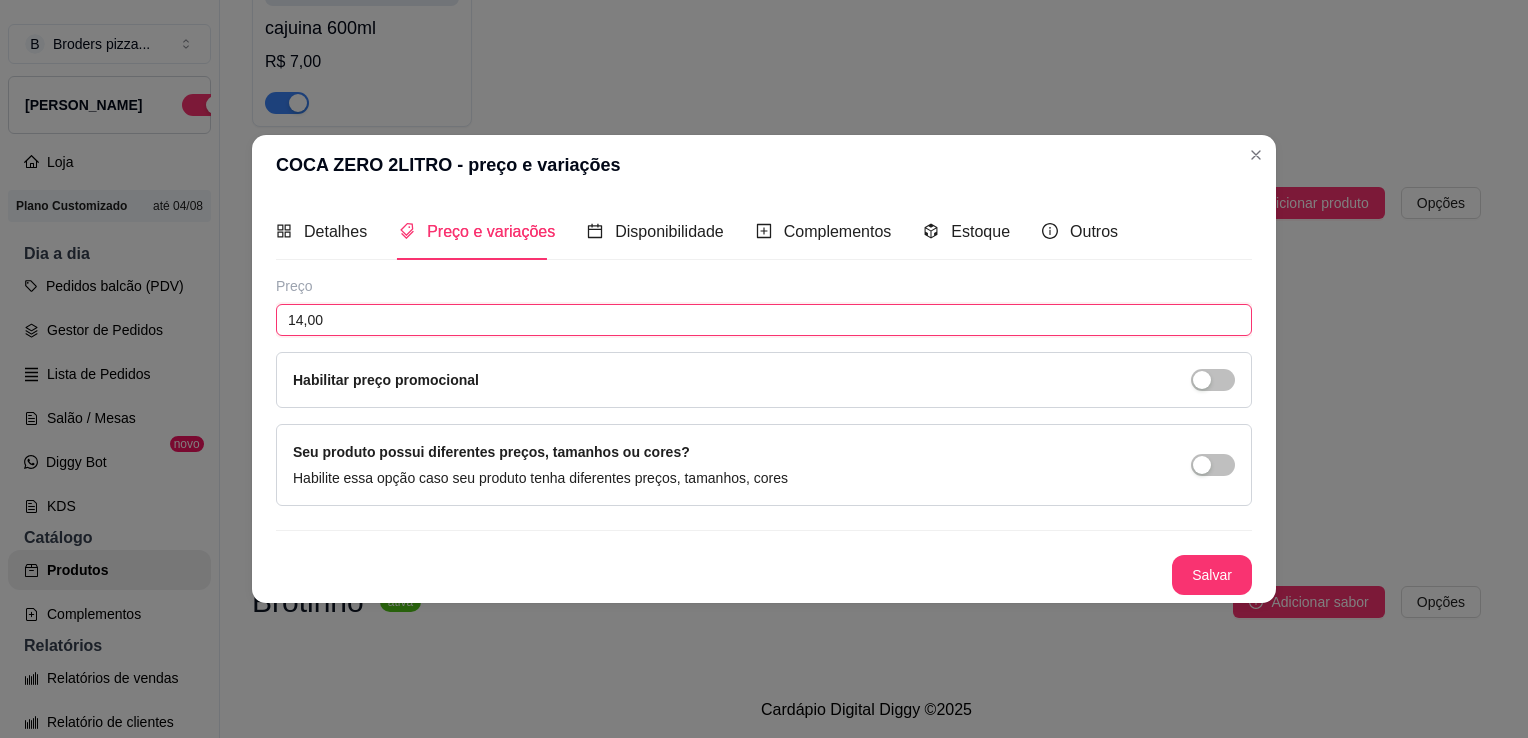 click on "14,00" at bounding box center (764, 320) 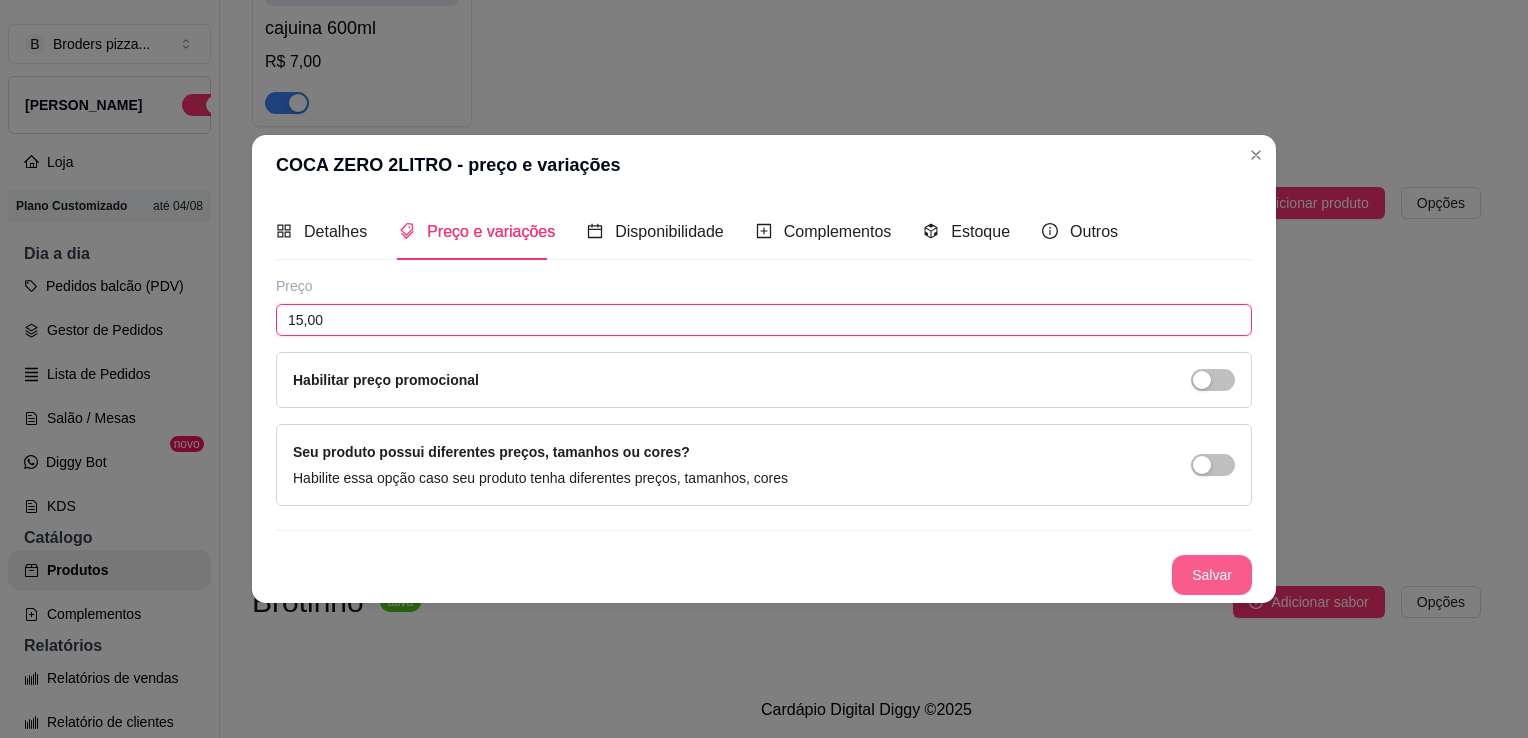 type on "15,00" 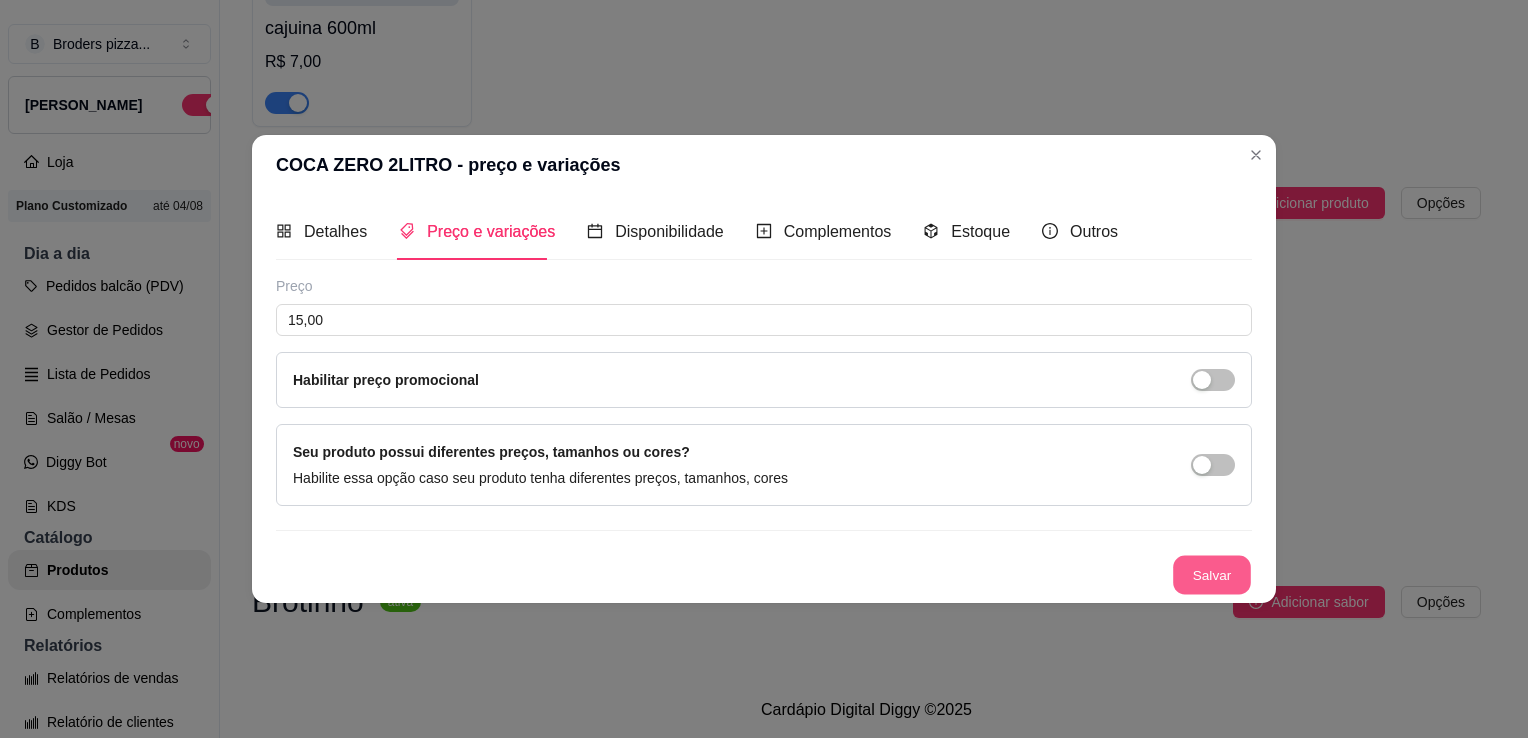 click on "Salvar" at bounding box center (1212, 575) 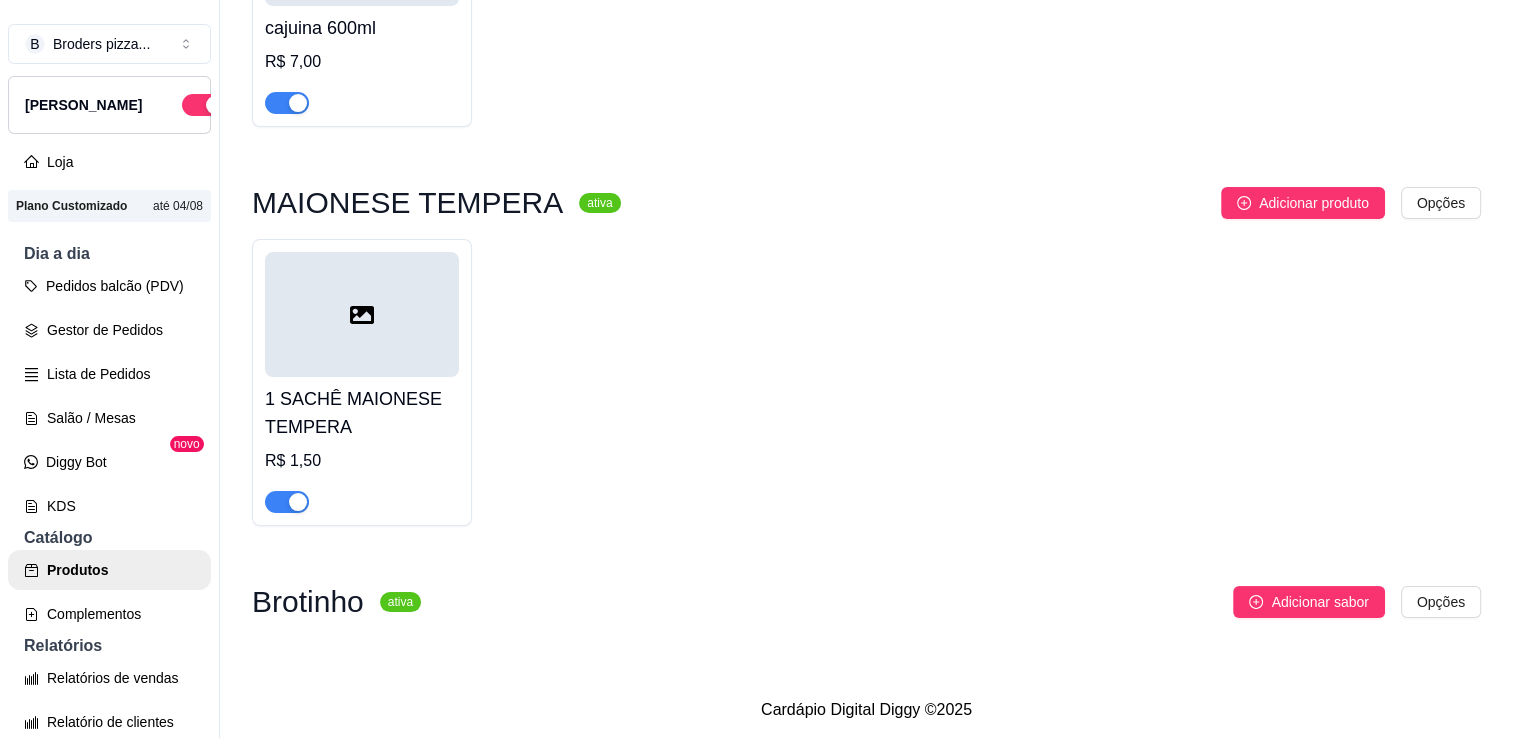 click on "R$ 13,00" at bounding box center (614, -688) 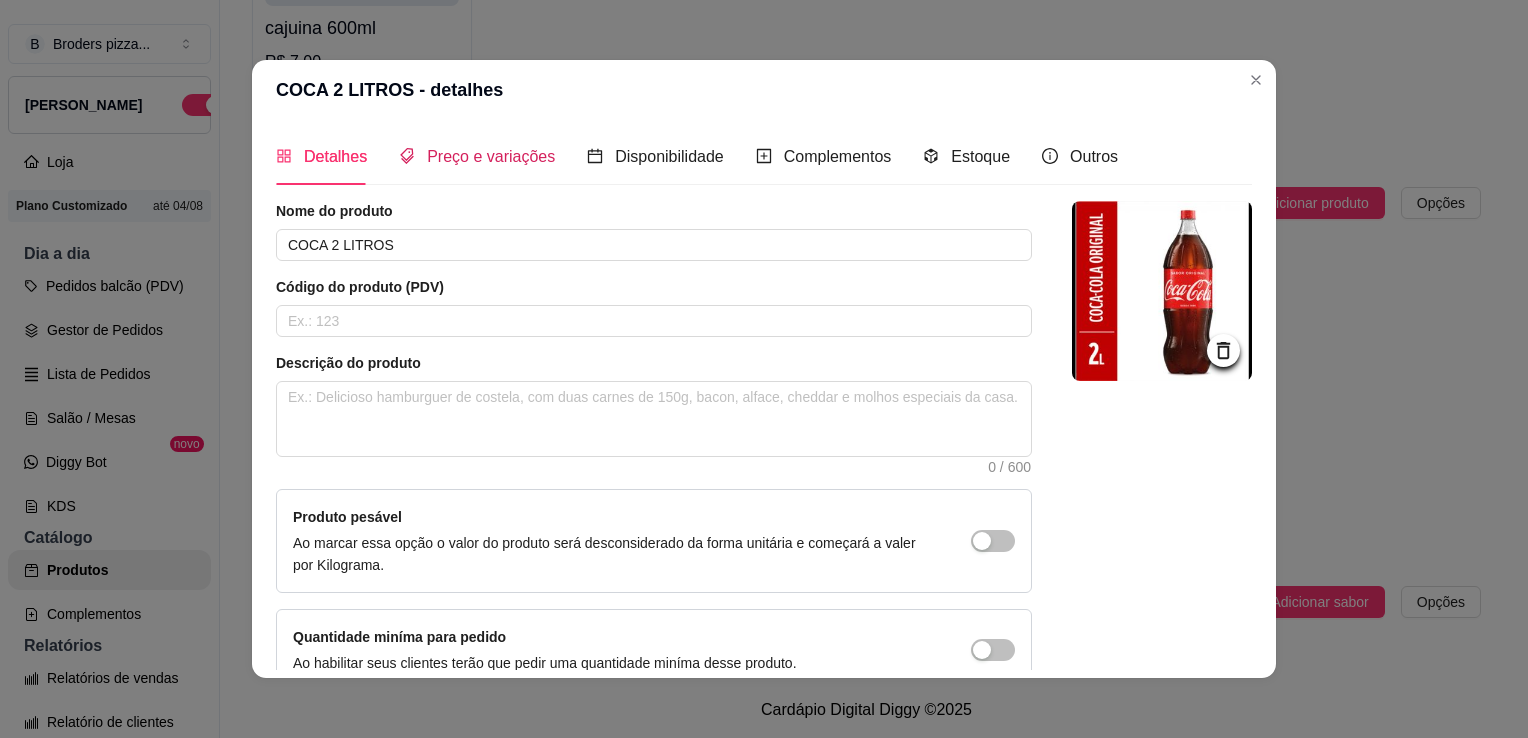 click on "Preço e variações" at bounding box center [491, 156] 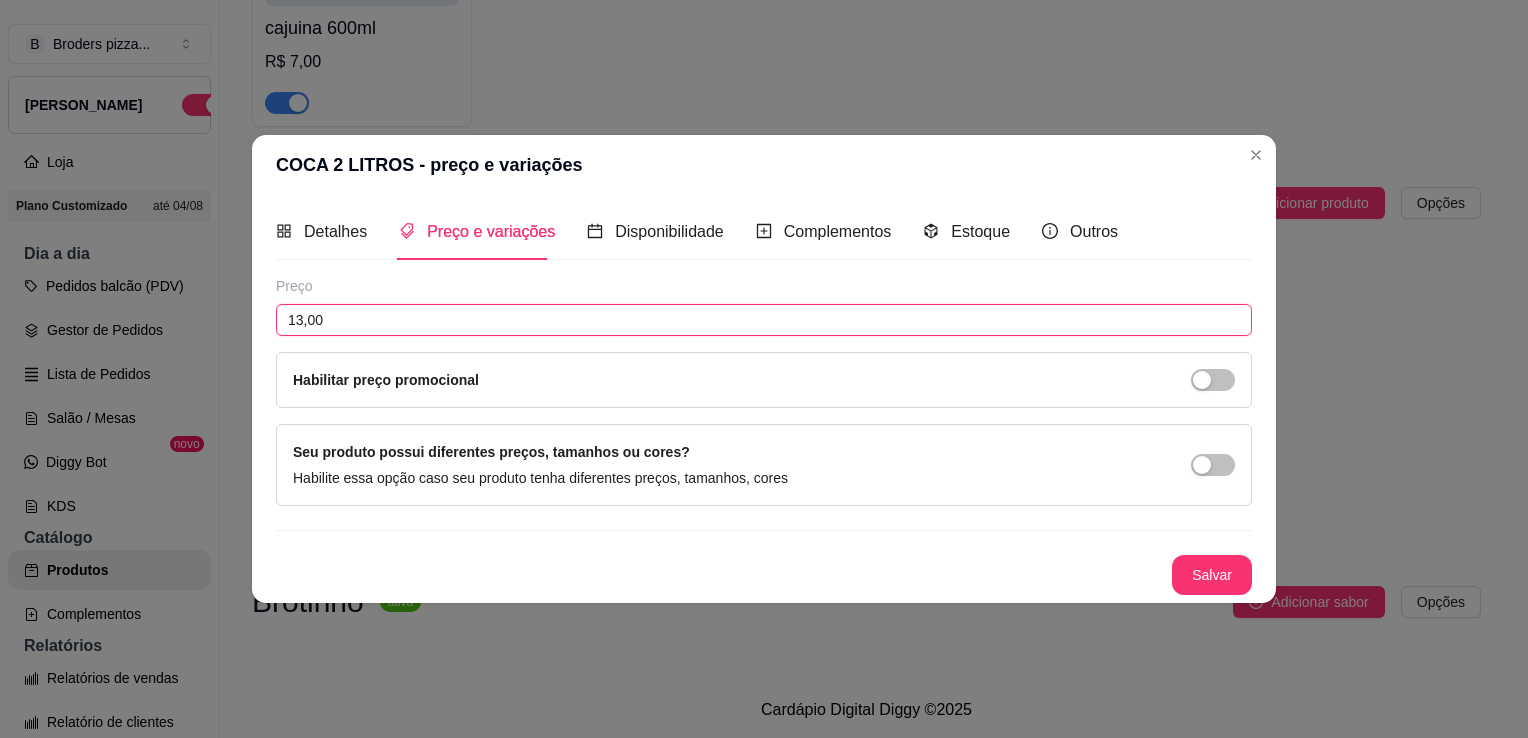 click on "13,00" at bounding box center (764, 320) 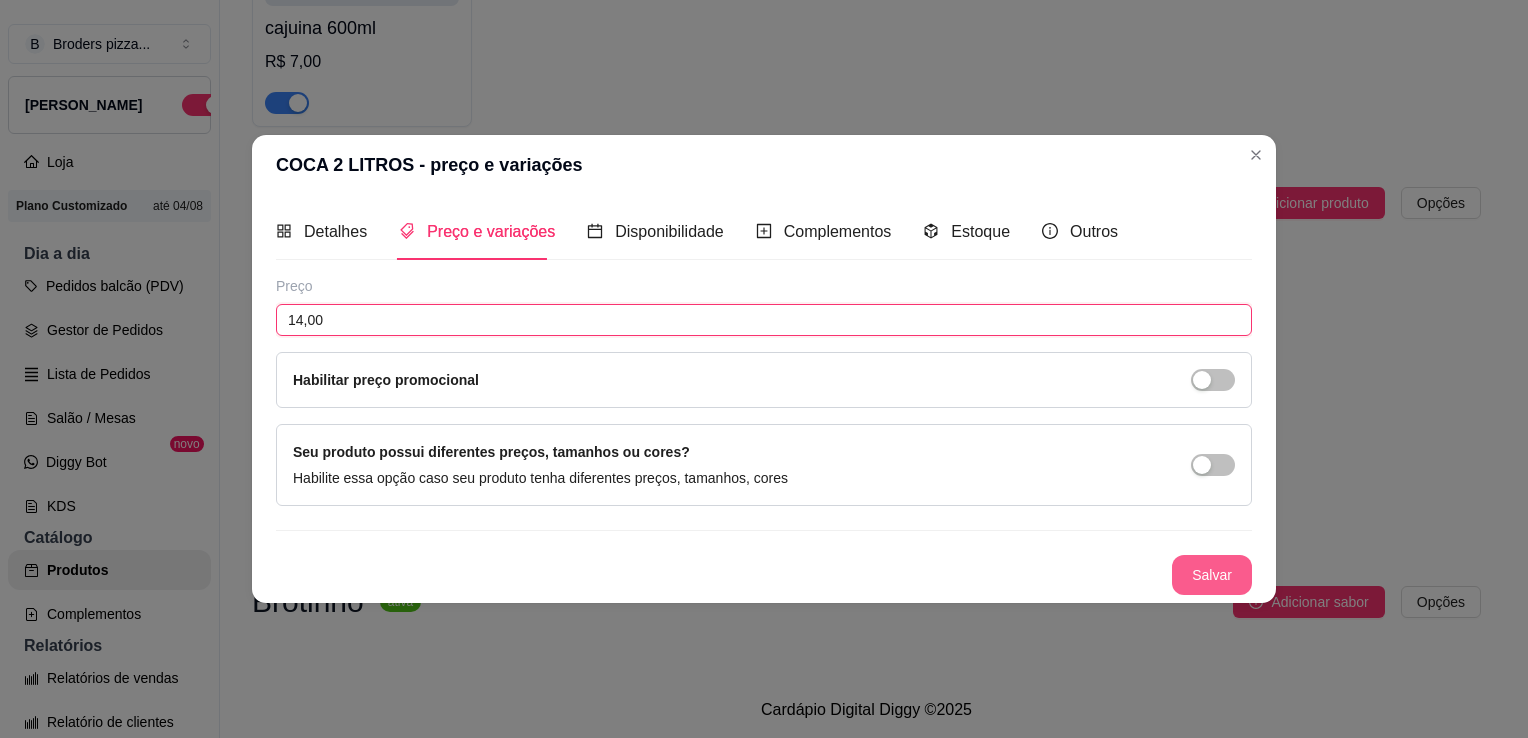 type on "14,00" 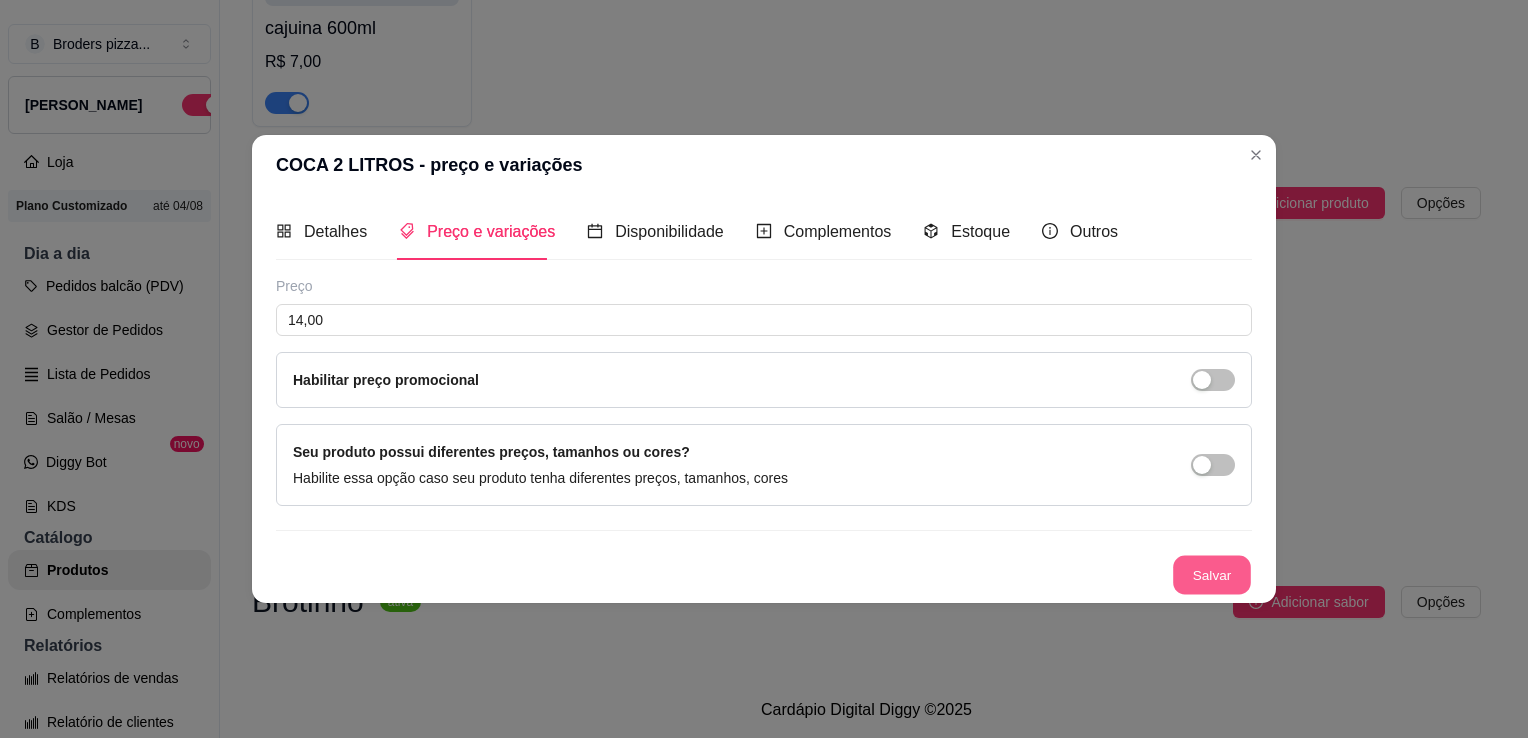 click on "Salvar" at bounding box center (1212, 575) 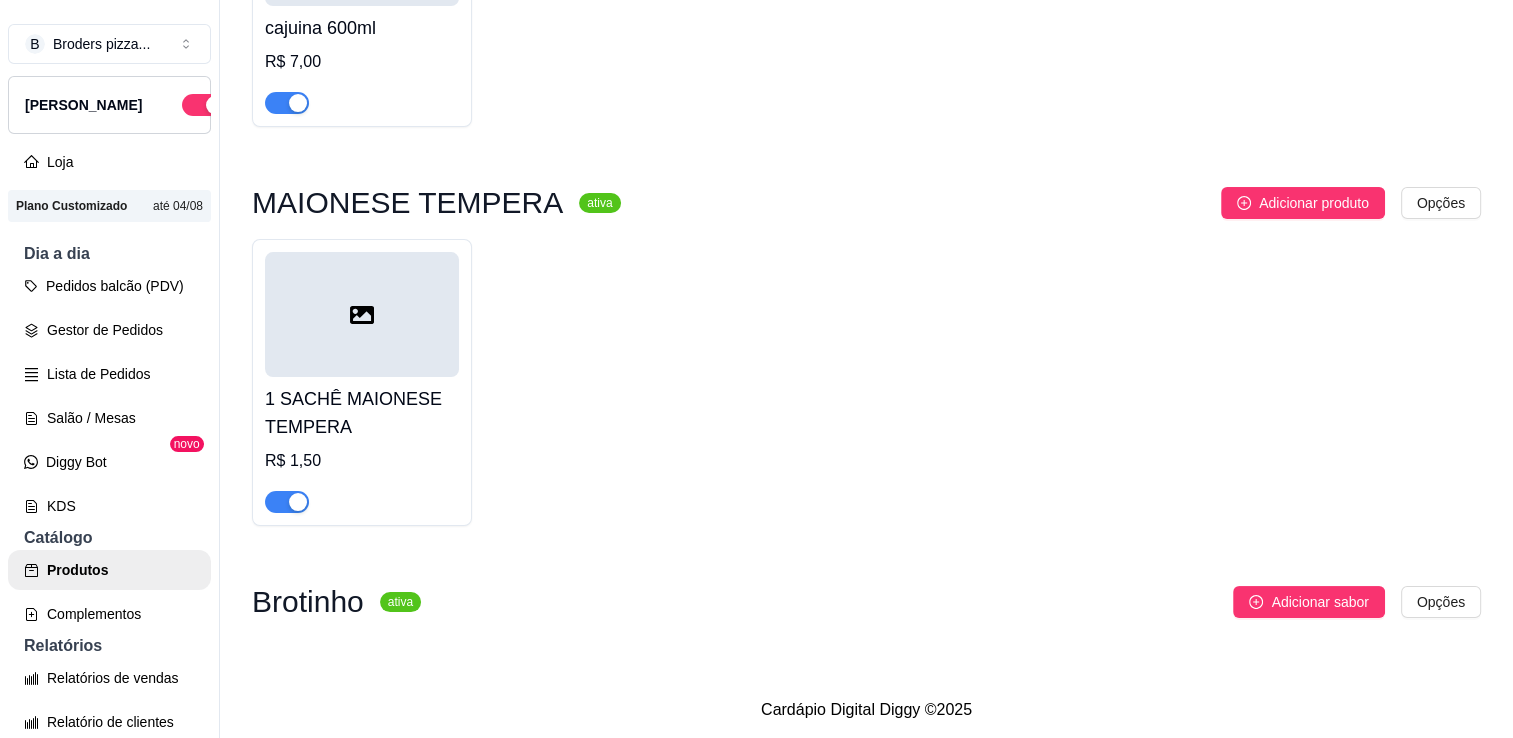 click on "R$ 6,00" at bounding box center (362, -688) 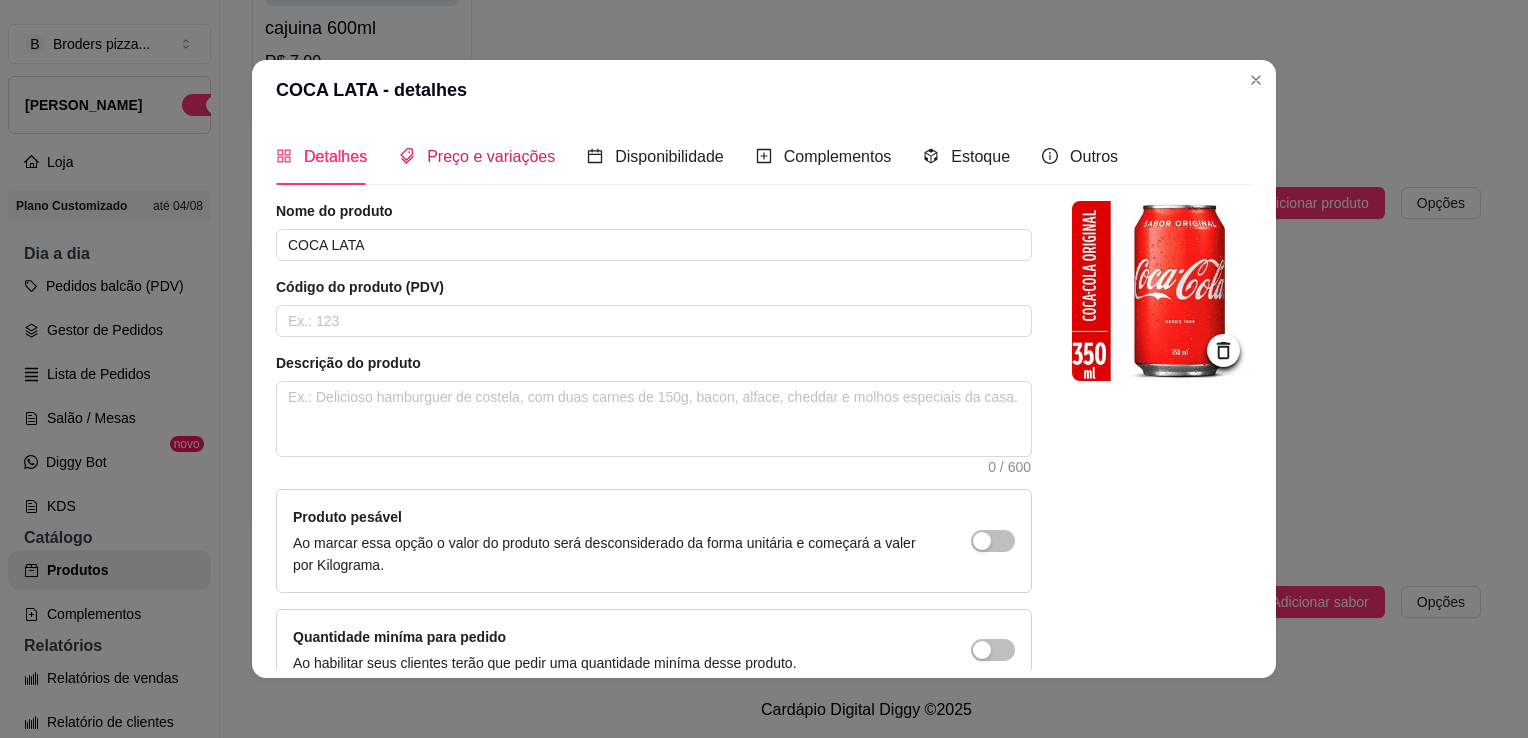 click on "Preço e variações" at bounding box center [491, 156] 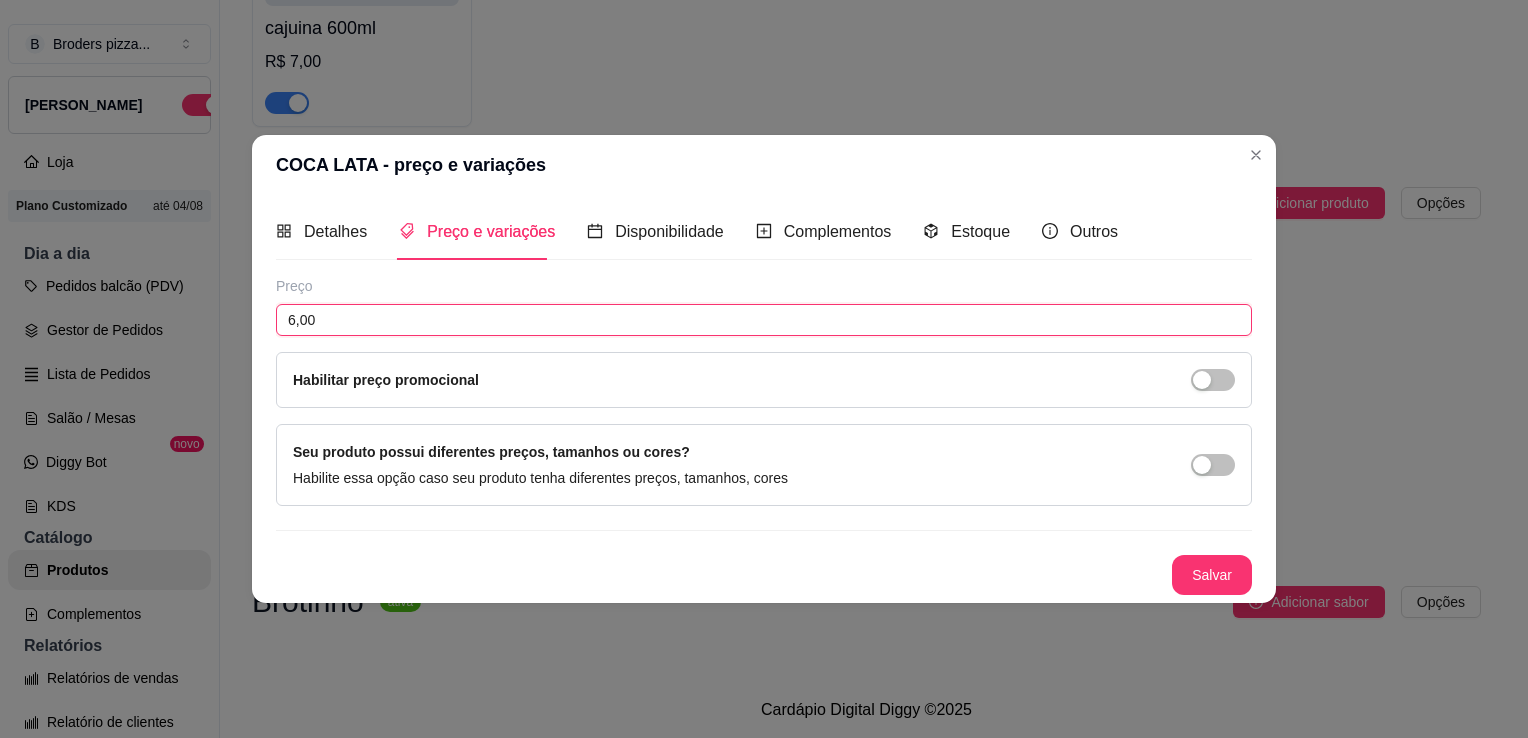 click on "6,00" at bounding box center [764, 320] 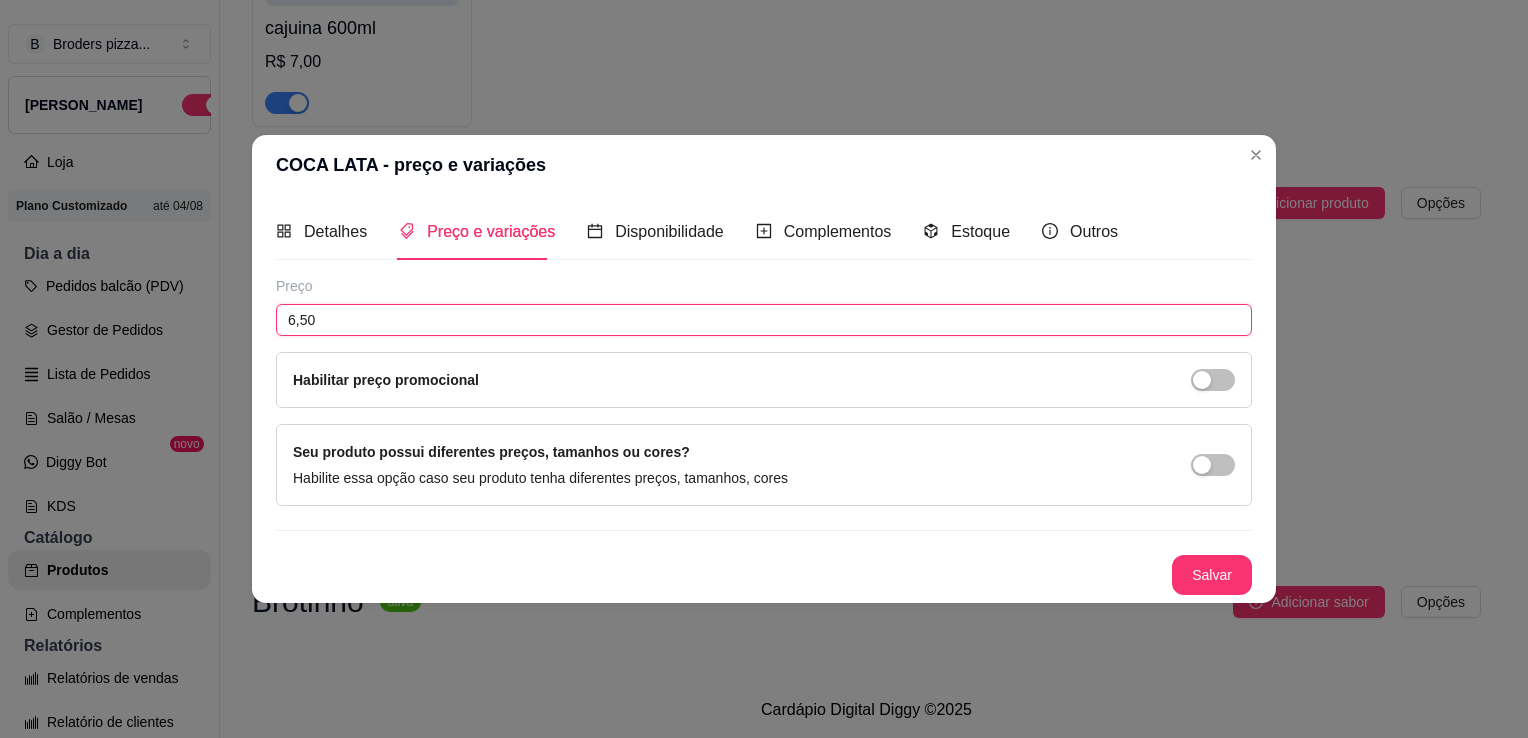 type on "6,50" 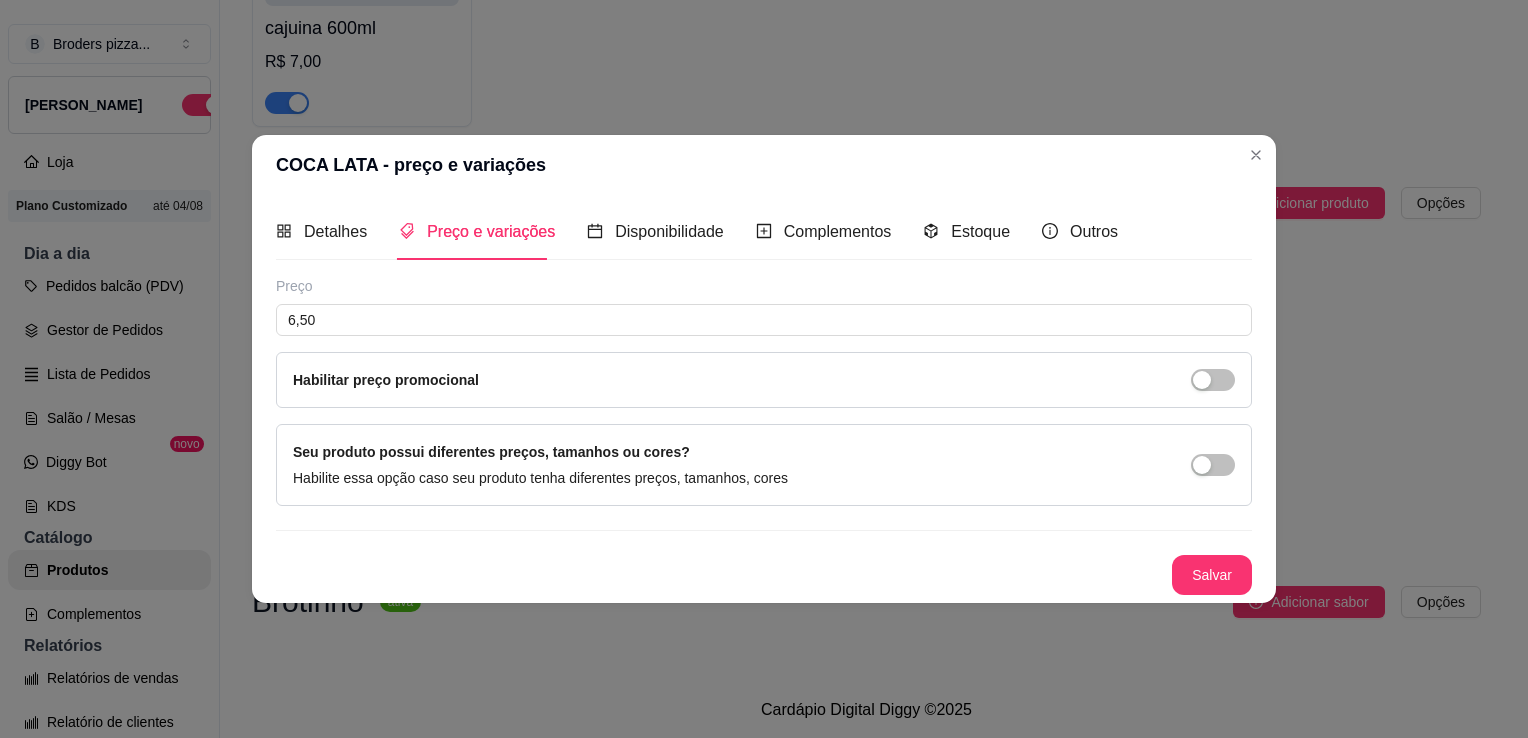 click on "Detalhes Preço e variações Disponibilidade Complementos Estoque Outros Nome do produto COCA LATA Código do produto (PDV) Descrição do produto 0 / 600 Produto pesável Ao marcar essa opção o valor do produto será desconsiderado da forma unitária e começará a valer por Kilograma. Quantidade miníma para pedido Ao habilitar seus clientes terão que pedir uma quantidade miníma desse produto. Copiar link do produto Deletar produto Salvar Preço  6,50 Habilitar preço promocional Seu produto possui diferentes preços, tamanhos ou cores? Habilite essa opção caso seu produto tenha diferentes preços, tamanhos, cores Salvar" at bounding box center [764, 399] 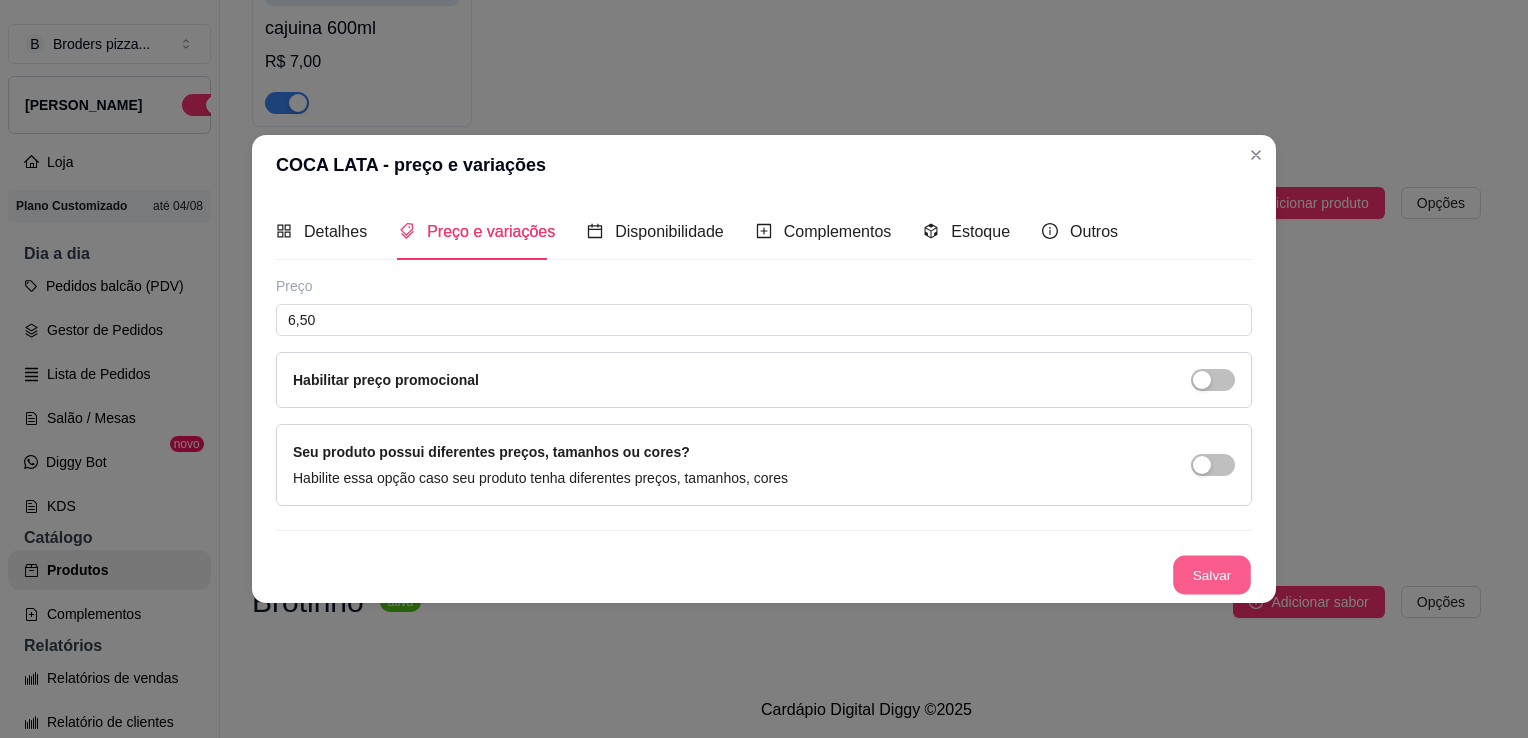 click on "Salvar" at bounding box center (1212, 575) 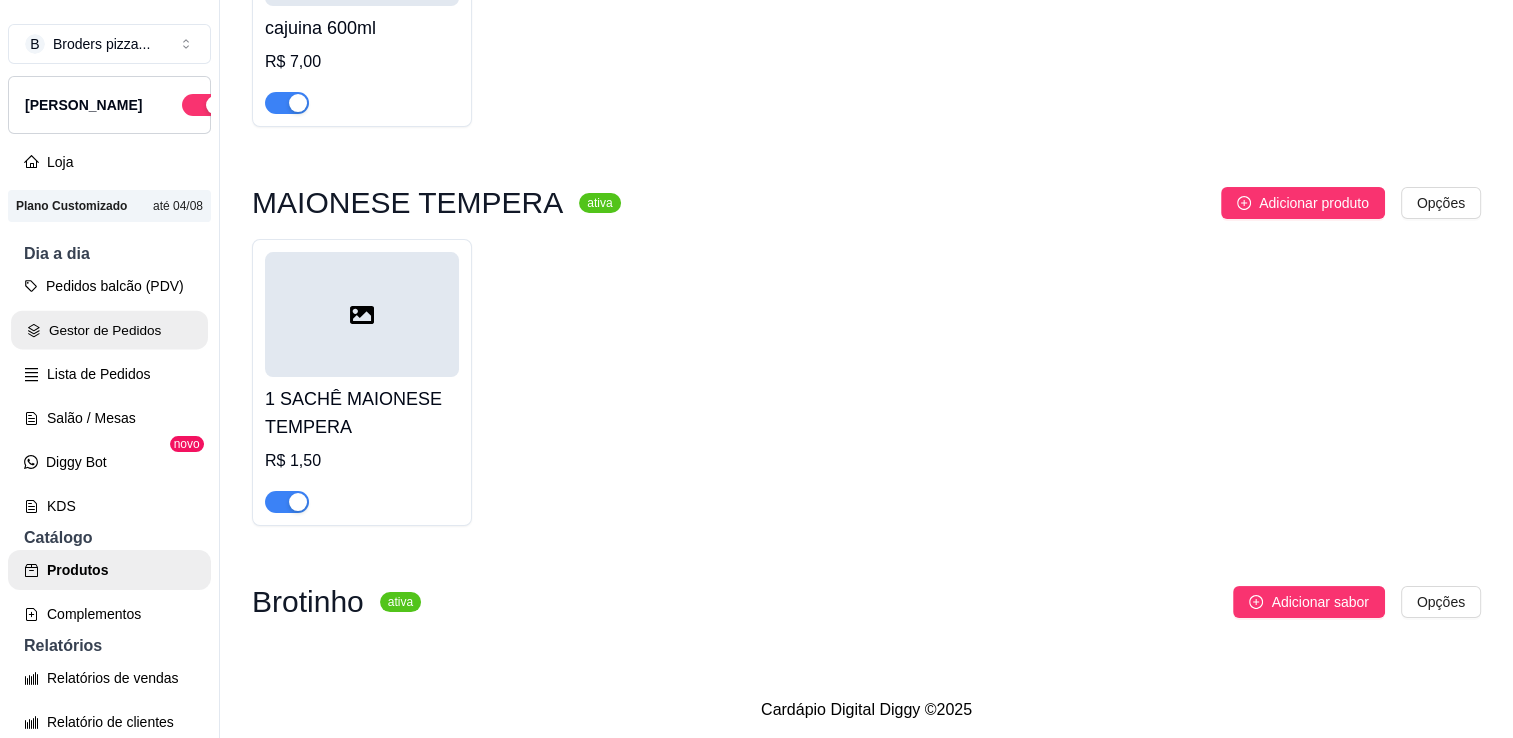 click 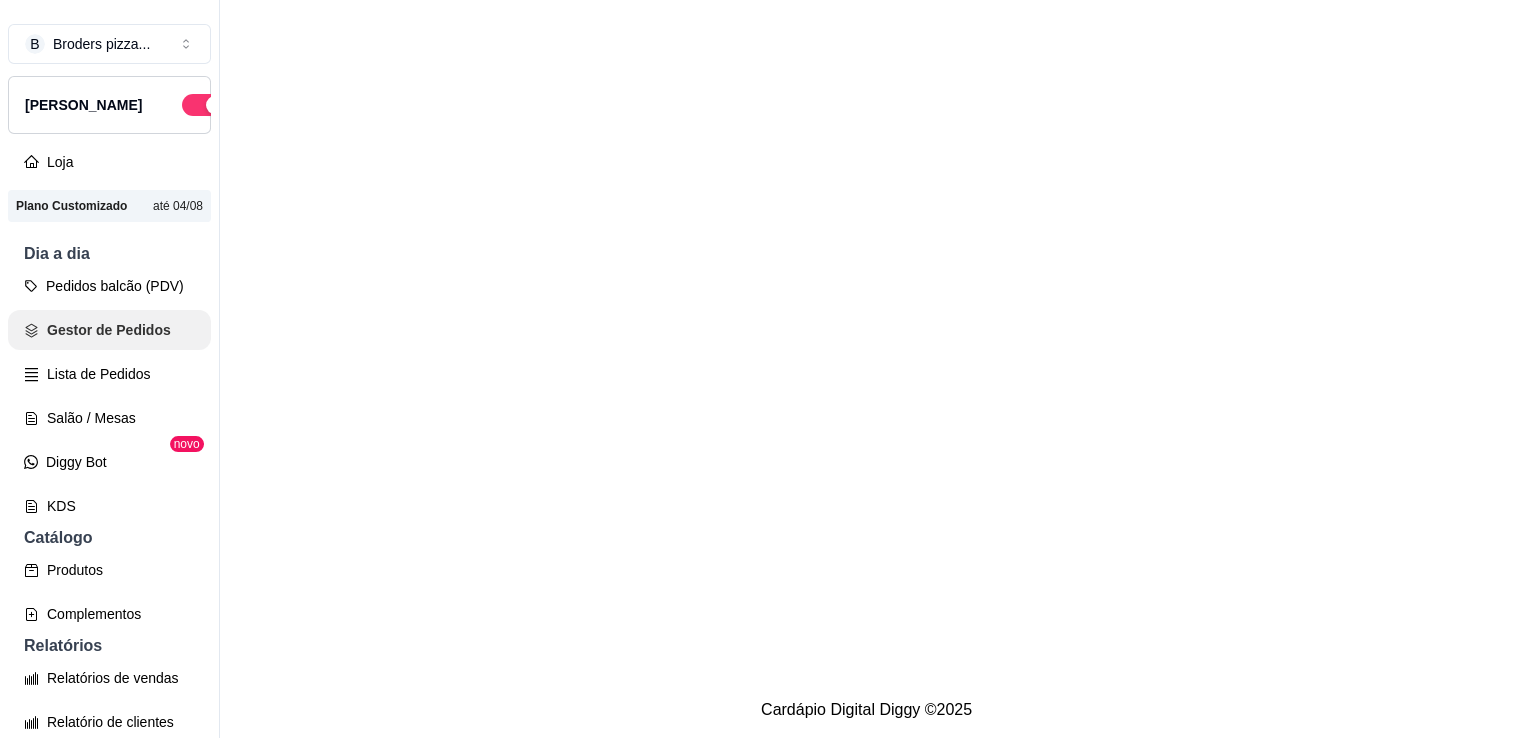 scroll, scrollTop: 0, scrollLeft: 0, axis: both 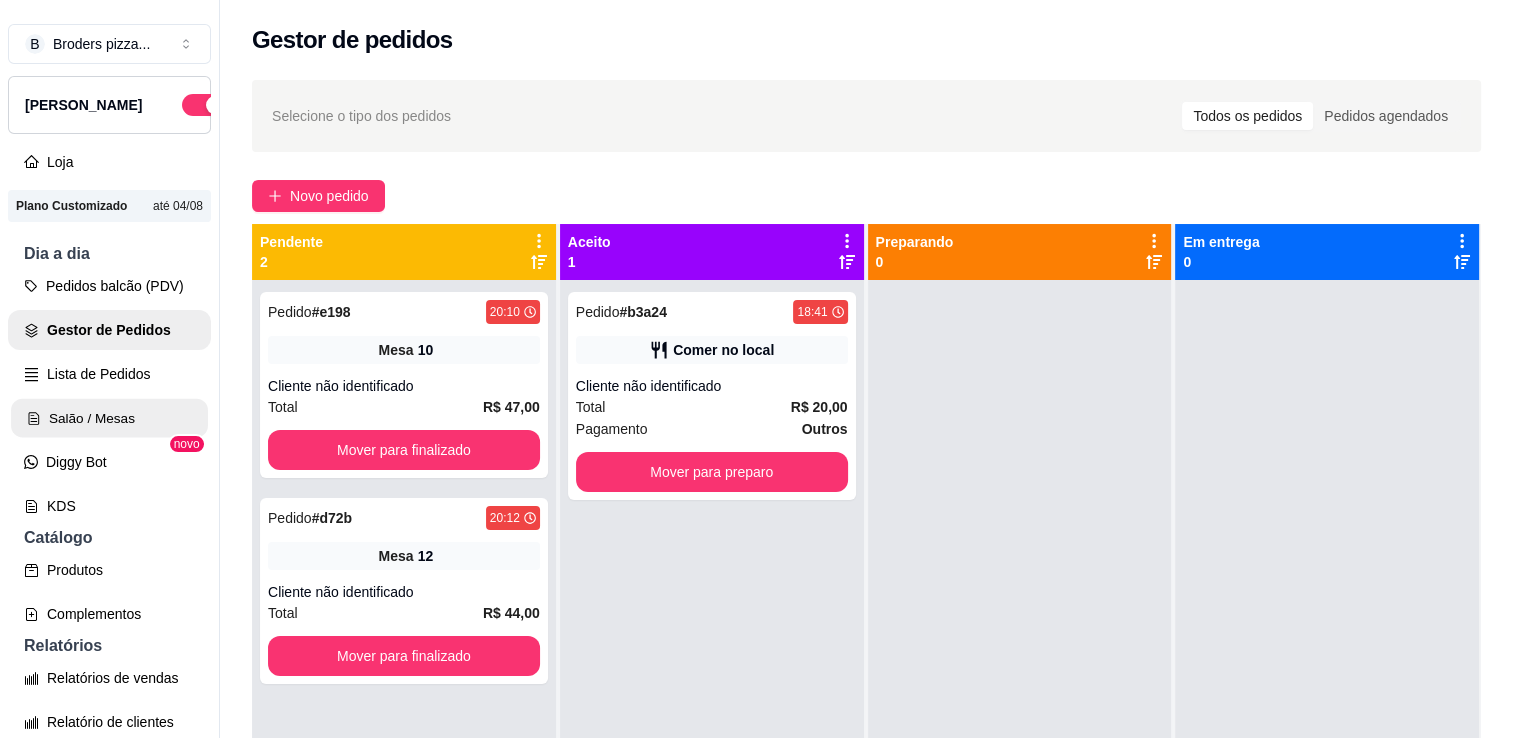 click on "Salão / Mesas" at bounding box center (109, 418) 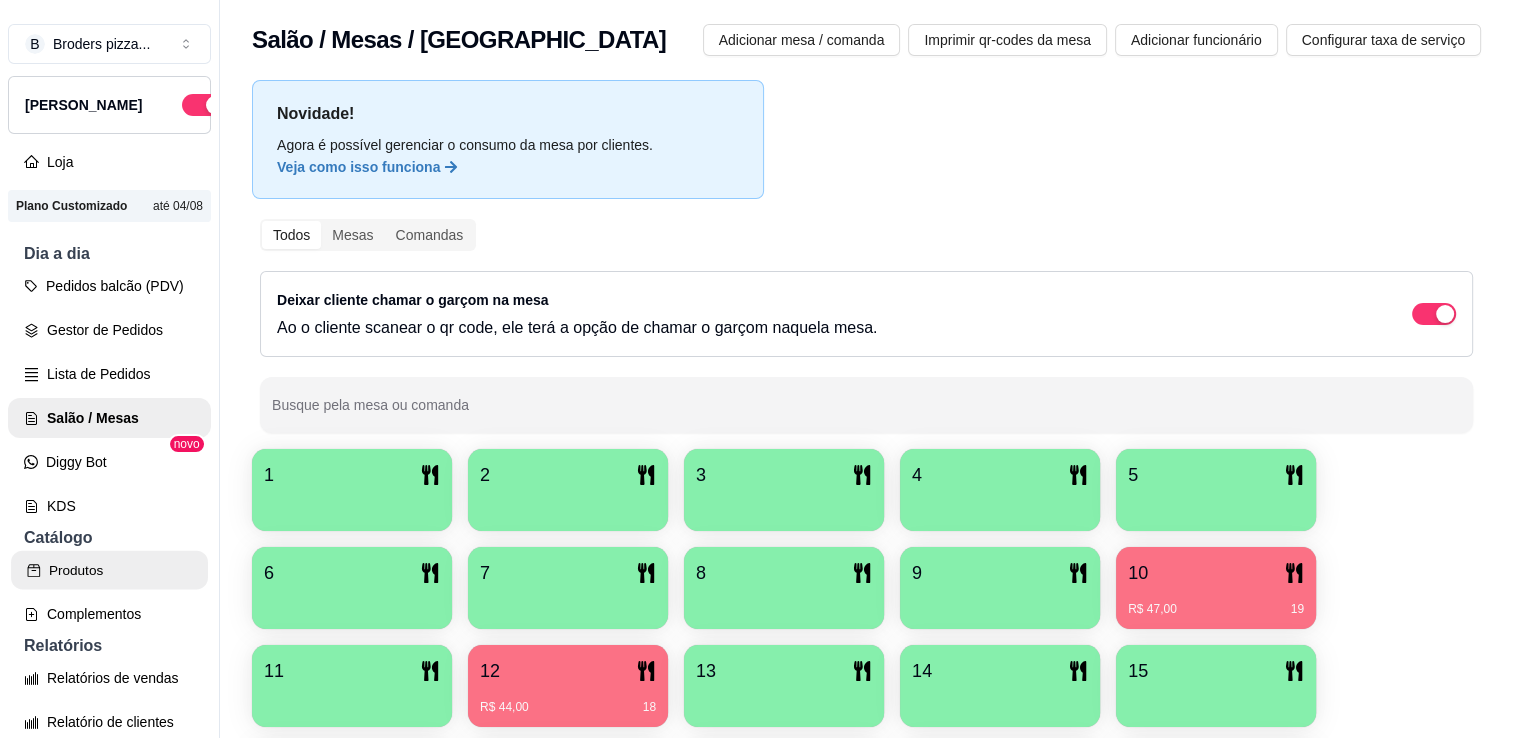 click on "Produtos" at bounding box center [109, 570] 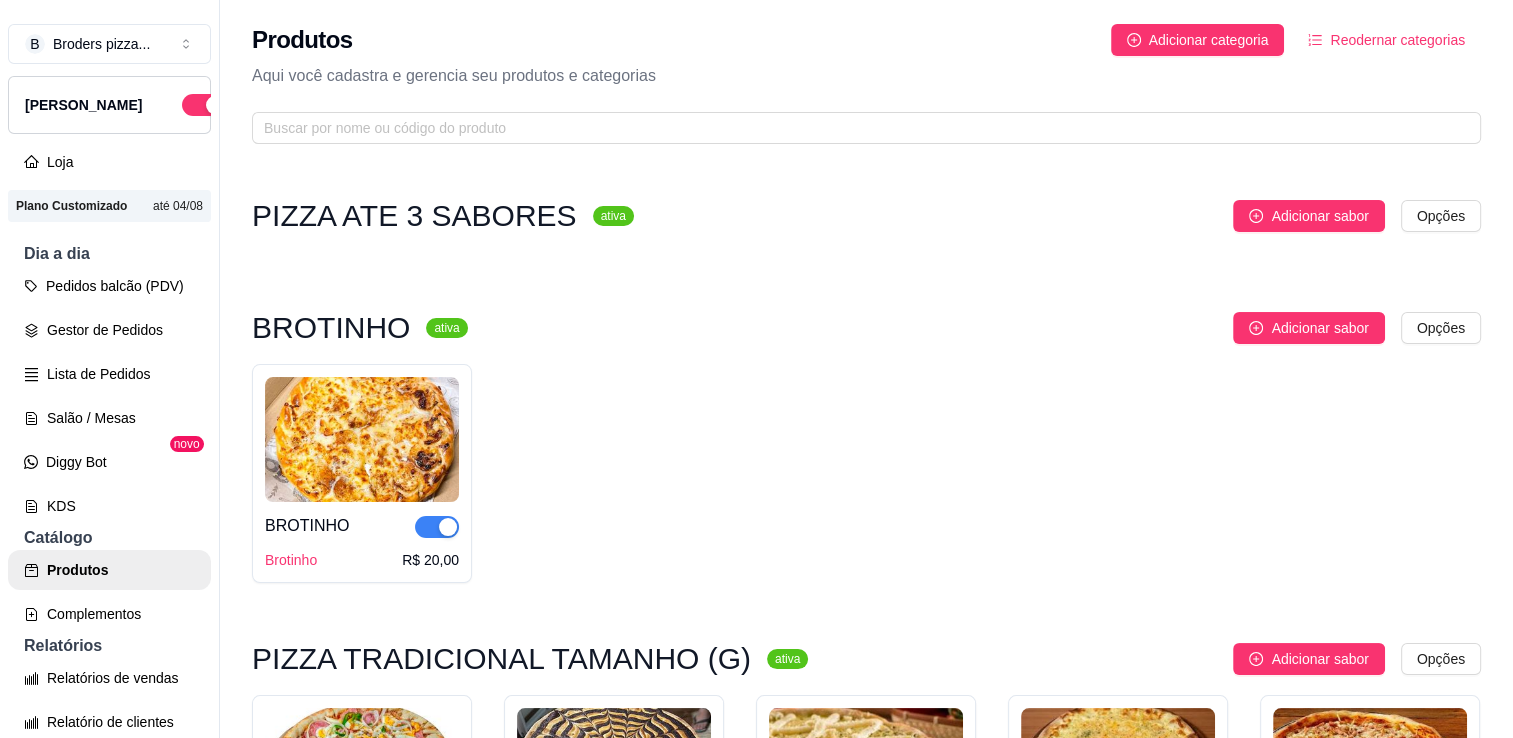 scroll, scrollTop: 32, scrollLeft: 0, axis: vertical 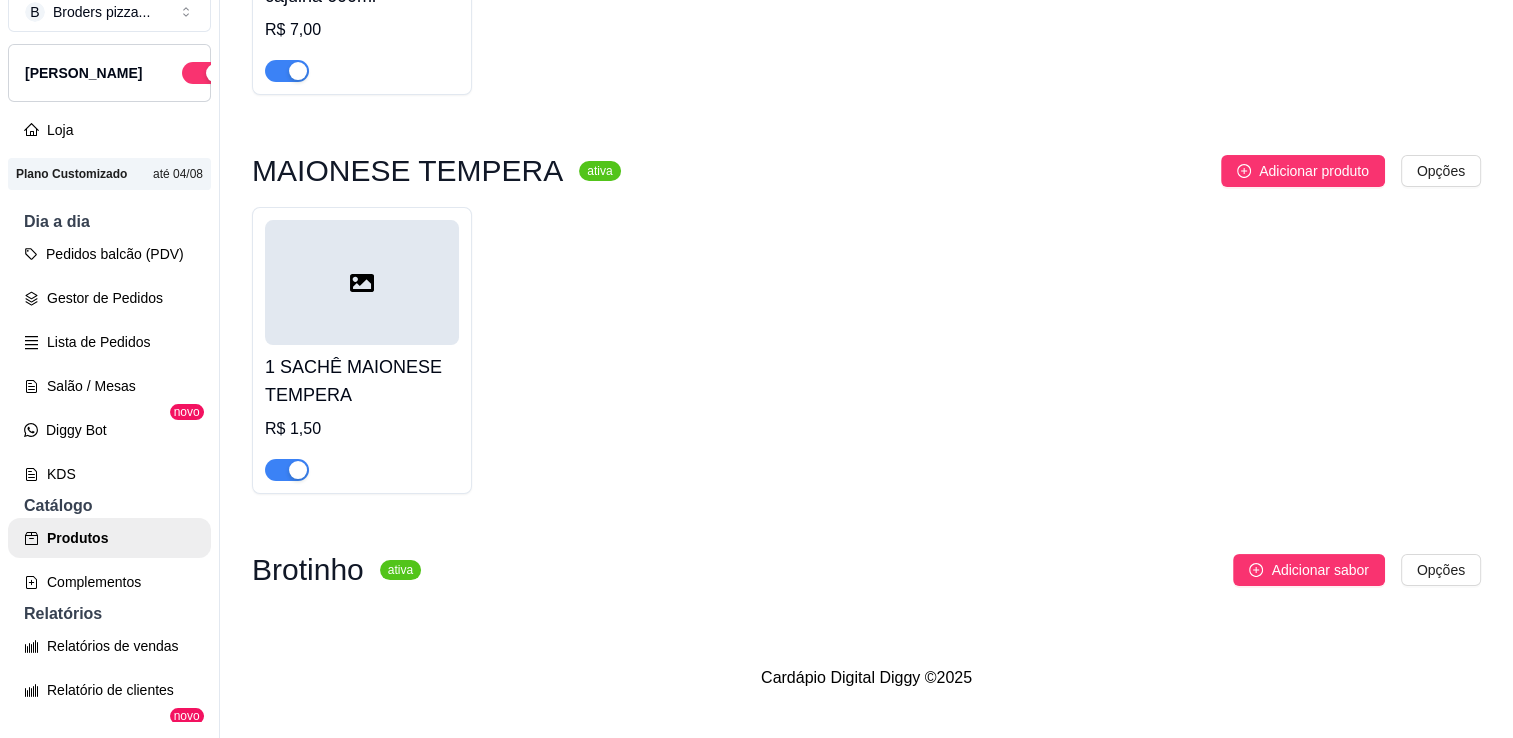 click on "COCA LATA ZERO" at bounding box center [1118, -754] 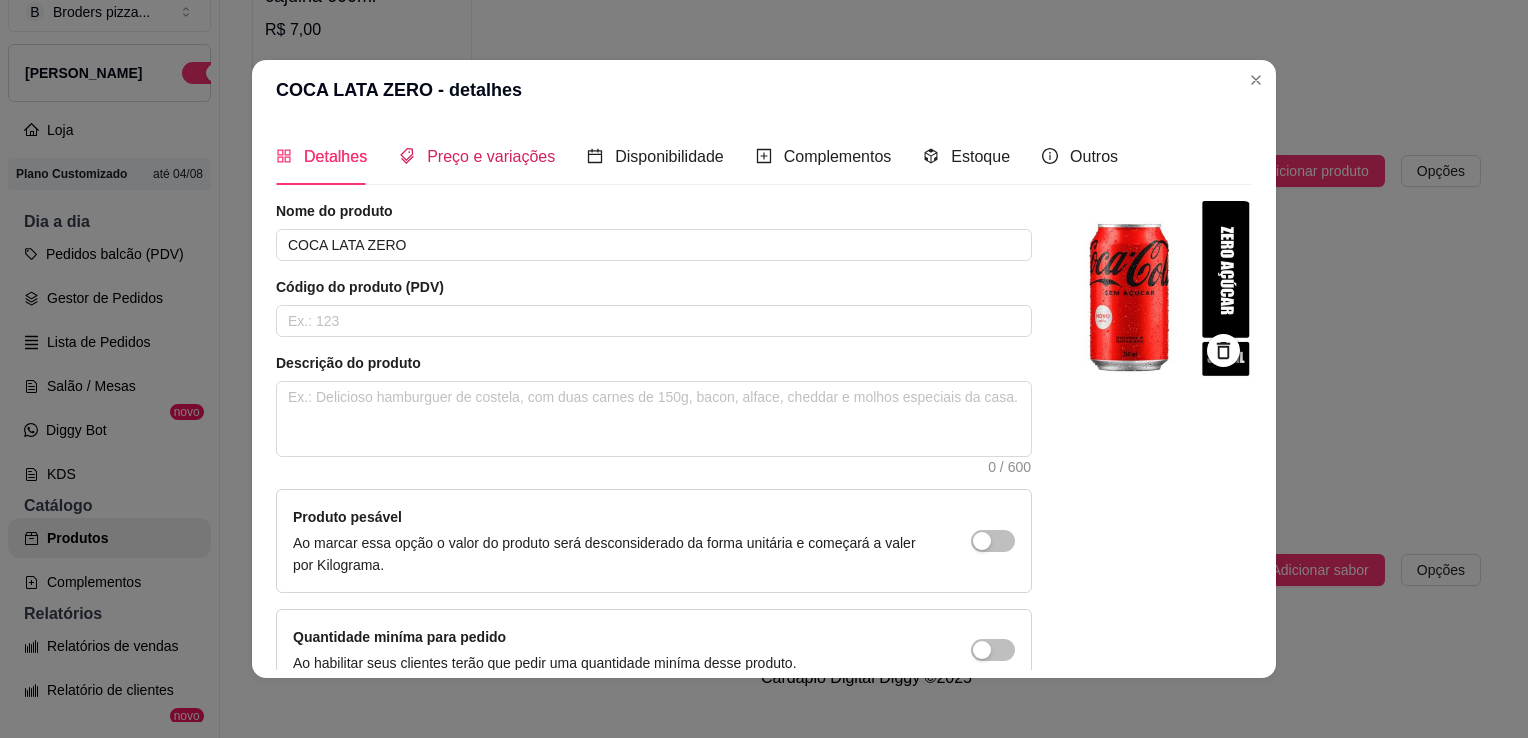 click on "Preço e variações" at bounding box center (491, 156) 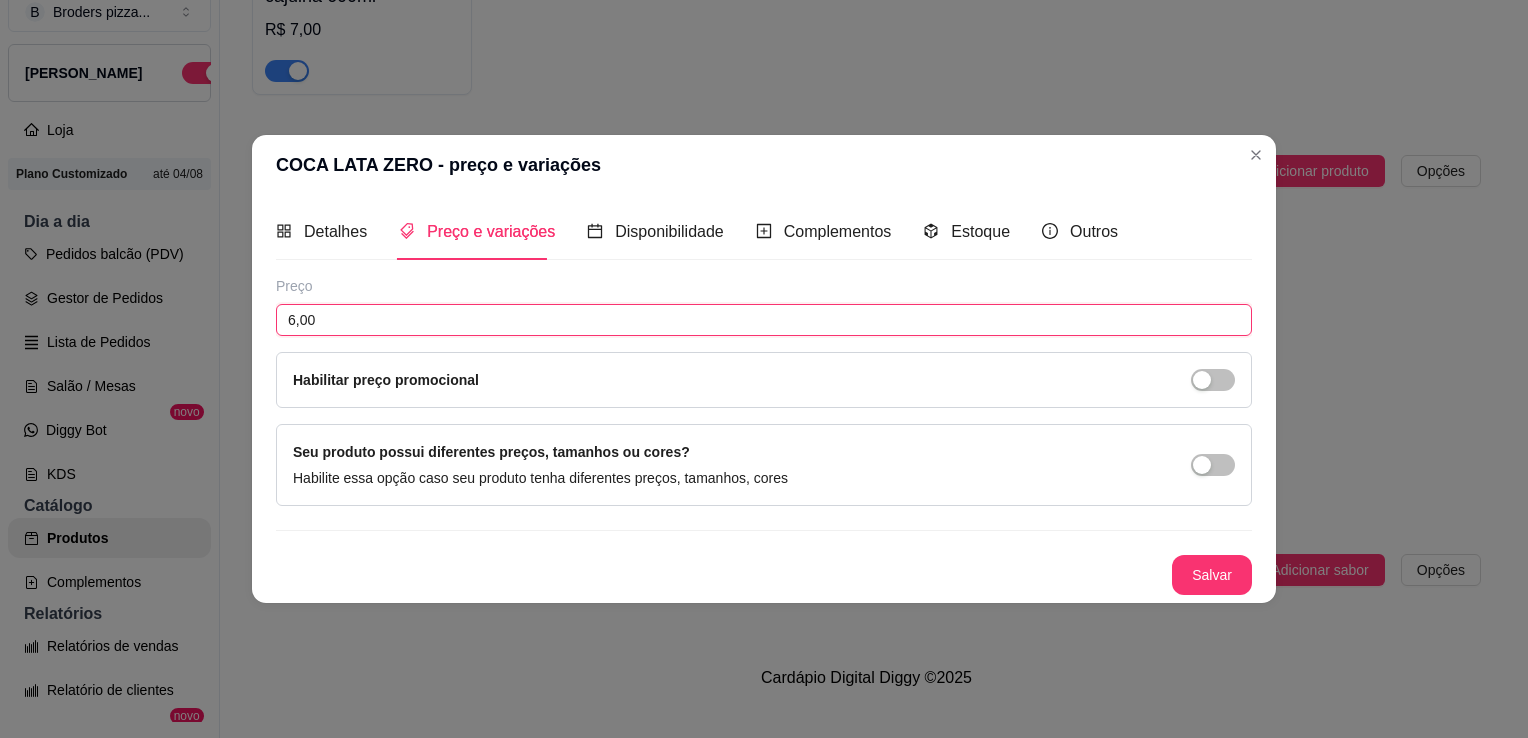click on "6,00" at bounding box center (764, 320) 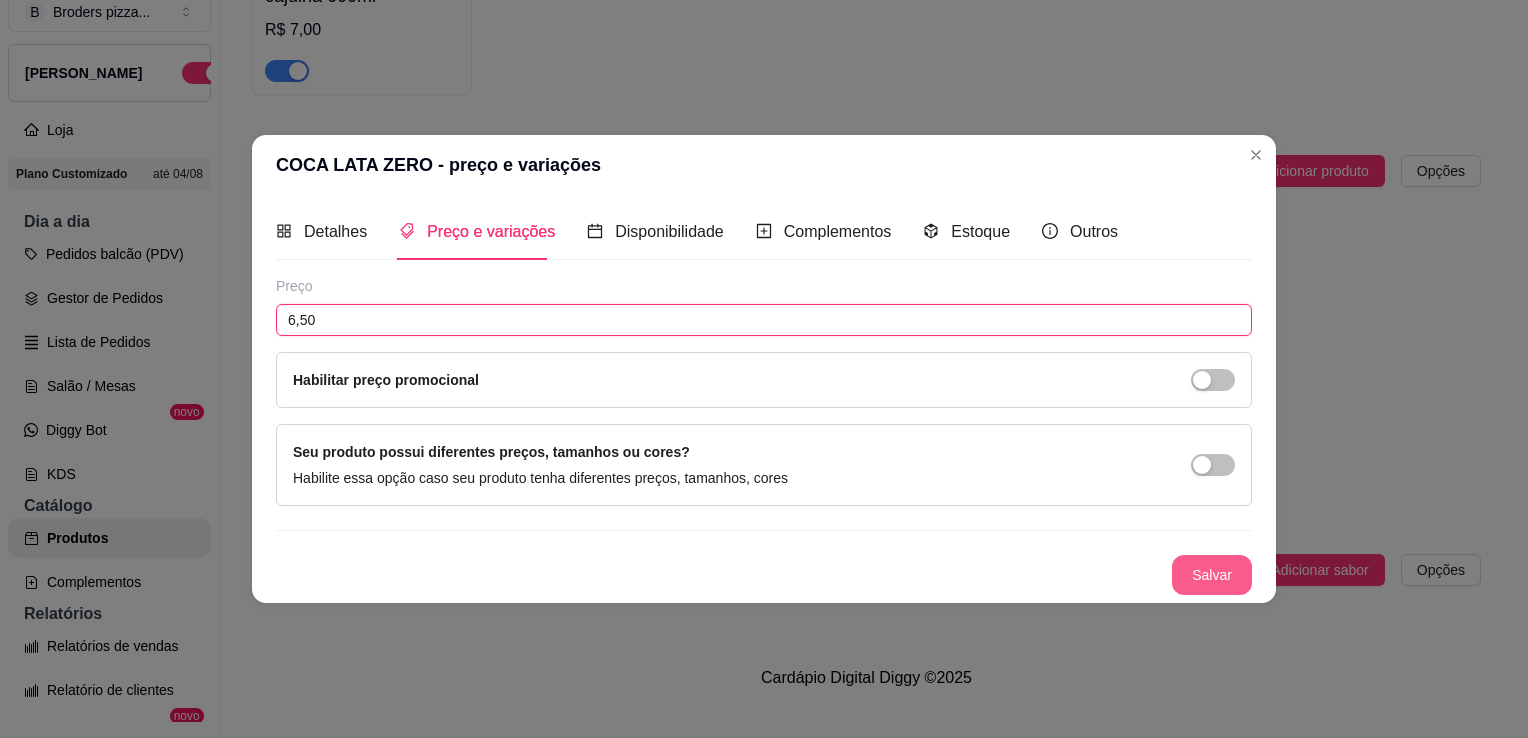 type on "6,50" 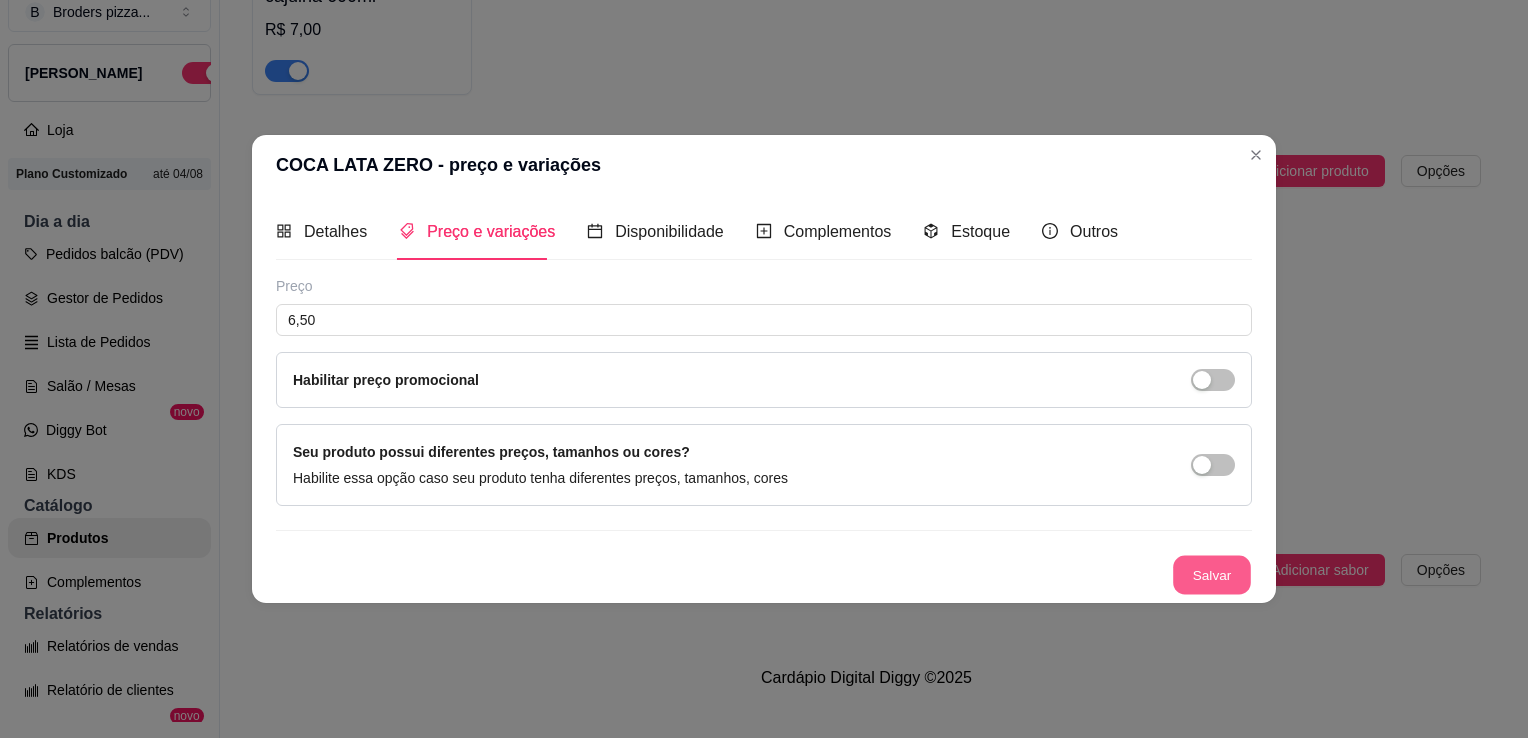 click on "Salvar" at bounding box center (1212, 575) 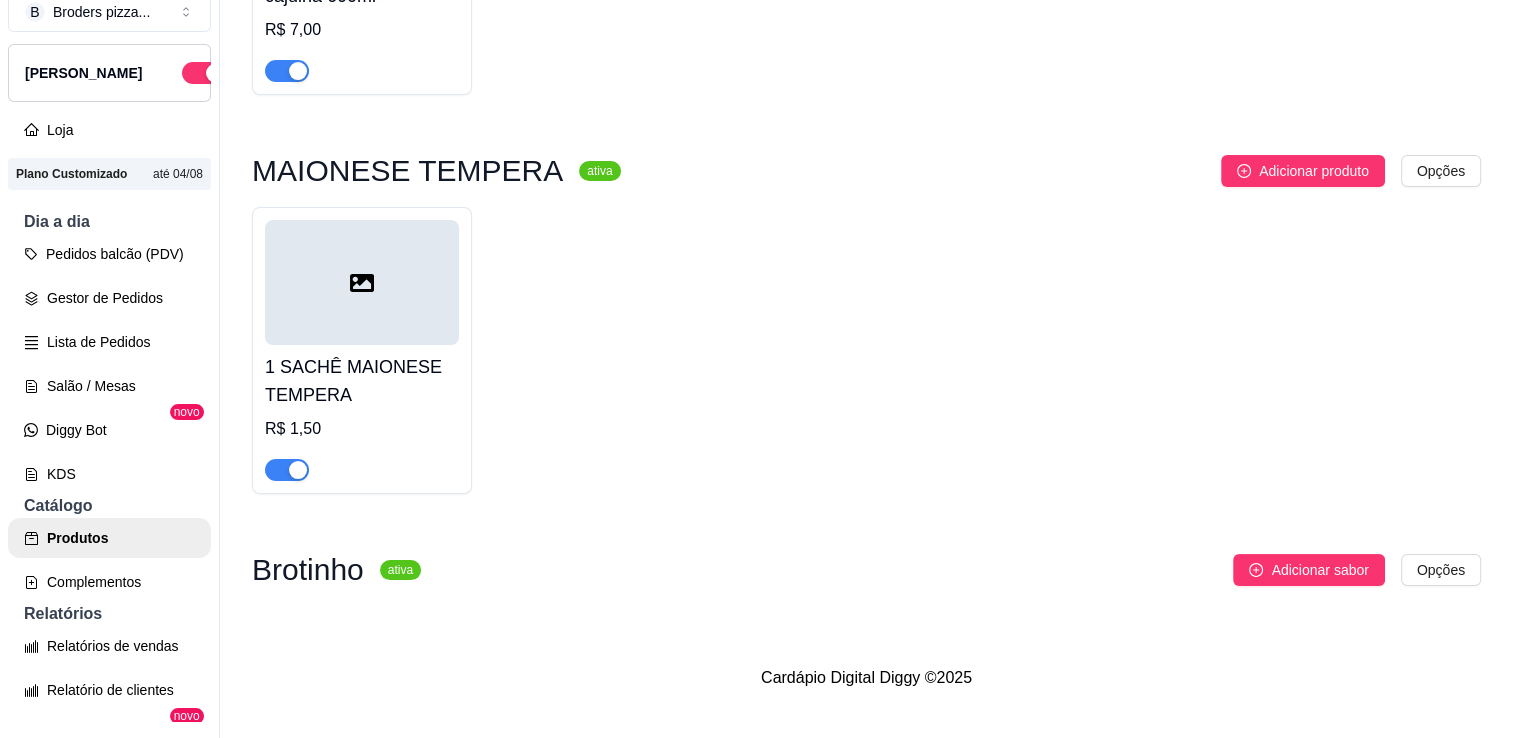 click on "CAJUINA 2 LITRO   R$ 13,00" at bounding box center (1370, -722) 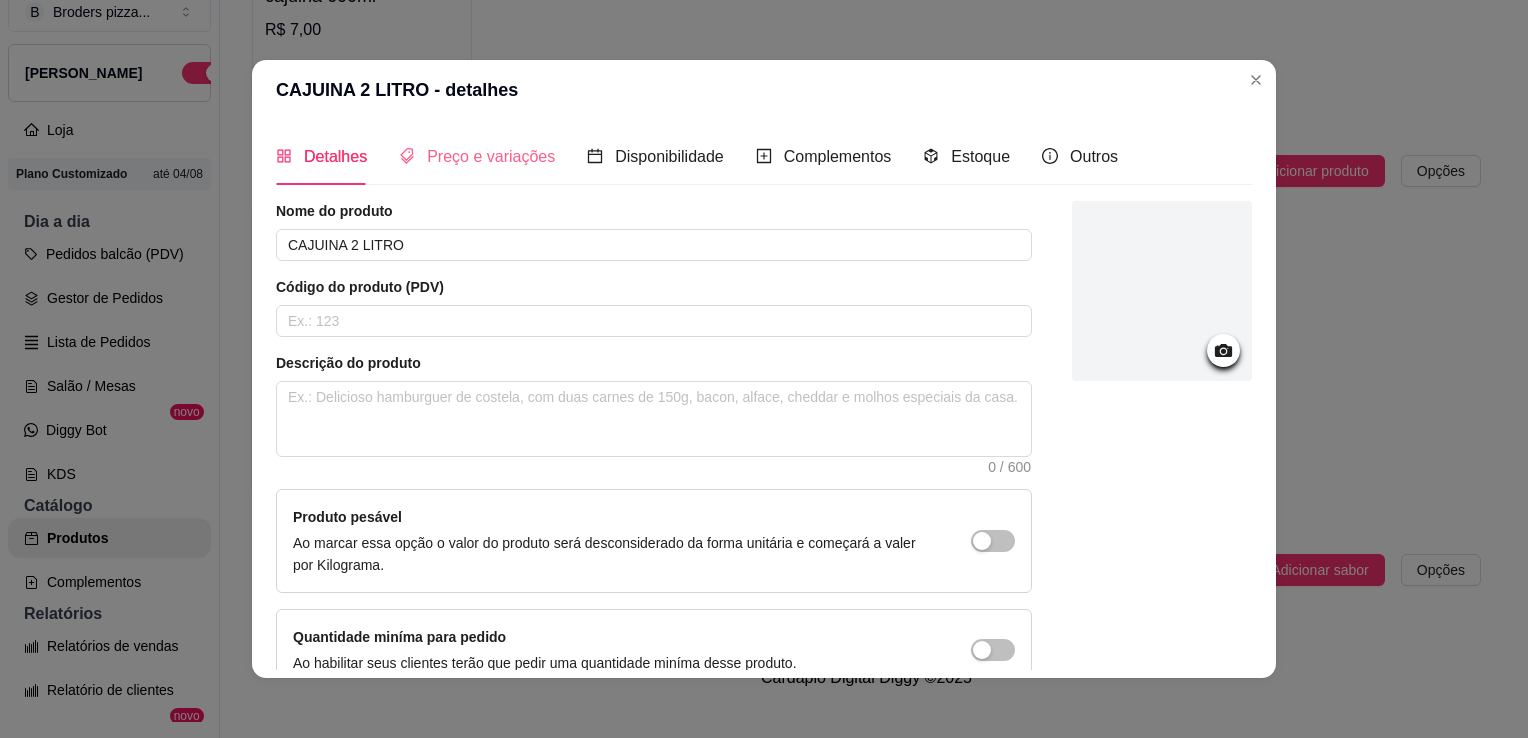 click on "Preço e variações" at bounding box center (477, 156) 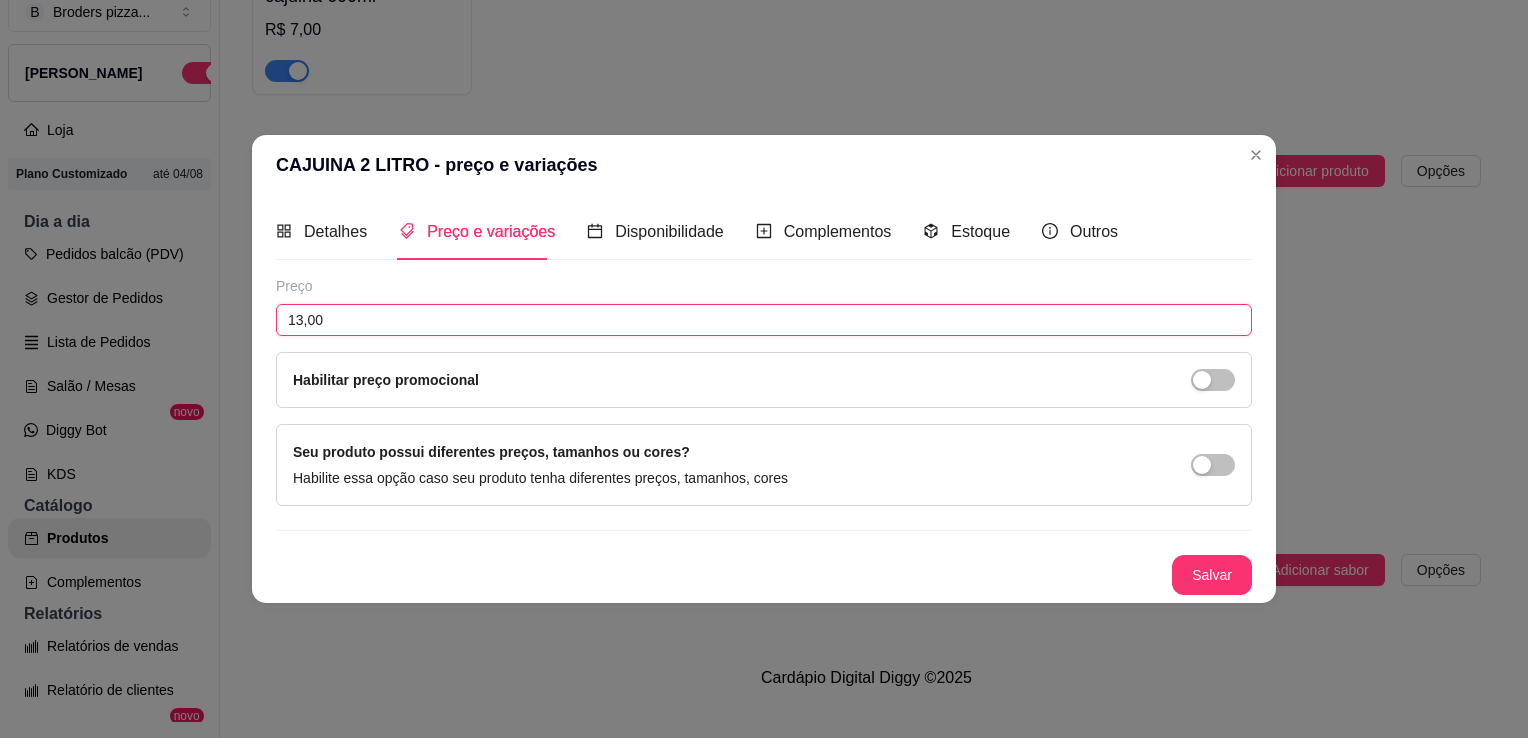 click on "13,00" at bounding box center [764, 320] 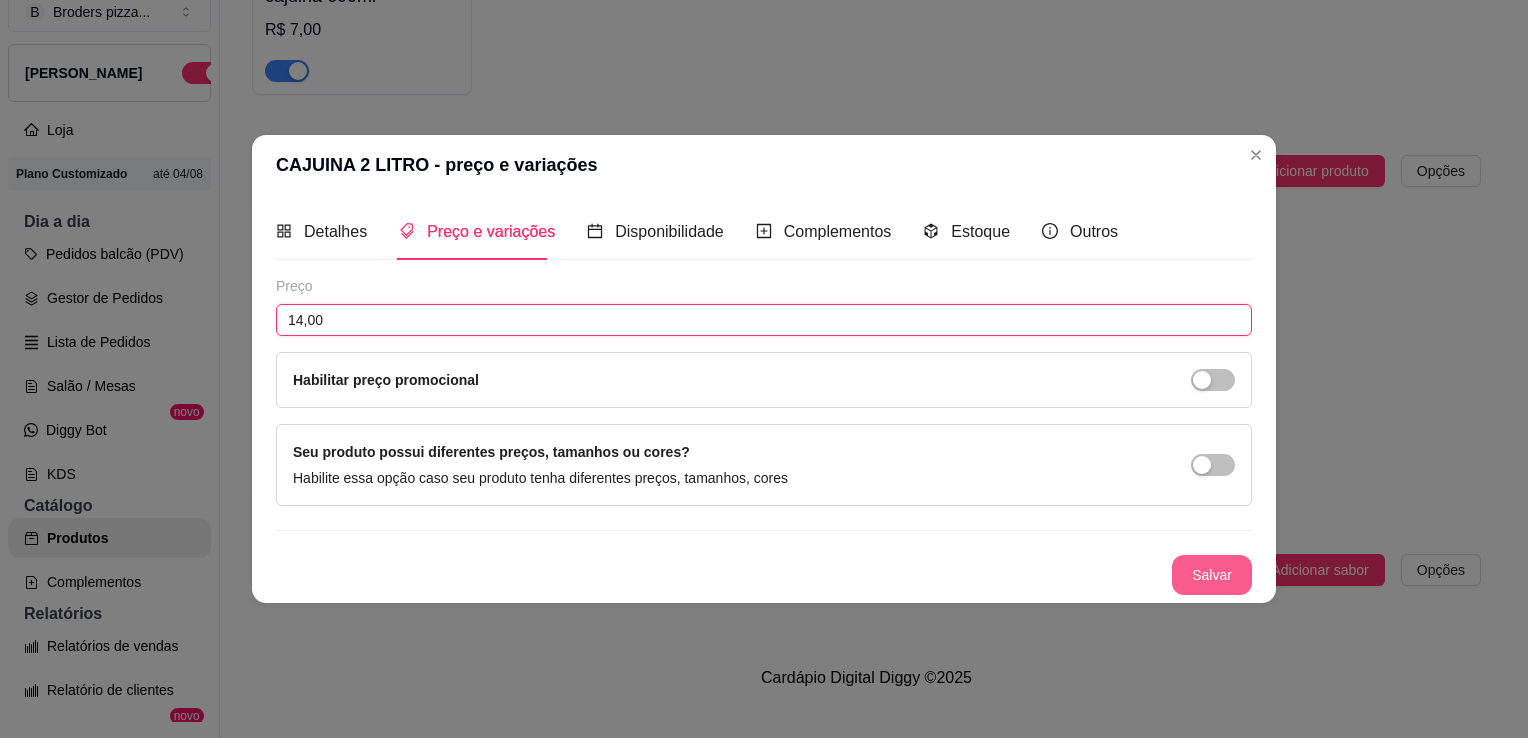 type on "14,00" 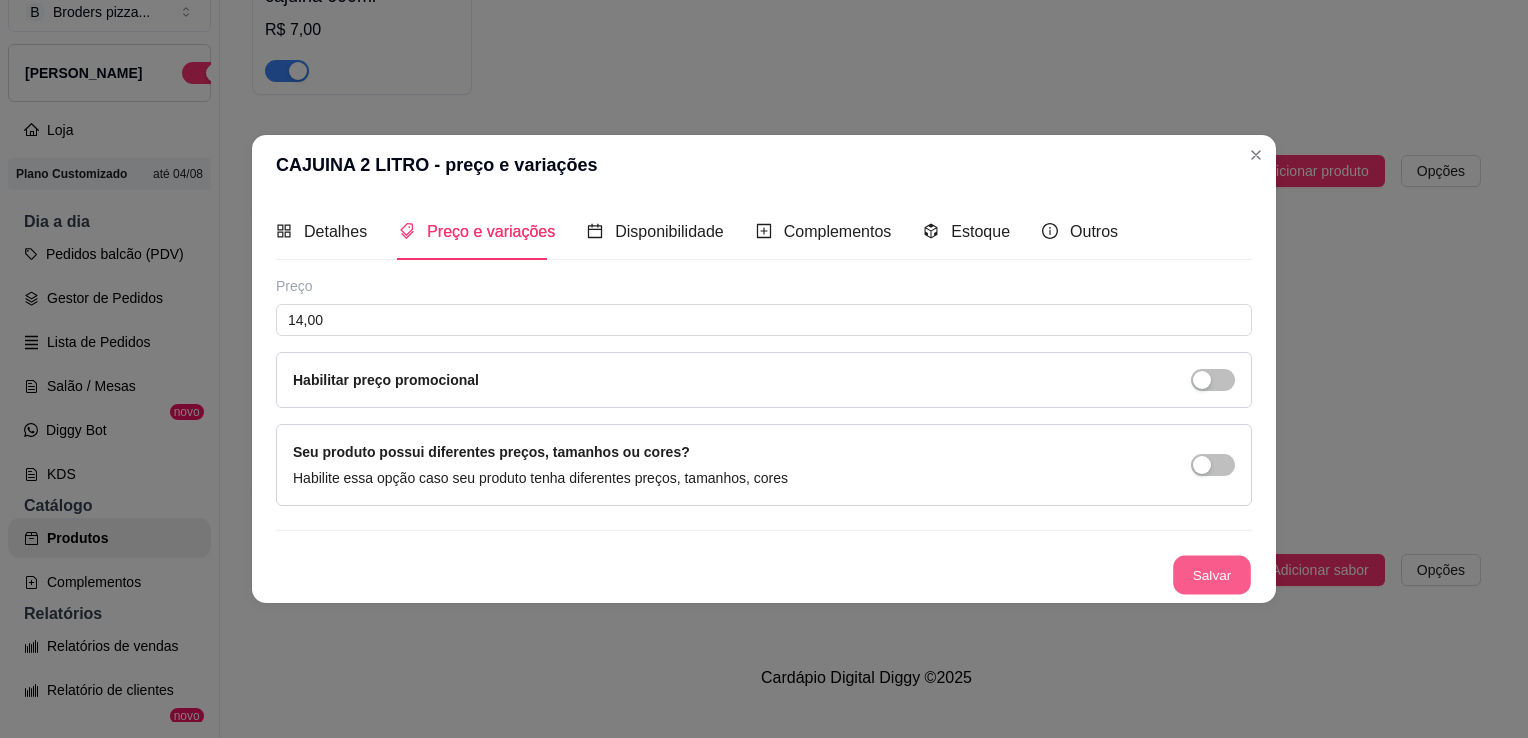 click on "Salvar" at bounding box center (1212, 575) 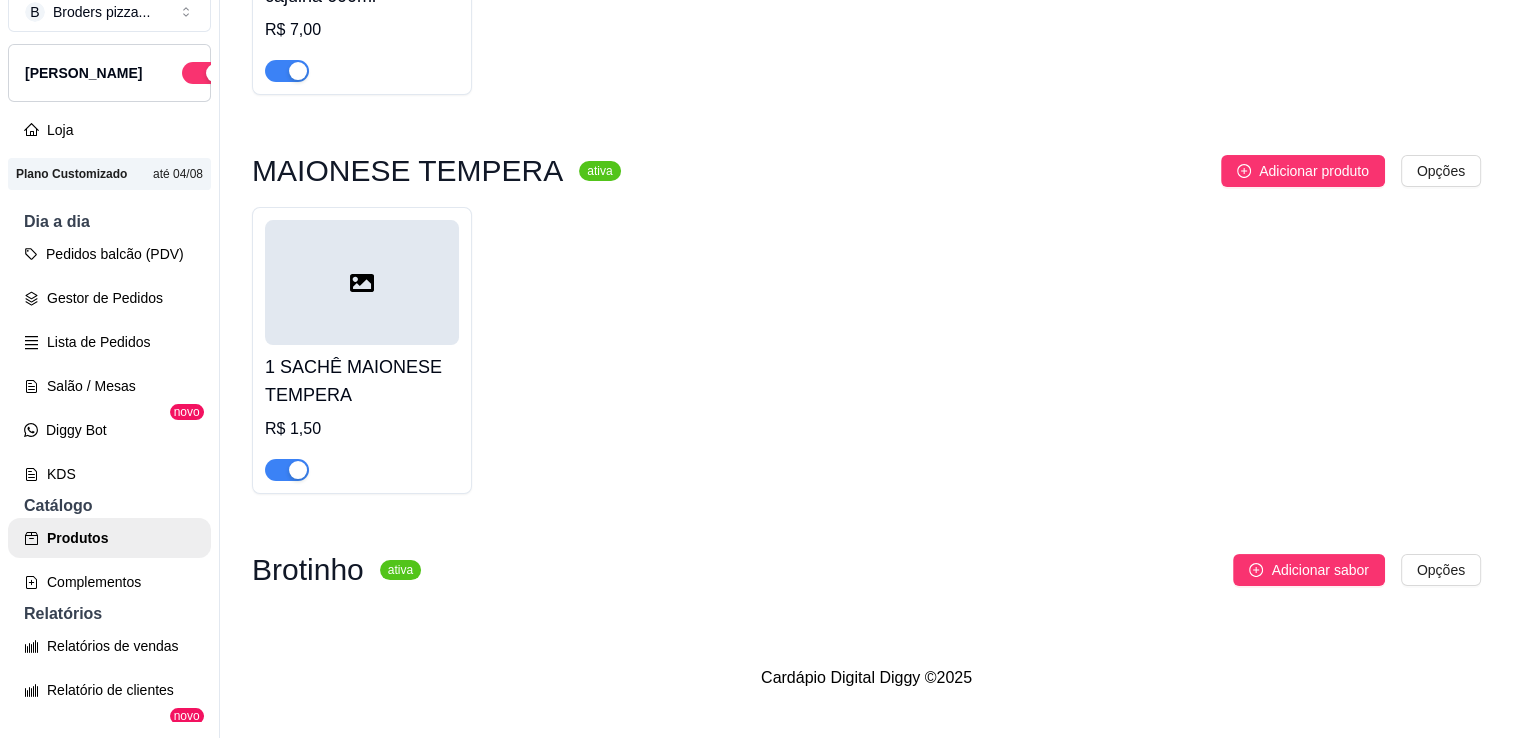 click on "COCA ZERO 1 LITRO   R$ 9,00" at bounding box center [866, -347] 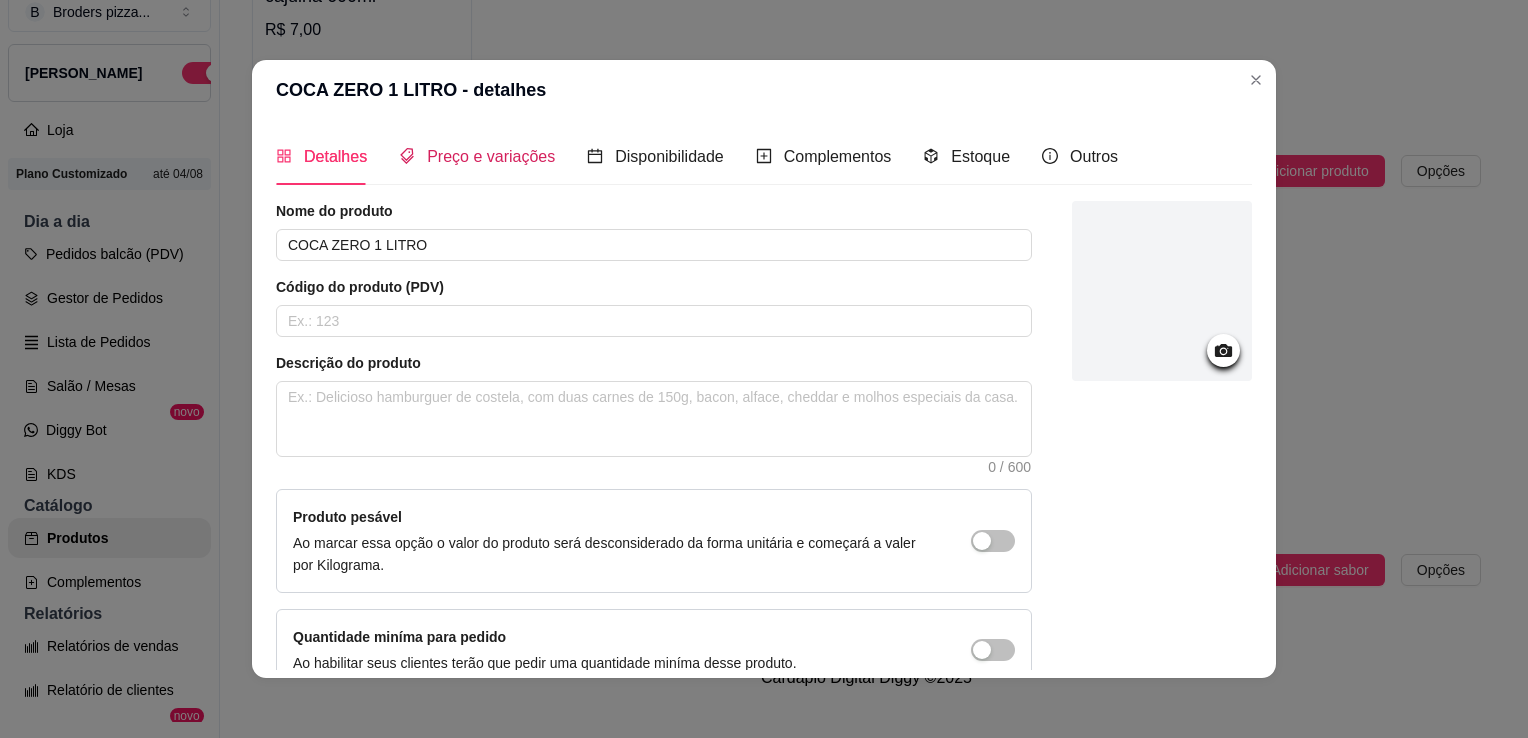 click on "Preço e variações" at bounding box center (491, 156) 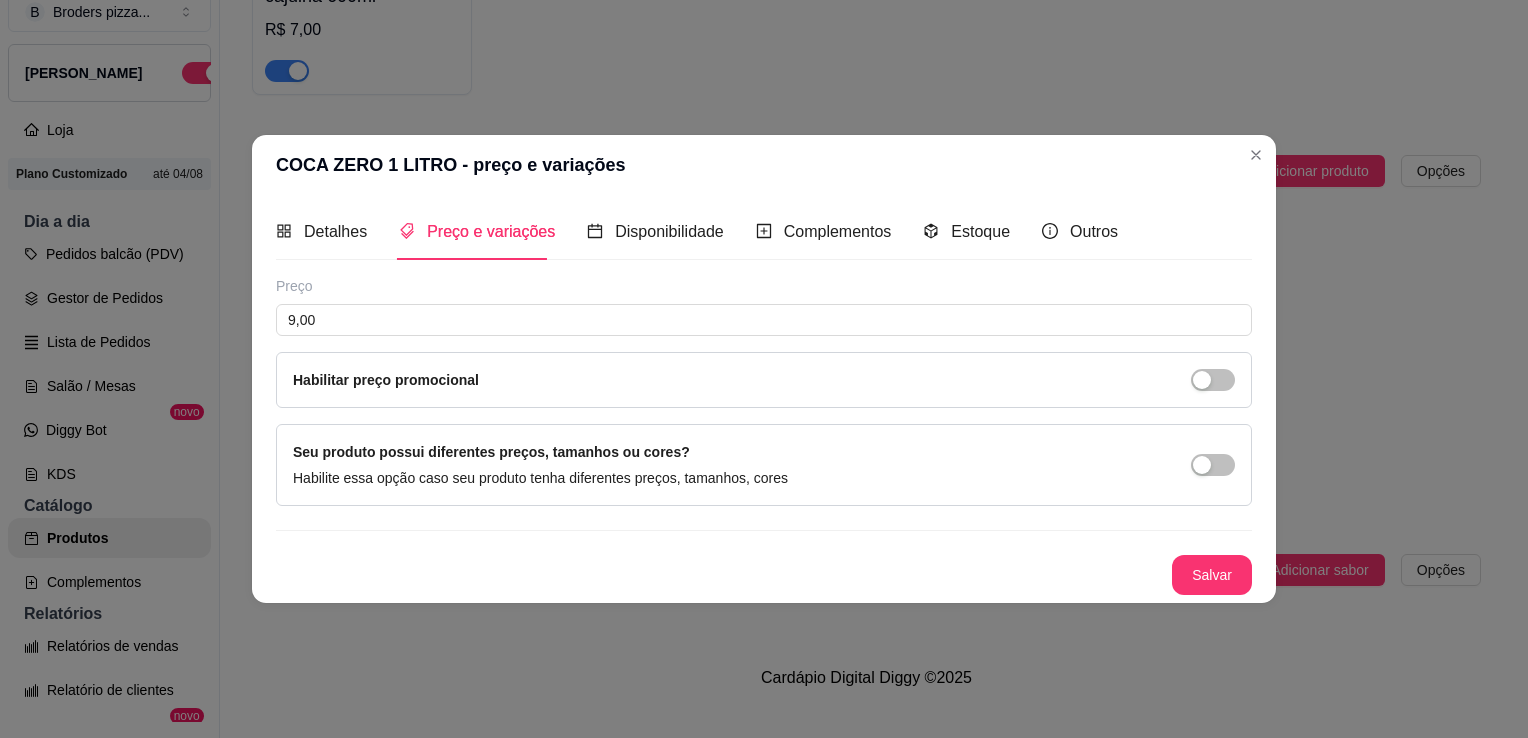 type 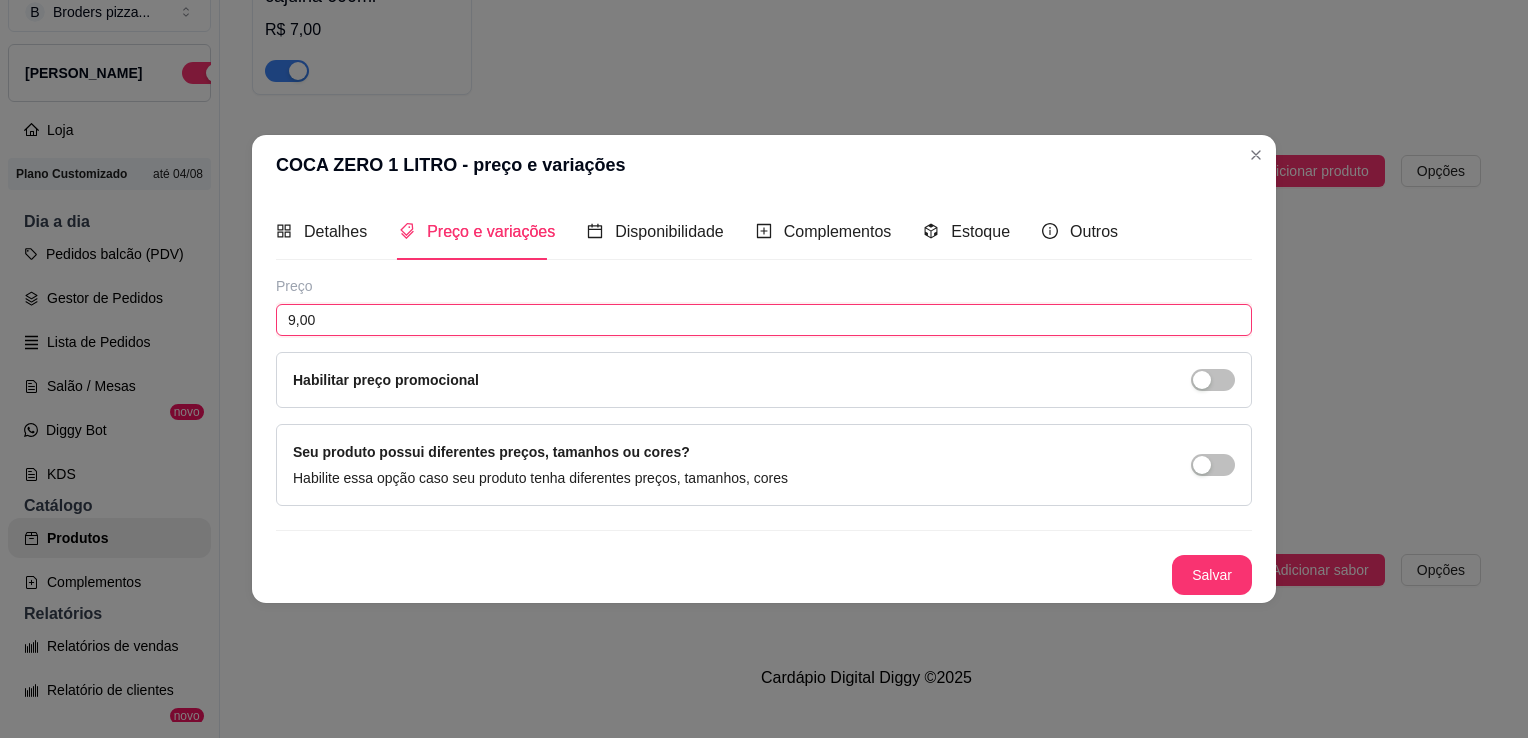 click on "9,00" at bounding box center (764, 320) 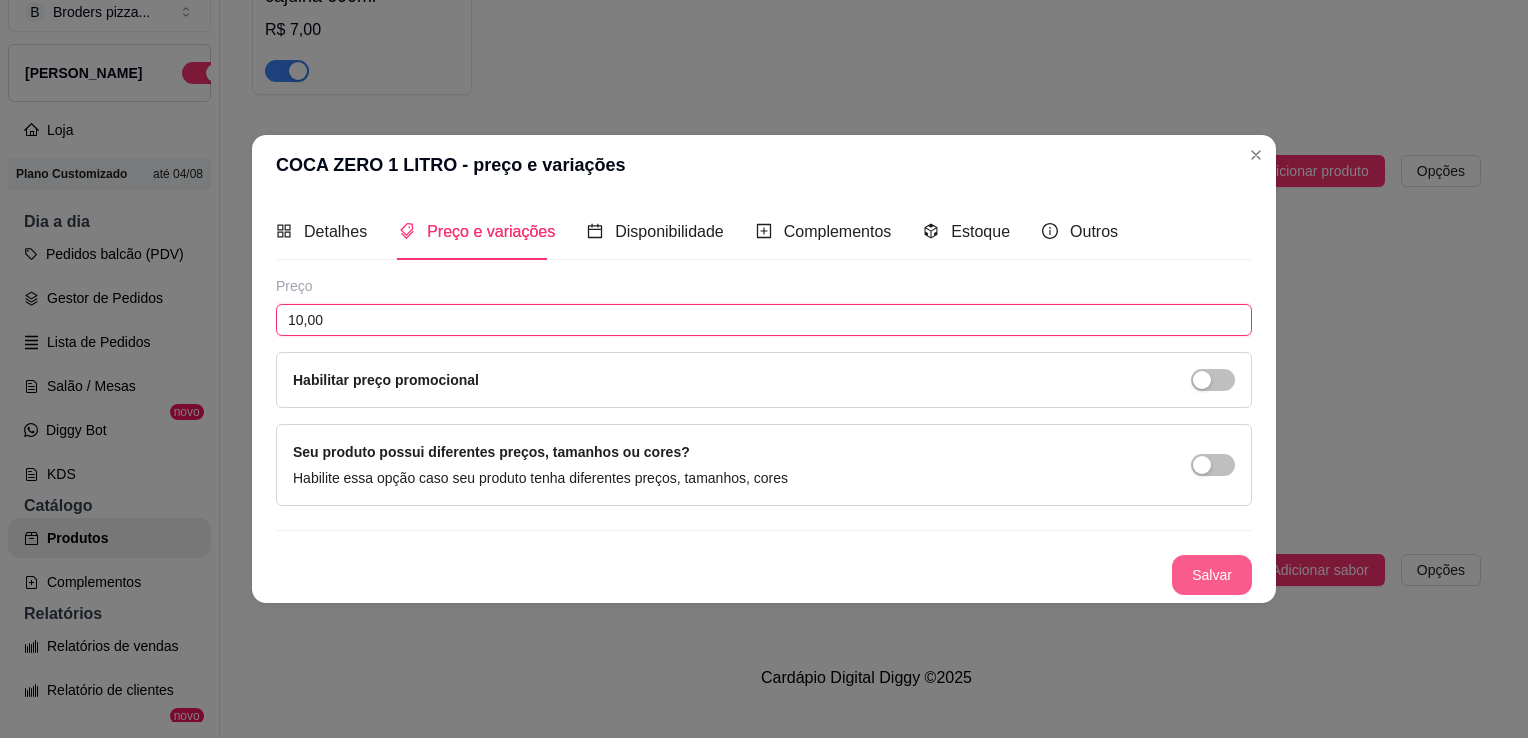 type on "10,00" 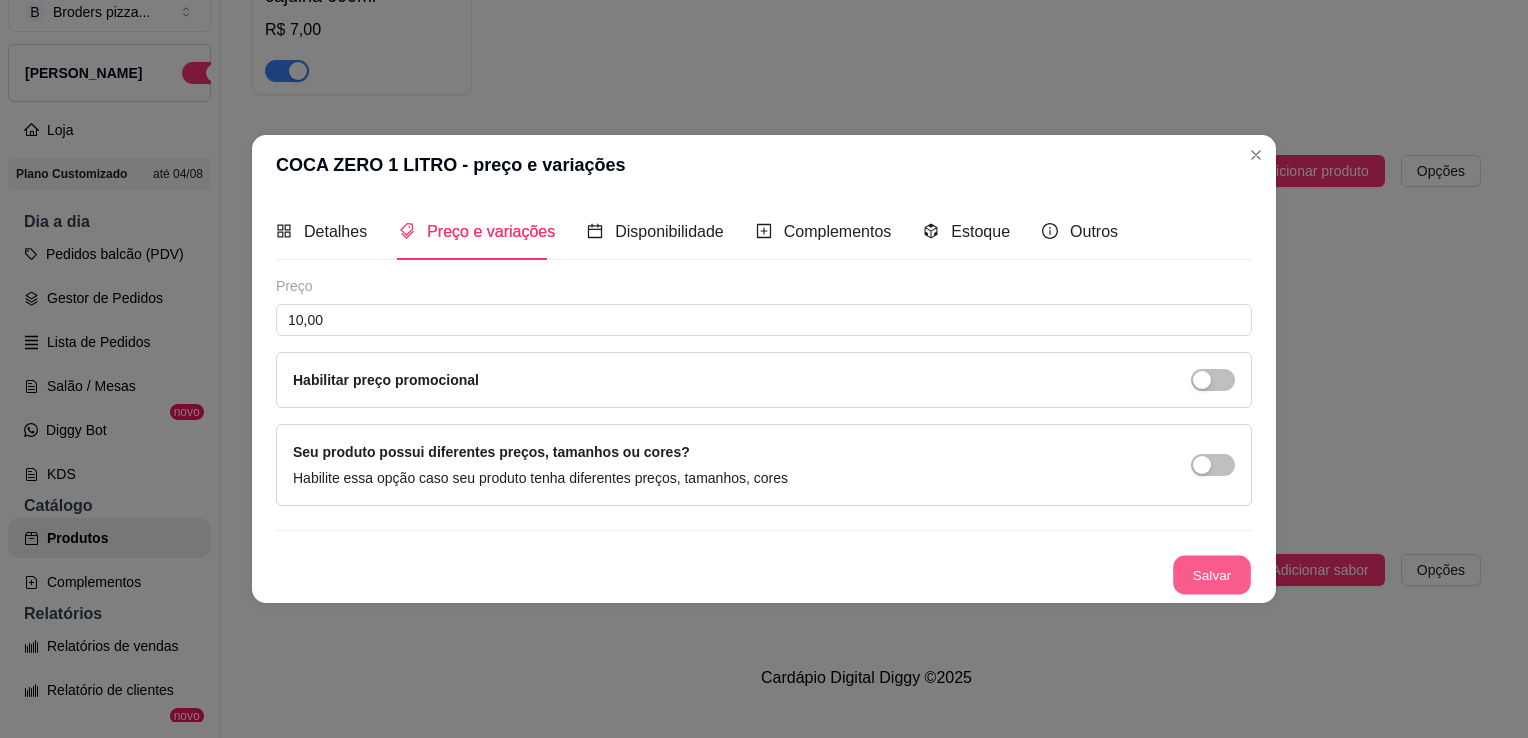 click on "Salvar" at bounding box center (1212, 575) 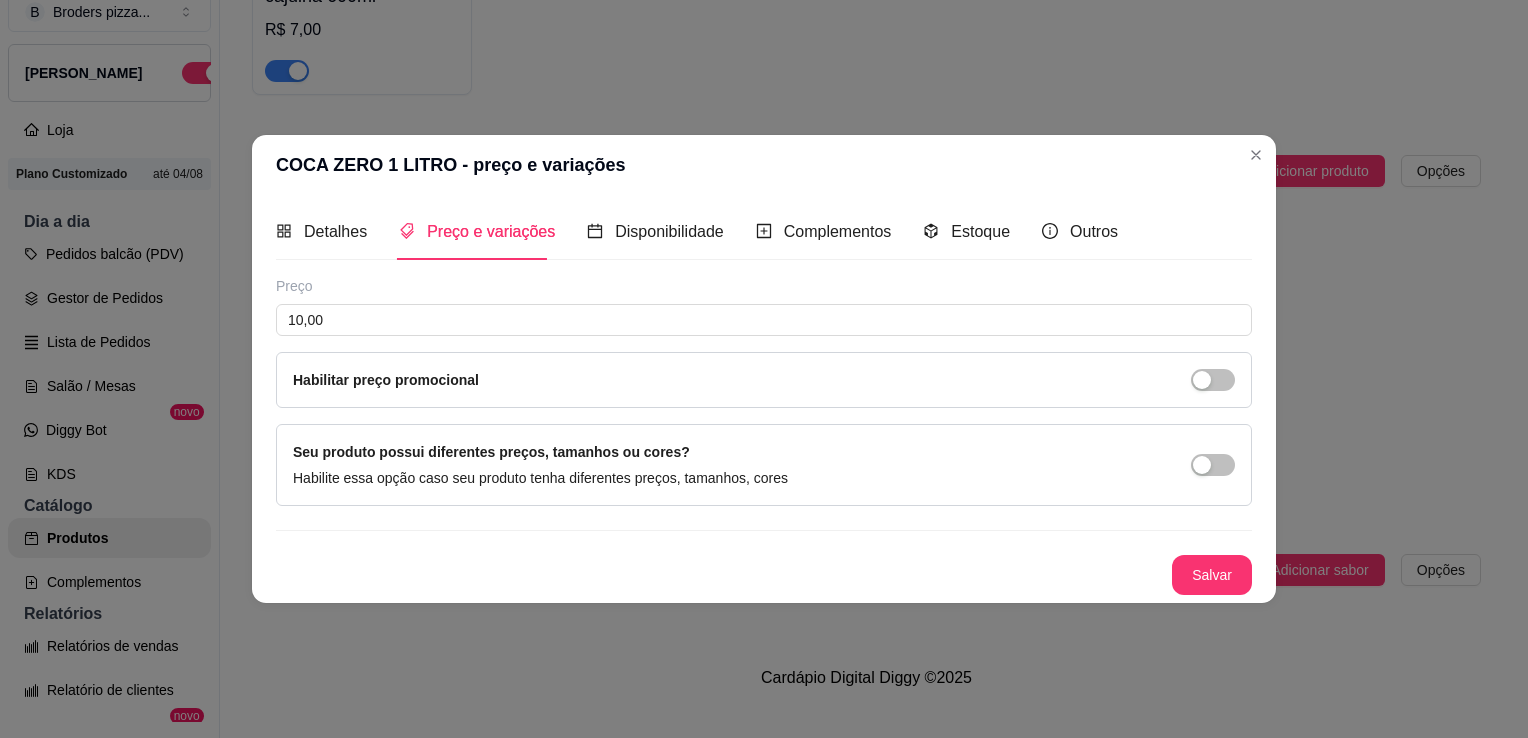 drag, startPoint x: 1240, startPoint y: 596, endPoint x: 1240, endPoint y: 550, distance: 46 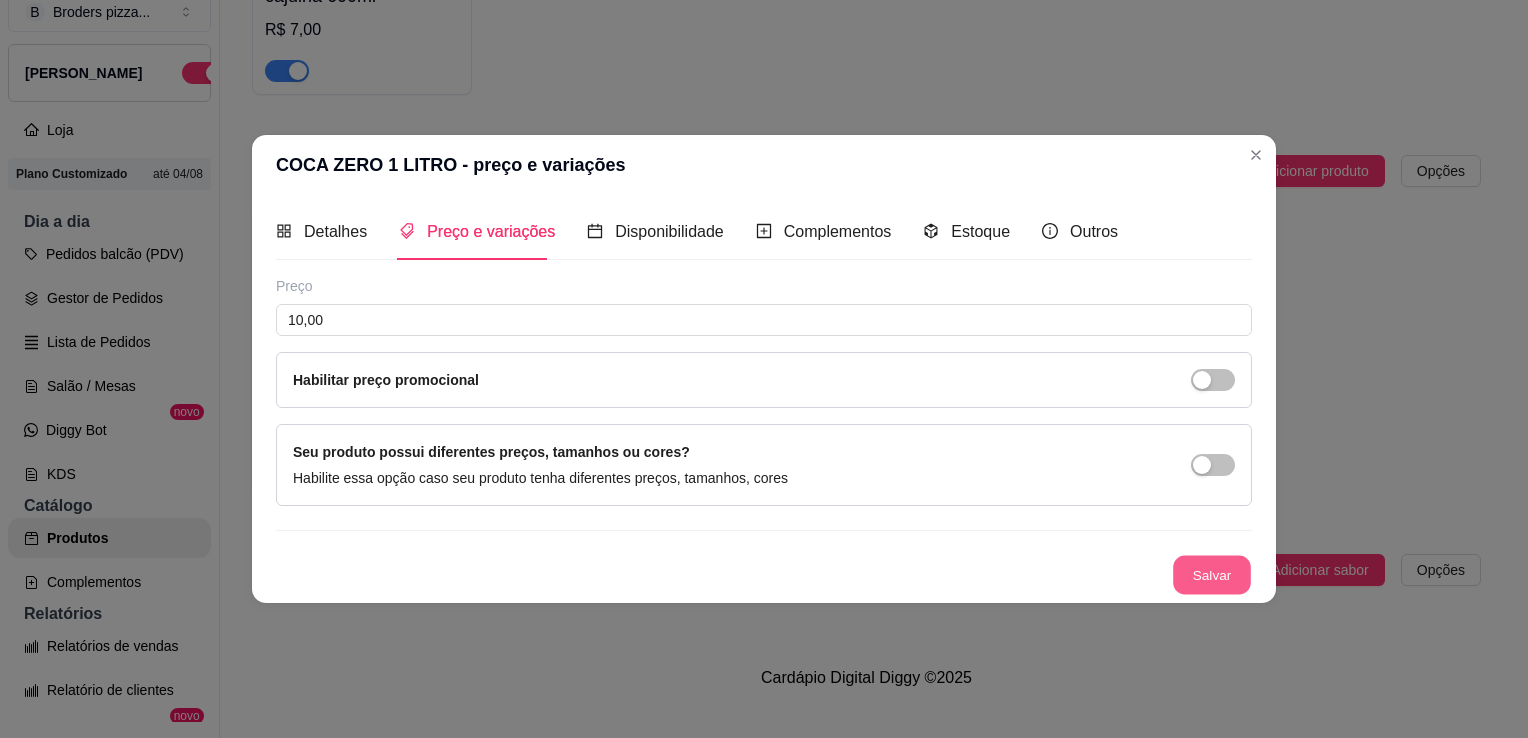 click on "Salvar" at bounding box center [1212, 575] 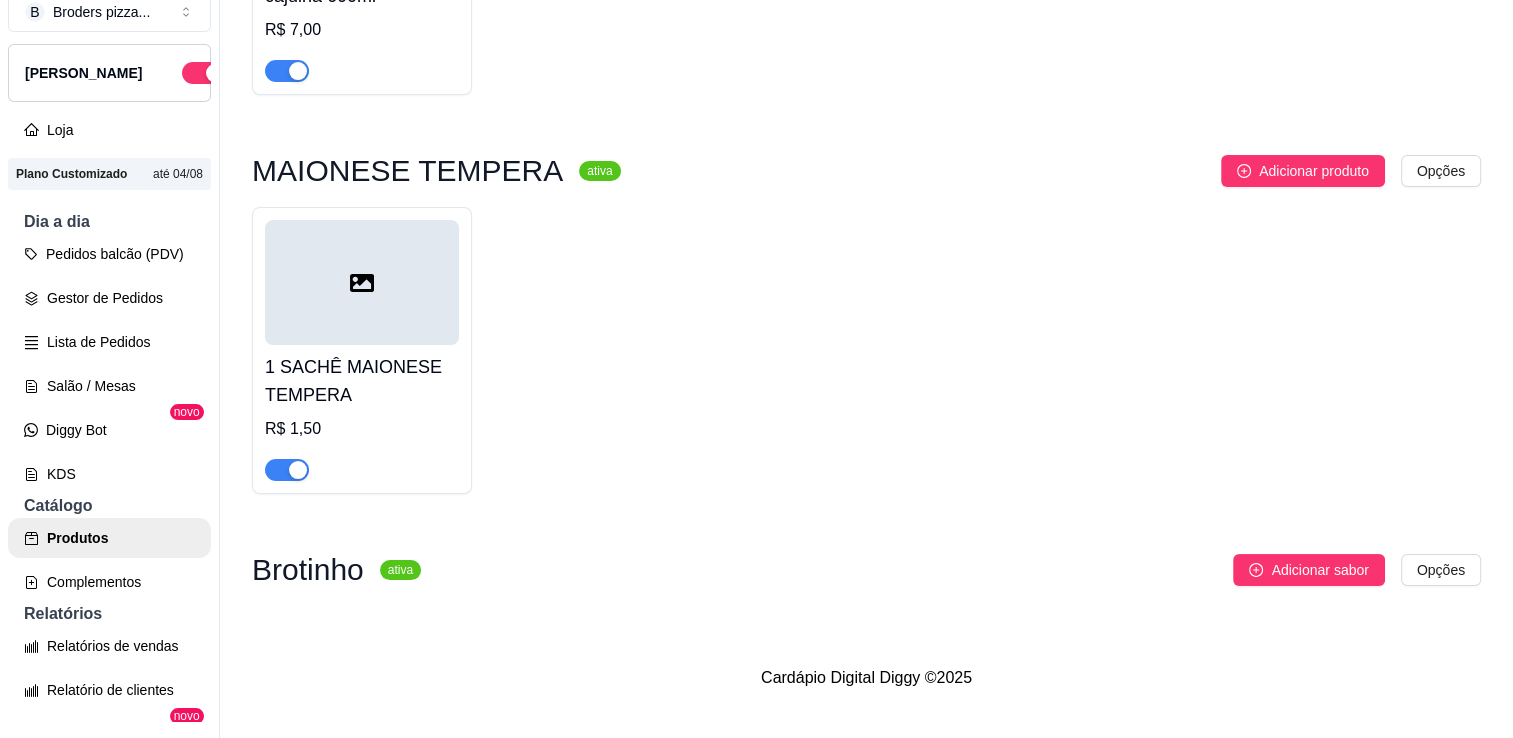 scroll, scrollTop: 11138, scrollLeft: 0, axis: vertical 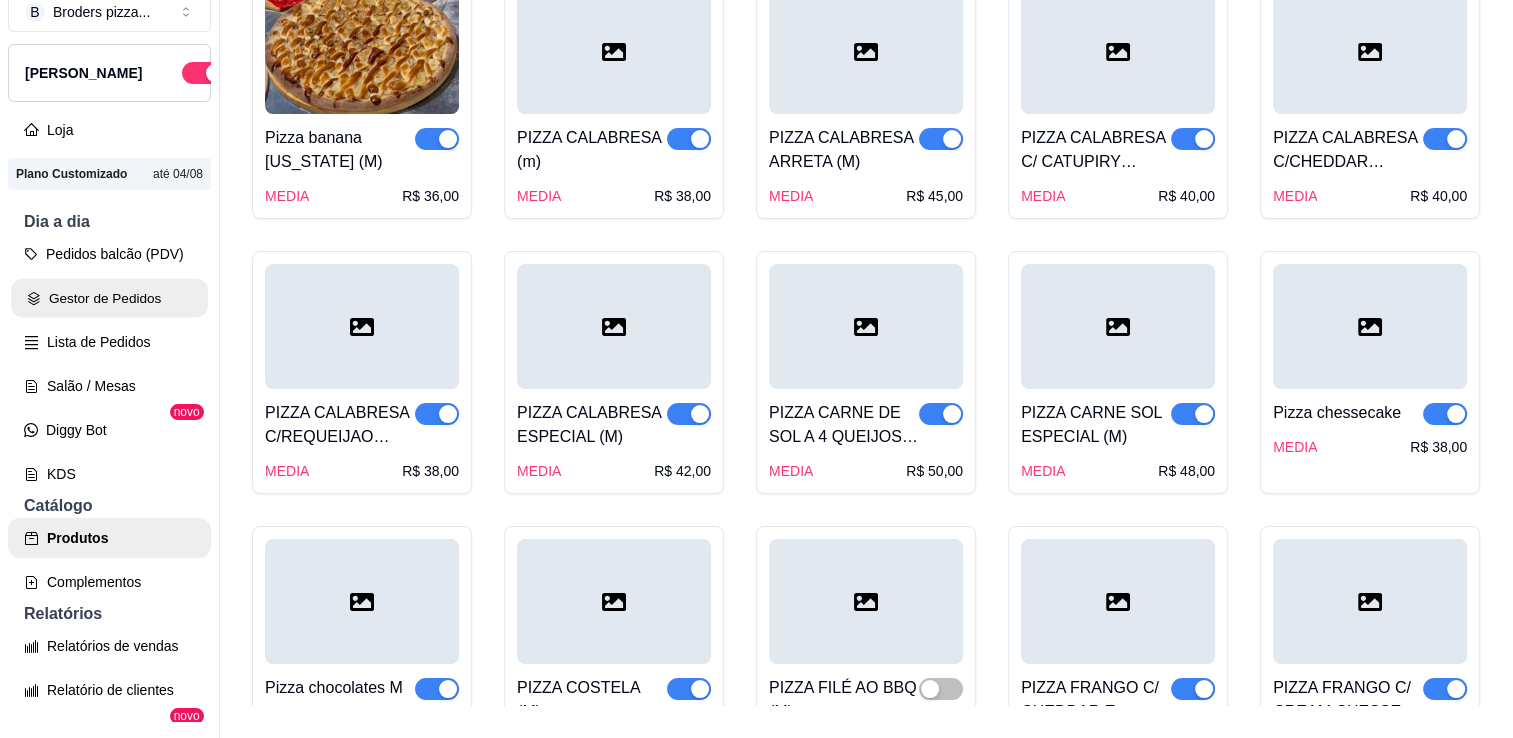 click on "Gestor de Pedidos" at bounding box center [109, 298] 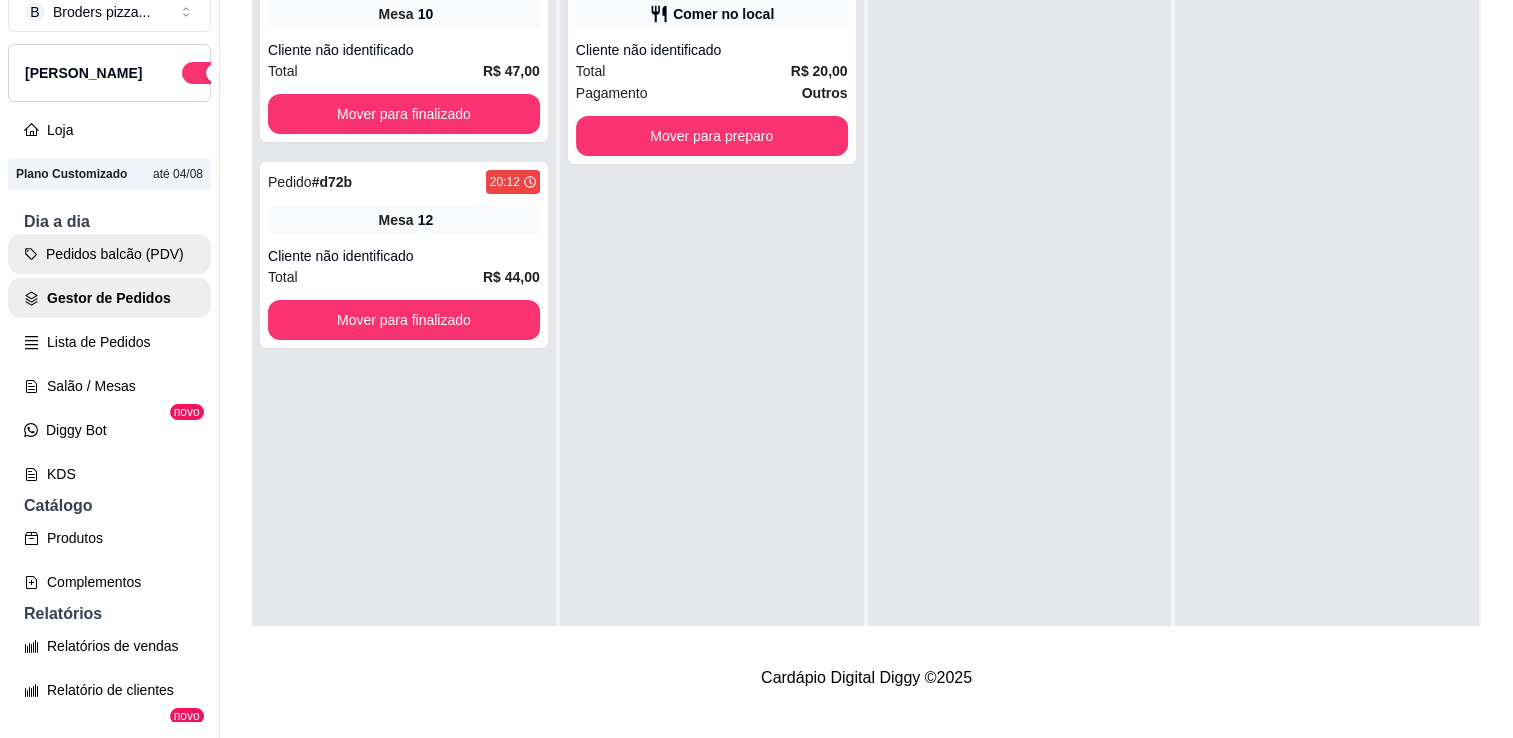 scroll, scrollTop: 0, scrollLeft: 0, axis: both 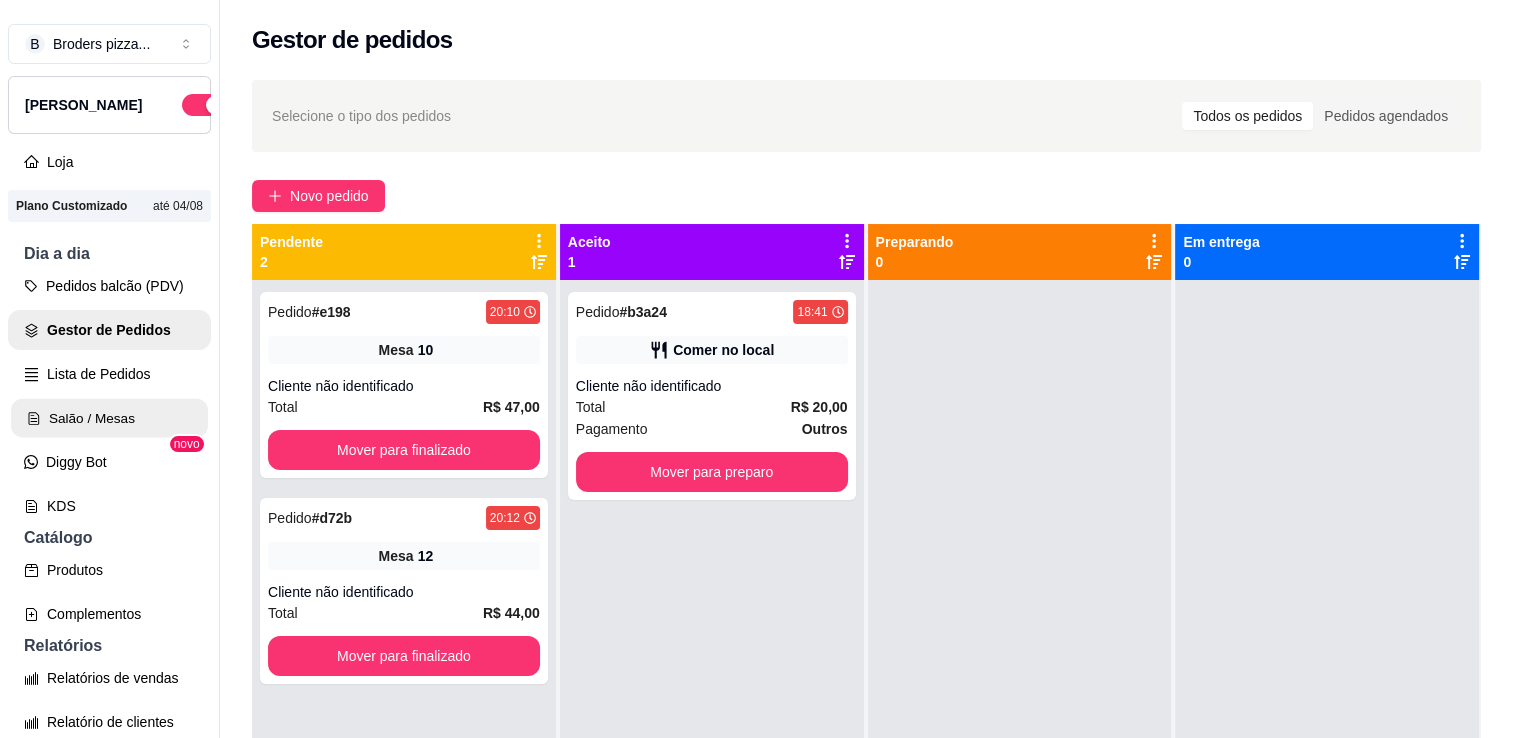 click on "Salão / Mesas" at bounding box center (109, 418) 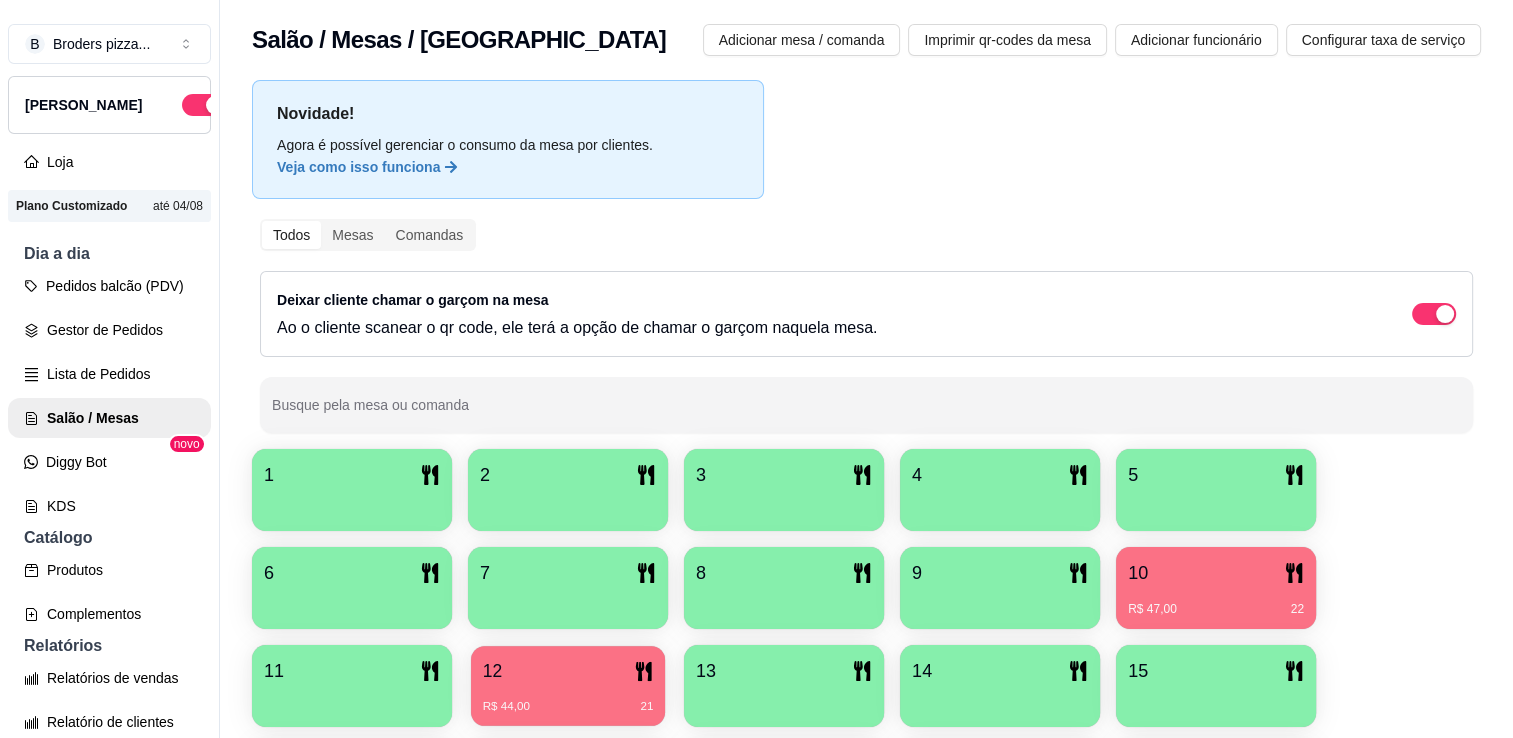 click on "R$ 44,00 21" at bounding box center [568, 699] 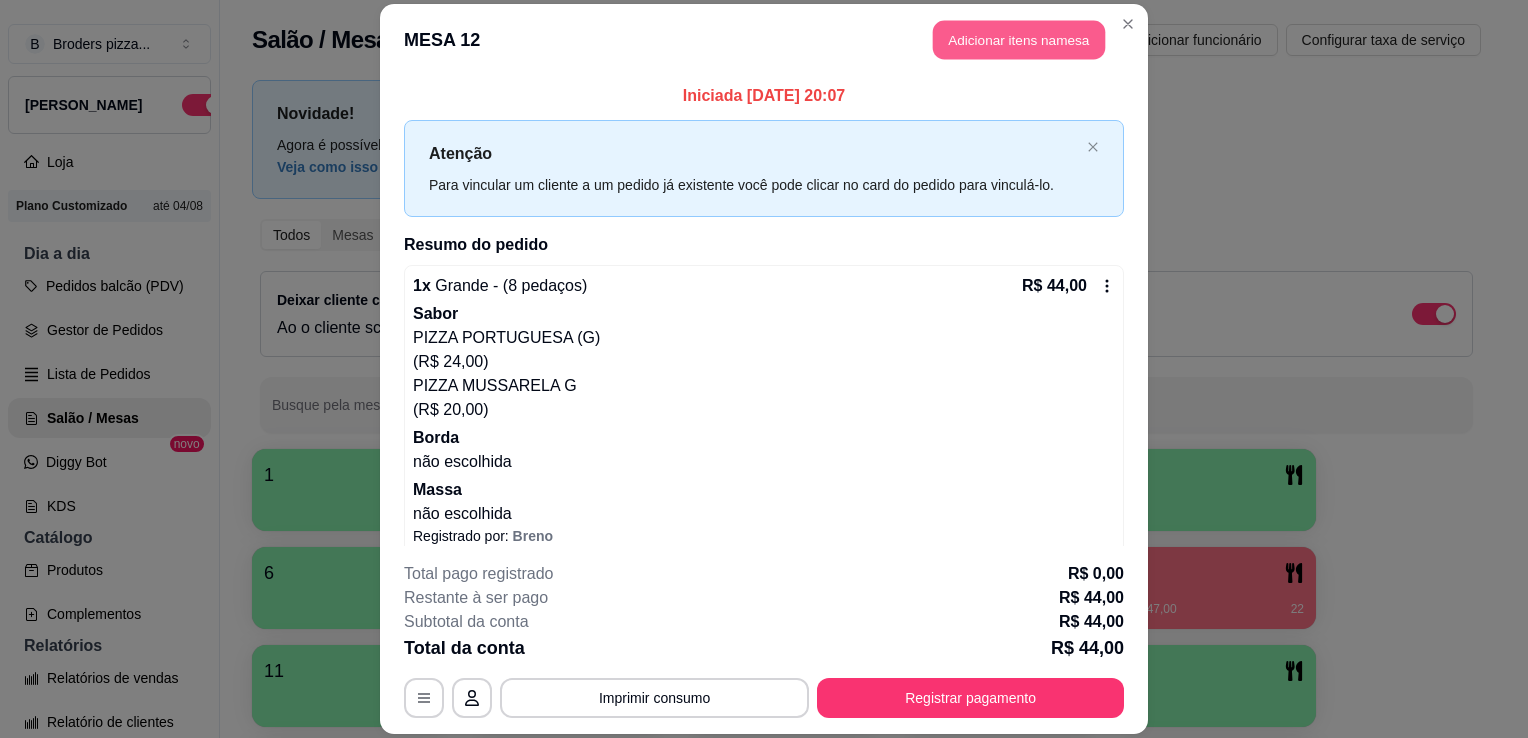 click on "MESA 12 Adicionar itens na  mesa" at bounding box center [764, 40] 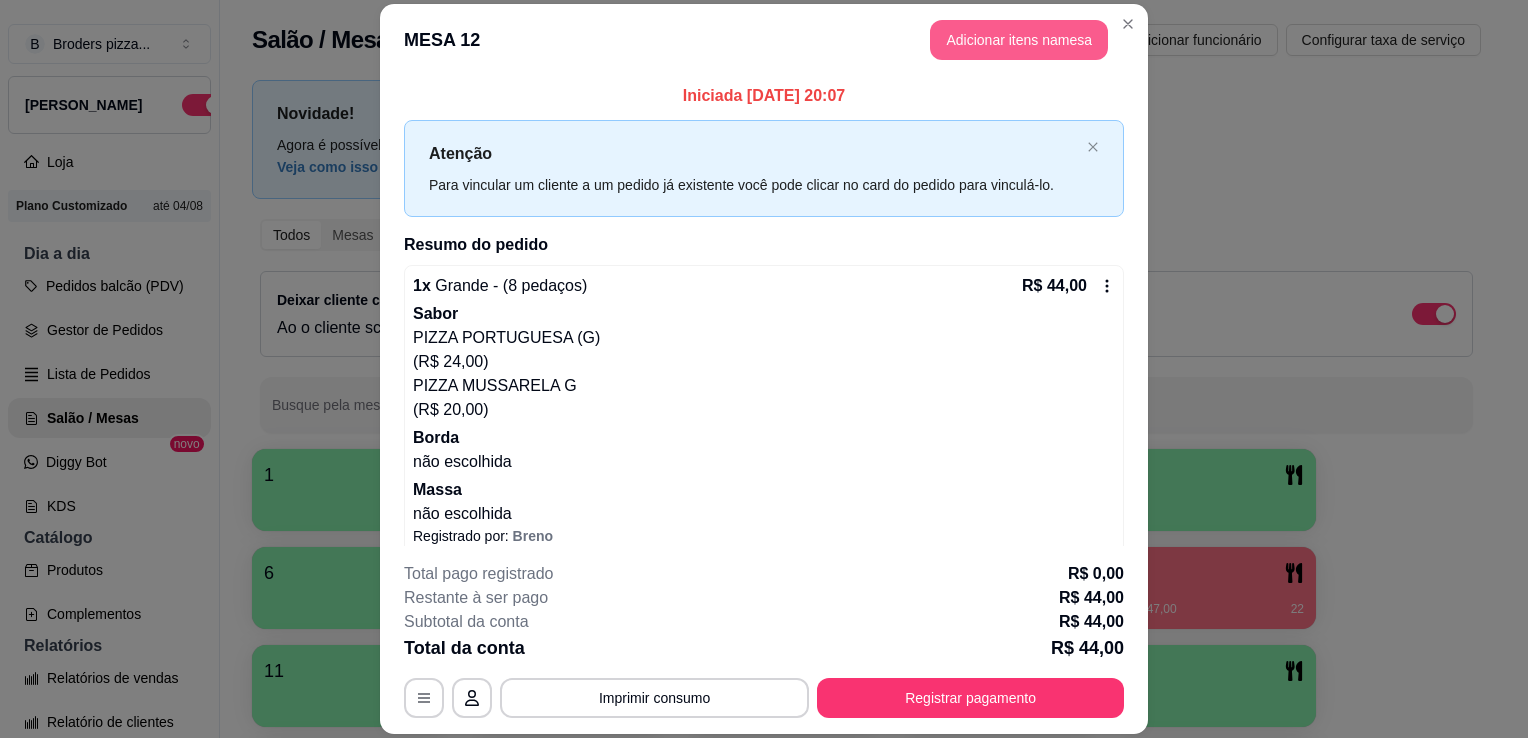 click on "Adicionar itens na  mesa" at bounding box center [1019, 40] 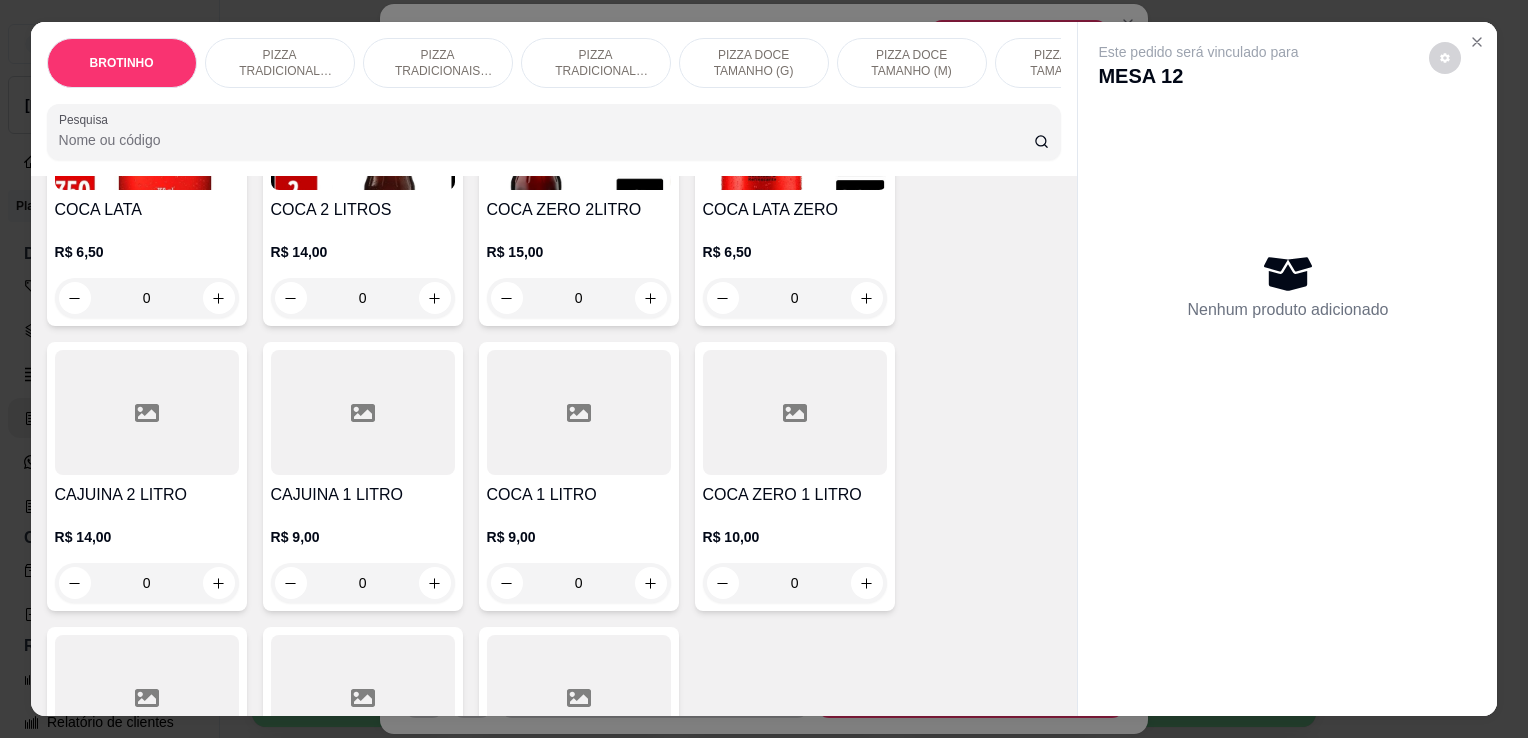 scroll, scrollTop: 2434, scrollLeft: 0, axis: vertical 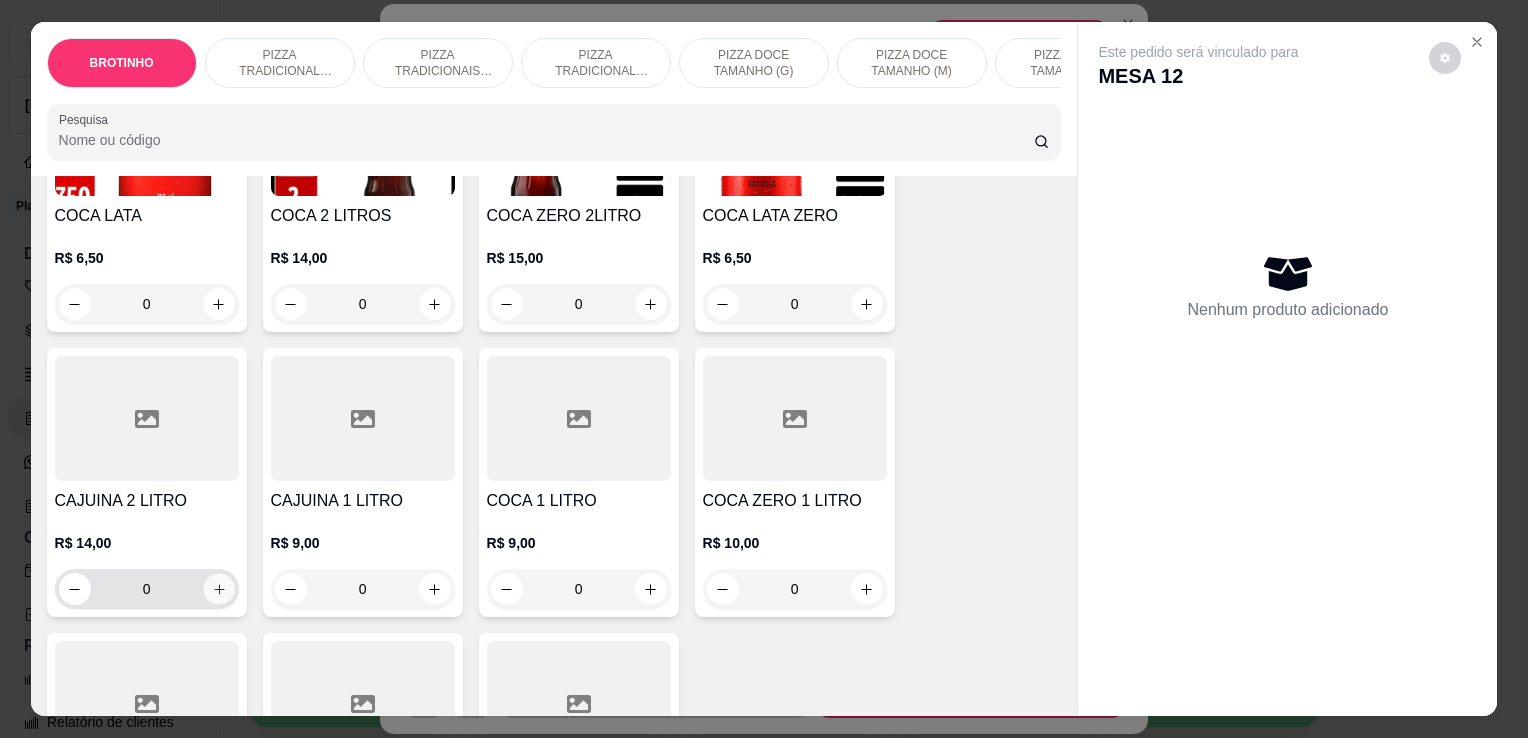 click at bounding box center [218, 589] 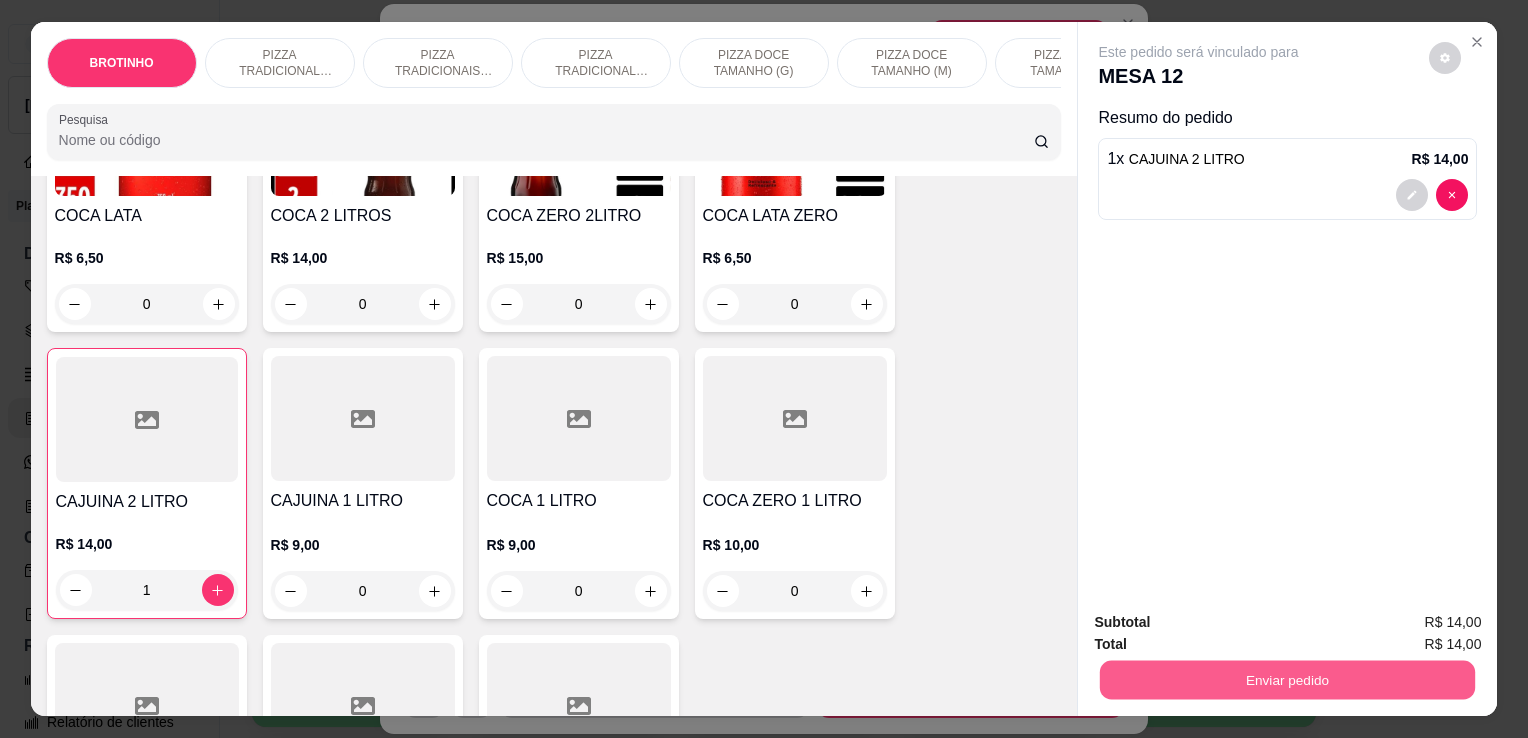 click on "Enviar pedido" at bounding box center (1287, 679) 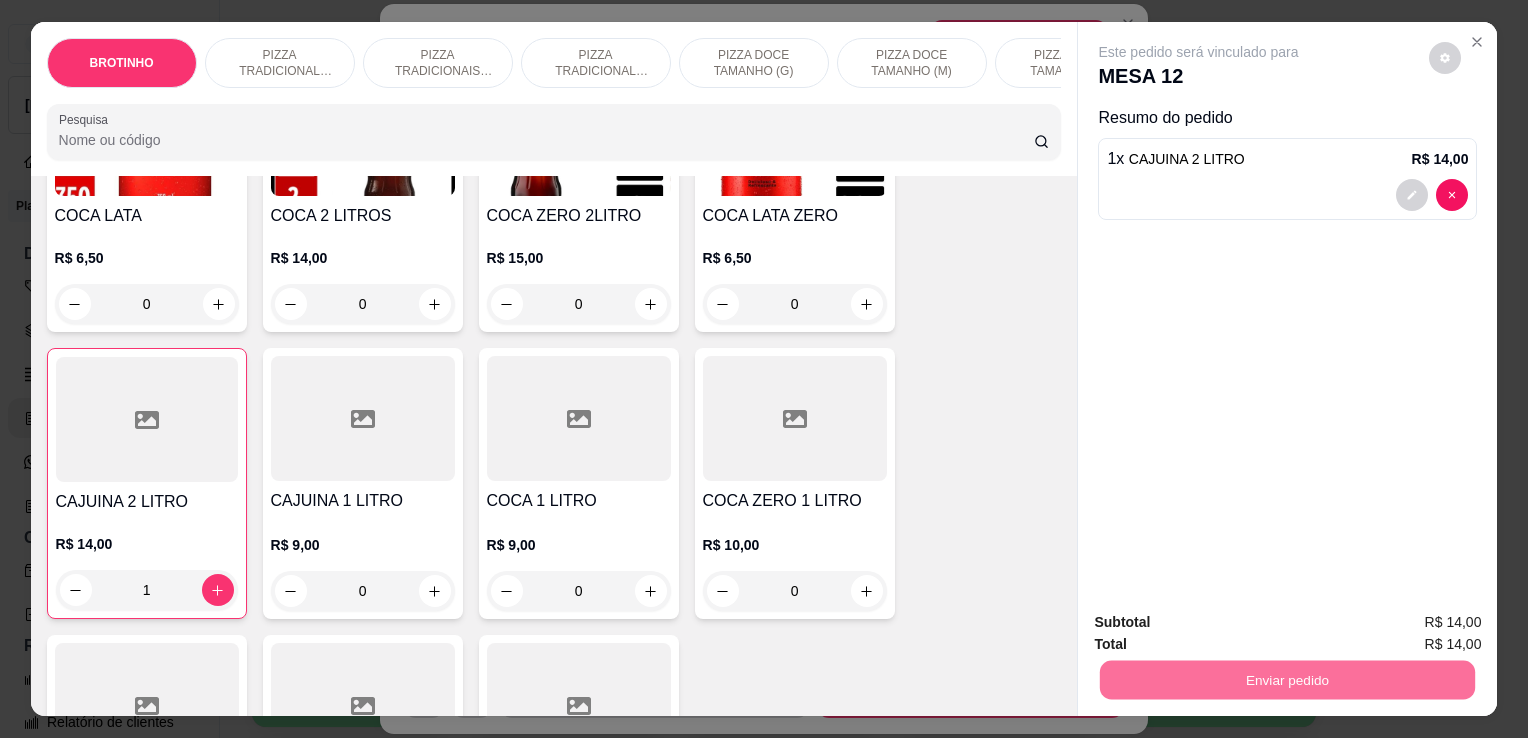 click on "Não registrar e enviar pedido" at bounding box center (1222, 623) 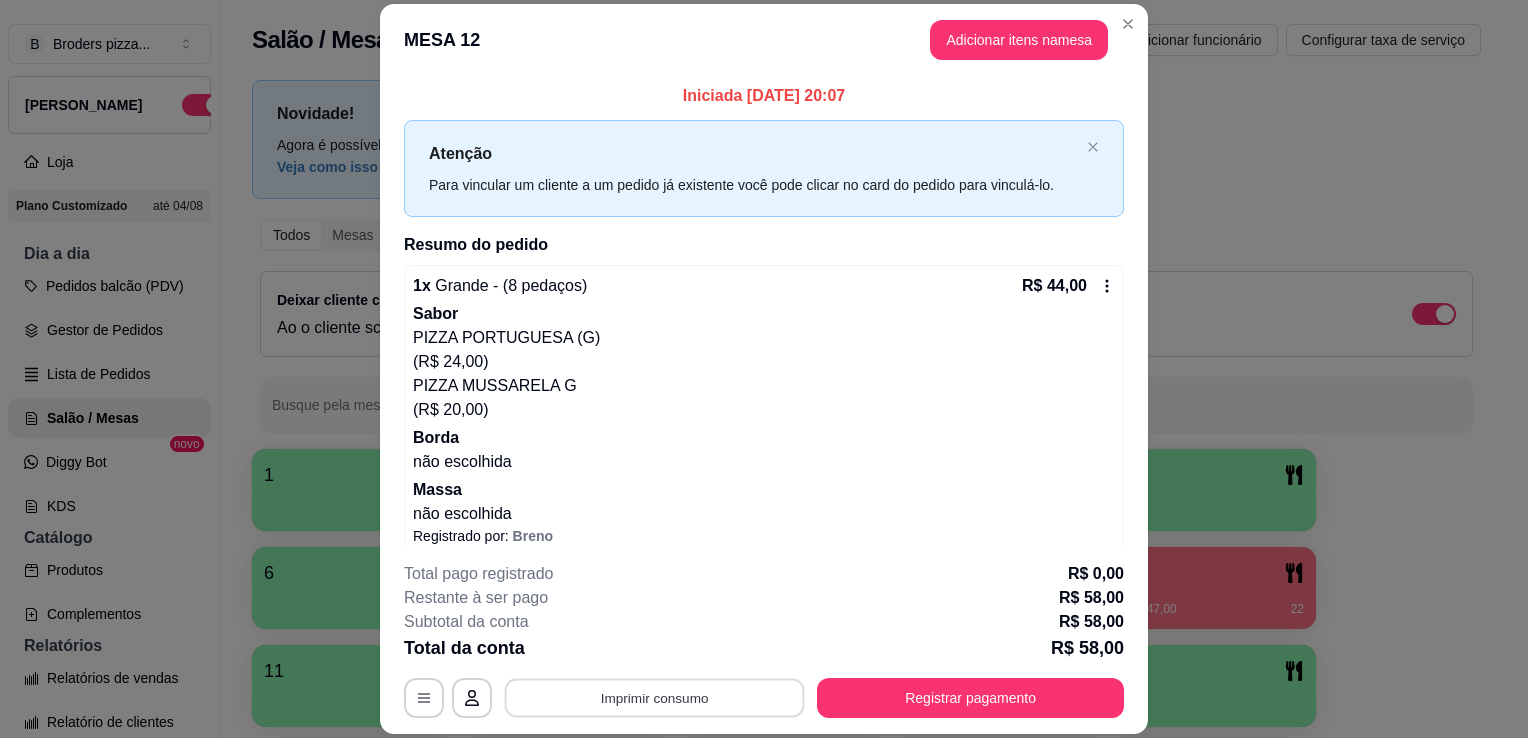 click on "Imprimir consumo" at bounding box center (655, 698) 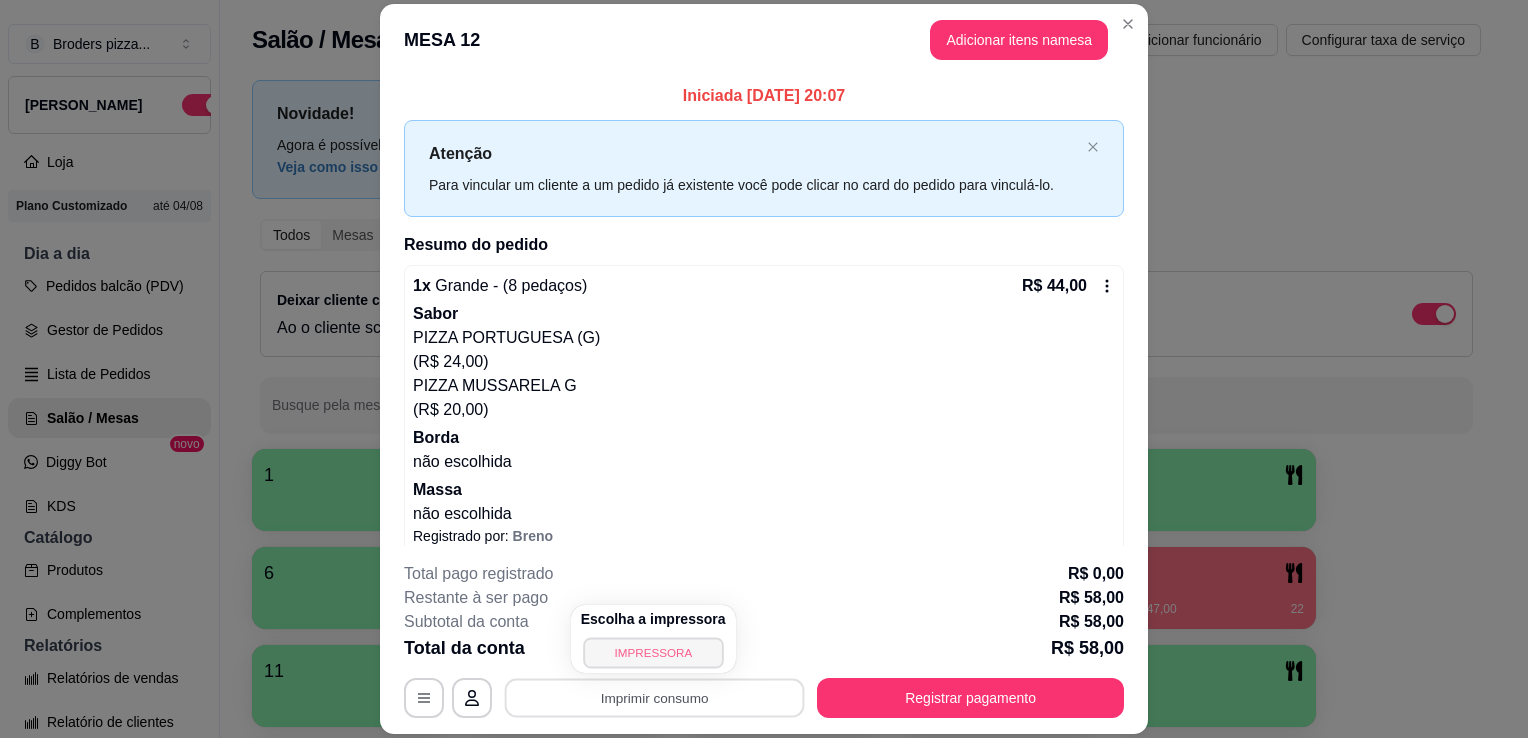 click on "IMPRESSORA" at bounding box center [653, 652] 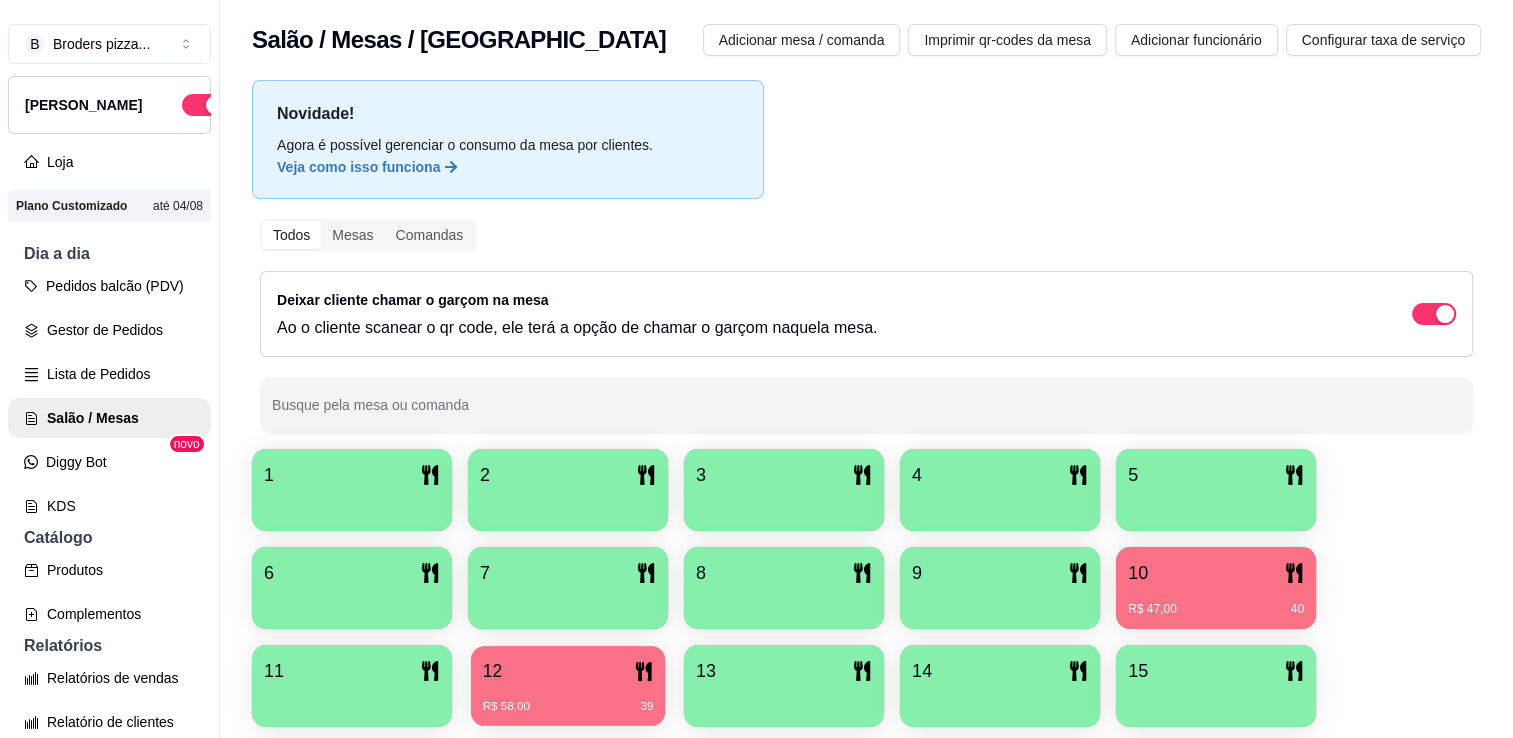 click on "12 R$ 58,00 39" at bounding box center (568, 686) 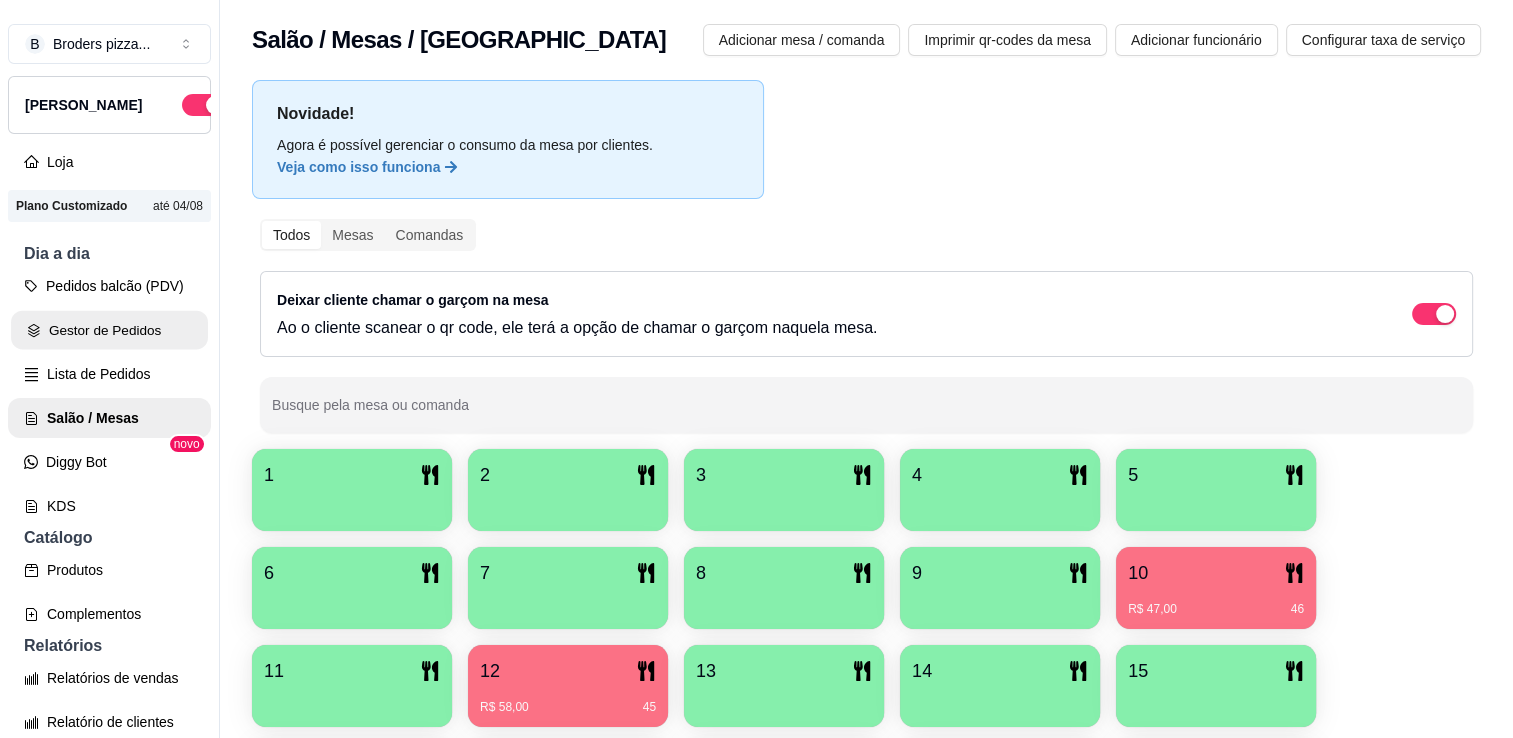 click on "Gestor de Pedidos" at bounding box center [109, 330] 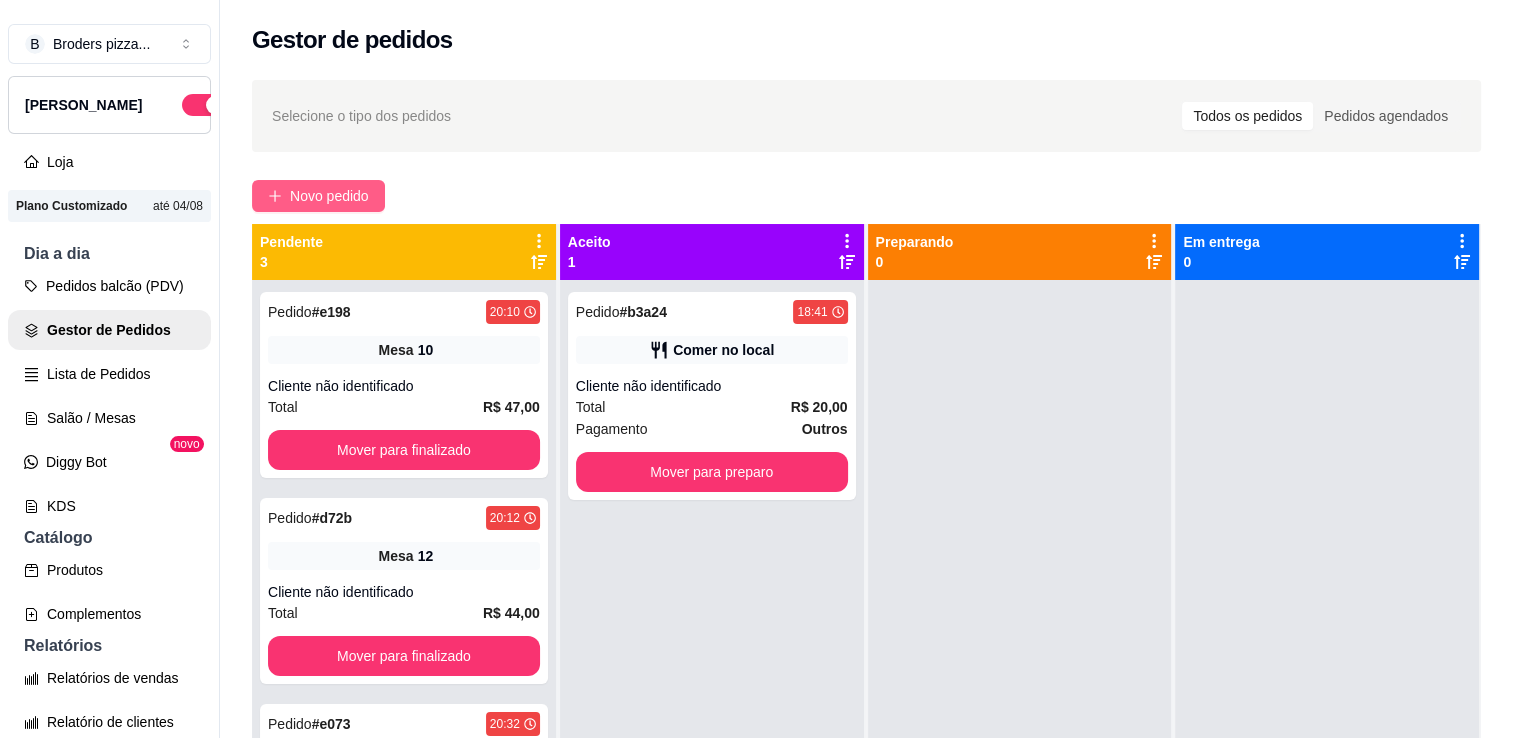 click on "Novo pedido" at bounding box center [318, 196] 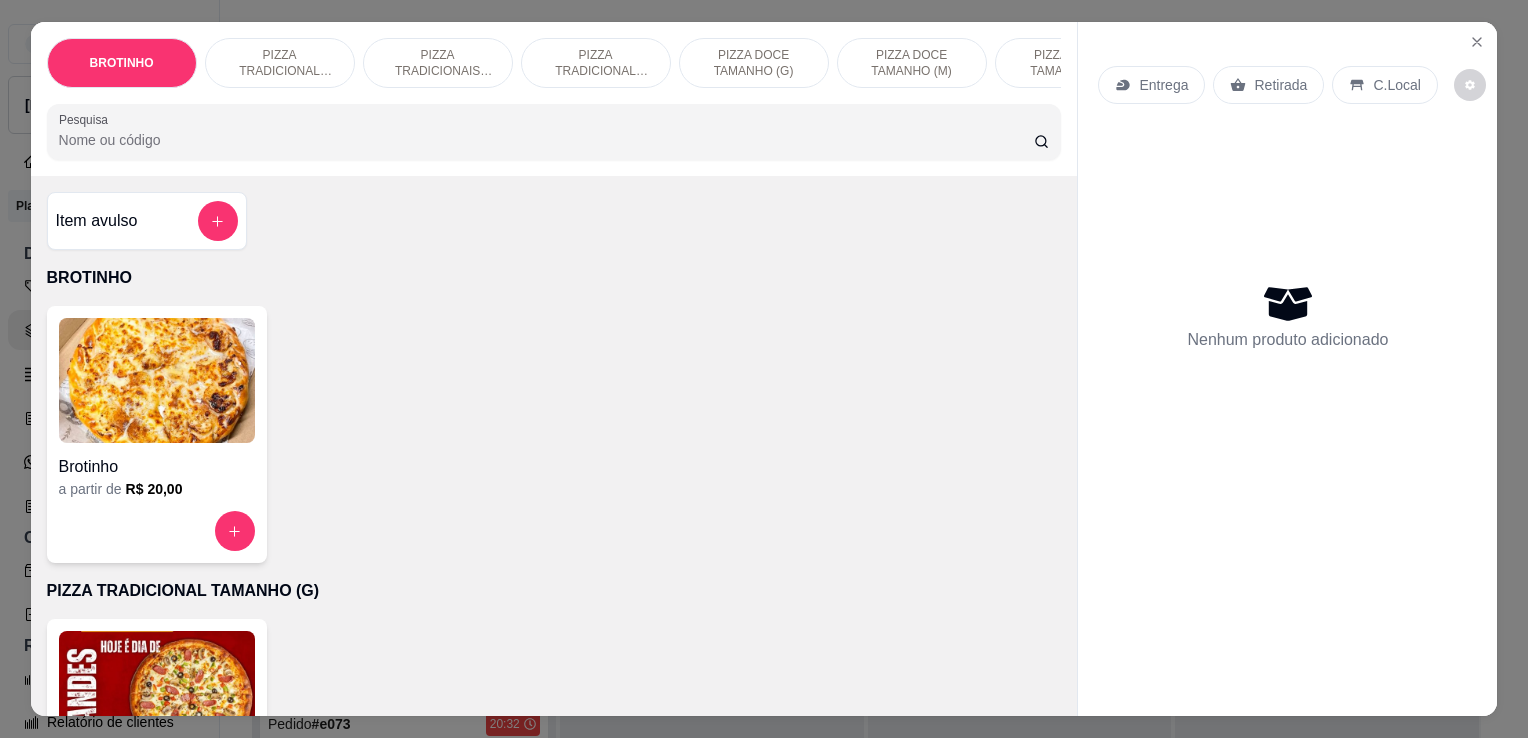 click at bounding box center [157, 693] 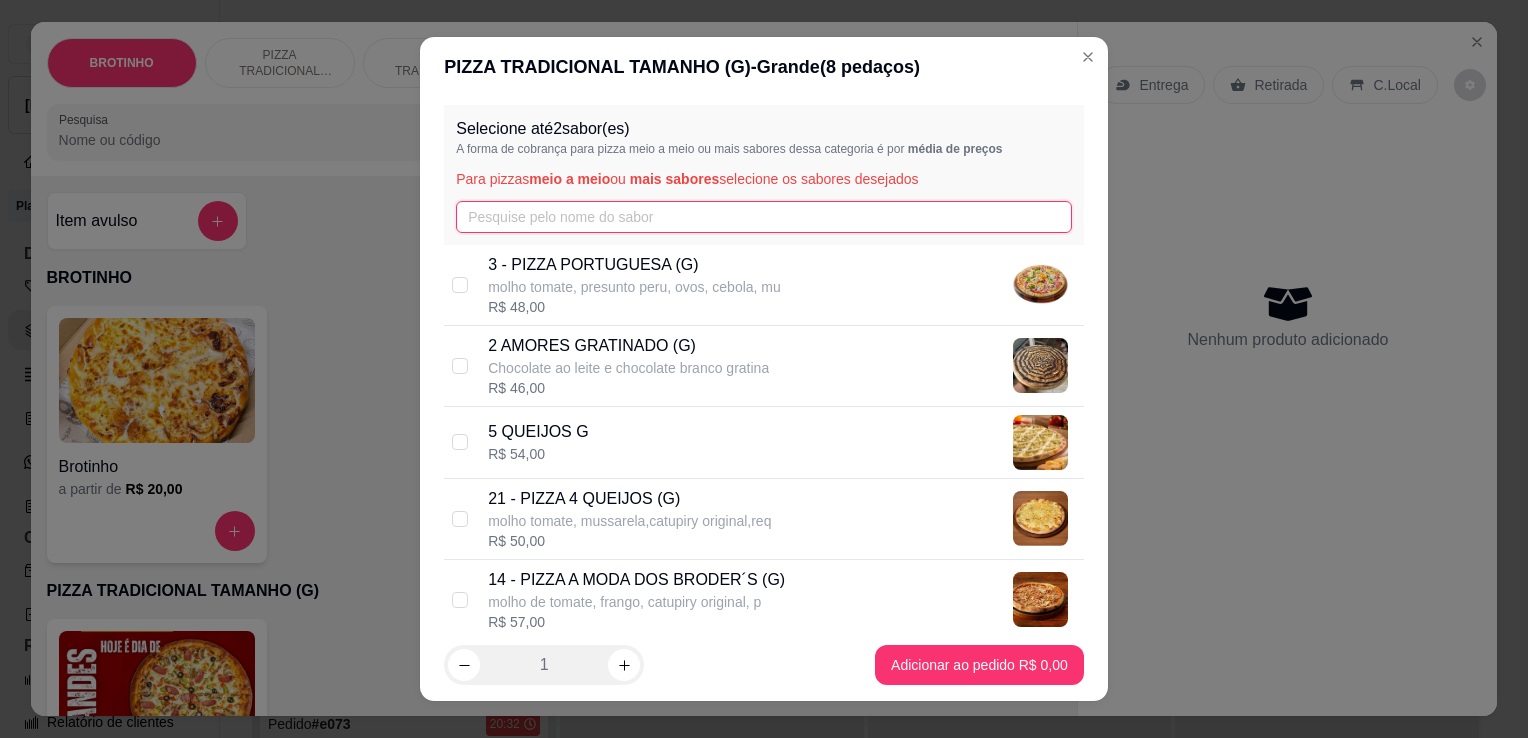click at bounding box center [764, 217] 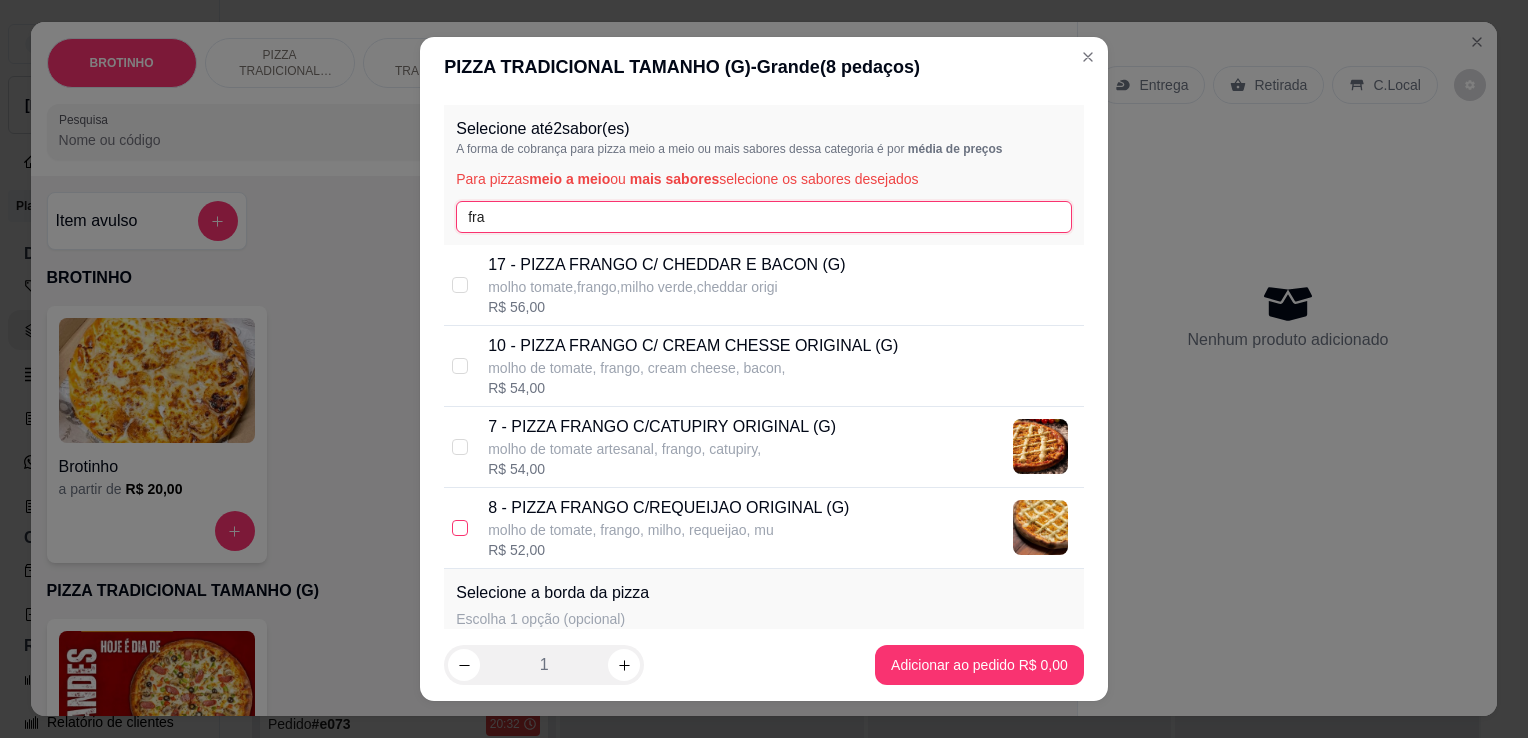 type on "fra" 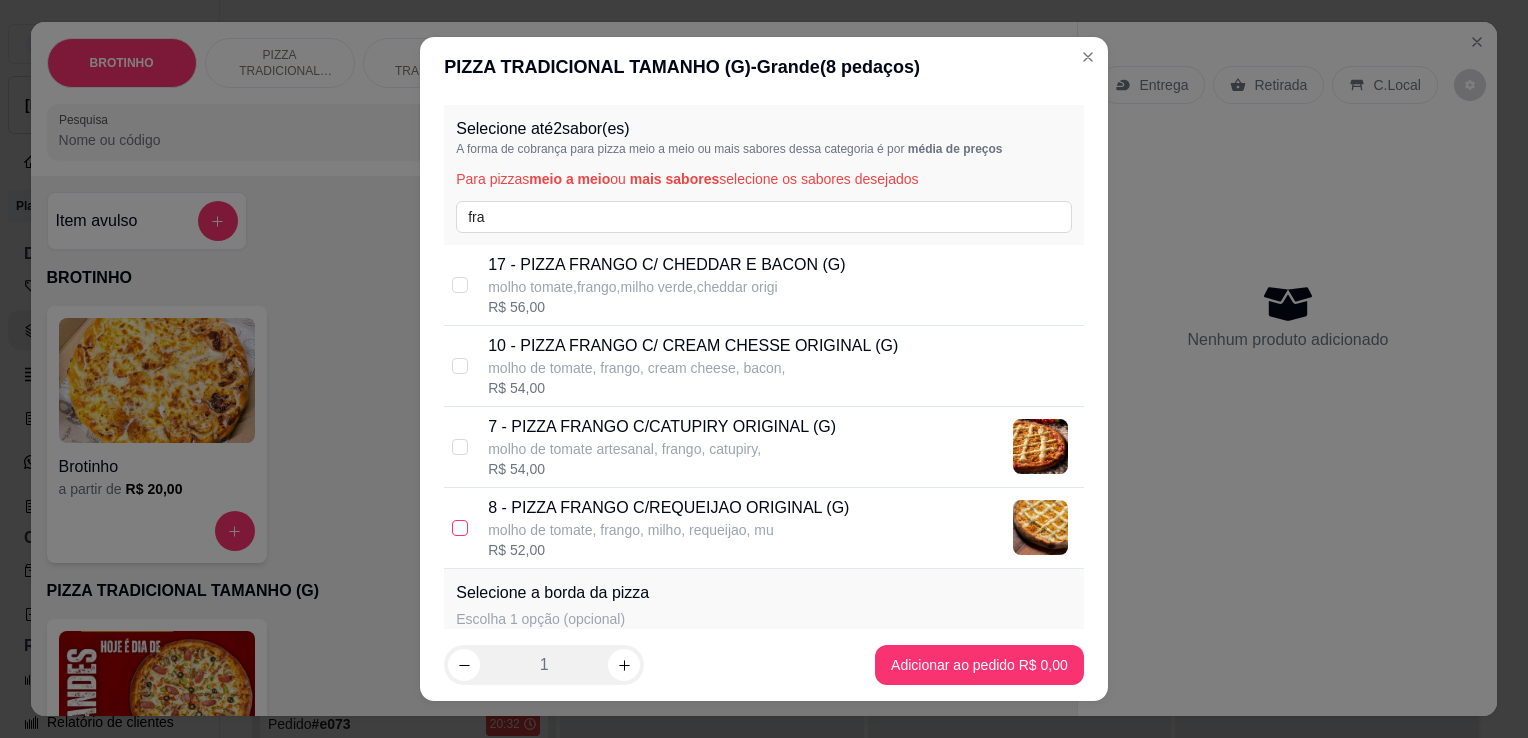 click at bounding box center (460, 528) 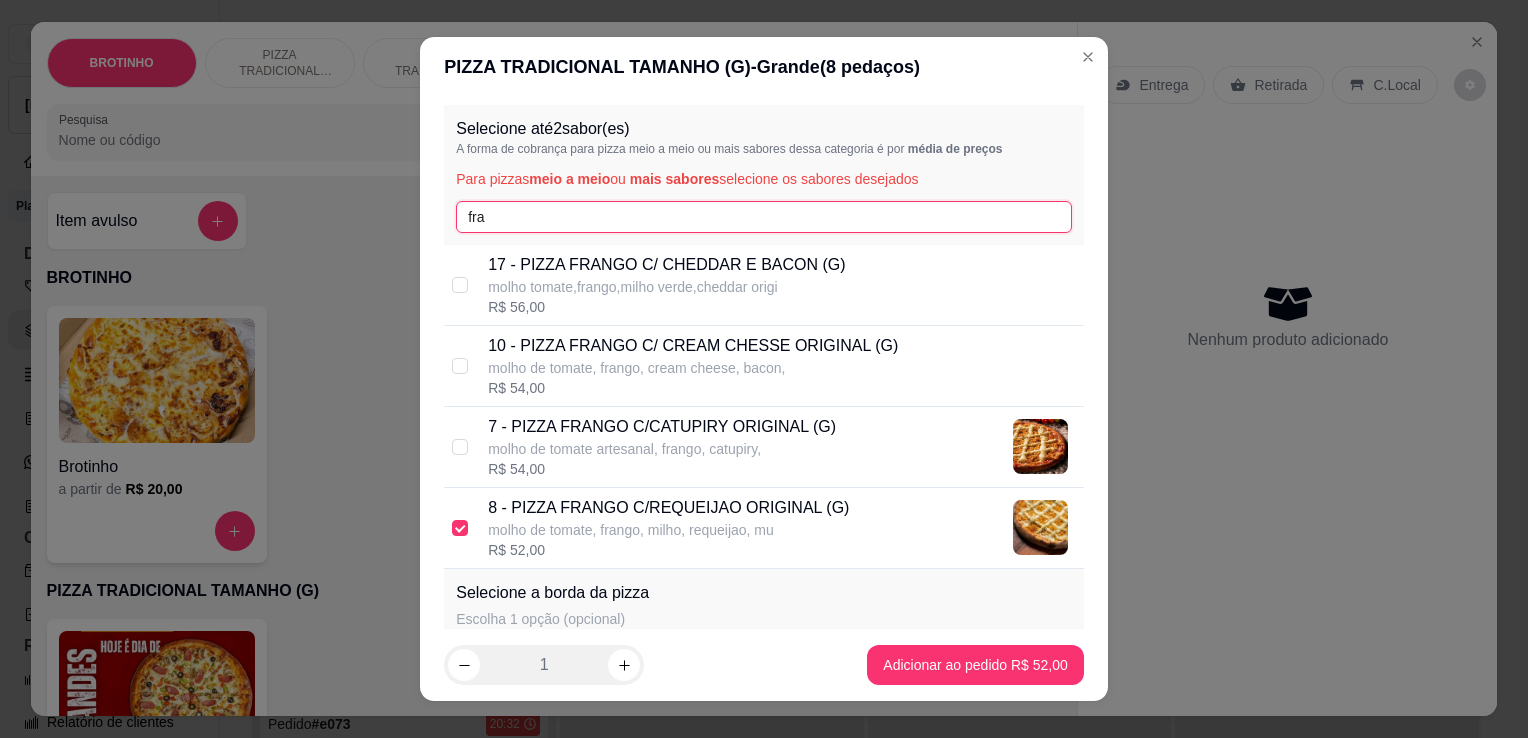 click on "fra" at bounding box center (764, 217) 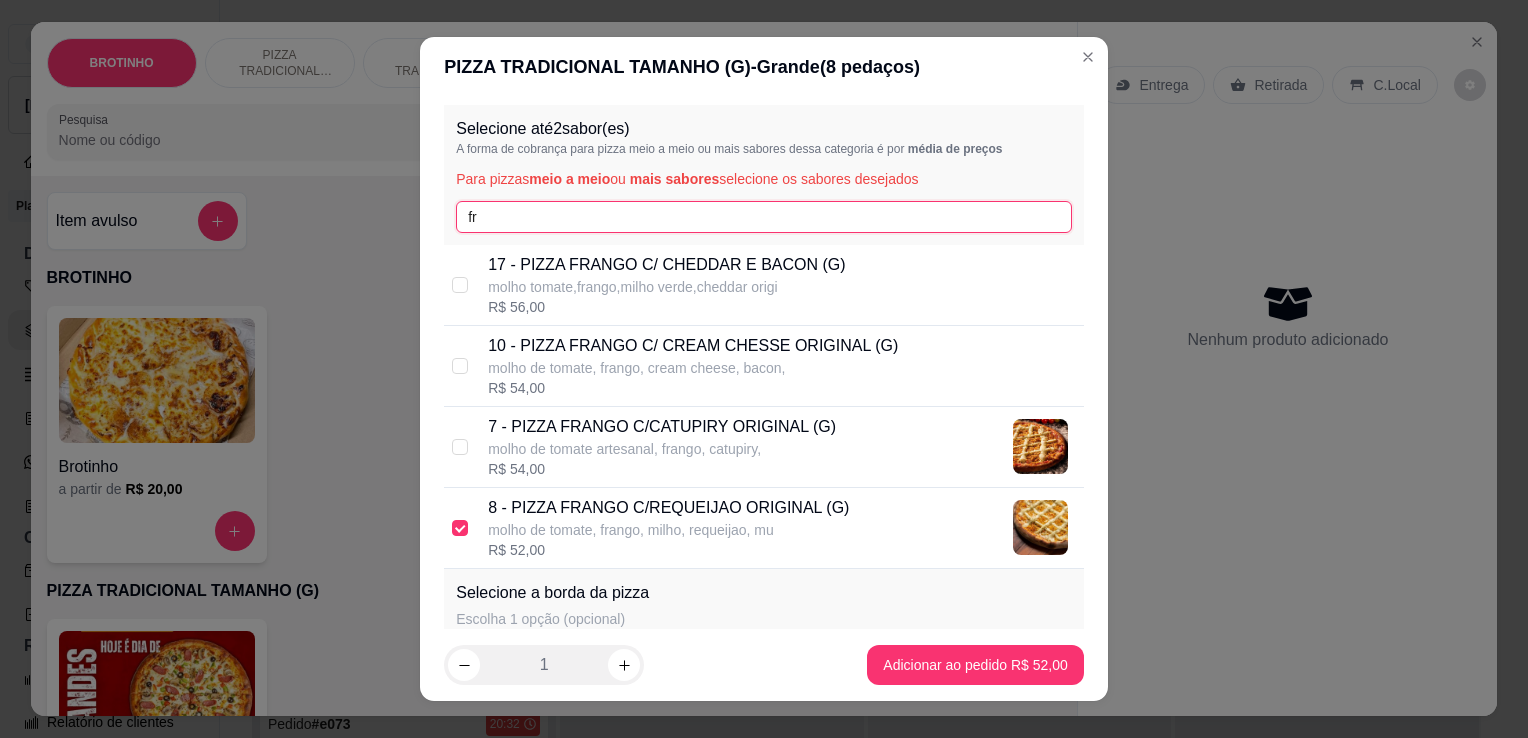 type on "f" 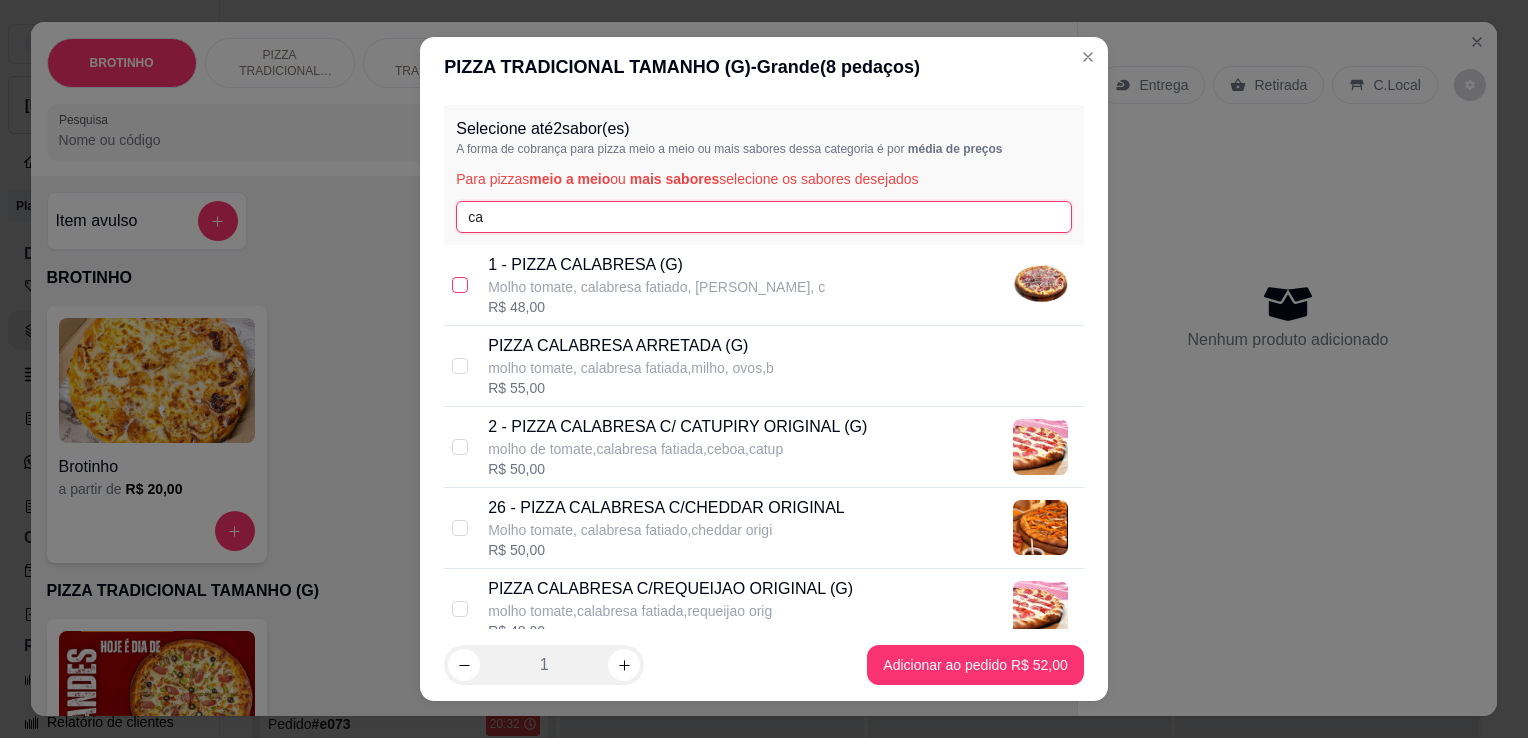 type on "ca" 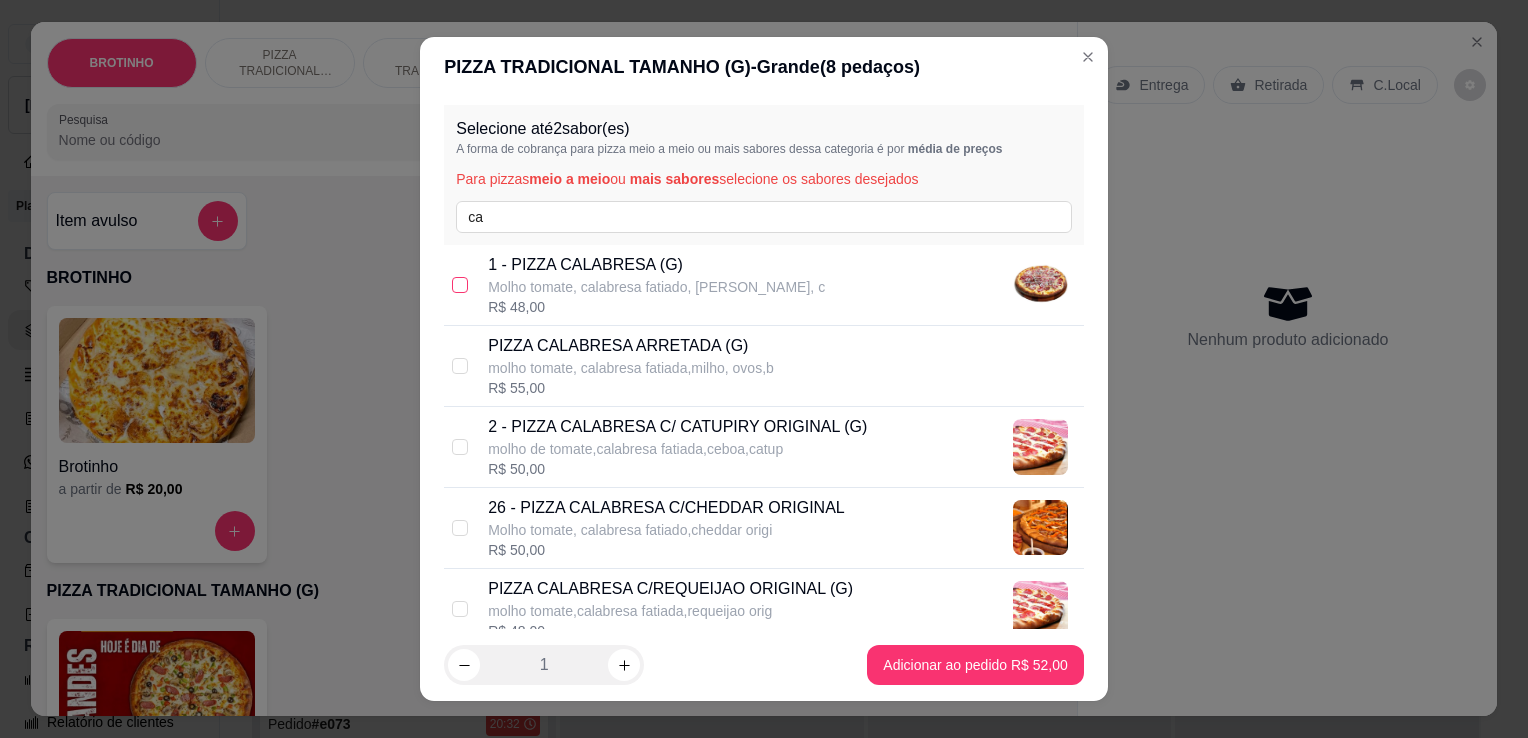 click at bounding box center [460, 285] 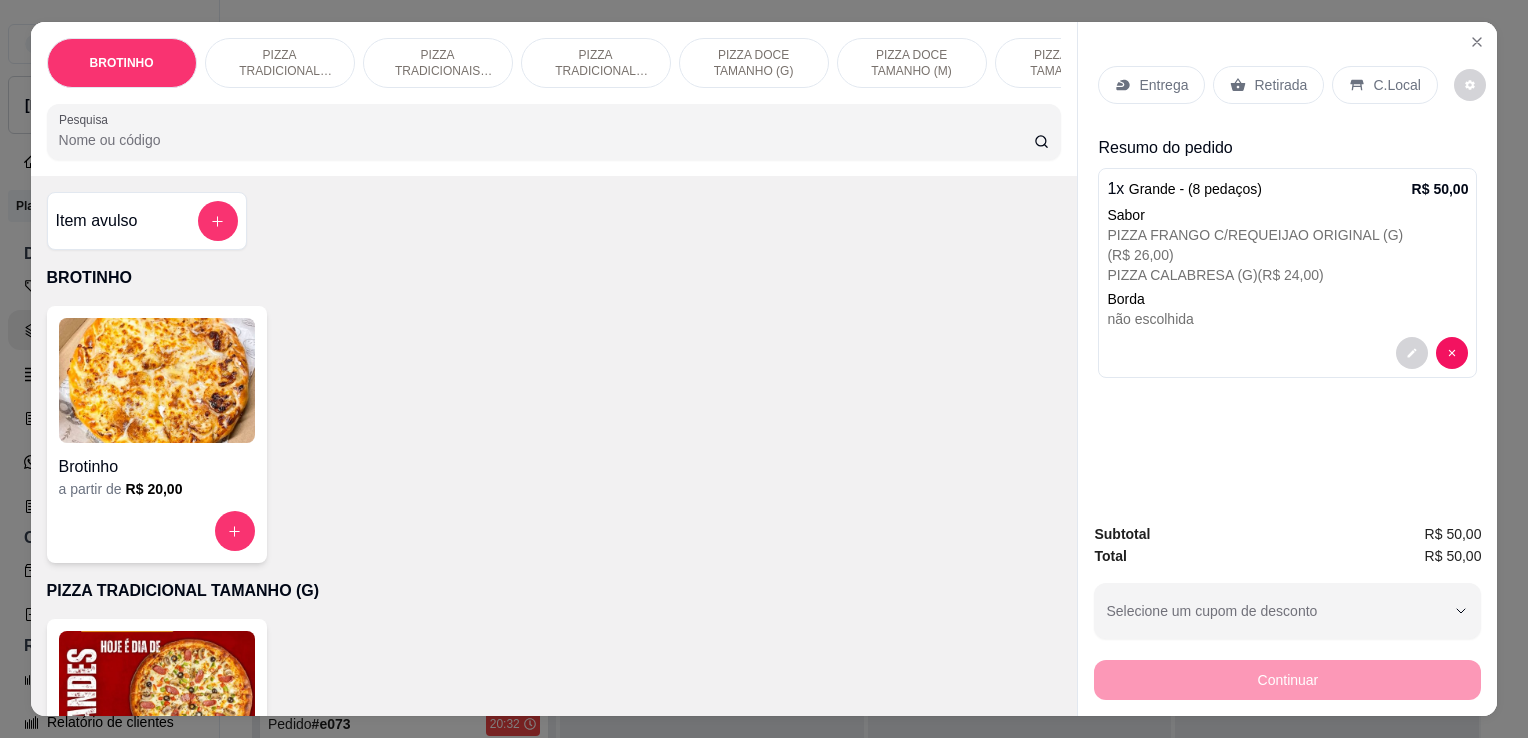 click on "Retirada" at bounding box center [1280, 85] 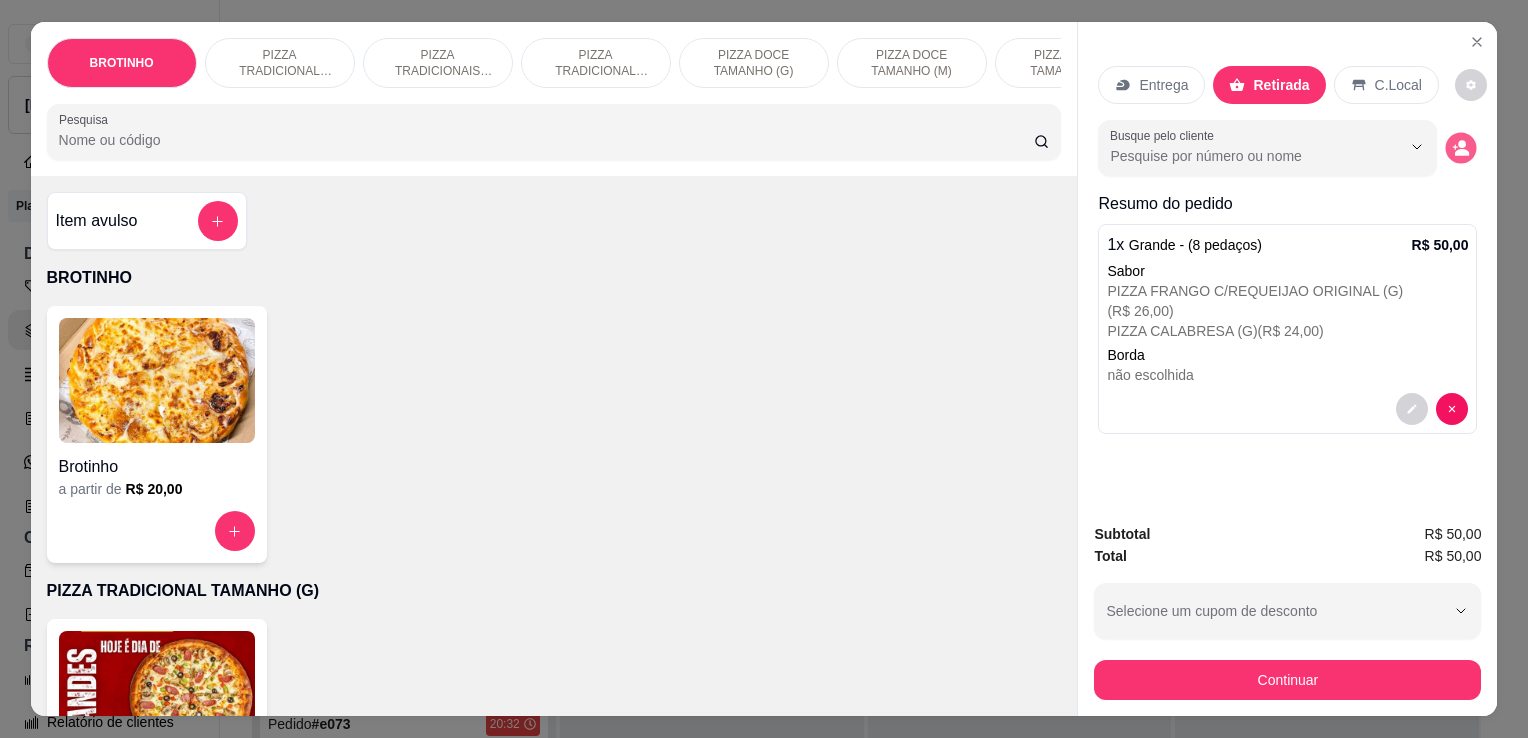click 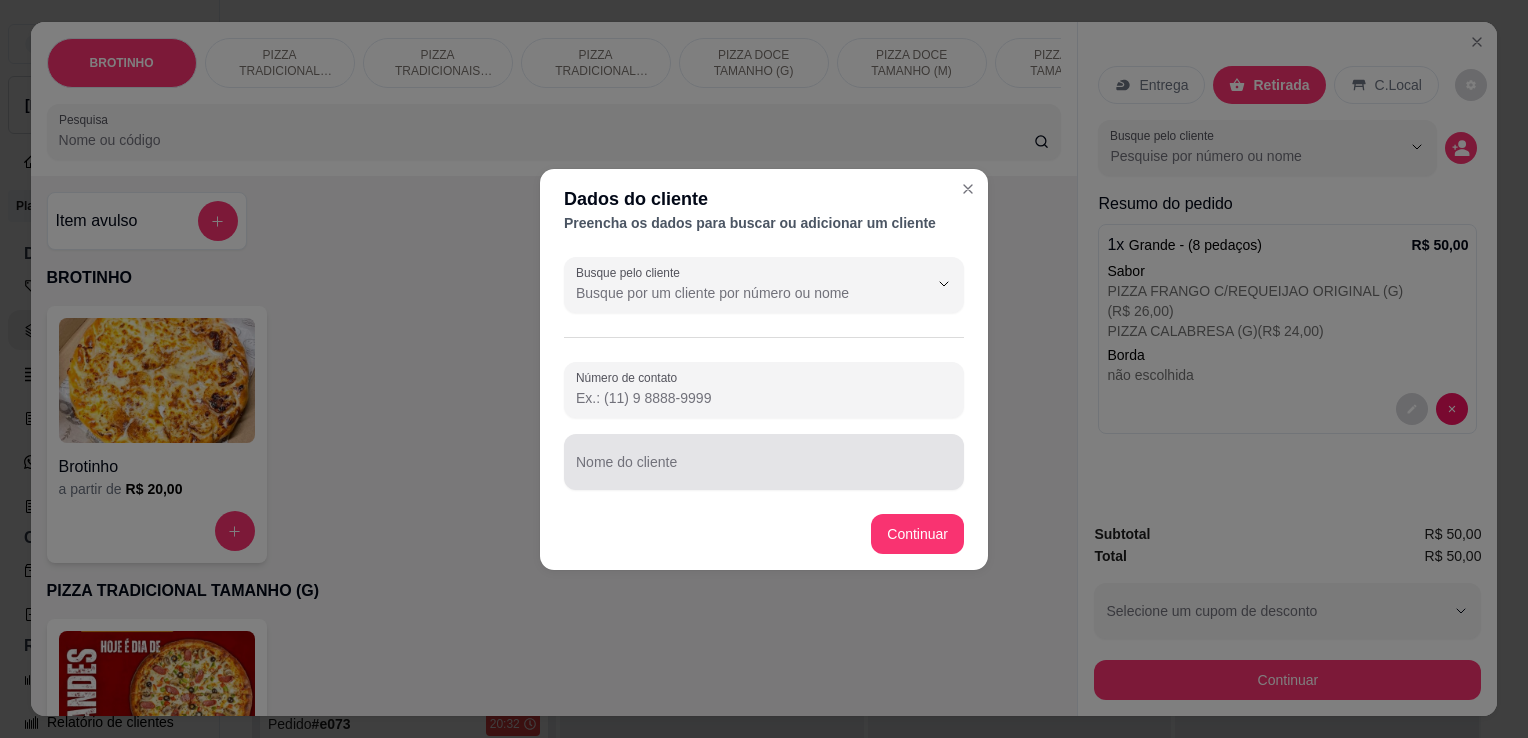 click on "Nome do cliente" at bounding box center (764, 470) 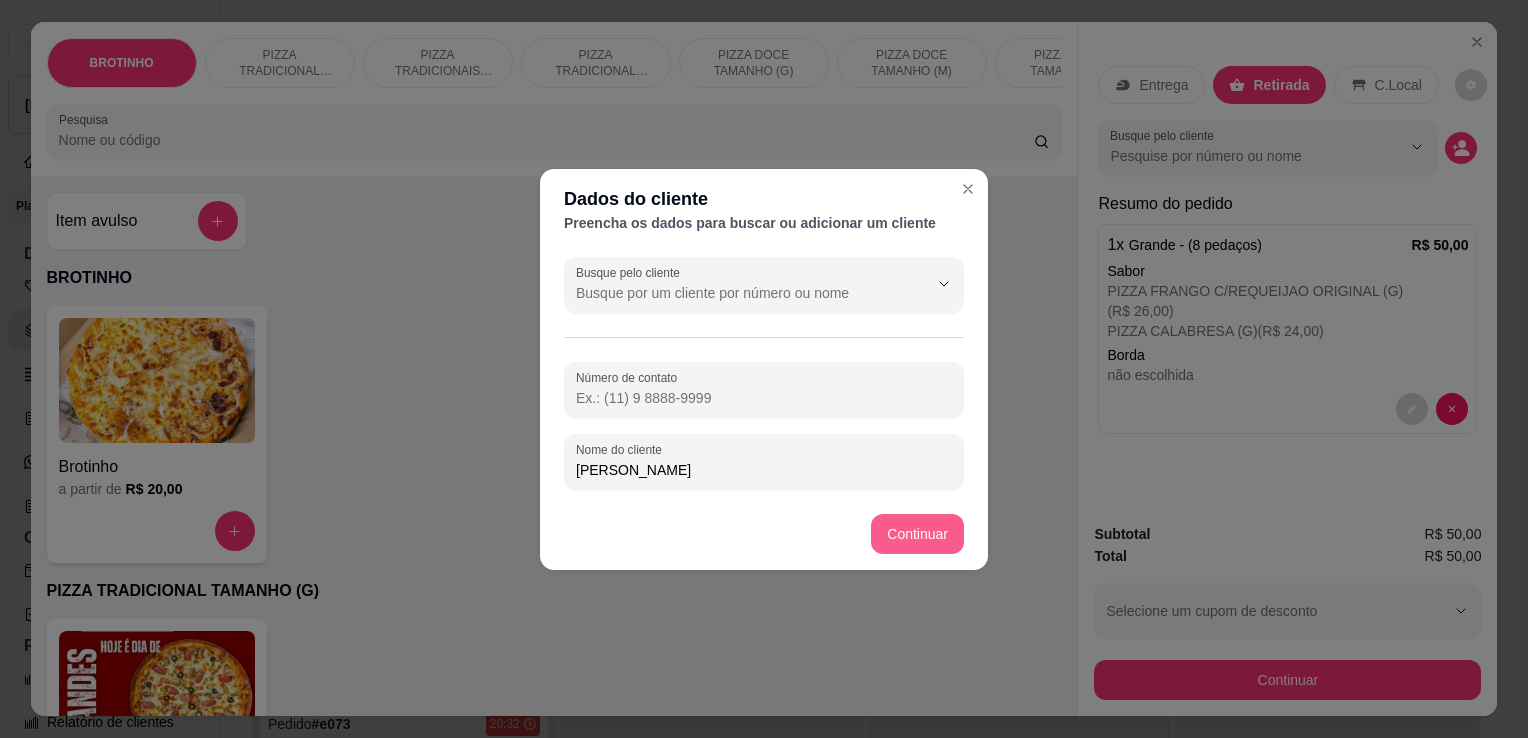 type on "[PERSON_NAME]" 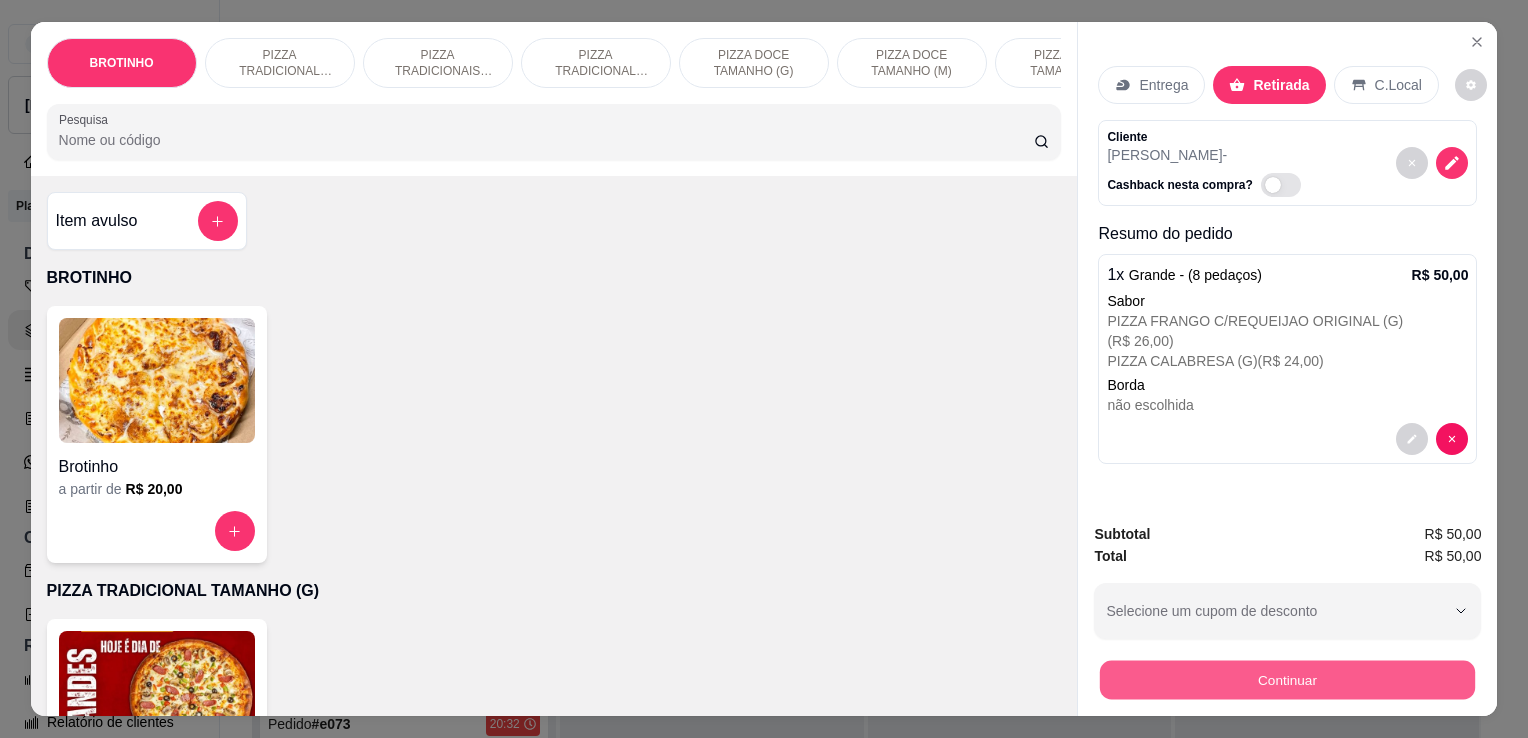 click on "Continuar" at bounding box center (1287, 679) 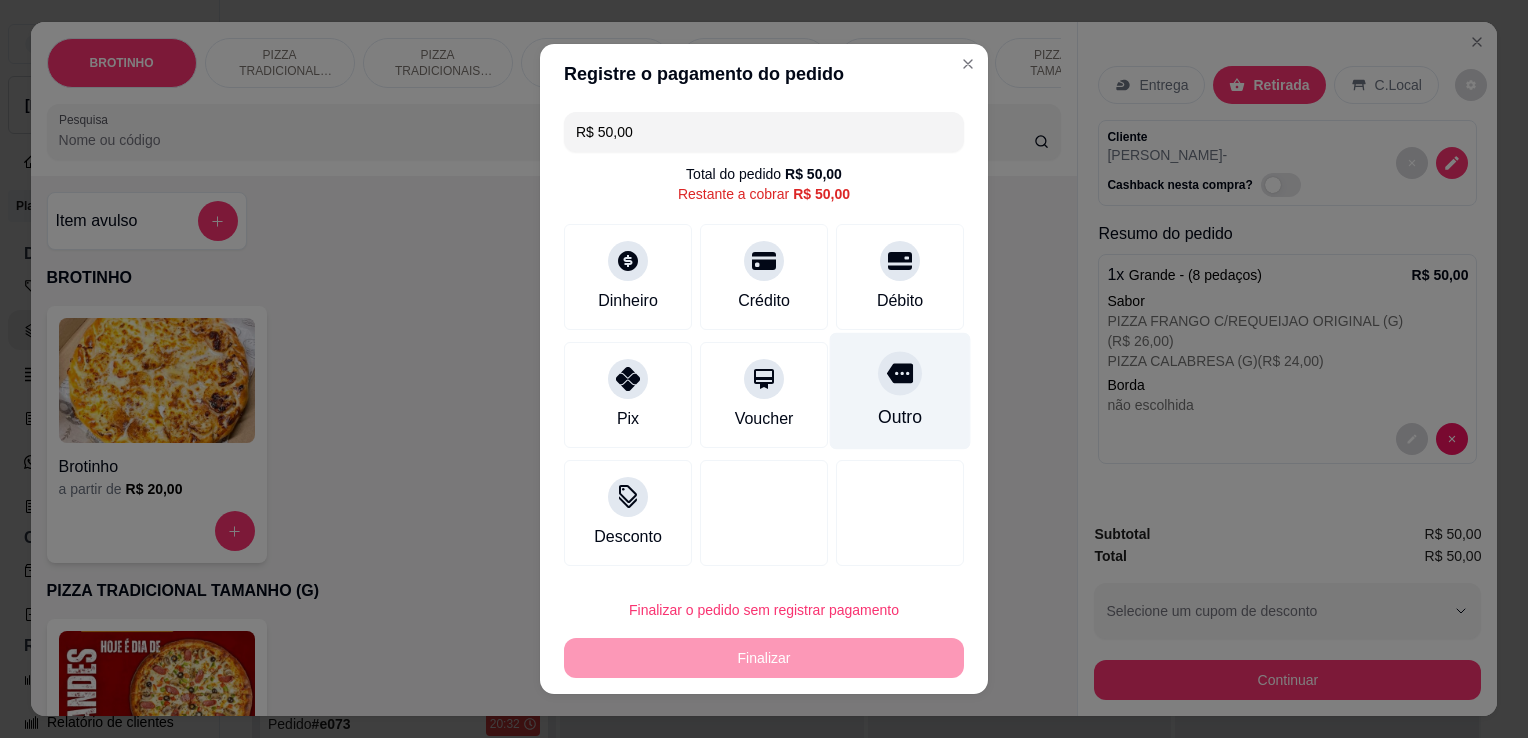 click at bounding box center (900, 373) 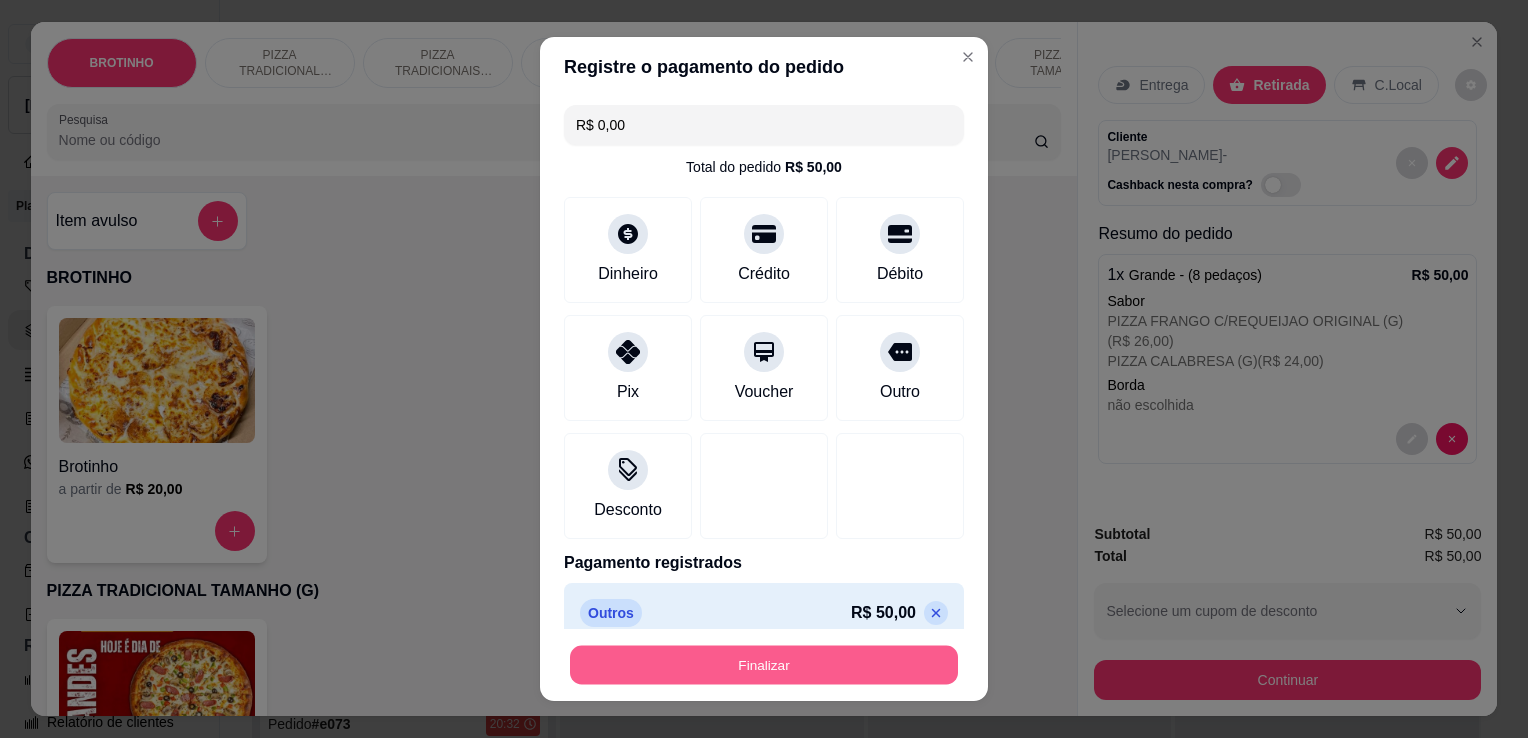 click on "Finalizar" at bounding box center (764, 665) 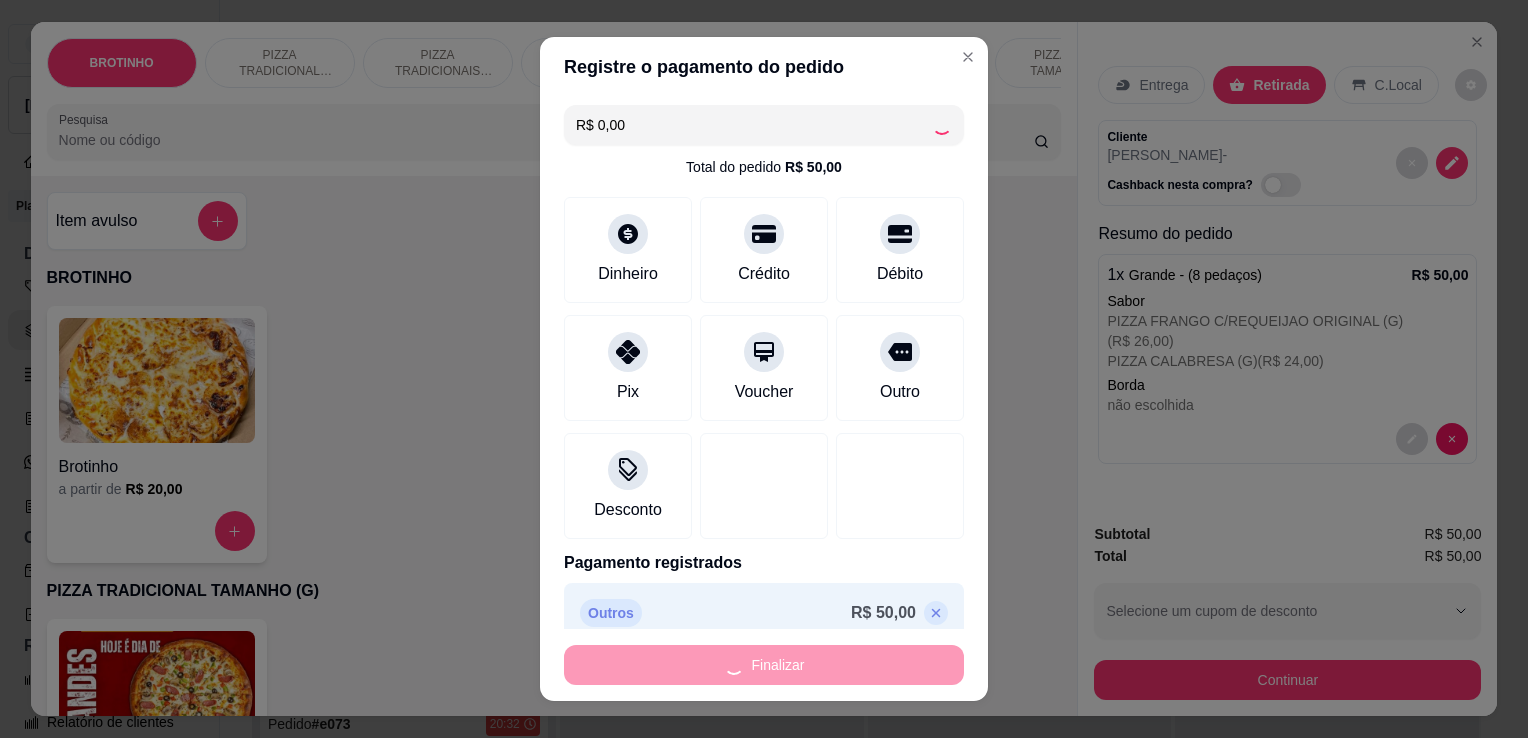 type on "-R$ 50,00" 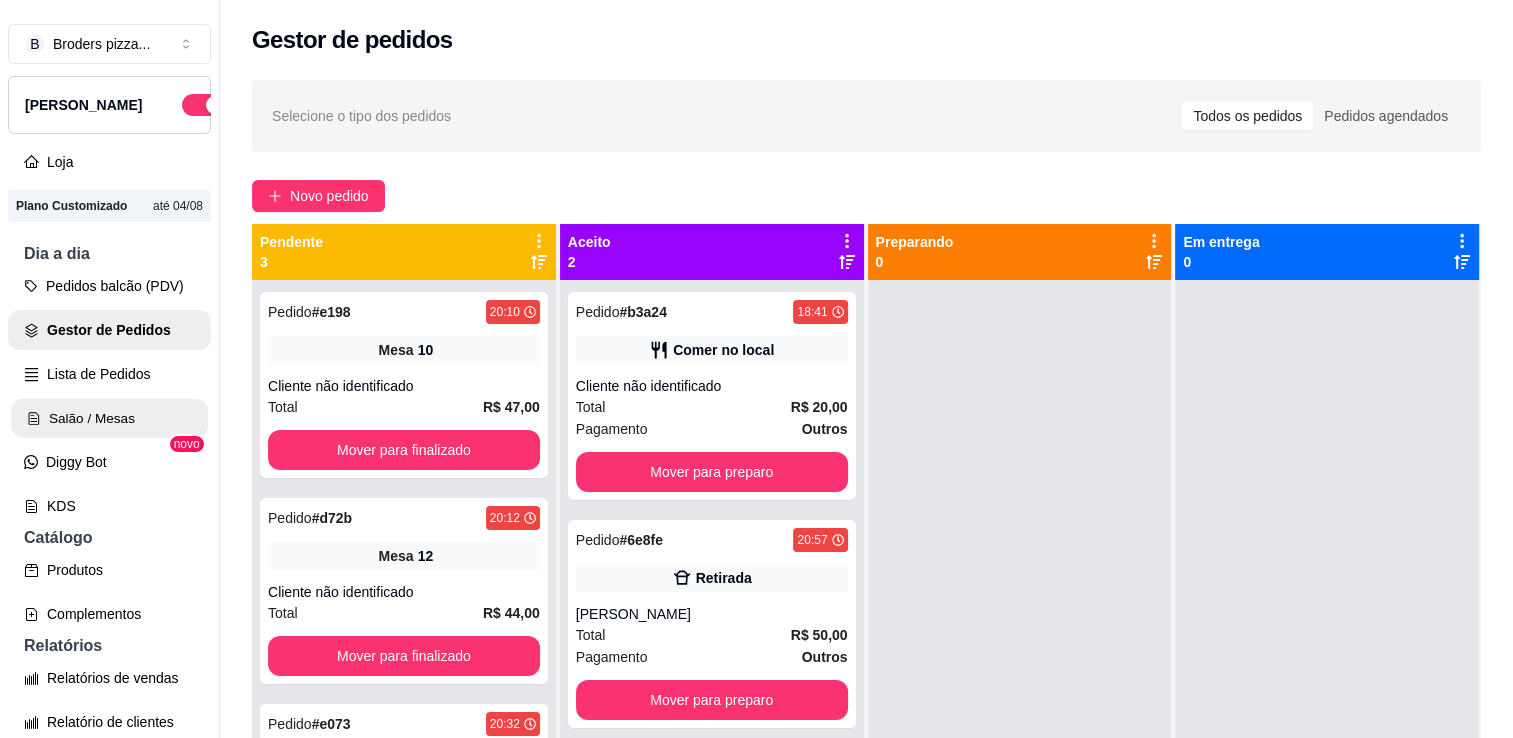click on "Salão / Mesas" at bounding box center (109, 418) 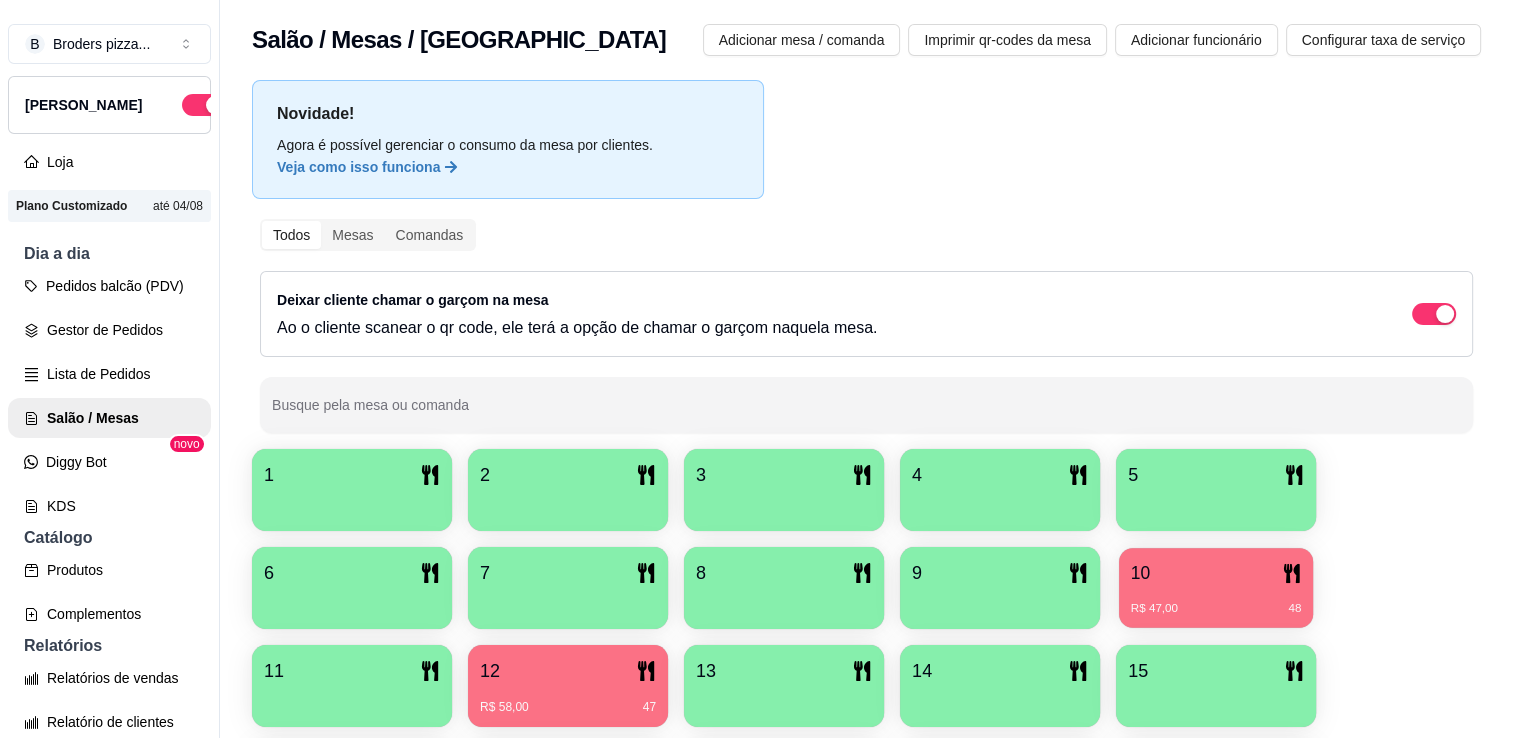 click on "10" at bounding box center [1216, 573] 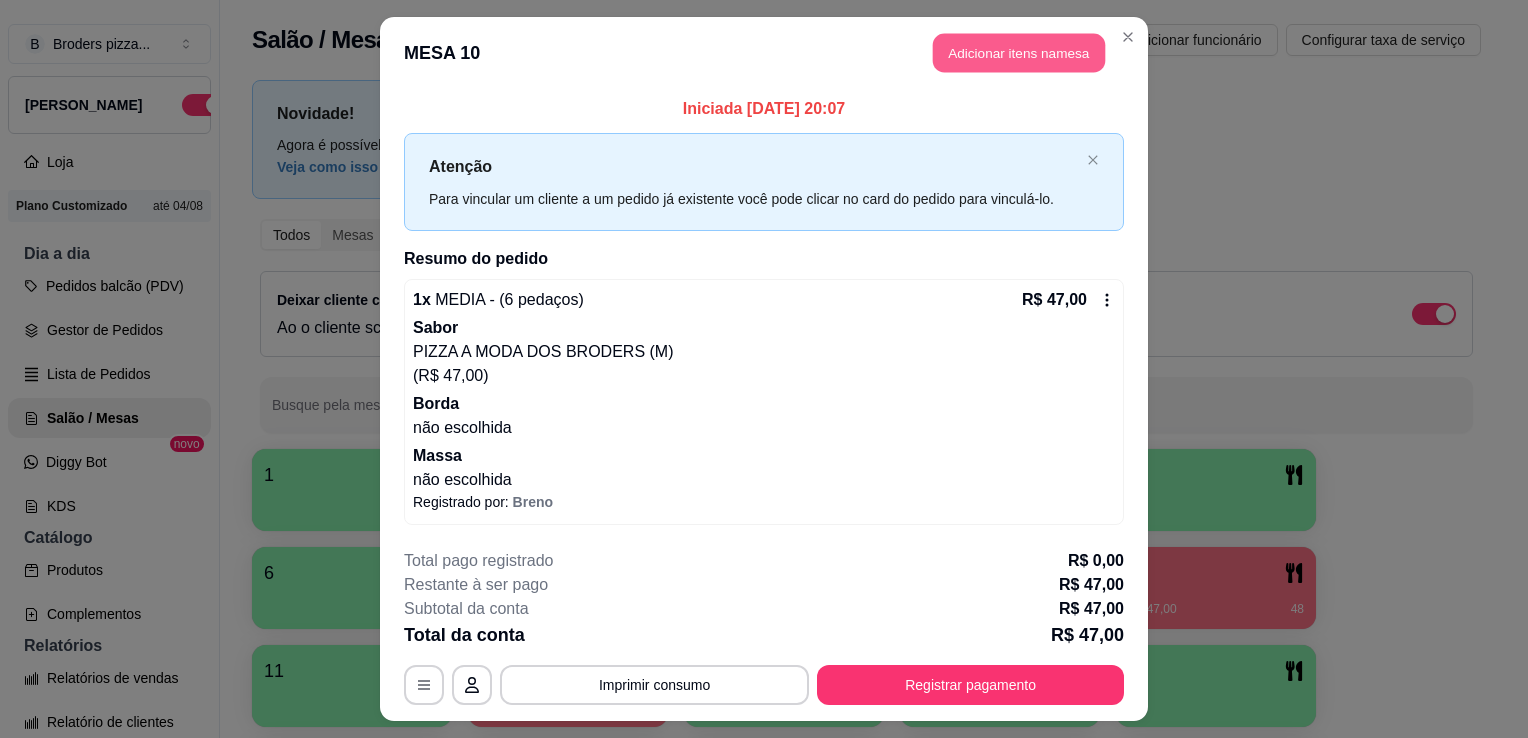 click on "Adicionar itens na  mesa" at bounding box center (1019, 53) 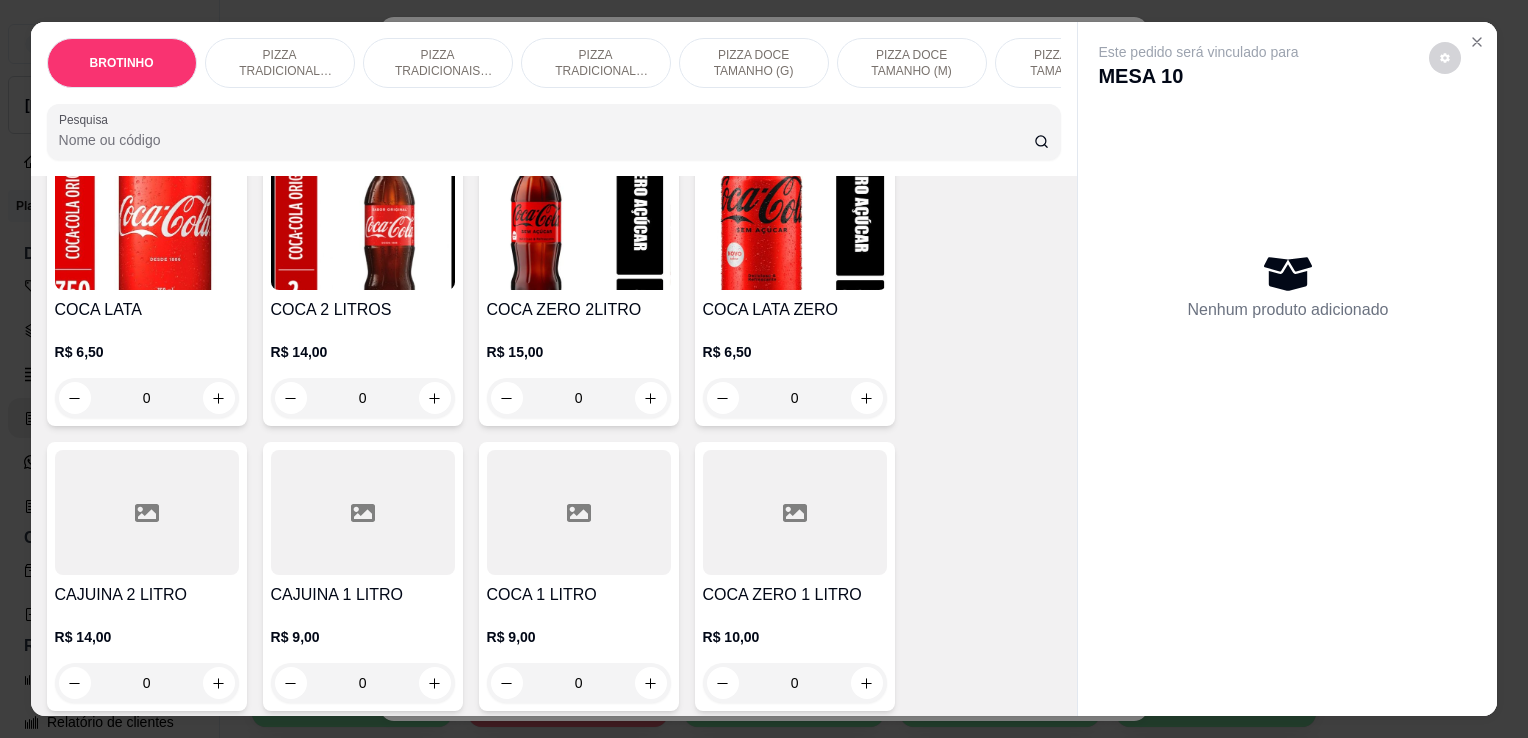scroll, scrollTop: 2352, scrollLeft: 0, axis: vertical 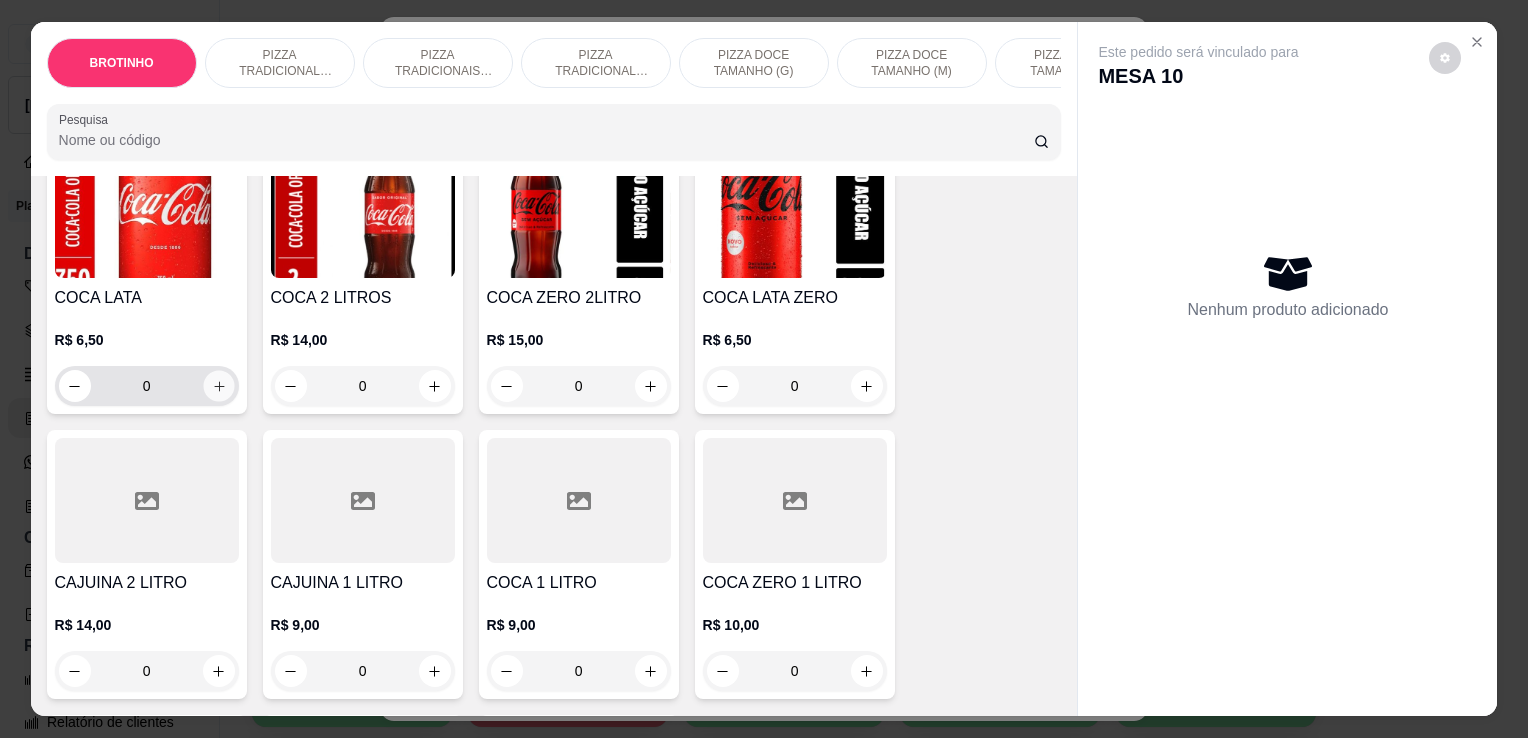 click 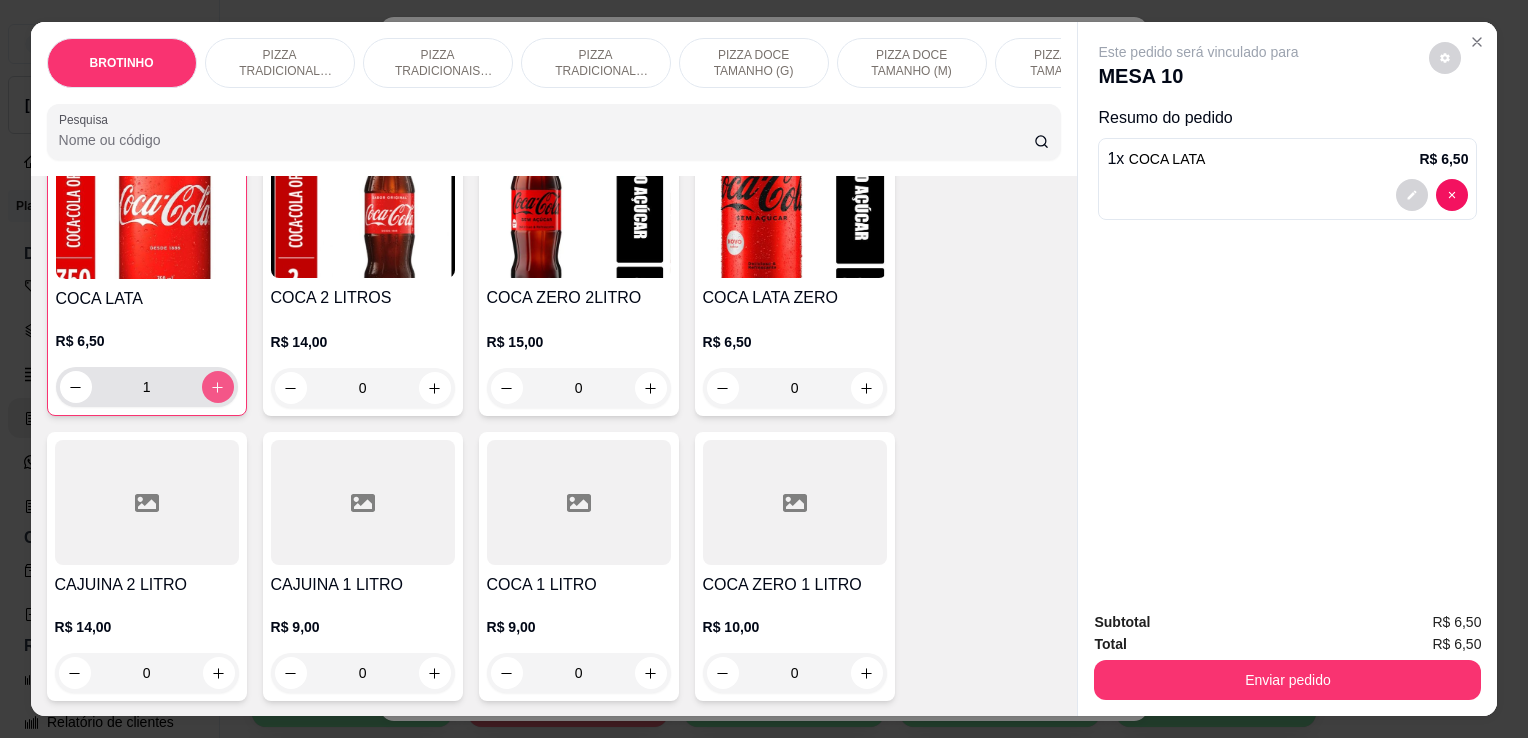 scroll, scrollTop: 2353, scrollLeft: 0, axis: vertical 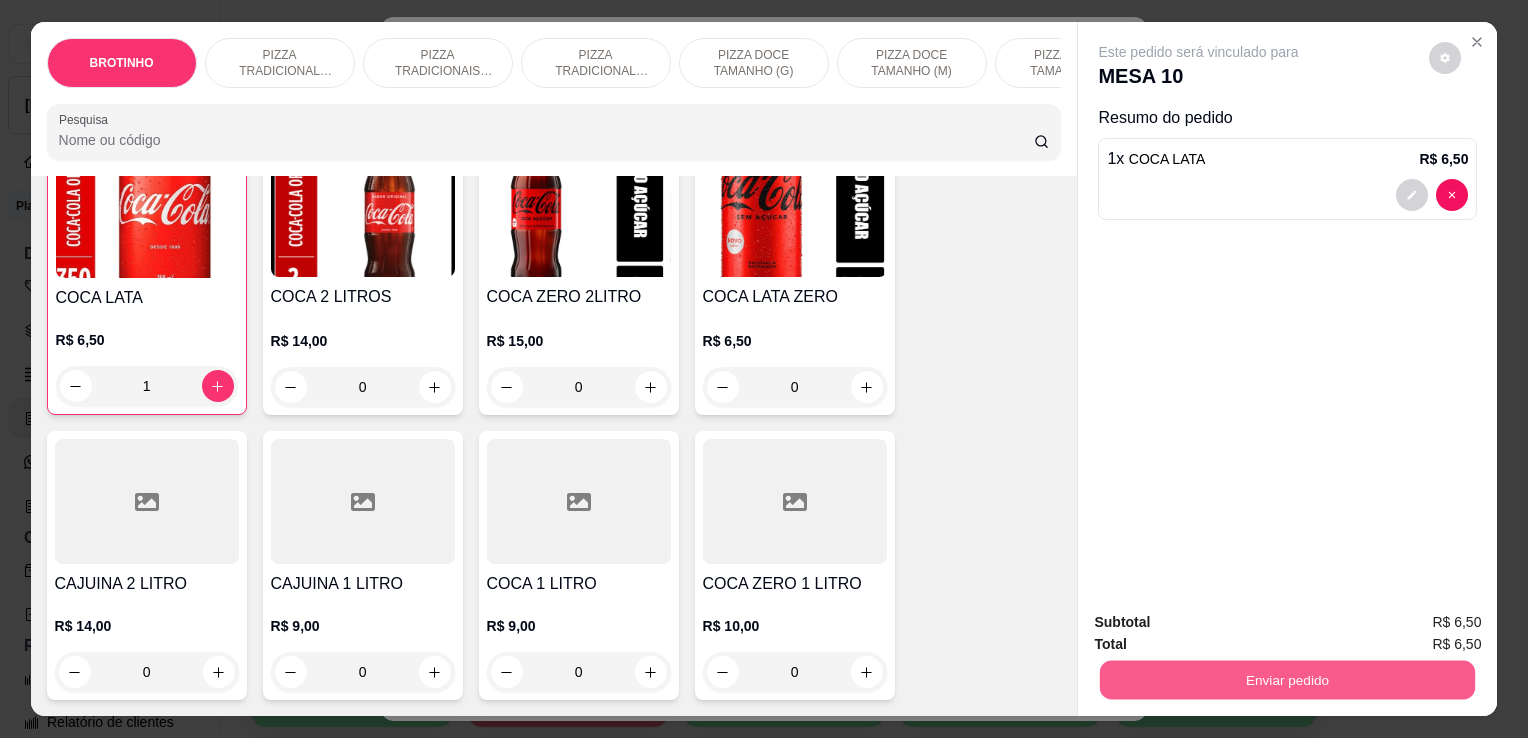 click on "Enviar pedido" at bounding box center (1287, 679) 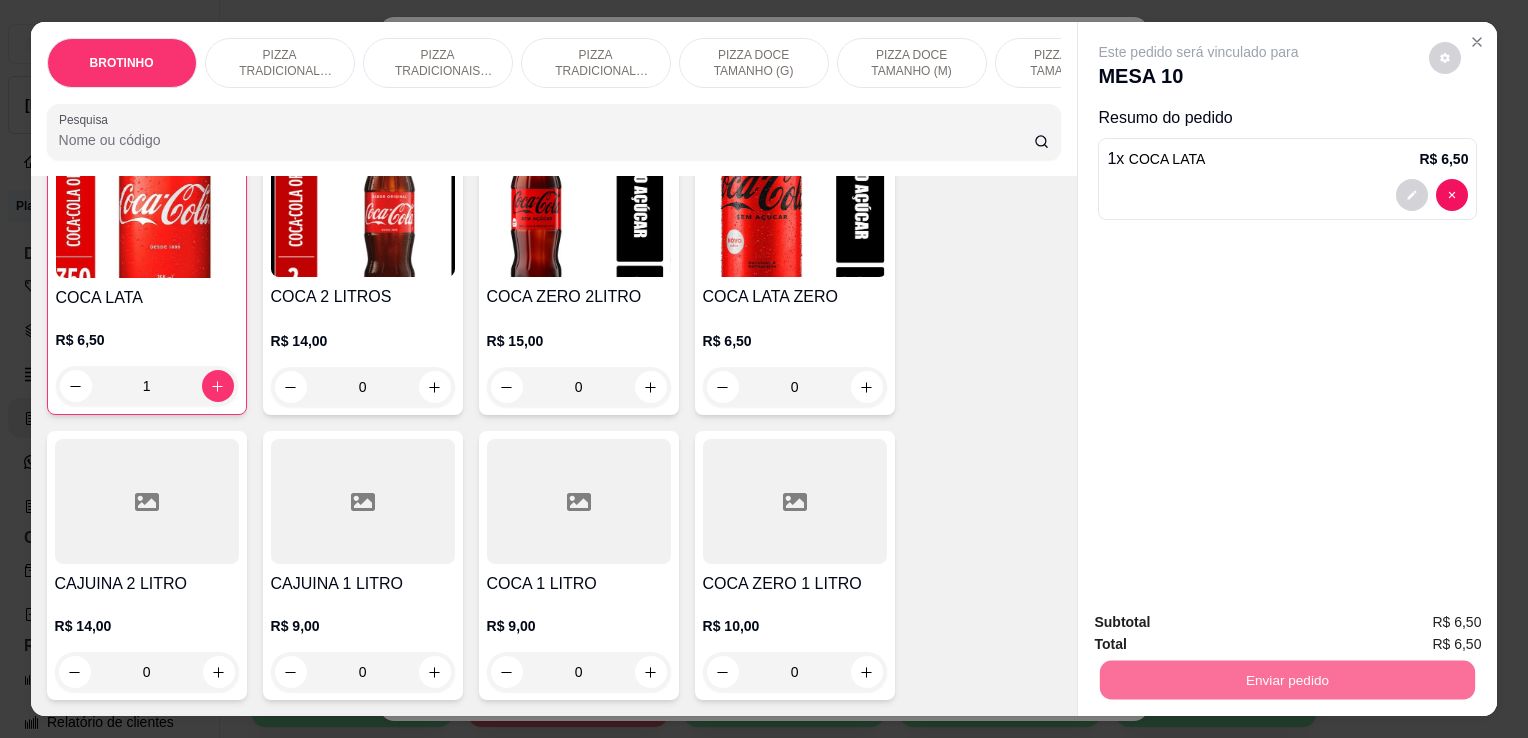 click on "Não registrar e enviar pedido" at bounding box center [1222, 623] 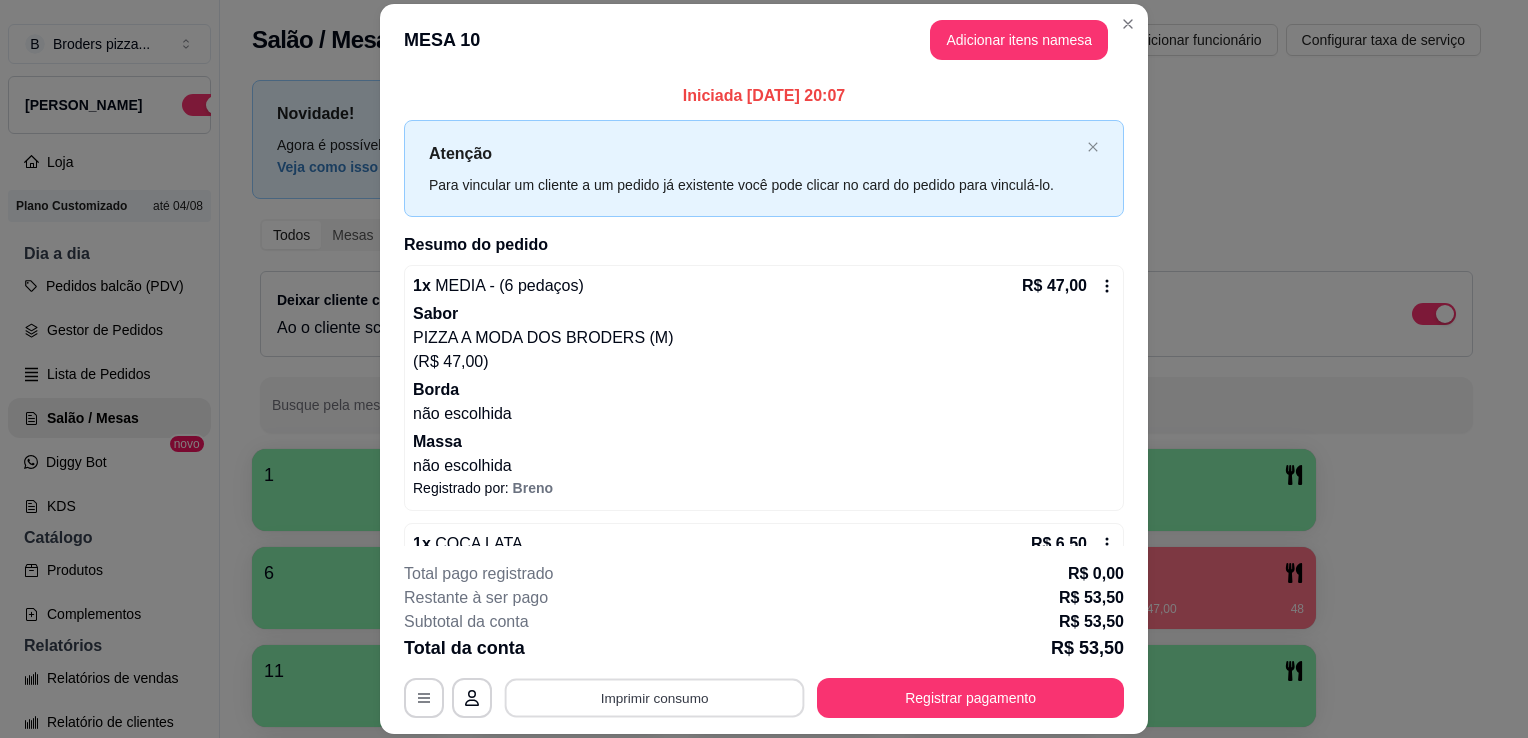 click on "Imprimir consumo" at bounding box center [655, 698] 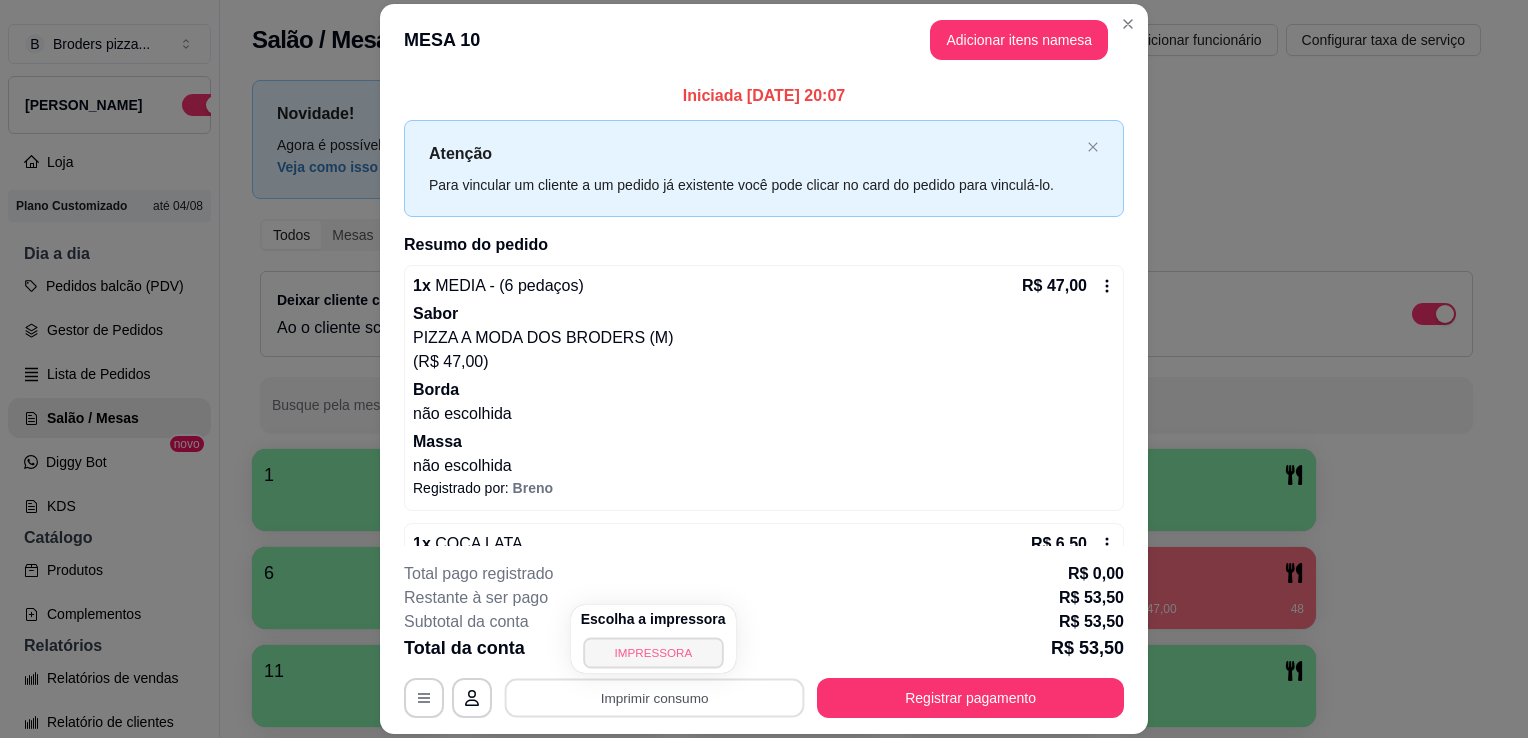 click on "IMPRESSORA" at bounding box center (653, 652) 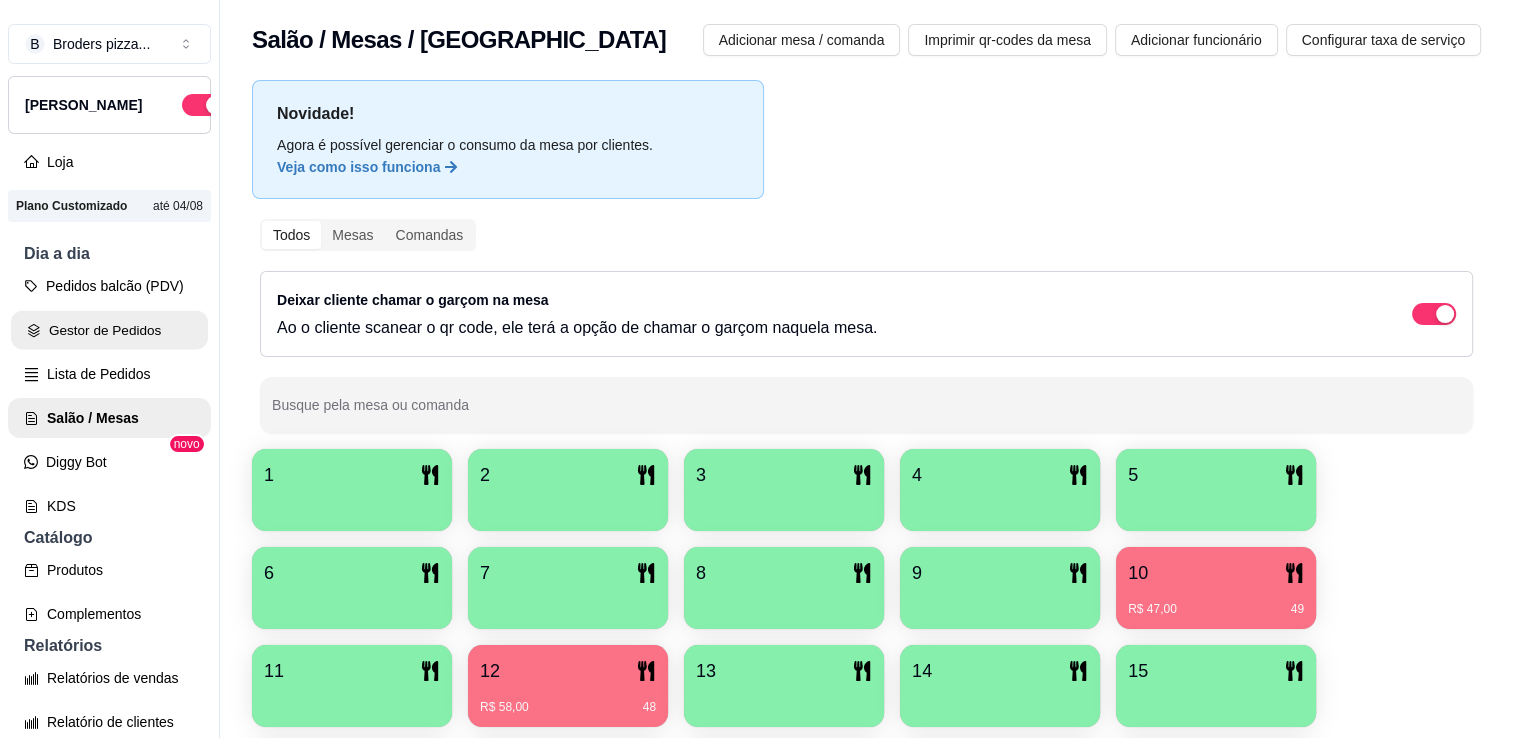 click on "Gestor de Pedidos" at bounding box center (109, 330) 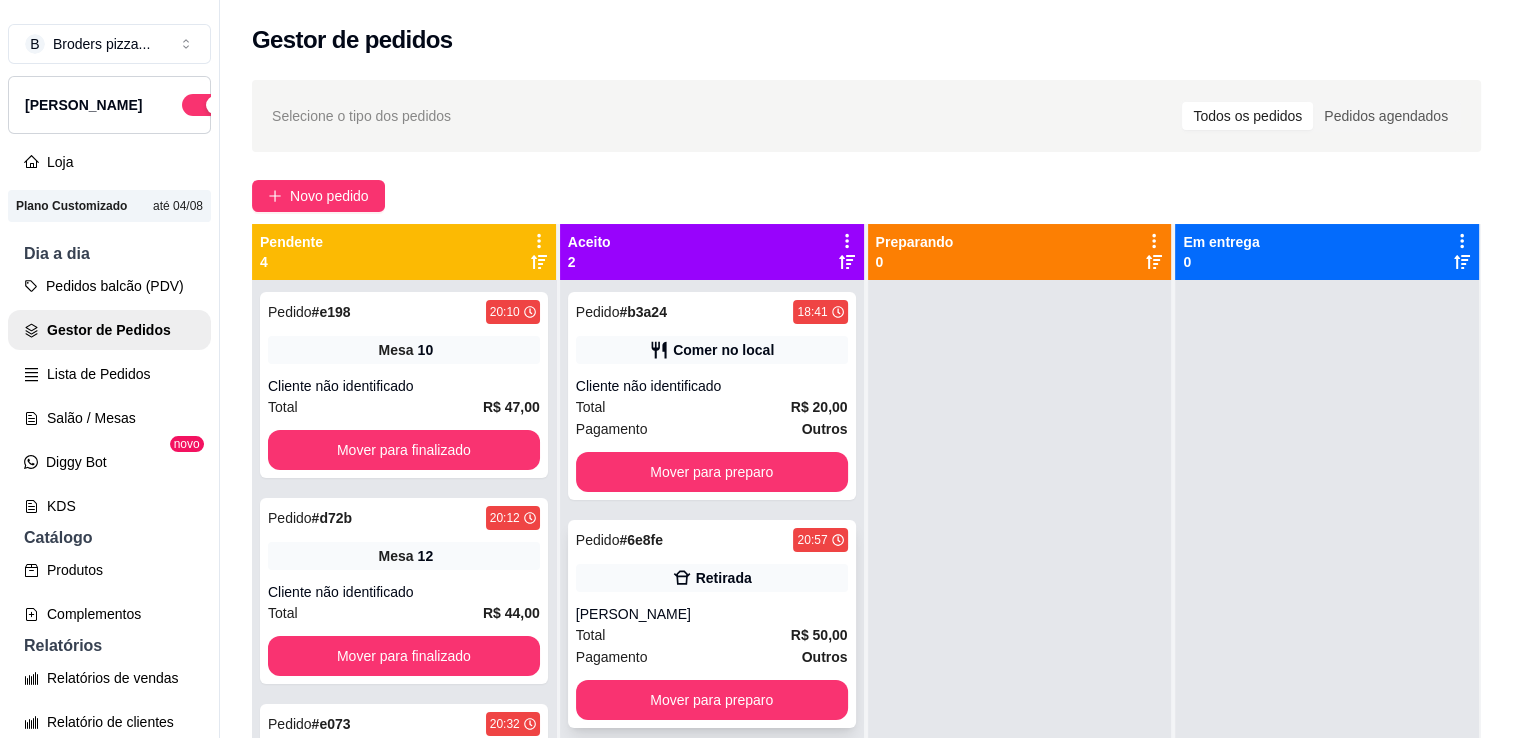 click on "Retirada" at bounding box center (712, 578) 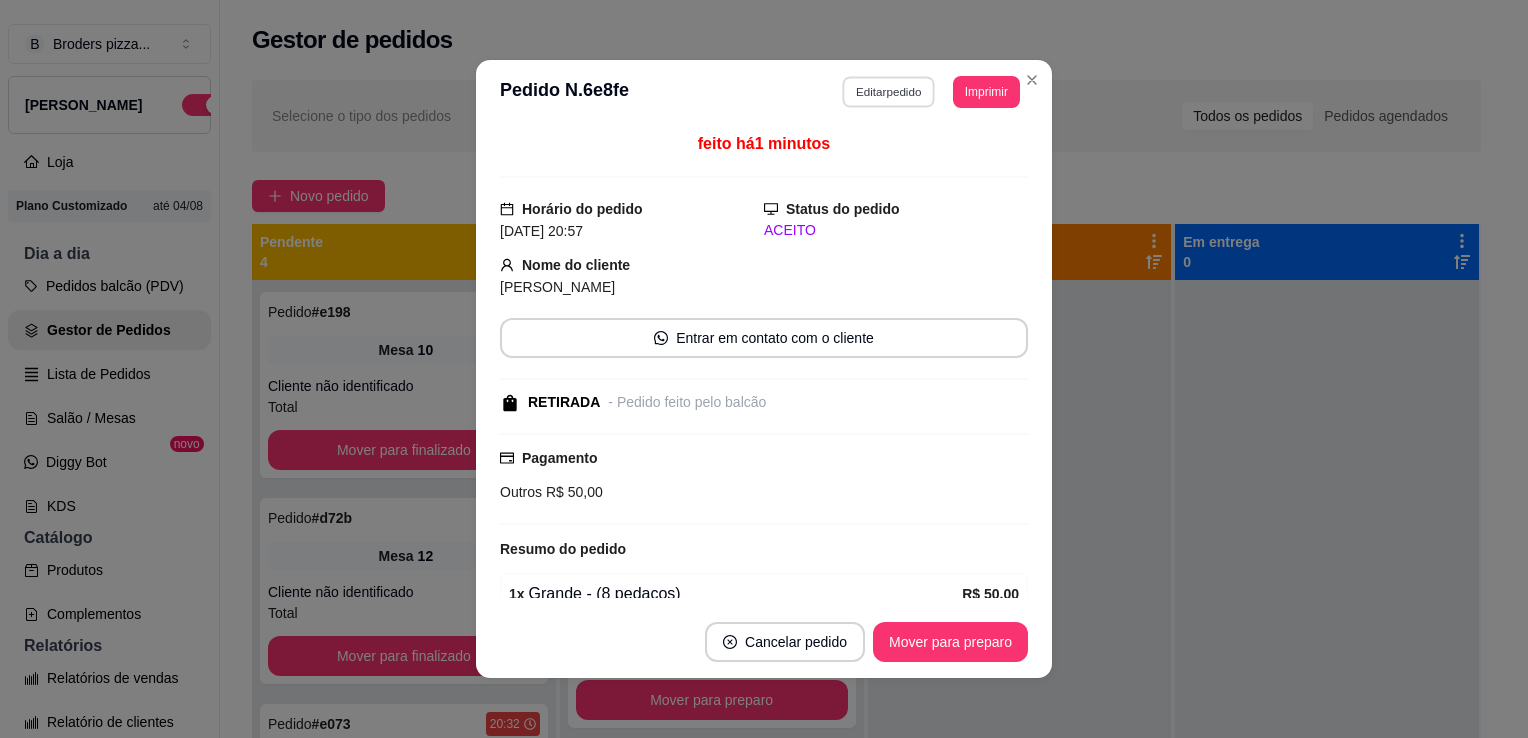click on "Editar  pedido" at bounding box center [889, 91] 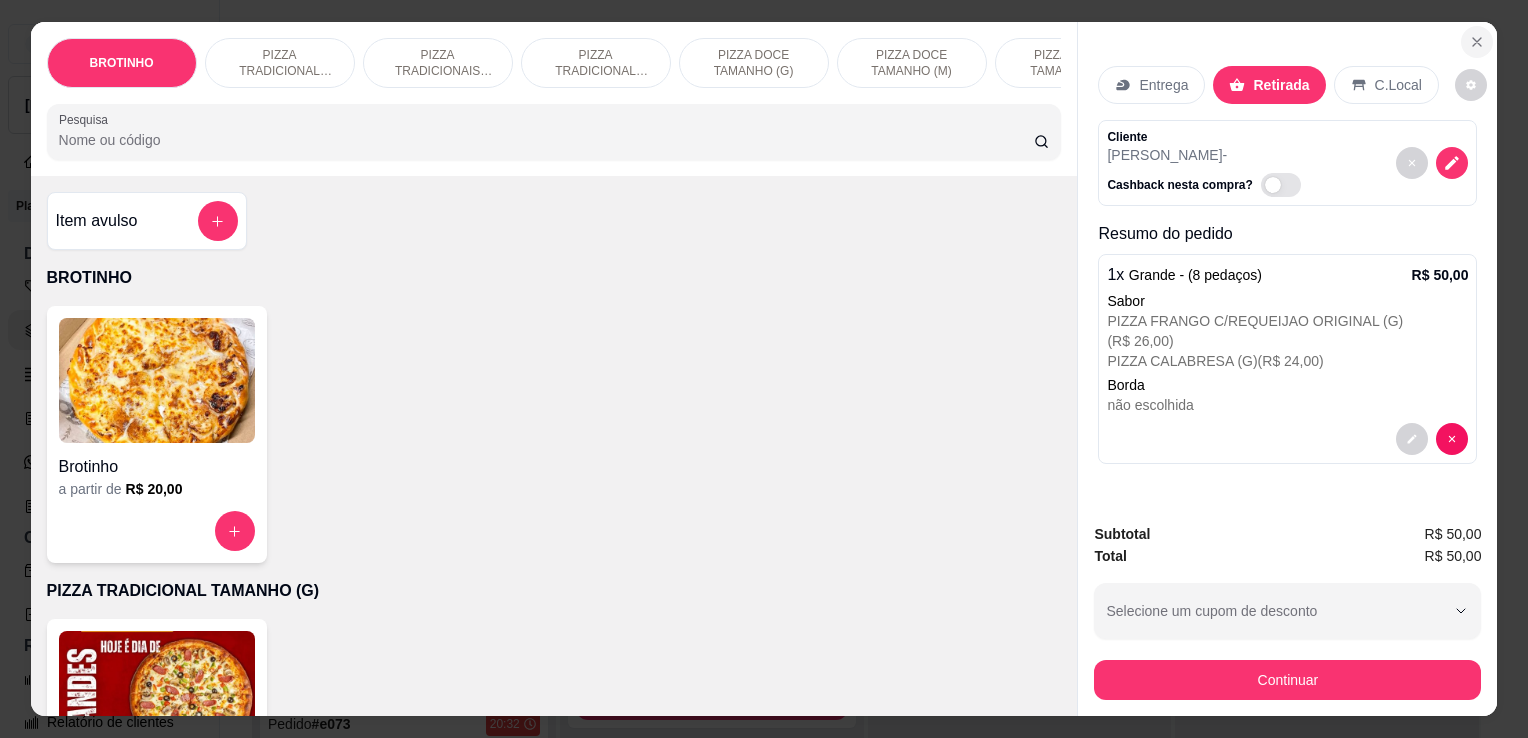 click at bounding box center [1477, 42] 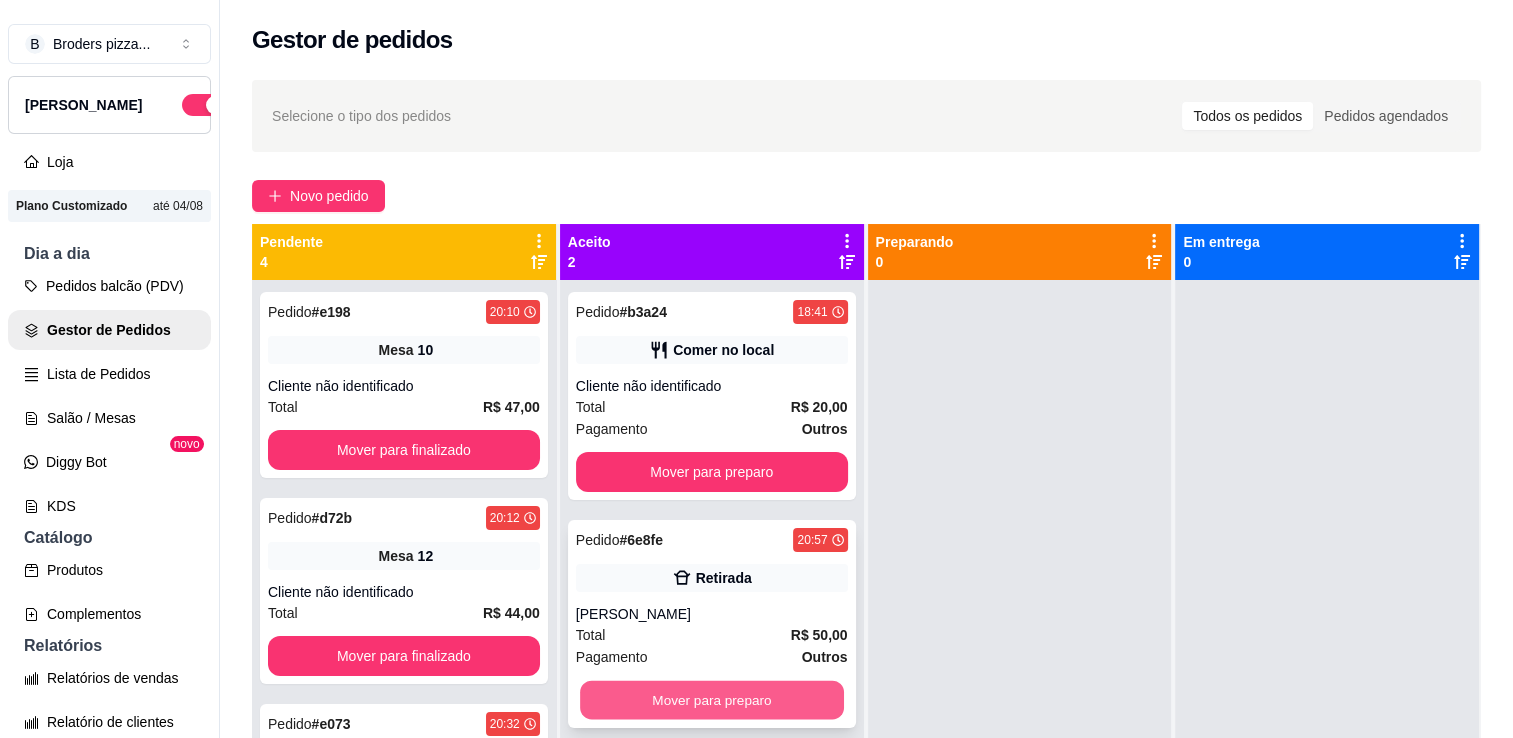 click on "Mover para preparo" at bounding box center [712, 700] 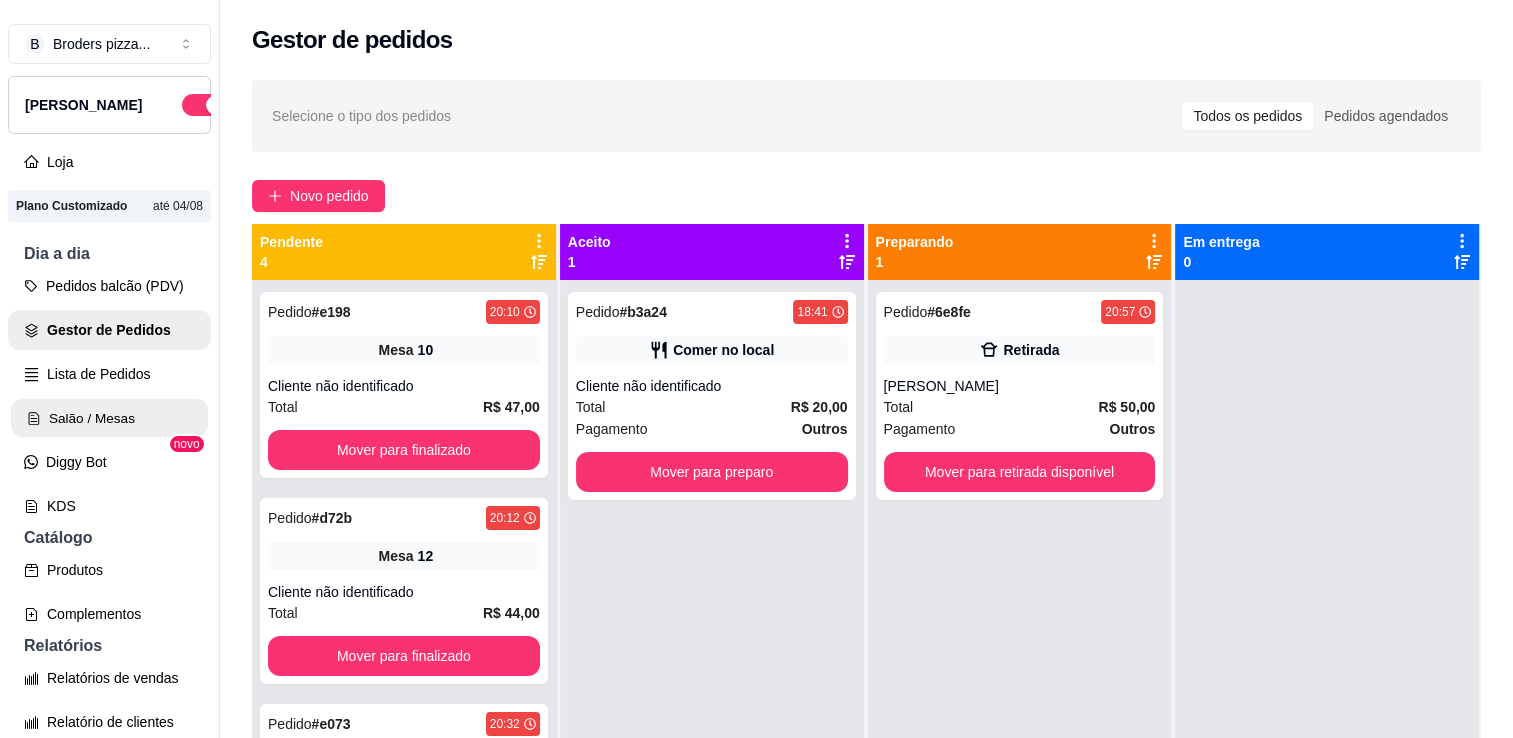 click on "Salão / Mesas" at bounding box center (109, 418) 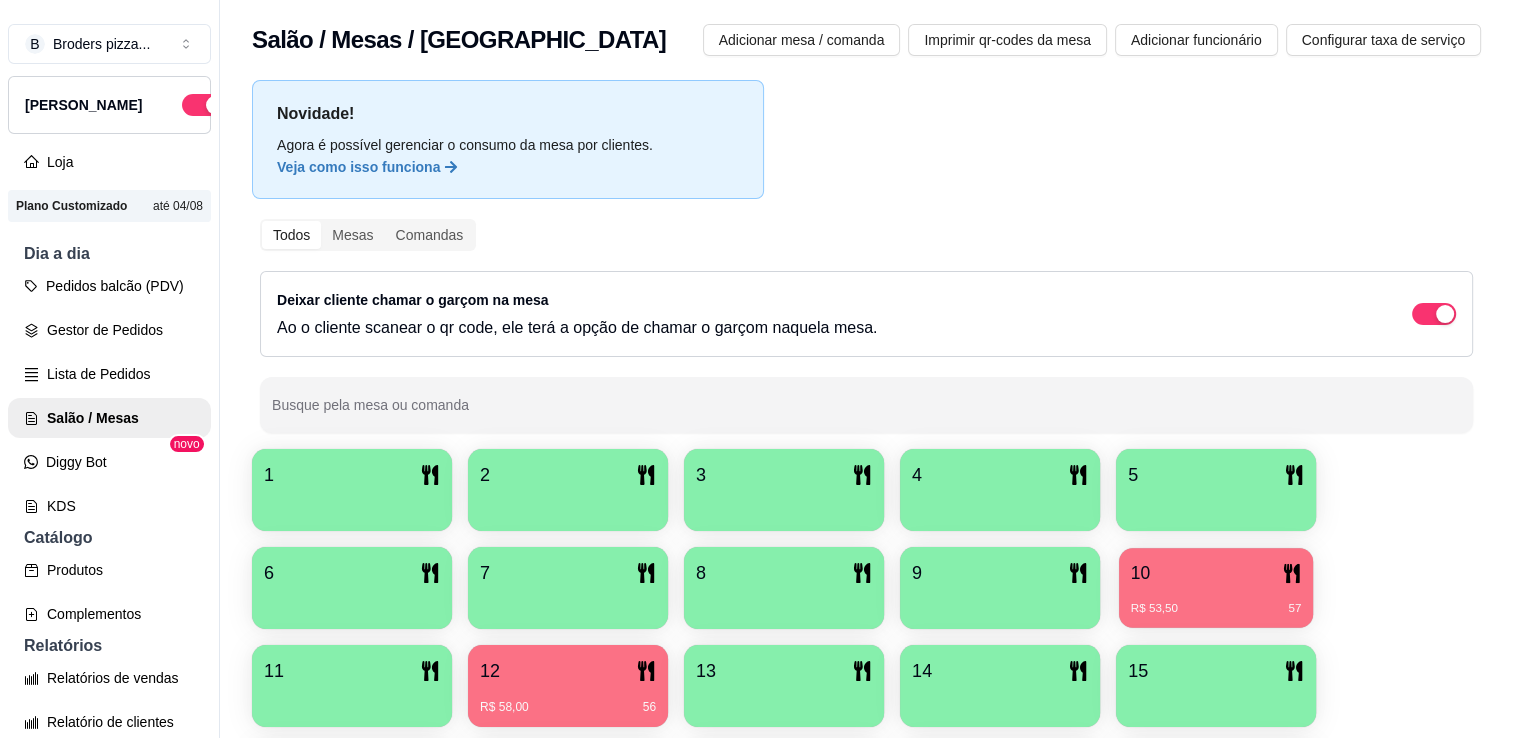 click on "R$ 53,50" at bounding box center [1154, 609] 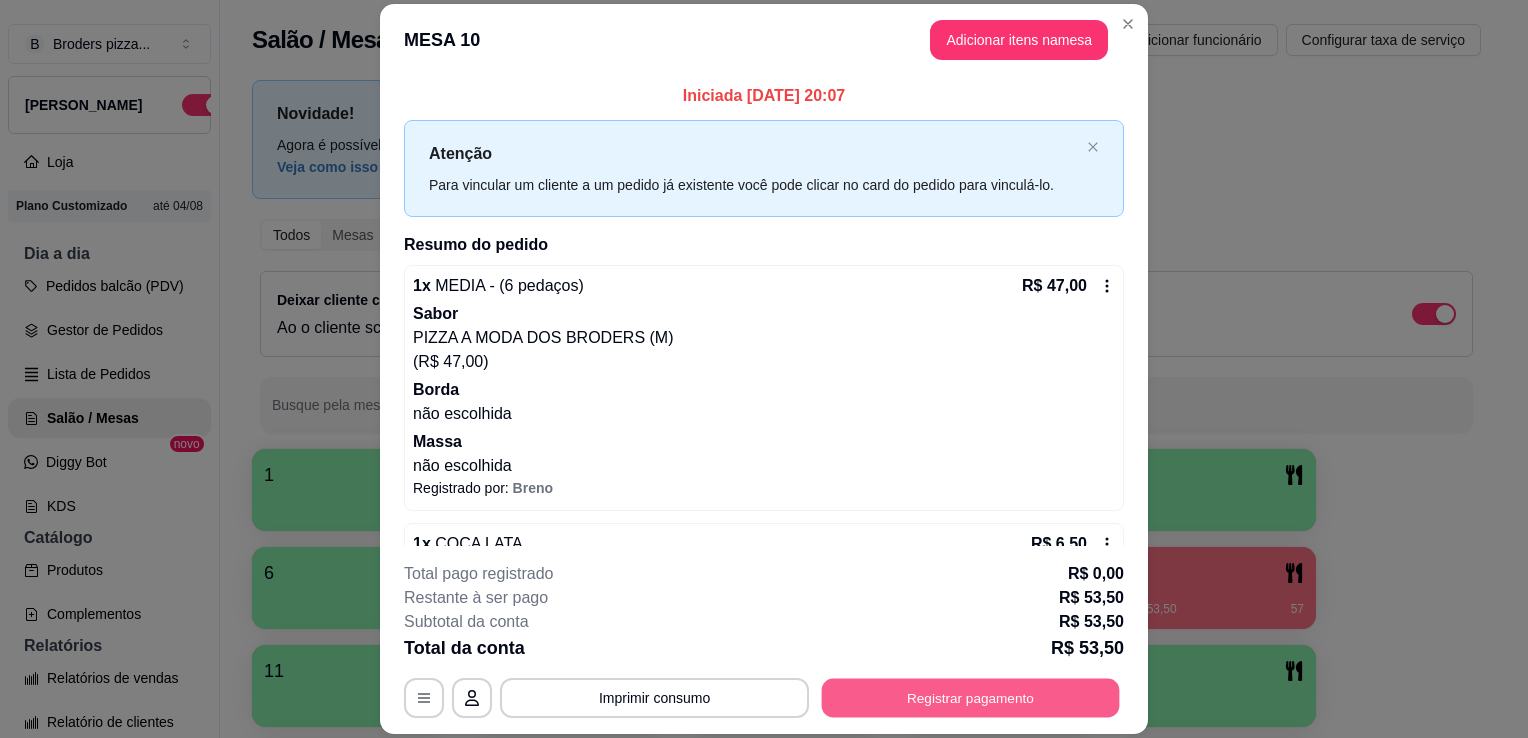 click on "Registrar pagamento" at bounding box center [971, 698] 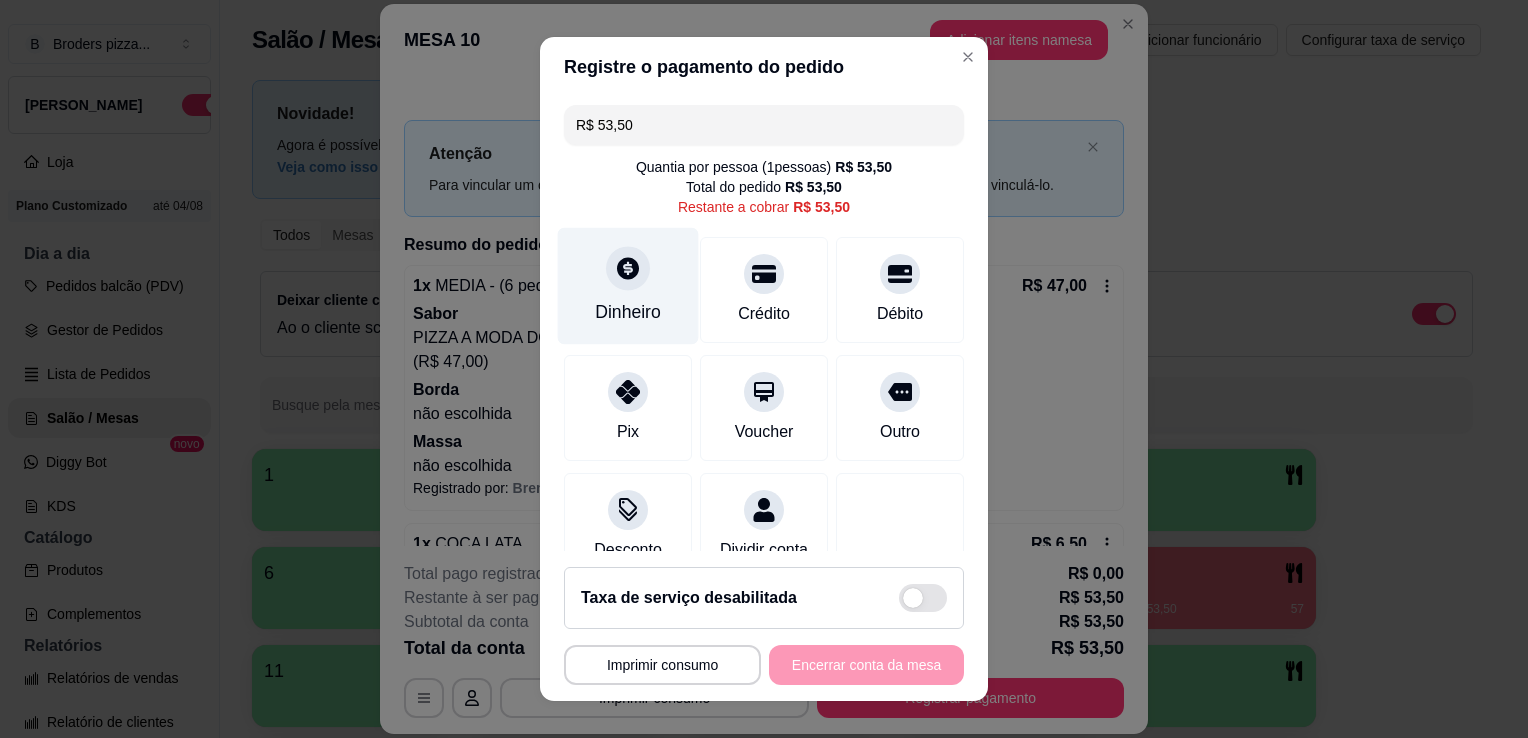 click at bounding box center (628, 268) 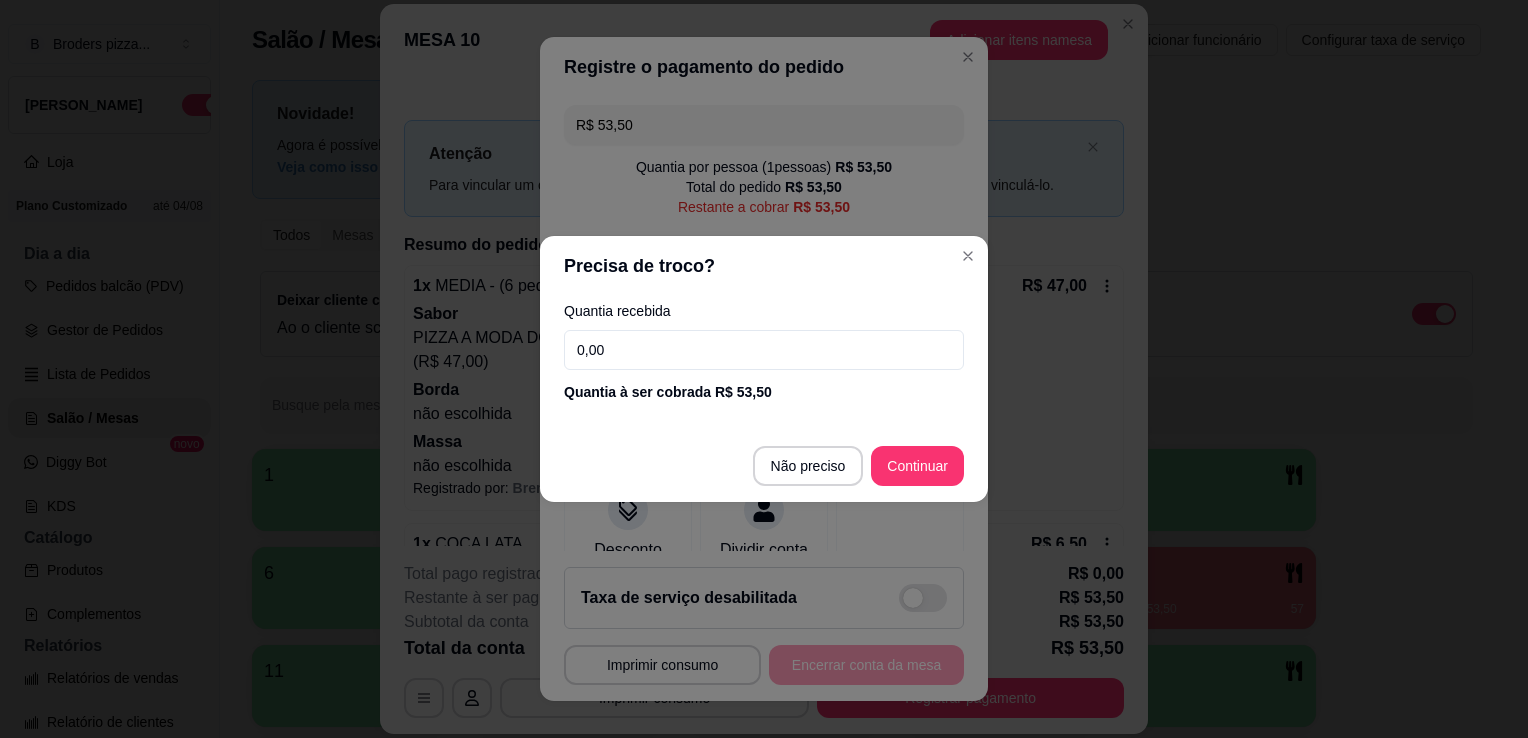 click on "0,00" at bounding box center (764, 350) 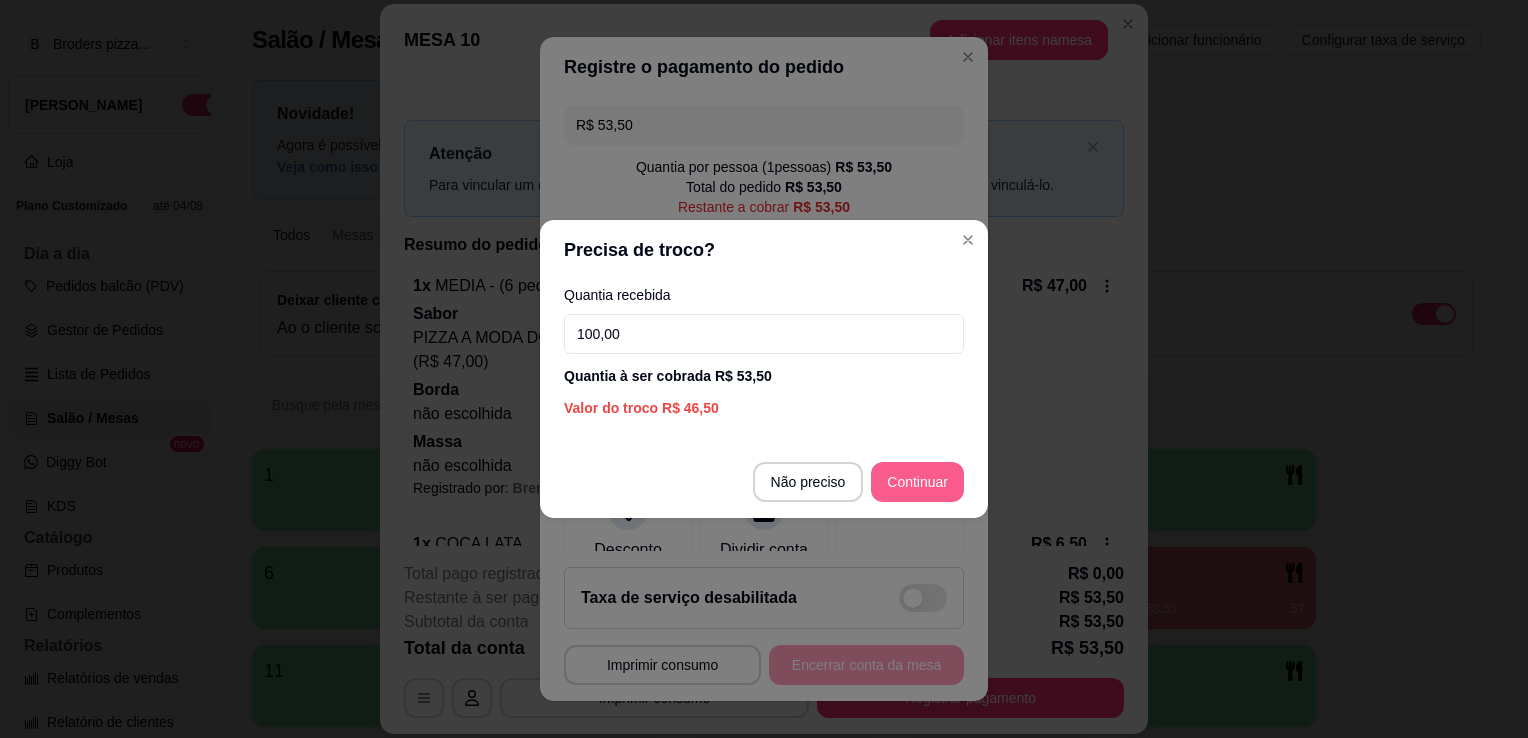 type on "100,00" 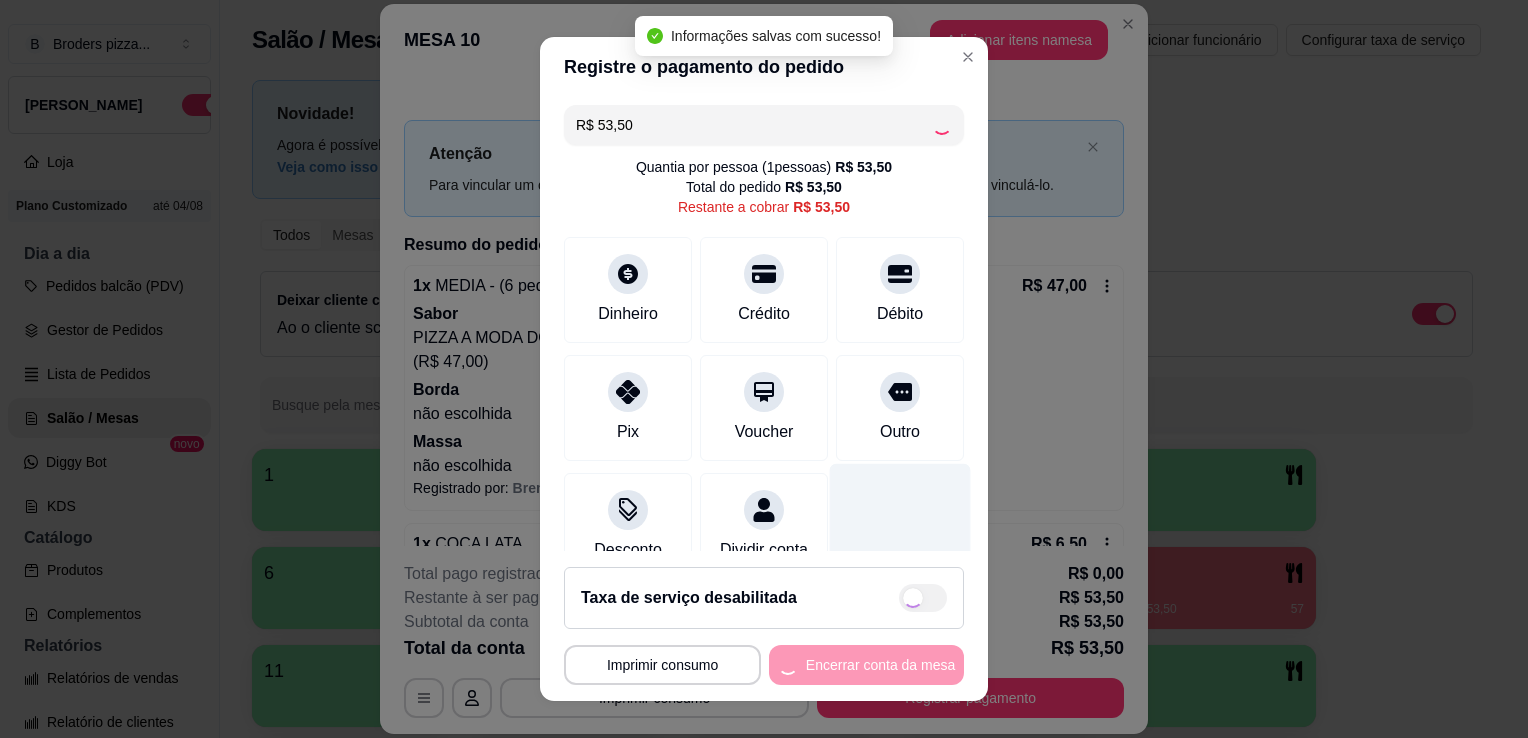 type on "R$ 0,00" 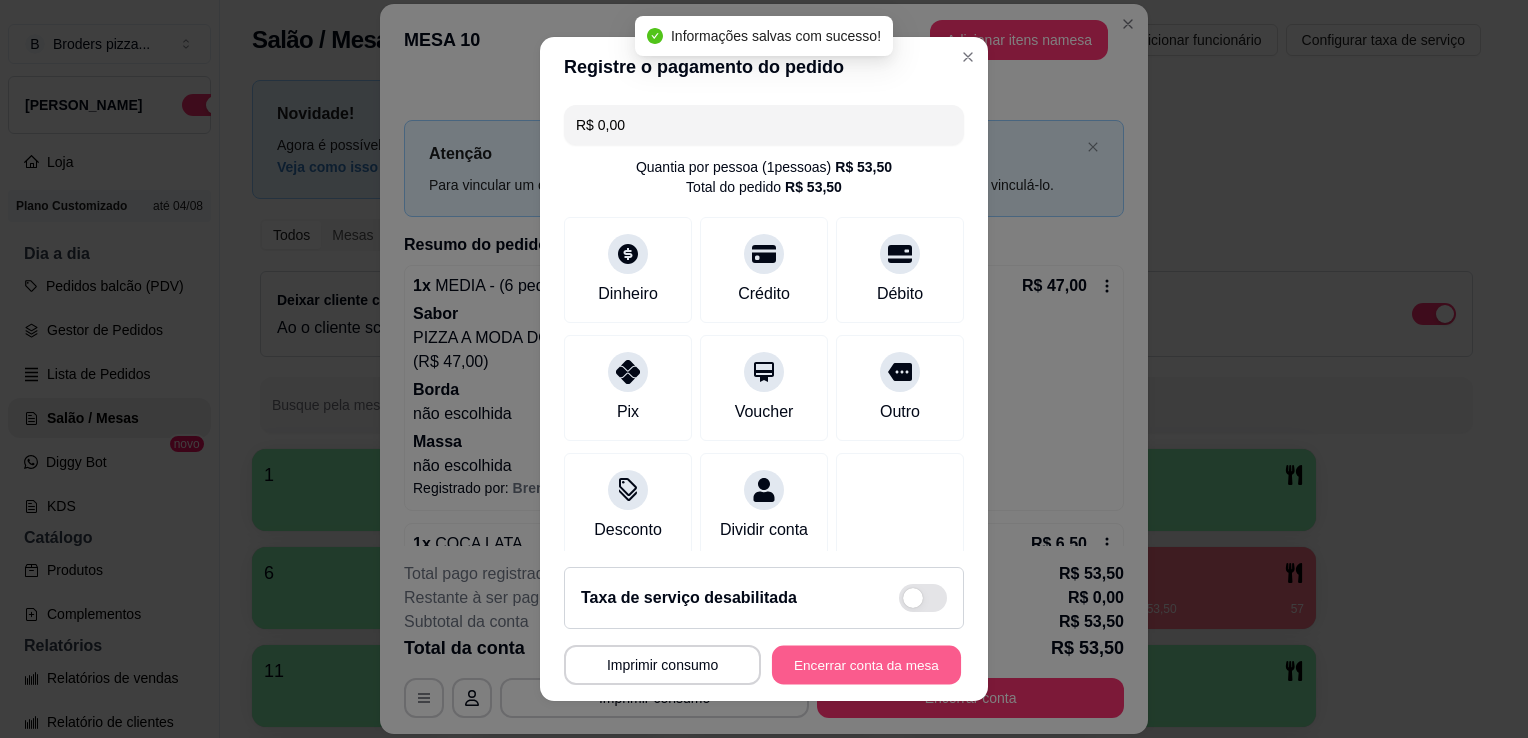 click on "Encerrar conta da mesa" at bounding box center (866, 665) 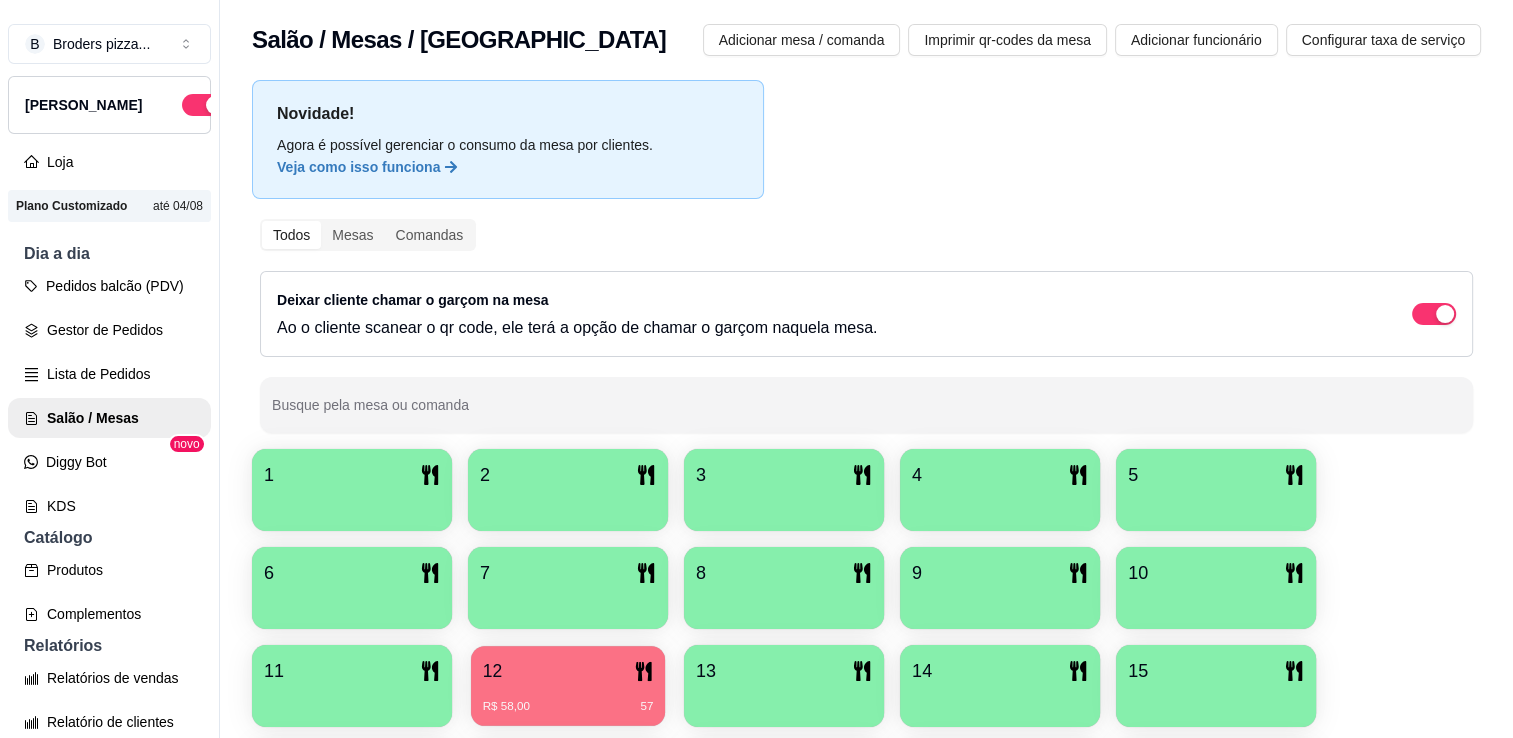 click on "12" at bounding box center [568, 671] 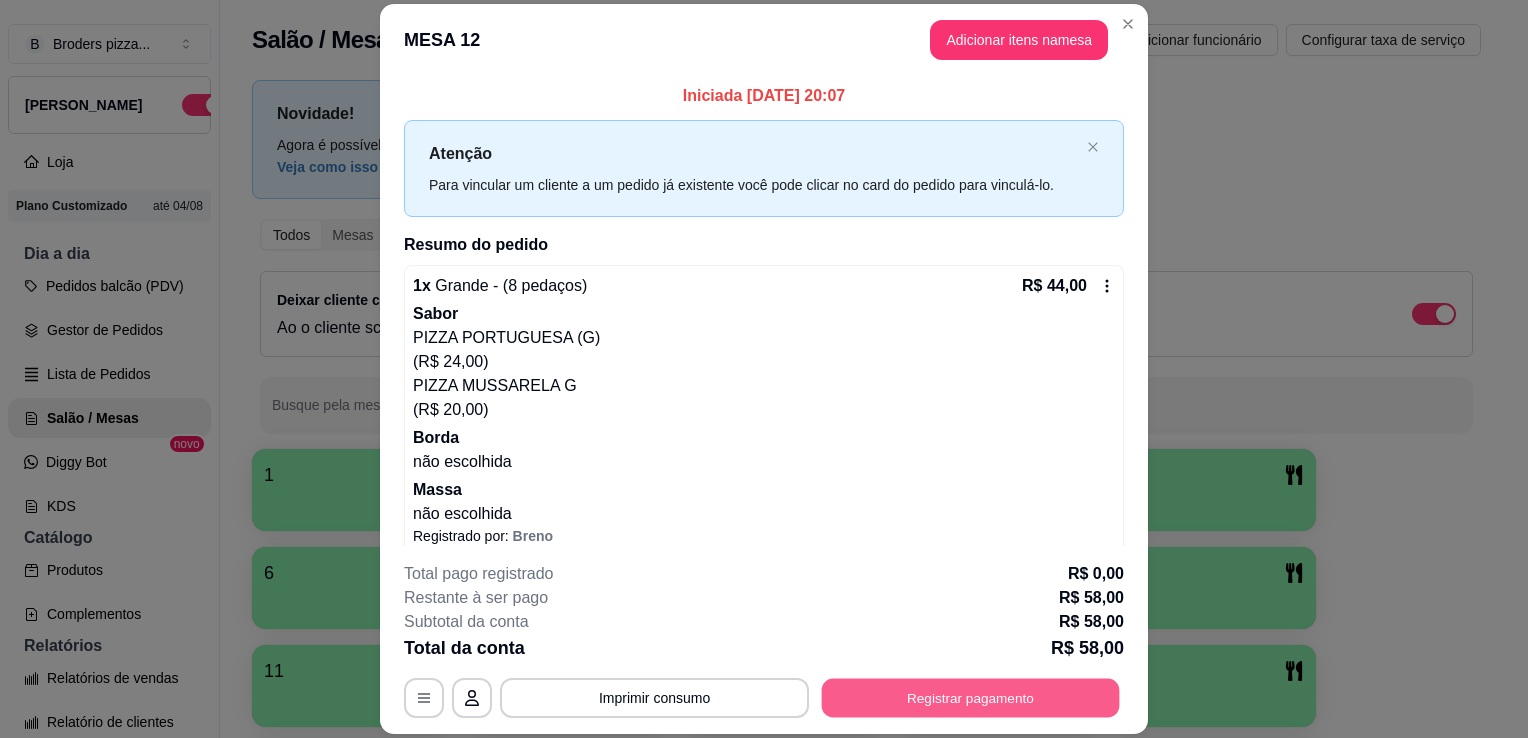 click on "Registrar pagamento" at bounding box center (971, 698) 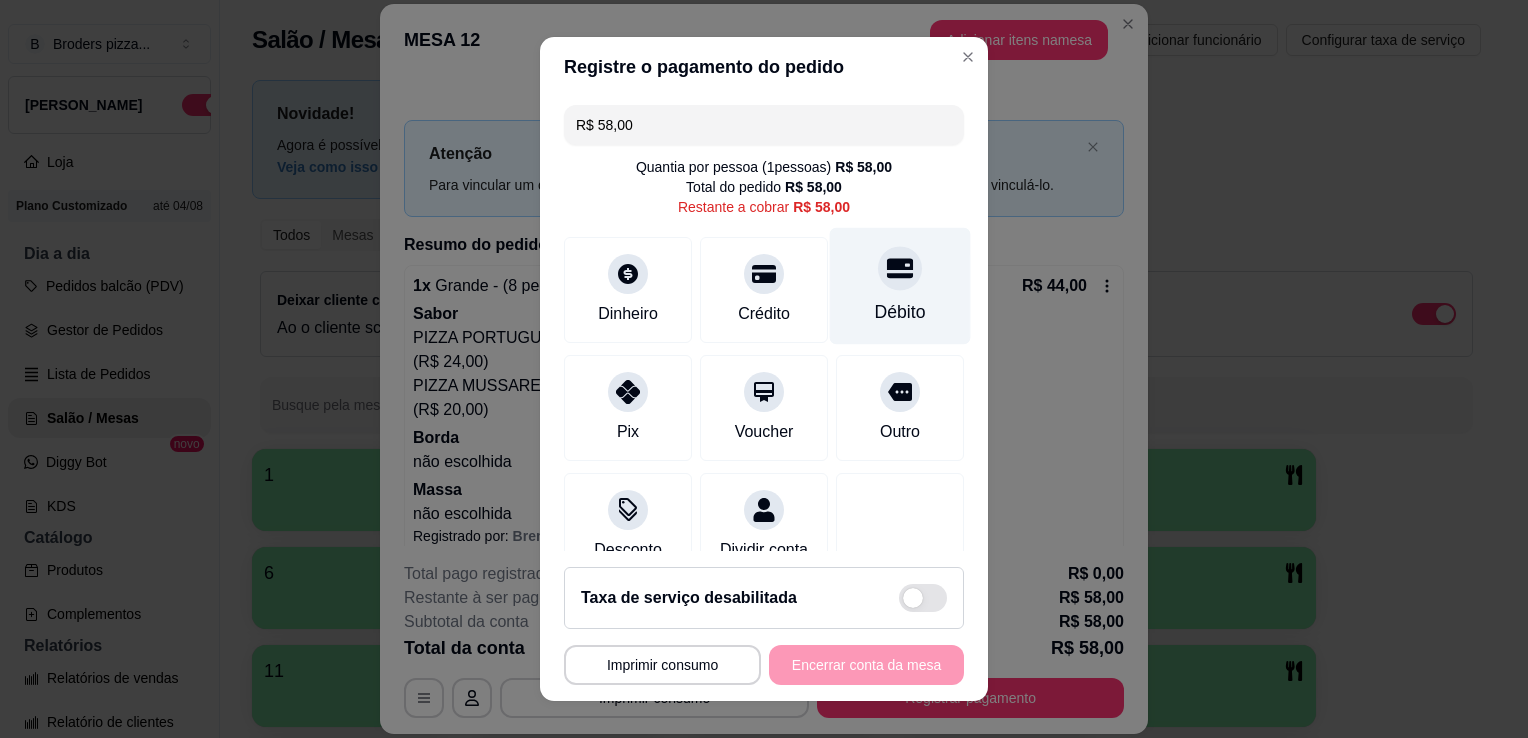 click on "Débito" at bounding box center (900, 286) 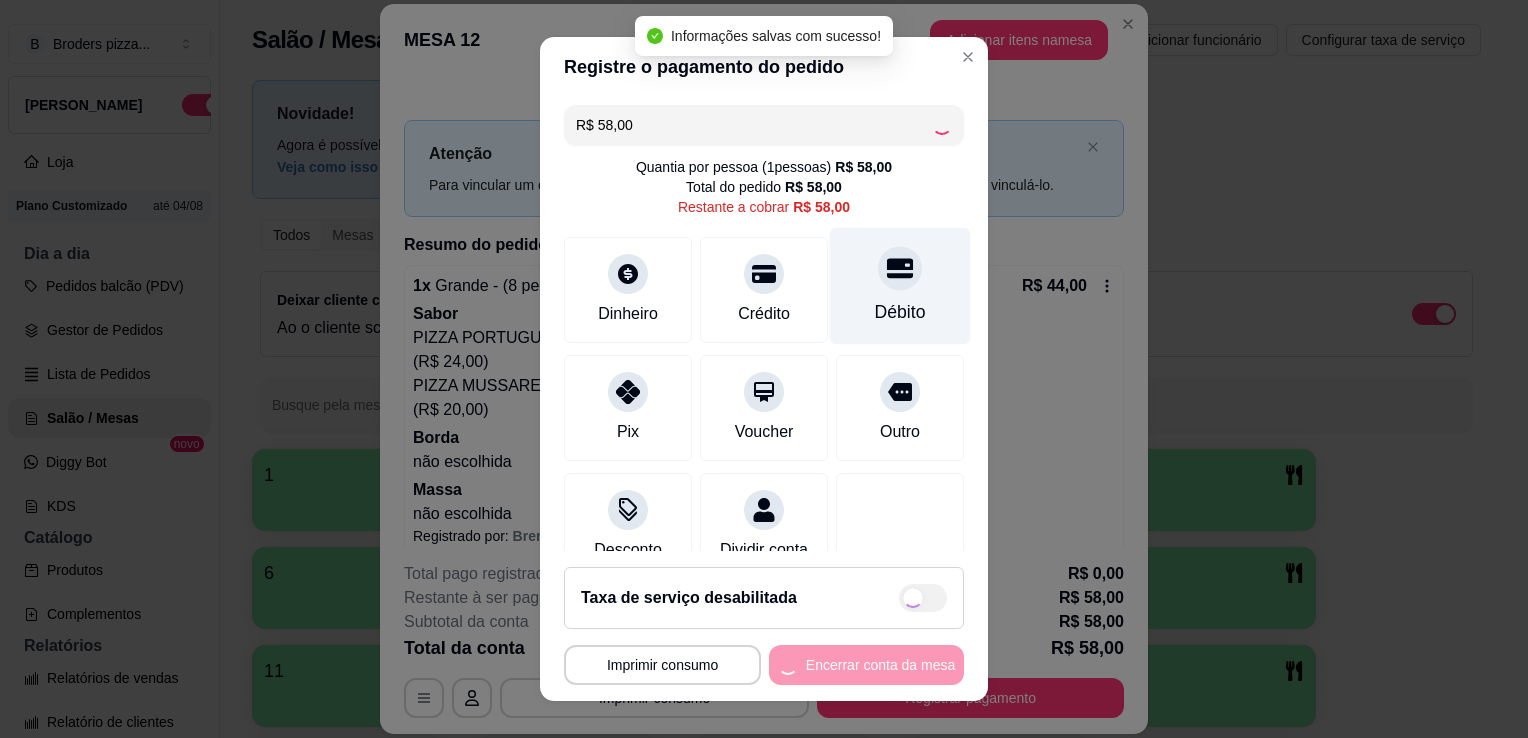 type on "R$ 0,00" 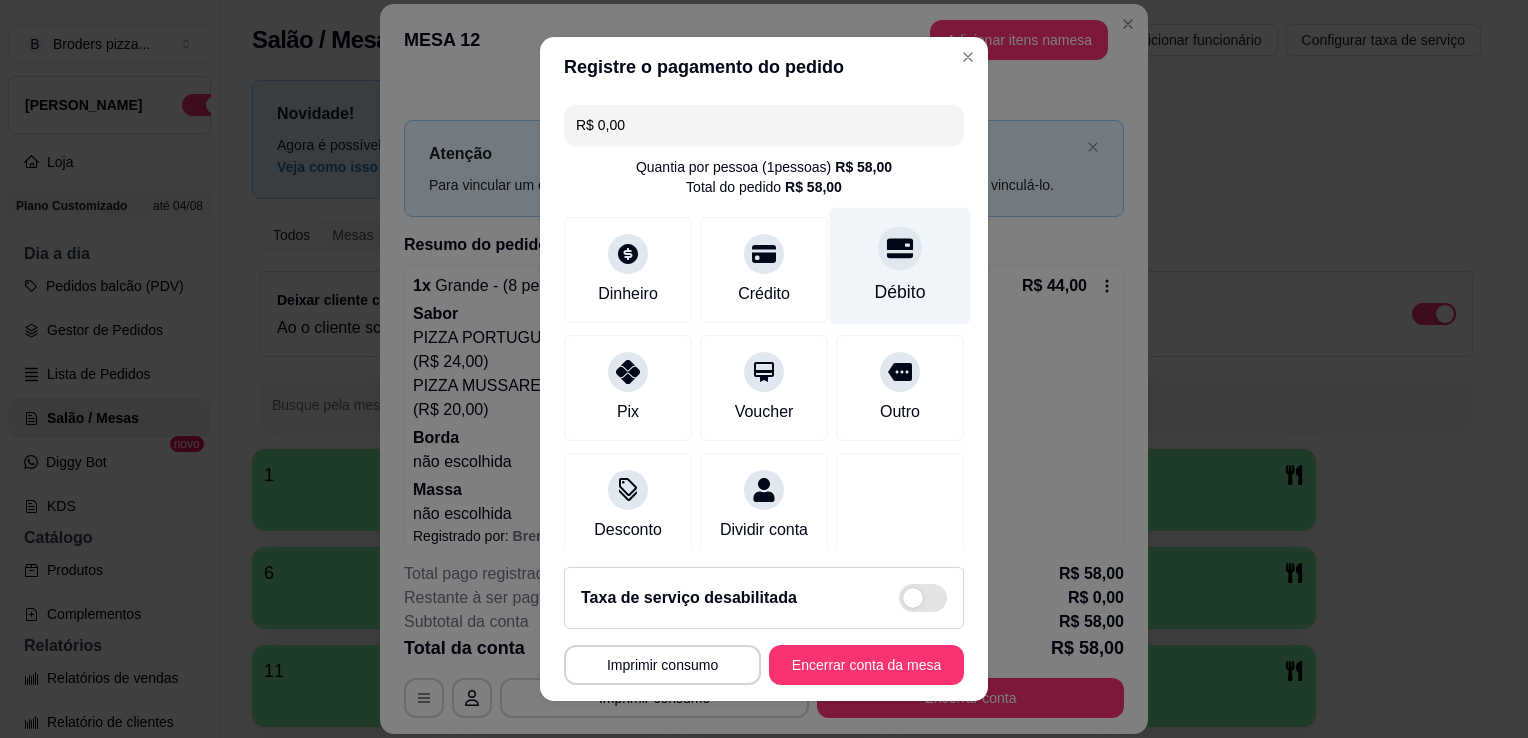 click at bounding box center (900, 248) 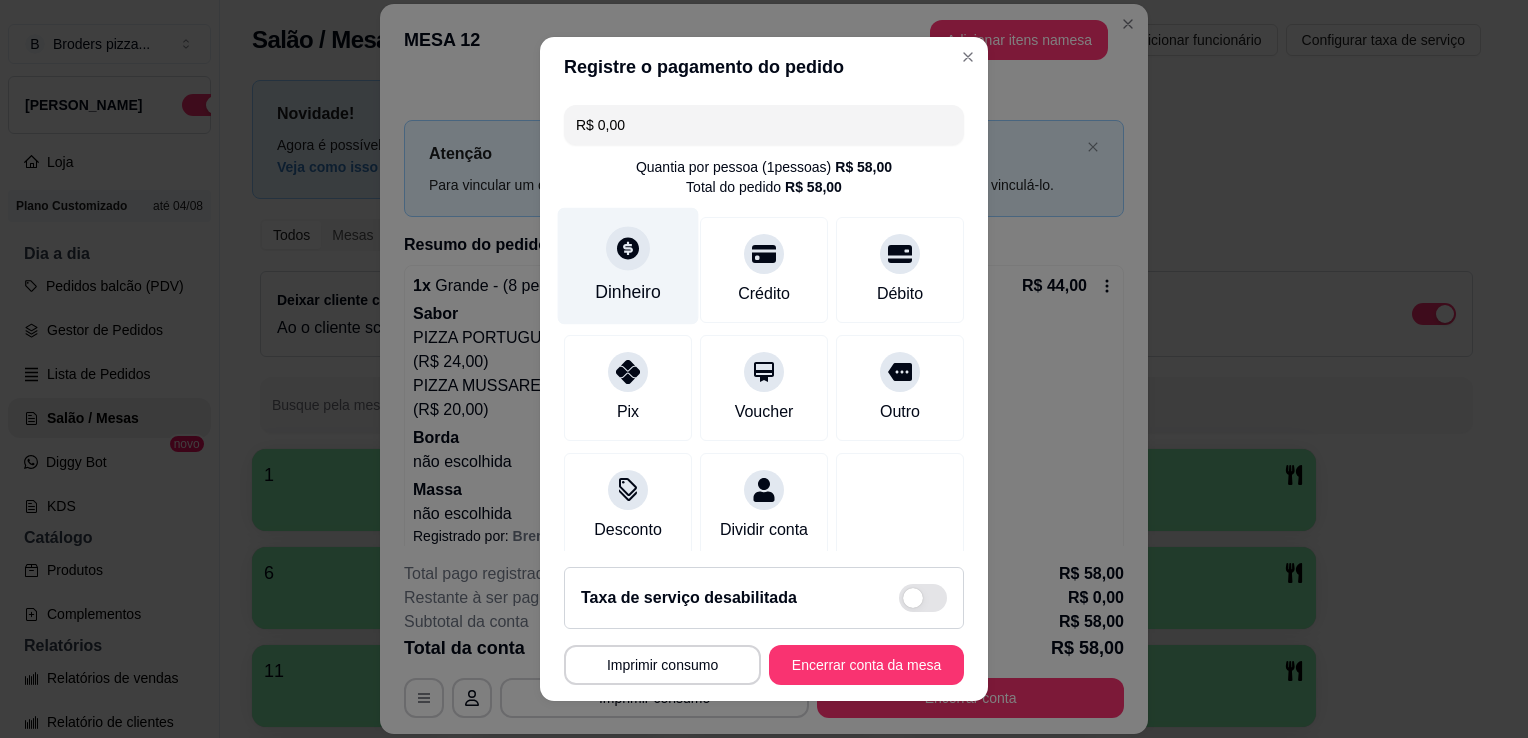 click at bounding box center (628, 248) 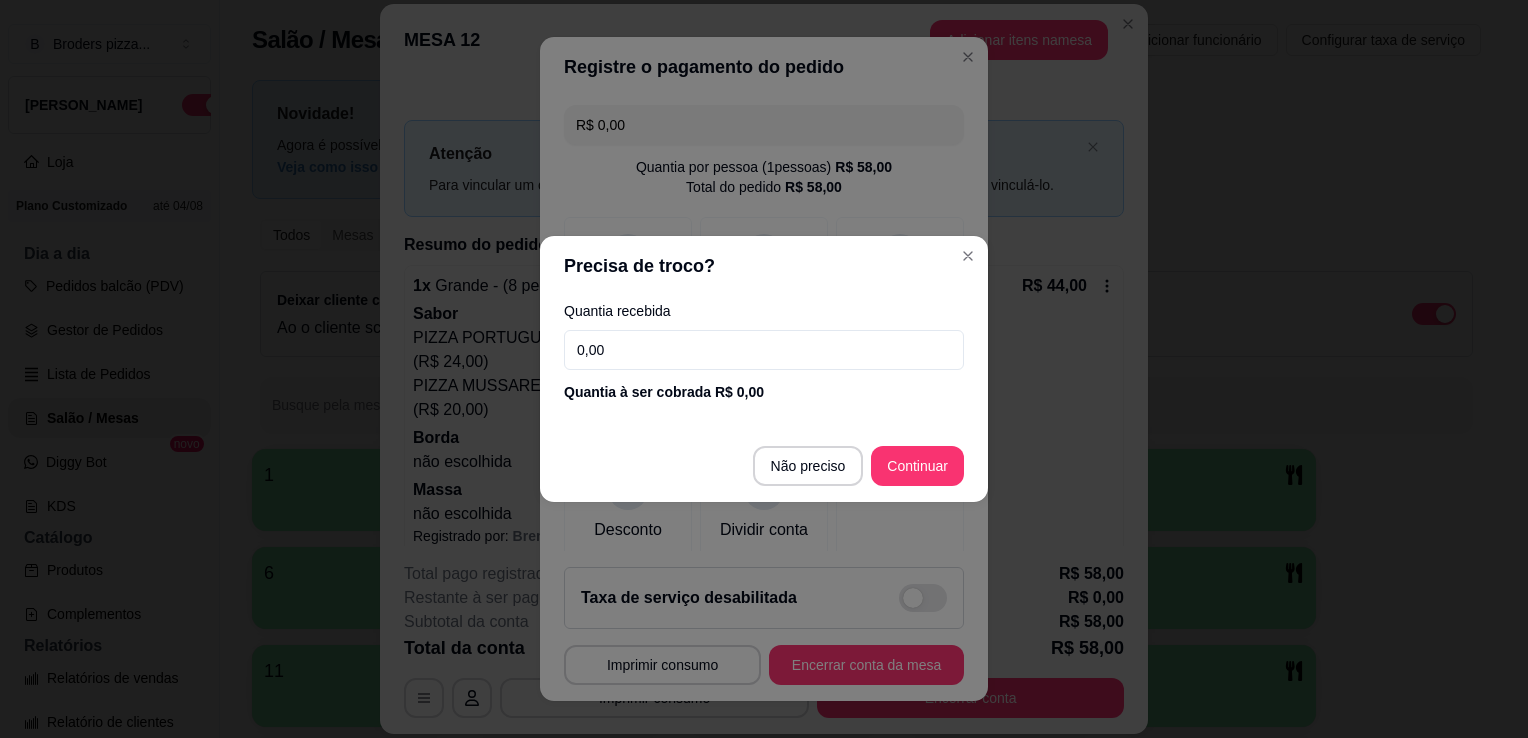 click on "0,00" at bounding box center [764, 350] 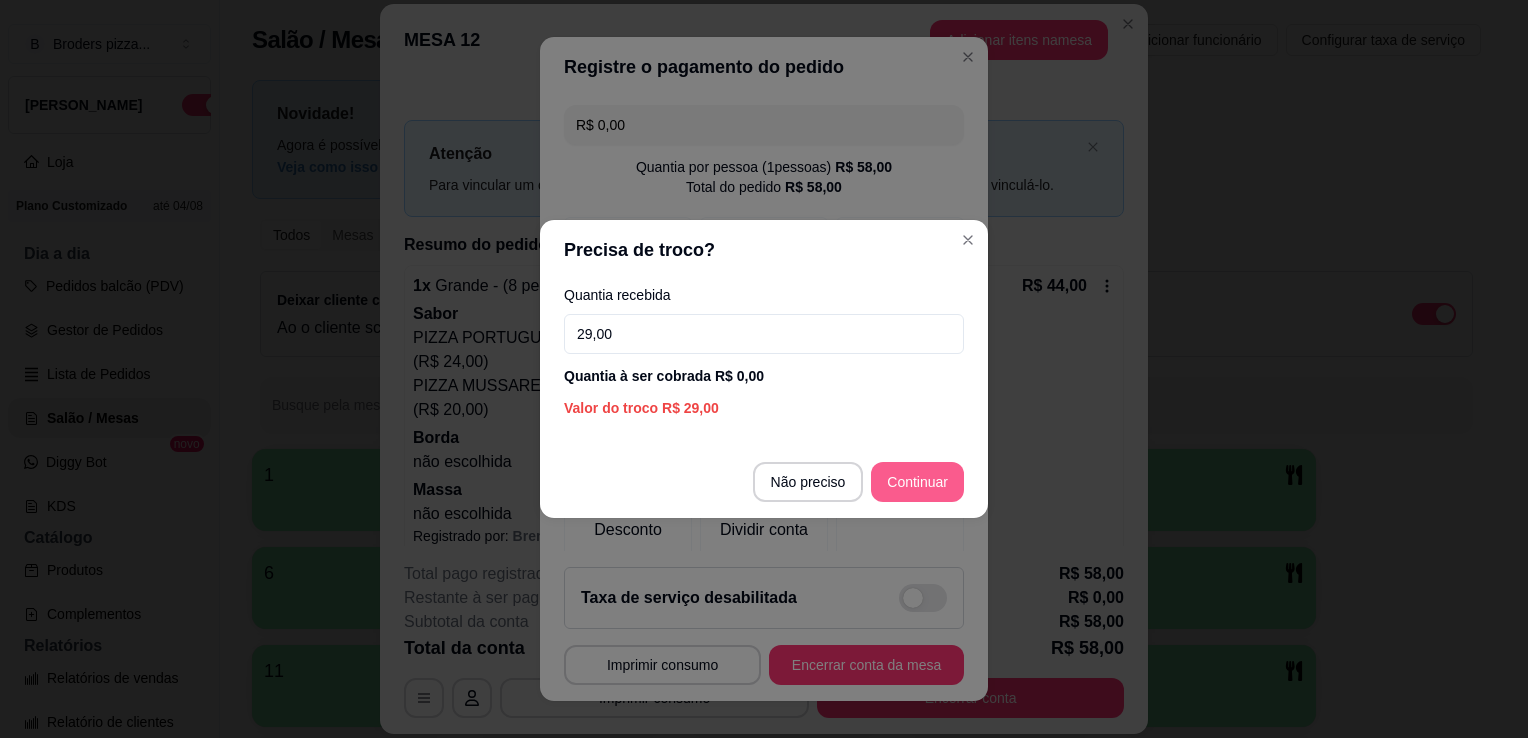type on "29,00" 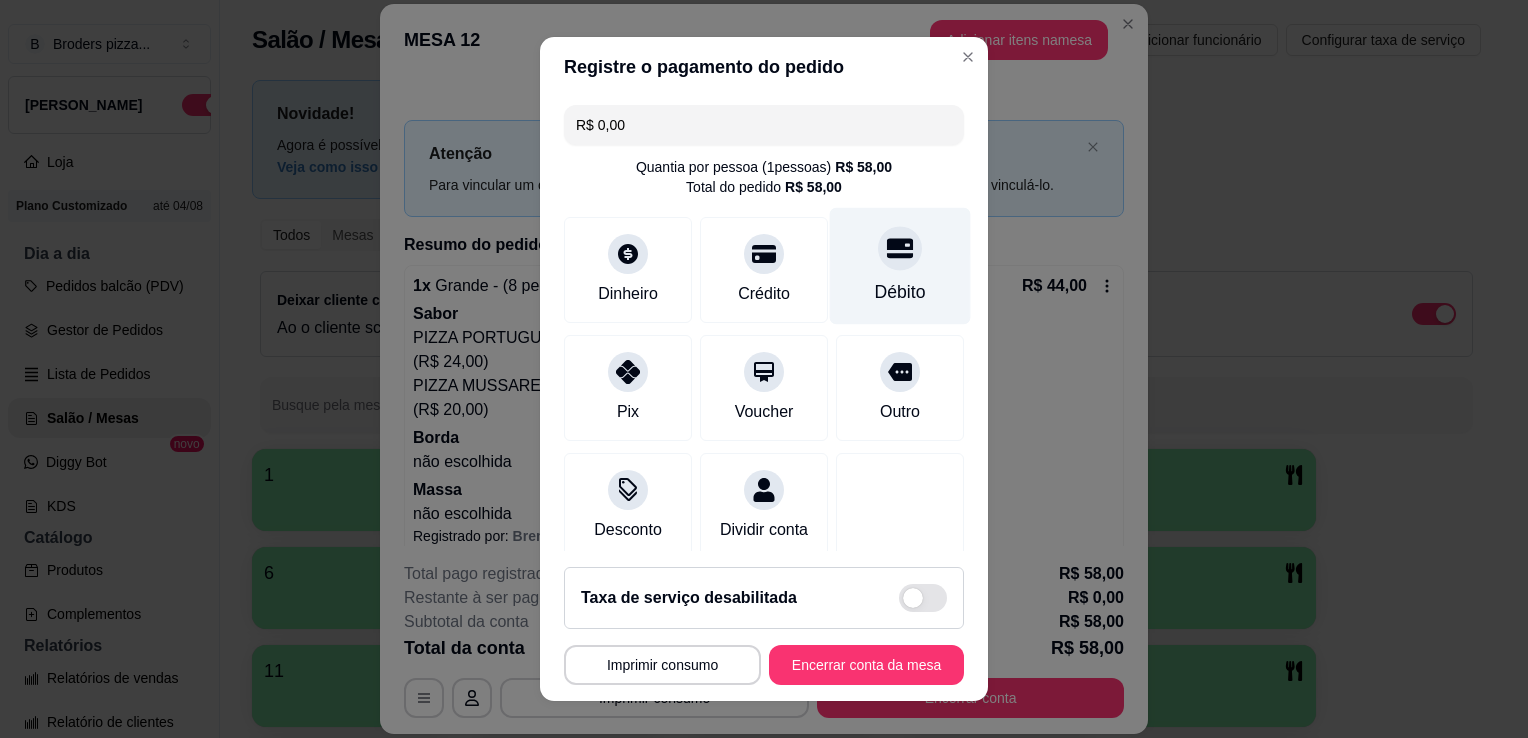 click on "Débito" at bounding box center (900, 266) 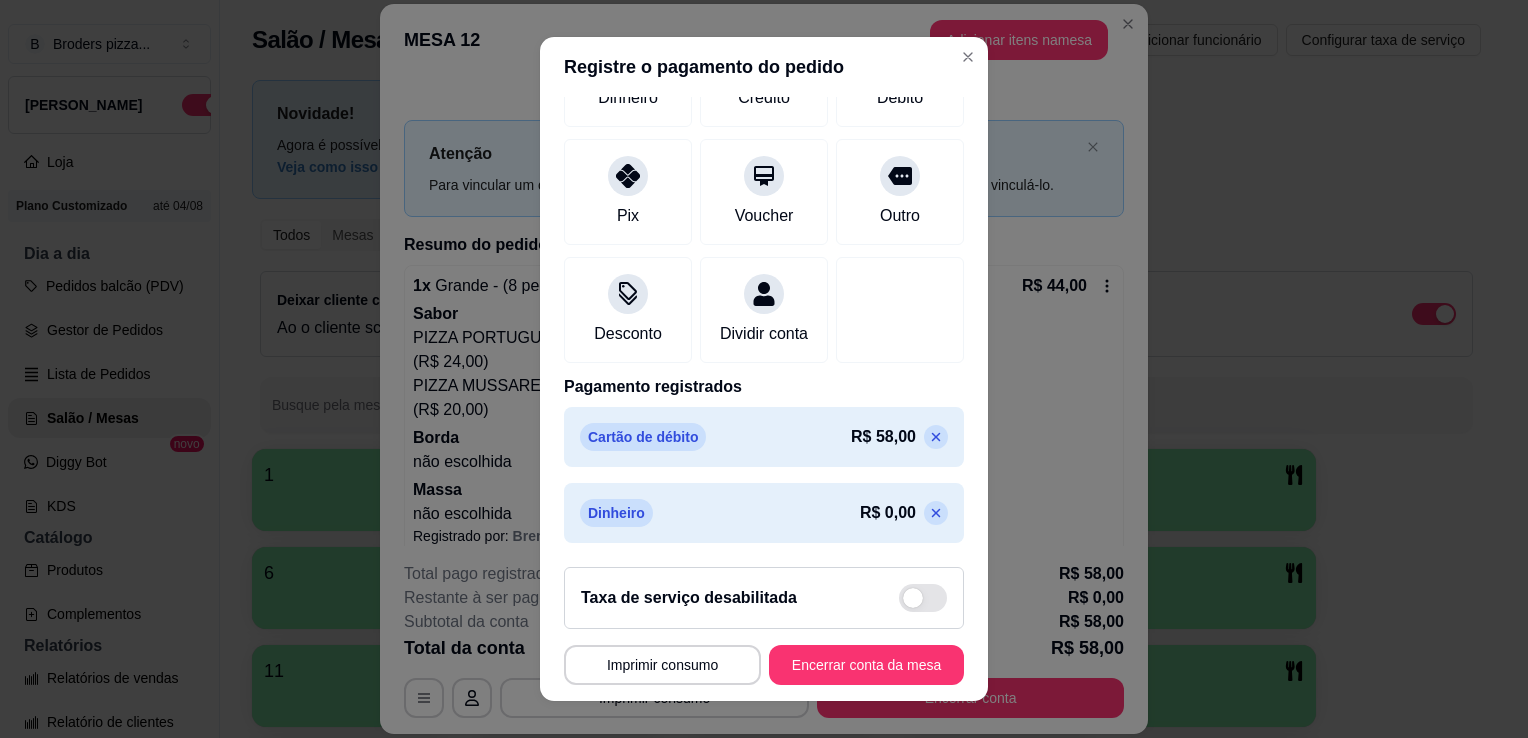 scroll, scrollTop: 217, scrollLeft: 0, axis: vertical 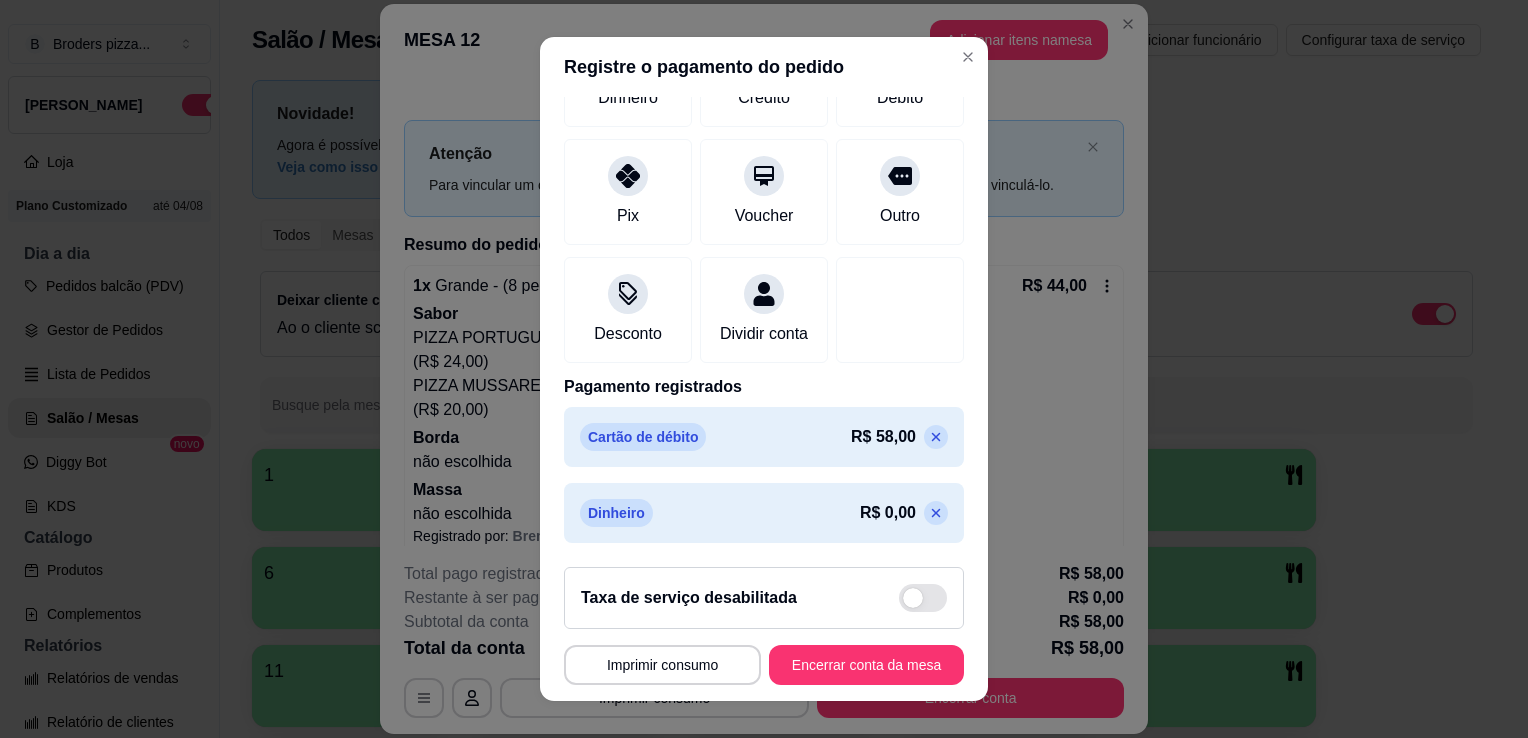 click on "R$ 0,00" at bounding box center [888, 513] 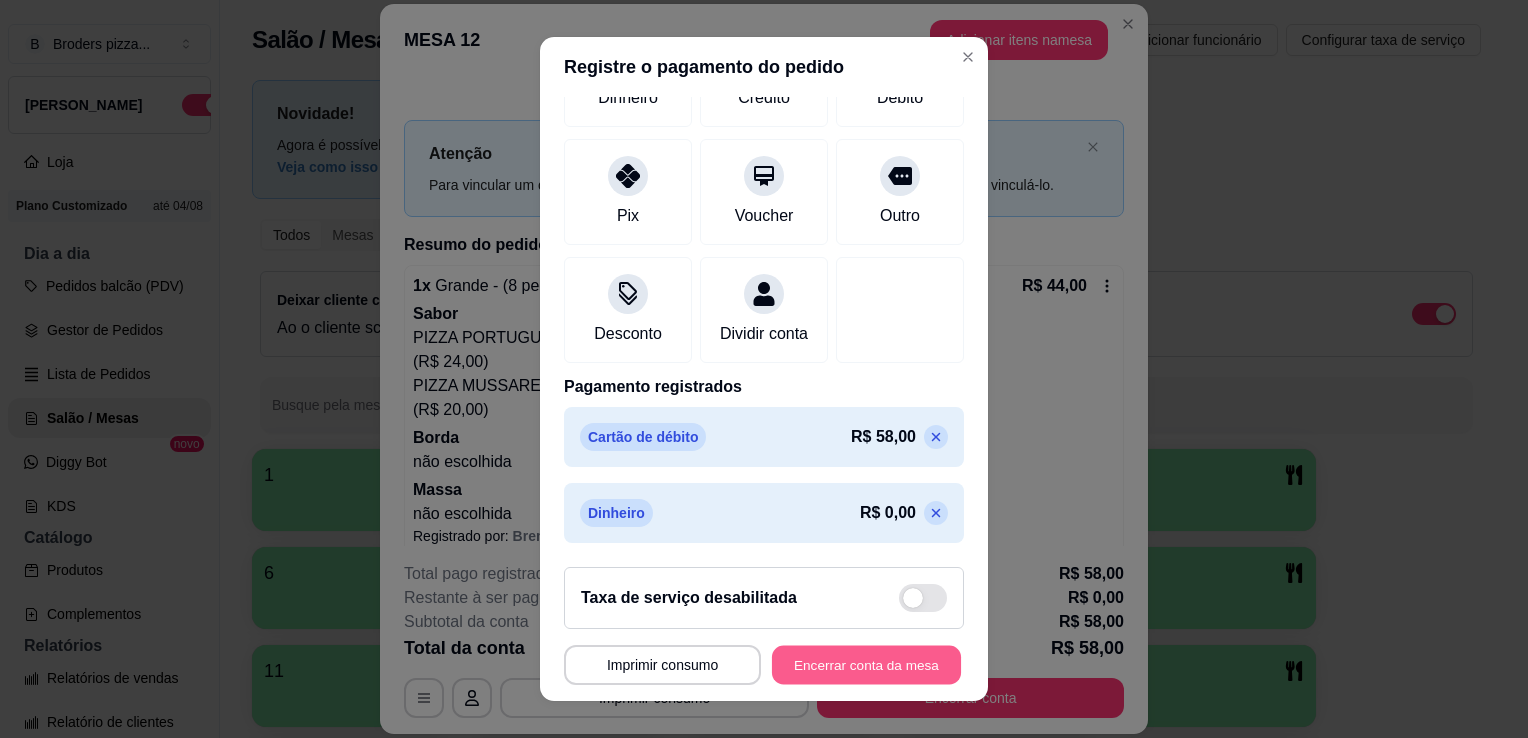 click on "Encerrar conta da mesa" at bounding box center [866, 665] 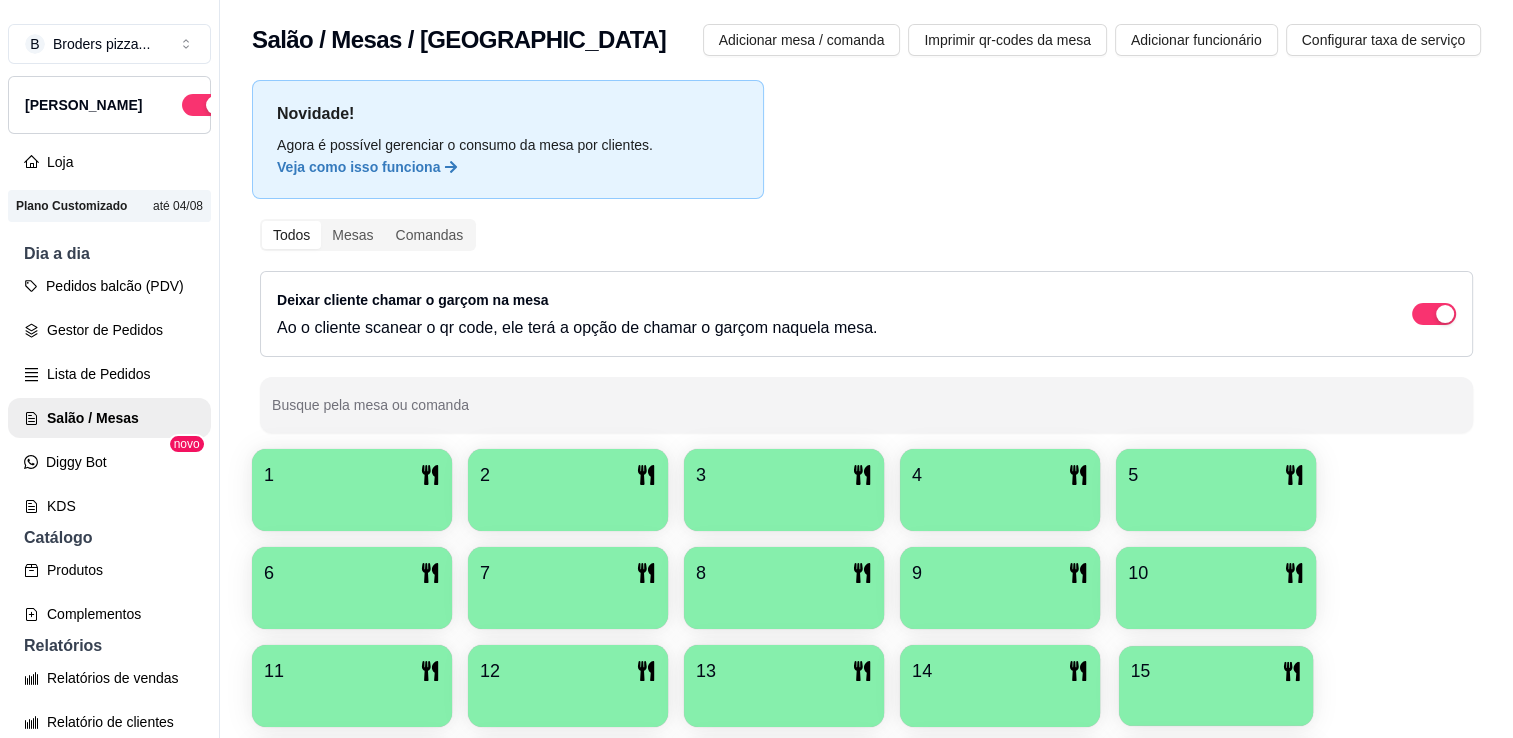 click on "15" at bounding box center [1216, 671] 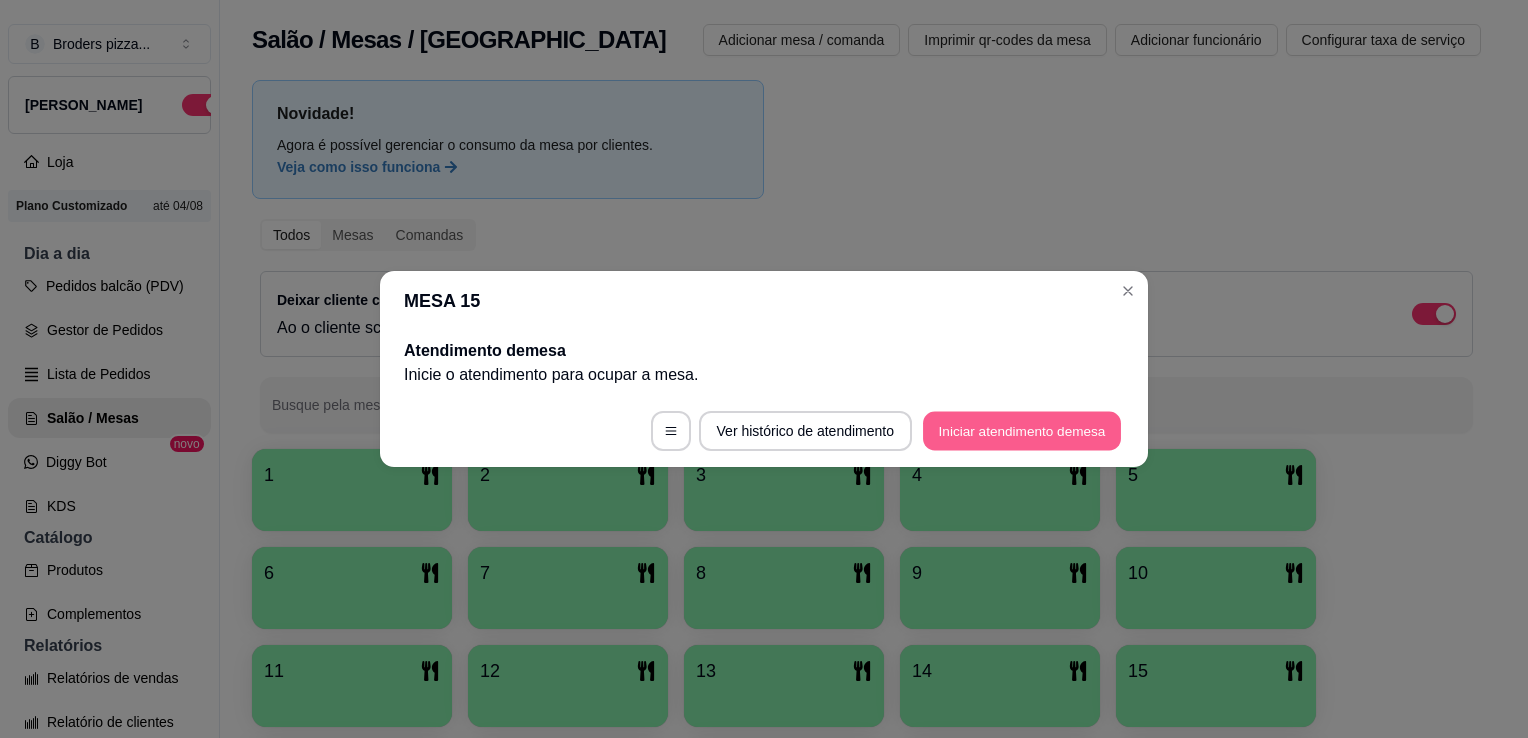 click on "Iniciar atendimento de  mesa" at bounding box center [1022, 431] 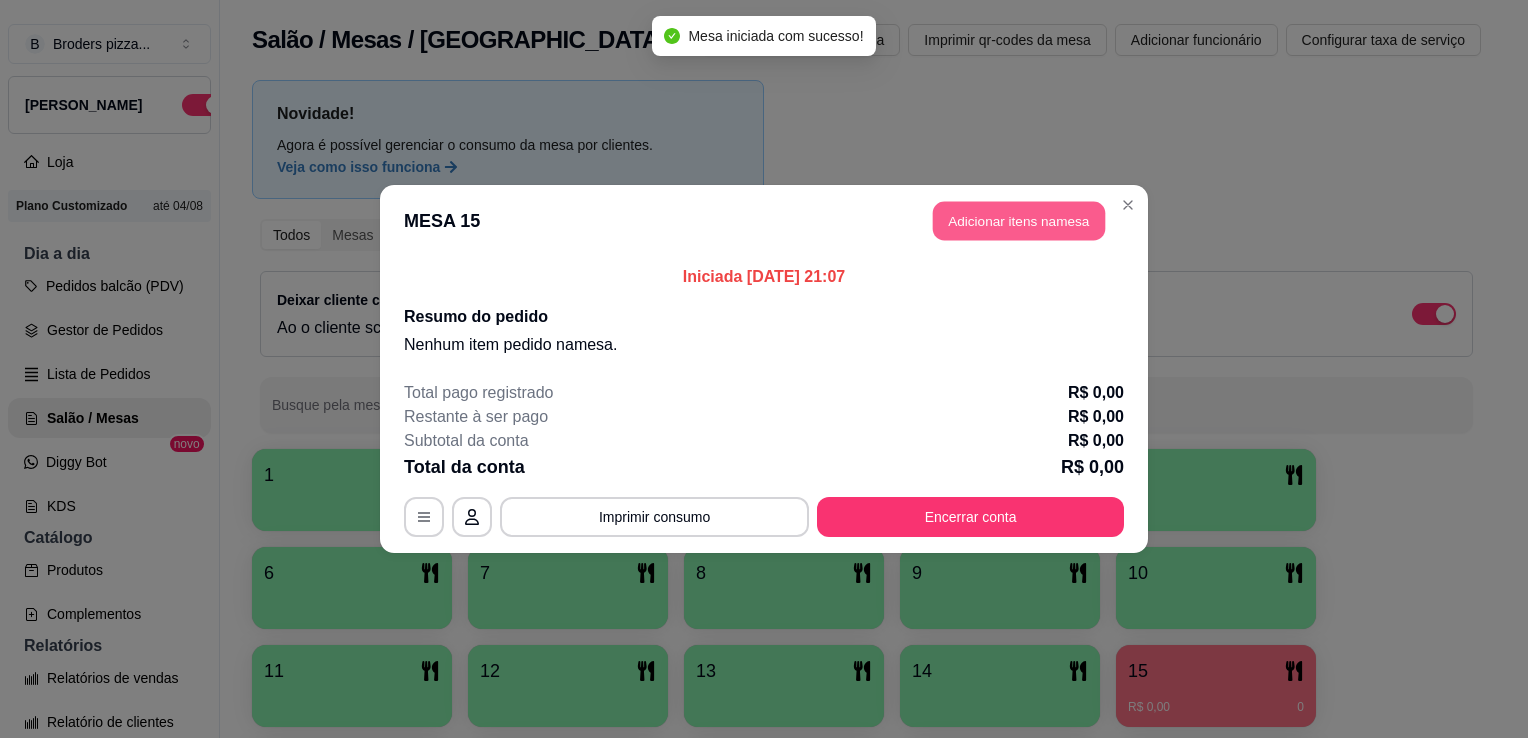 click on "Adicionar itens na  mesa" at bounding box center [1019, 221] 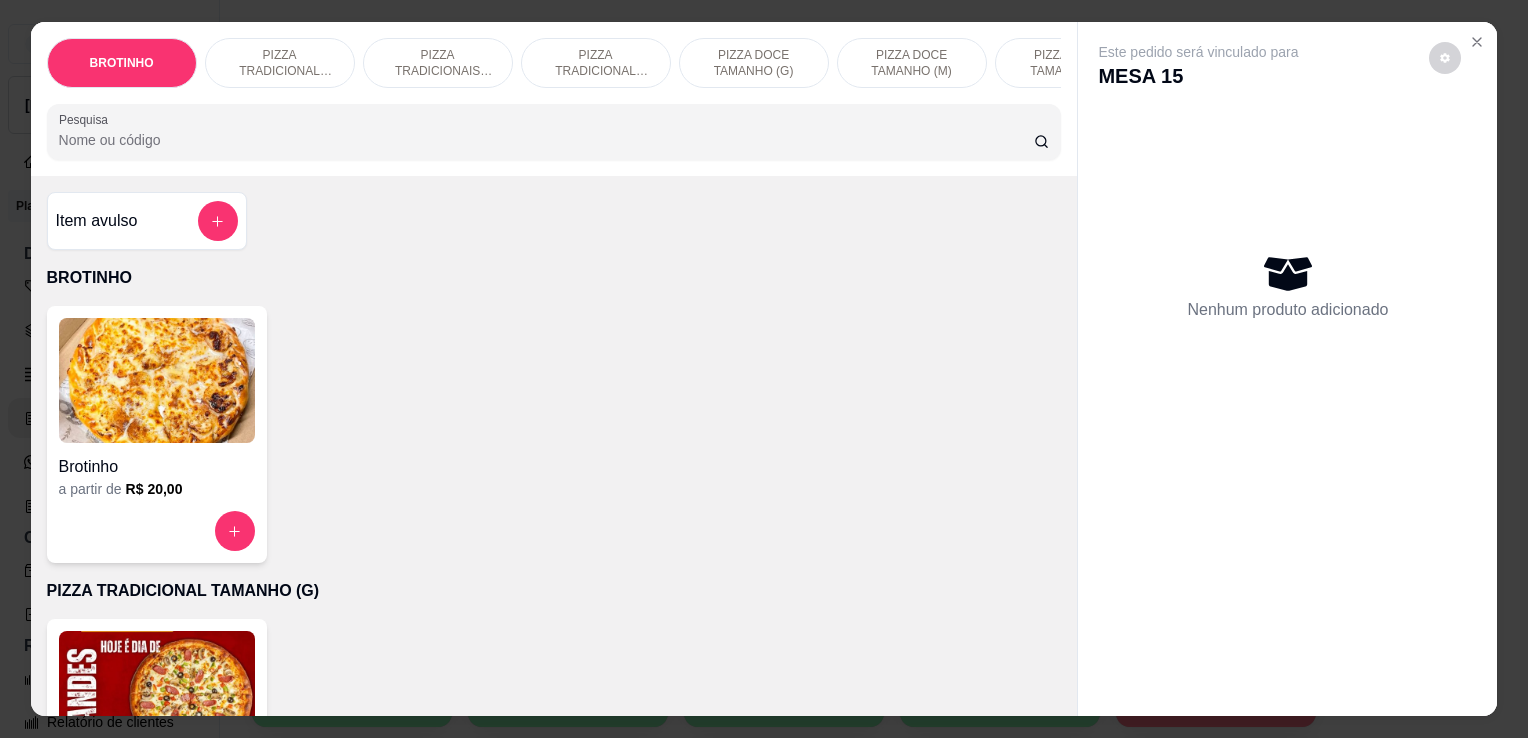 click at bounding box center [157, 380] 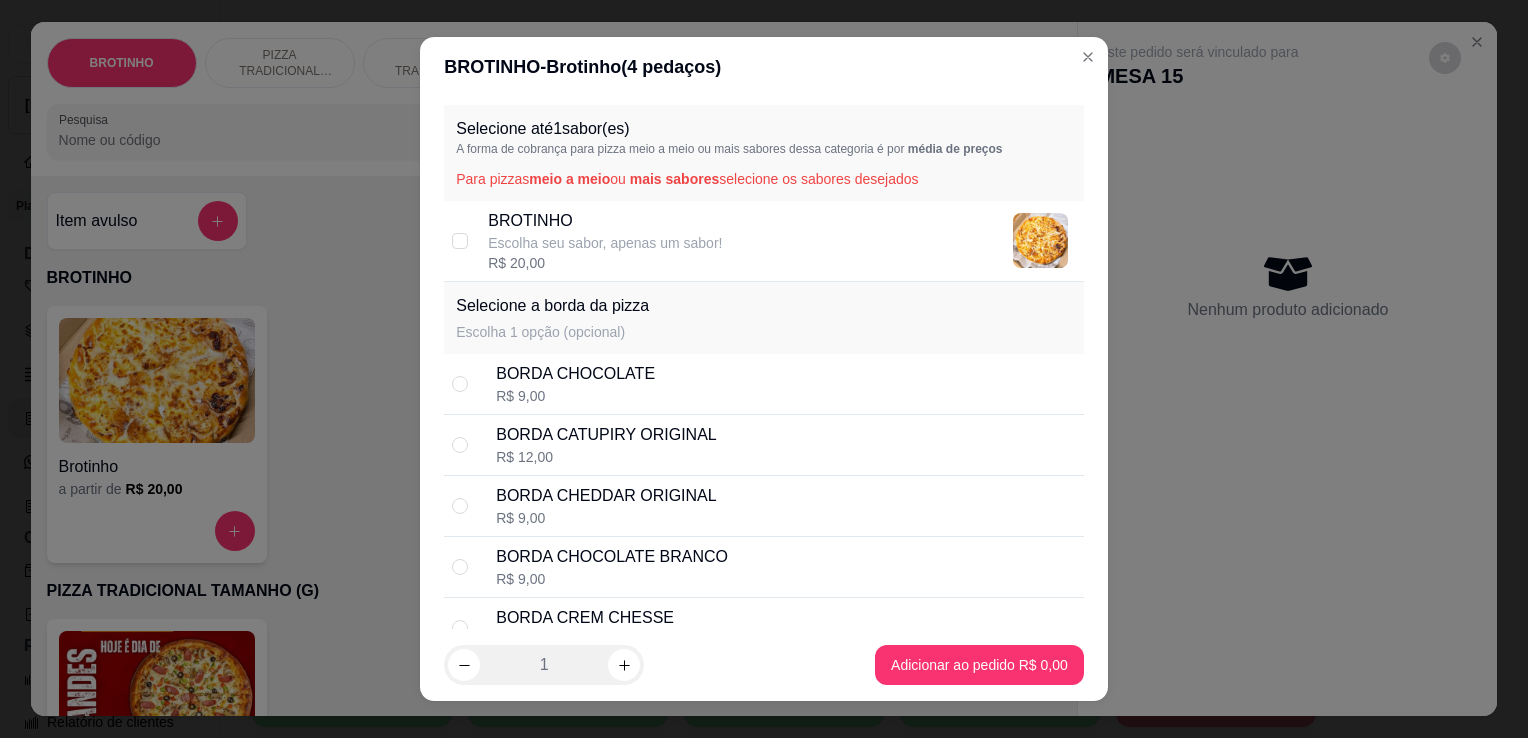 click on "Escolha seu sabor, apenas um sabor!" at bounding box center (605, 243) 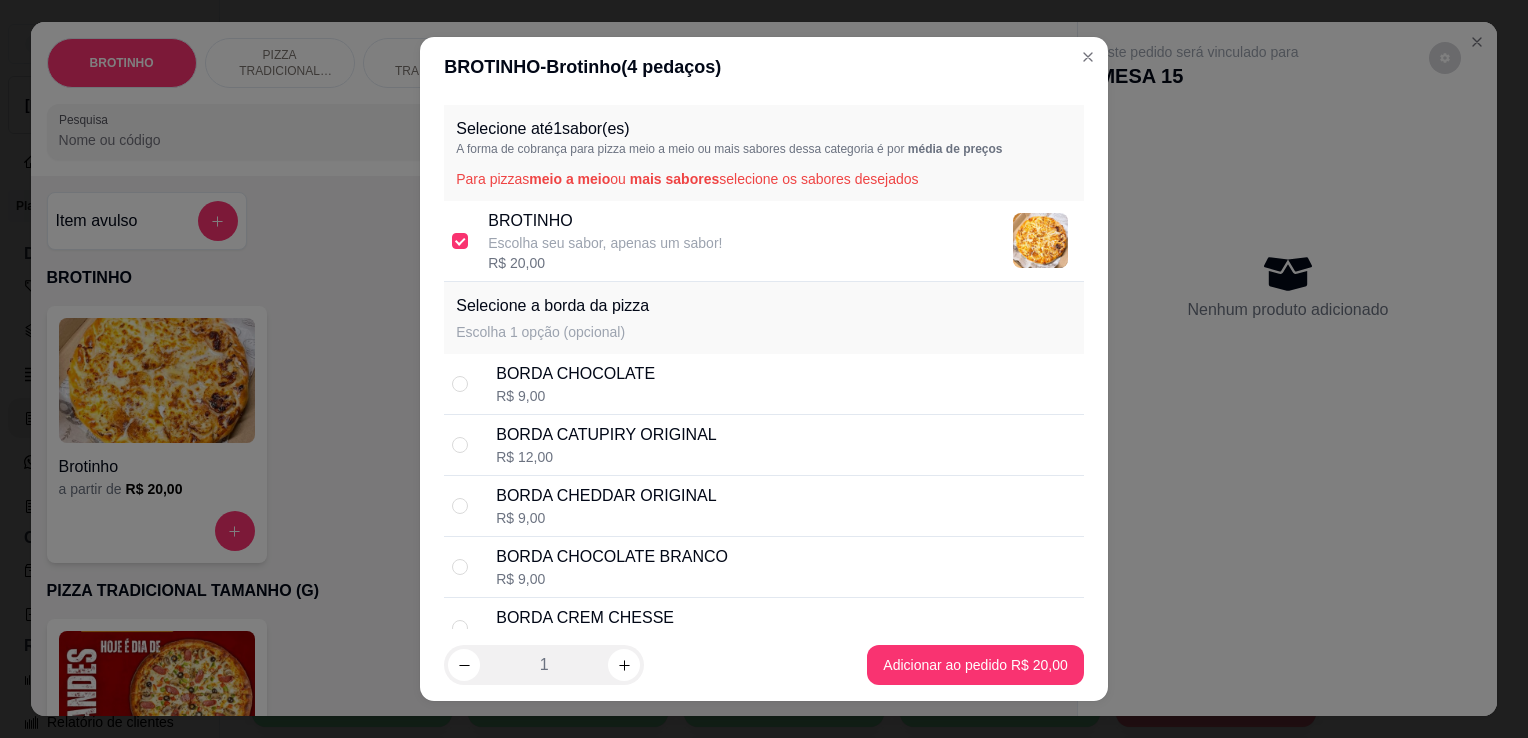 click on "Escolha 1 opção (opcional)" at bounding box center [552, 332] 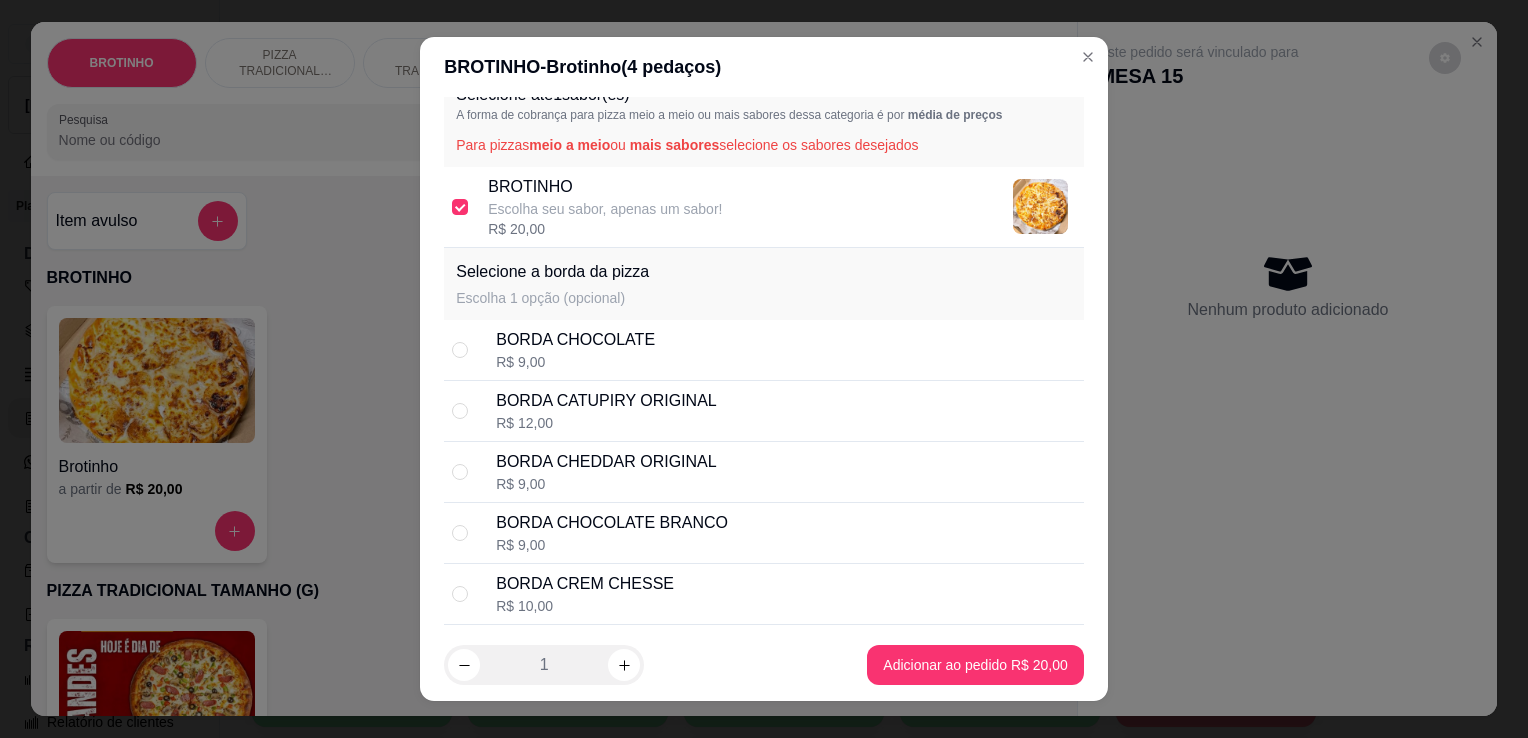 scroll, scrollTop: 0, scrollLeft: 0, axis: both 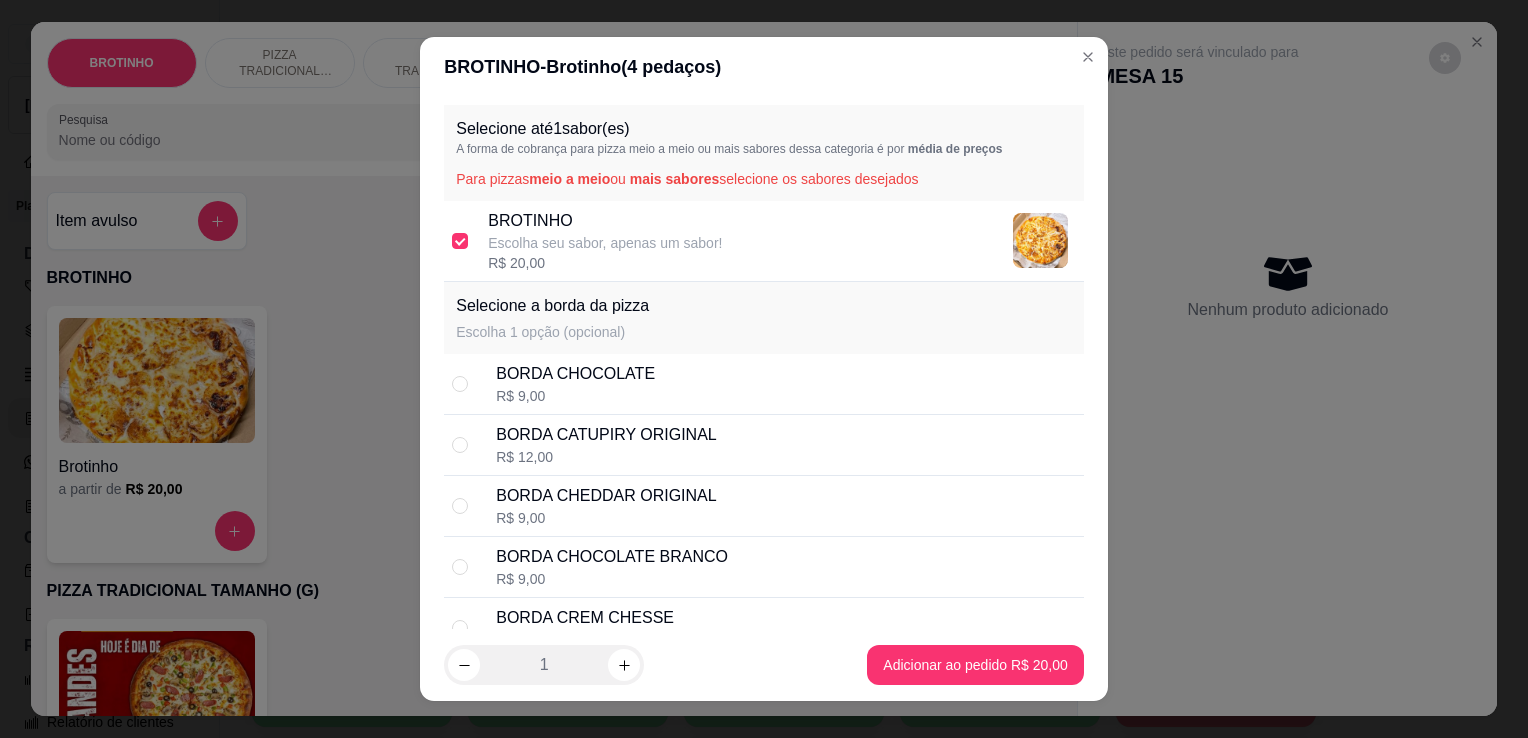 click on "Escolha 1 opção (opcional)" at bounding box center (552, 332) 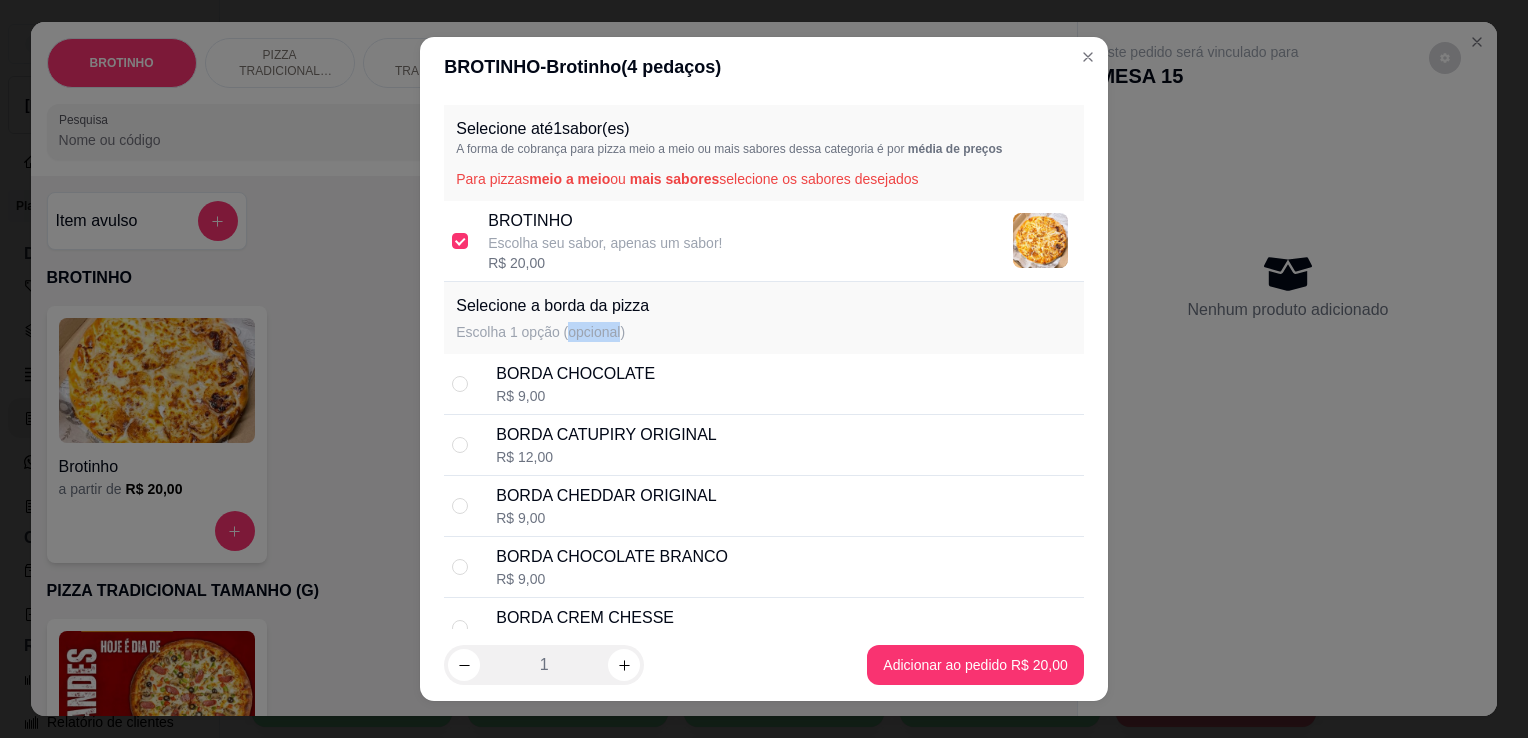 click on "Escolha 1 opção (opcional)" at bounding box center [552, 332] 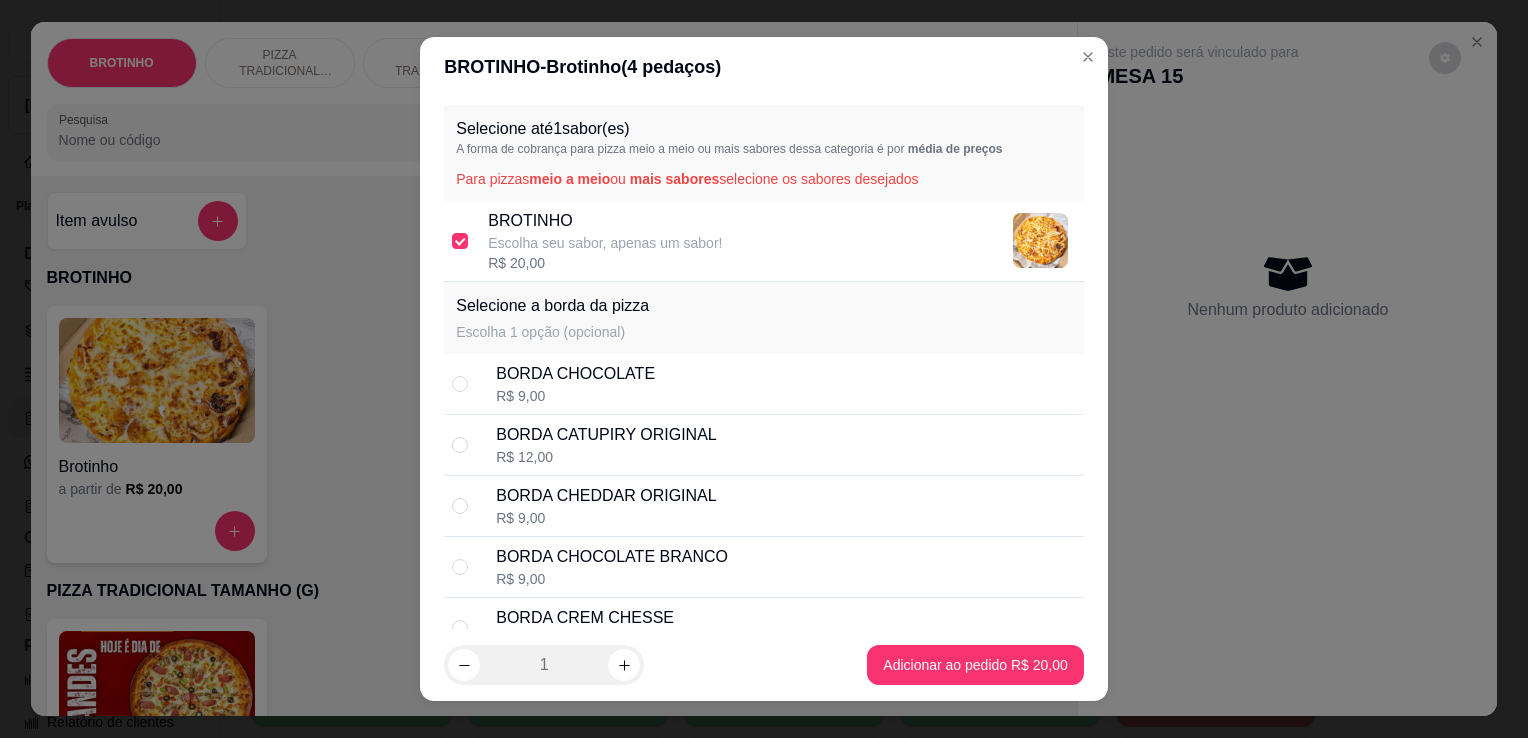 drag, startPoint x: 587, startPoint y: 338, endPoint x: 666, endPoint y: 323, distance: 80.411446 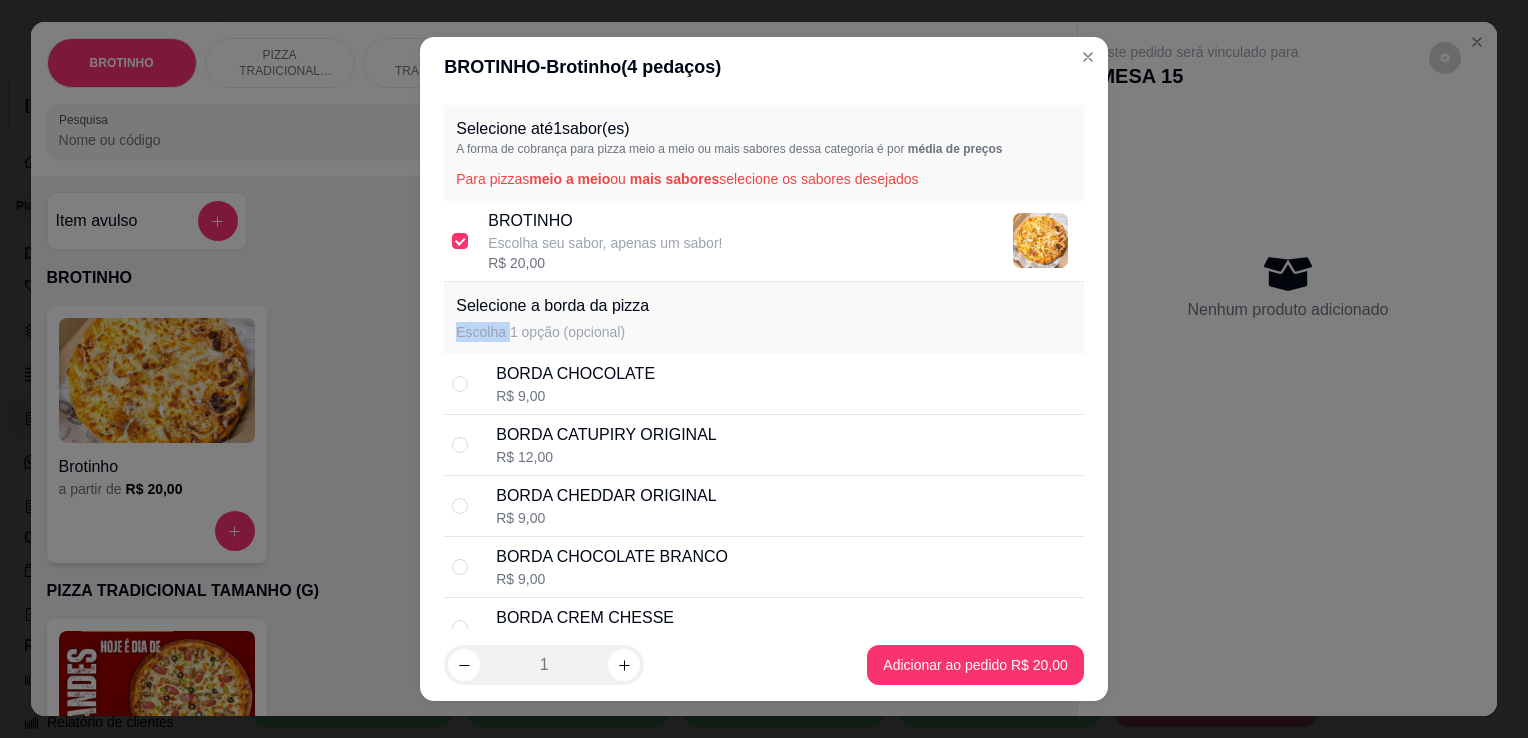 click on "Escolha 1 opção (opcional)" at bounding box center [552, 332] 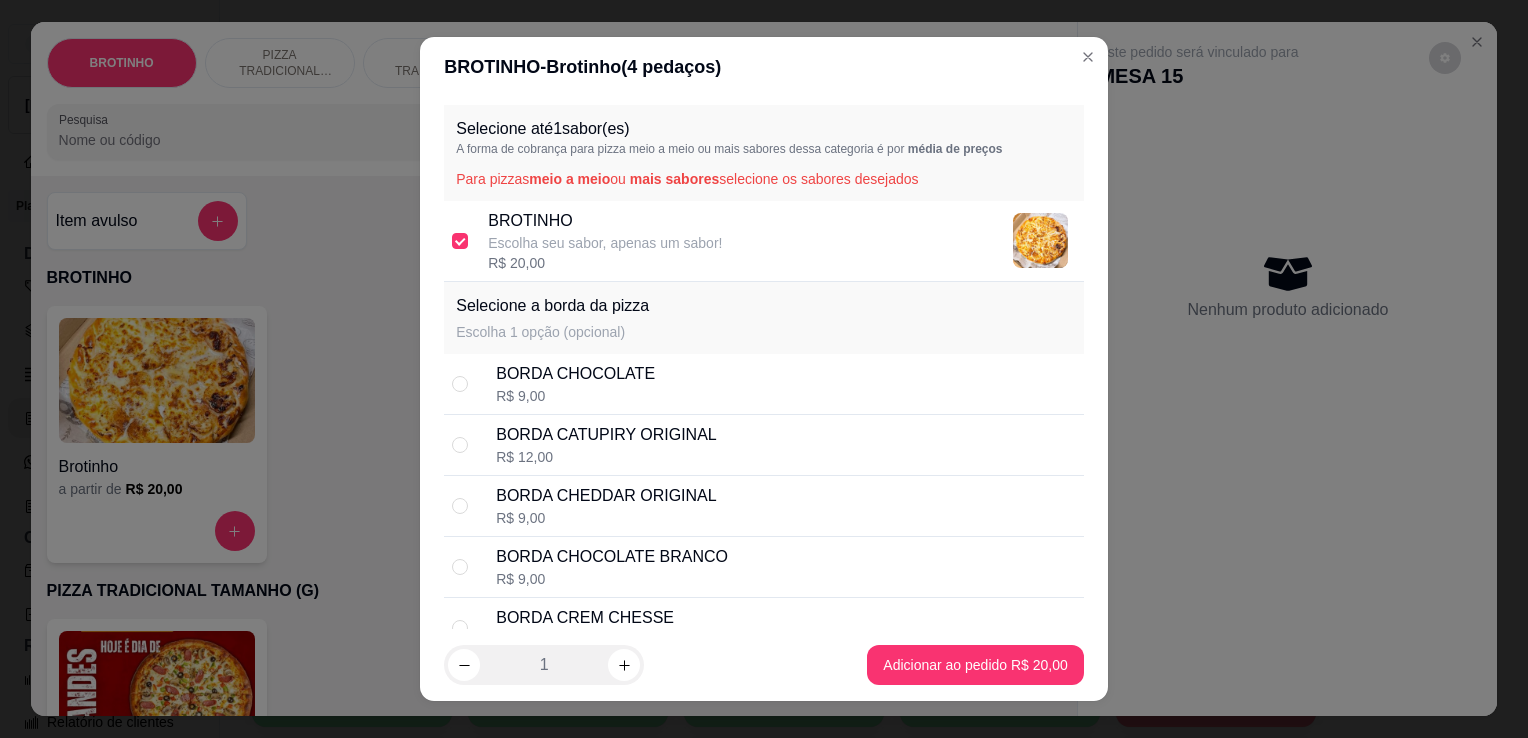 drag, startPoint x: 450, startPoint y: 333, endPoint x: 604, endPoint y: 330, distance: 154.02922 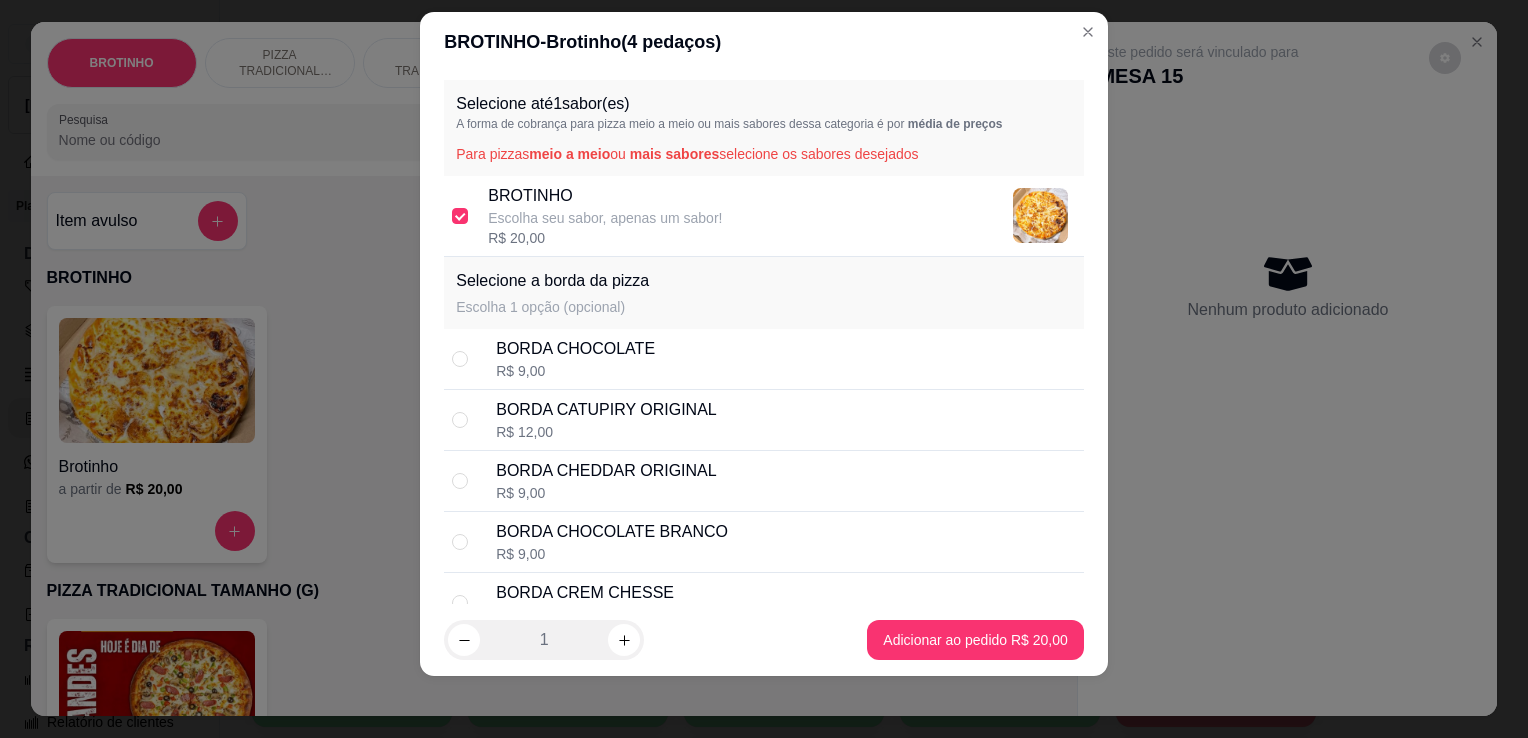 scroll, scrollTop: 27, scrollLeft: 0, axis: vertical 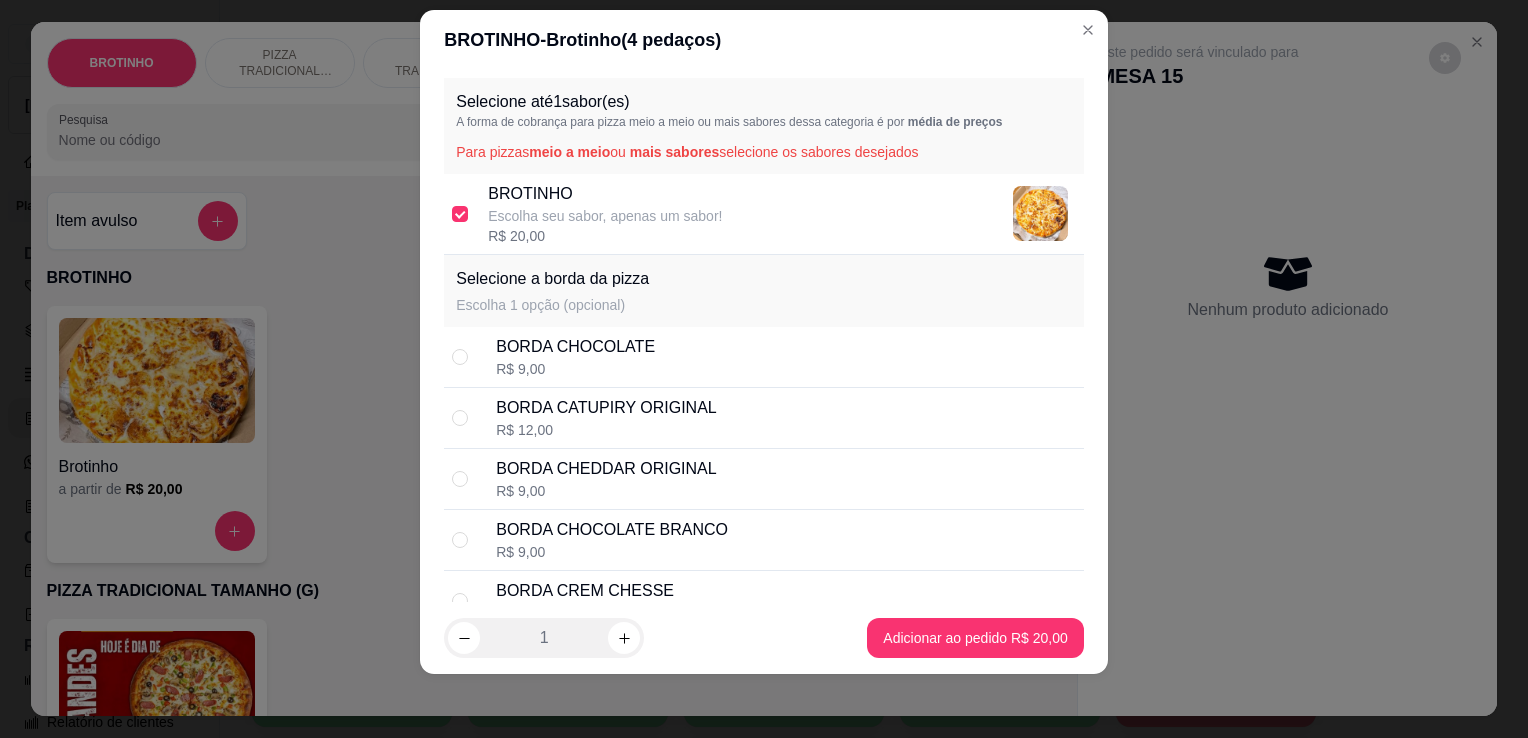click on "Escolha seu sabor, apenas um sabor!" at bounding box center (605, 216) 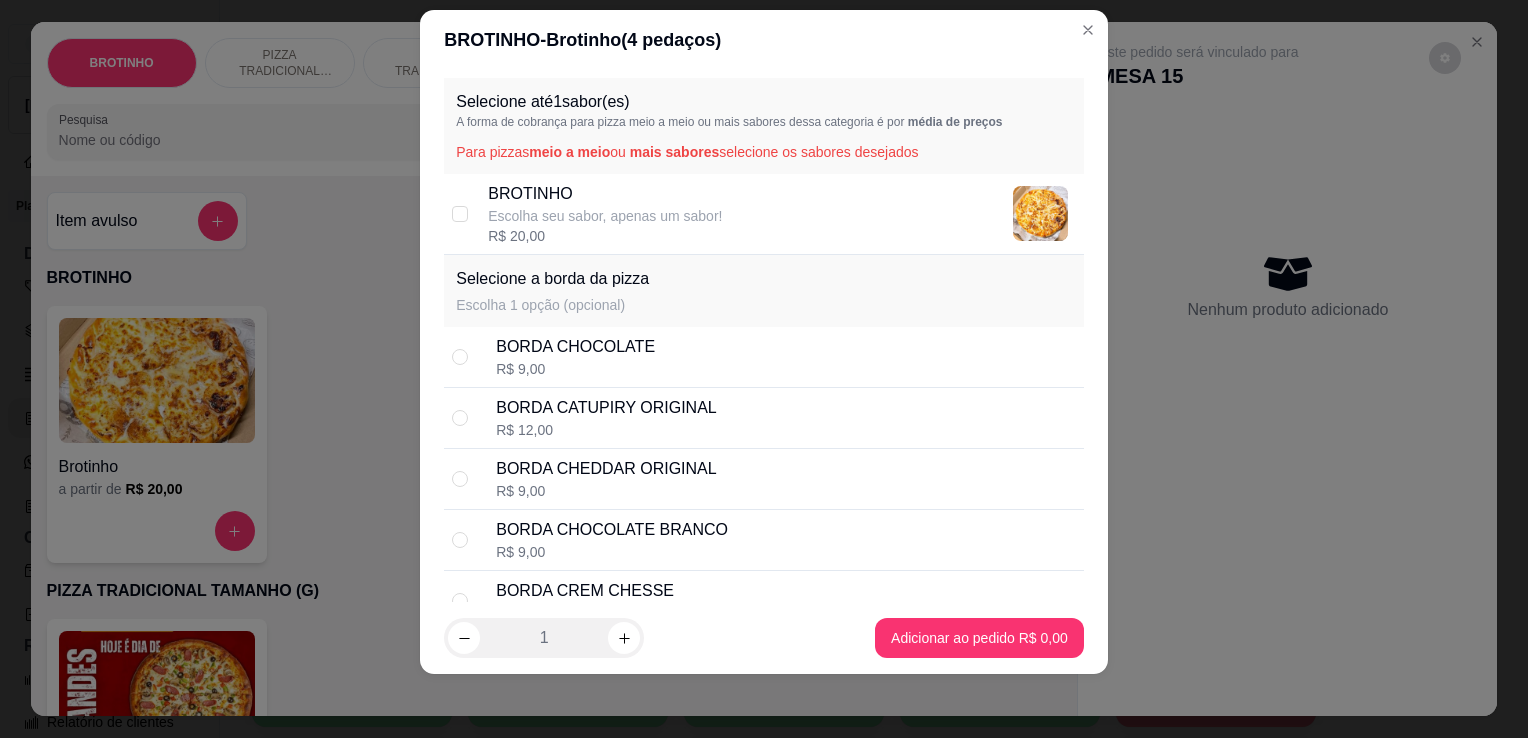 click on "Escolha seu sabor, apenas um sabor!" at bounding box center (605, 216) 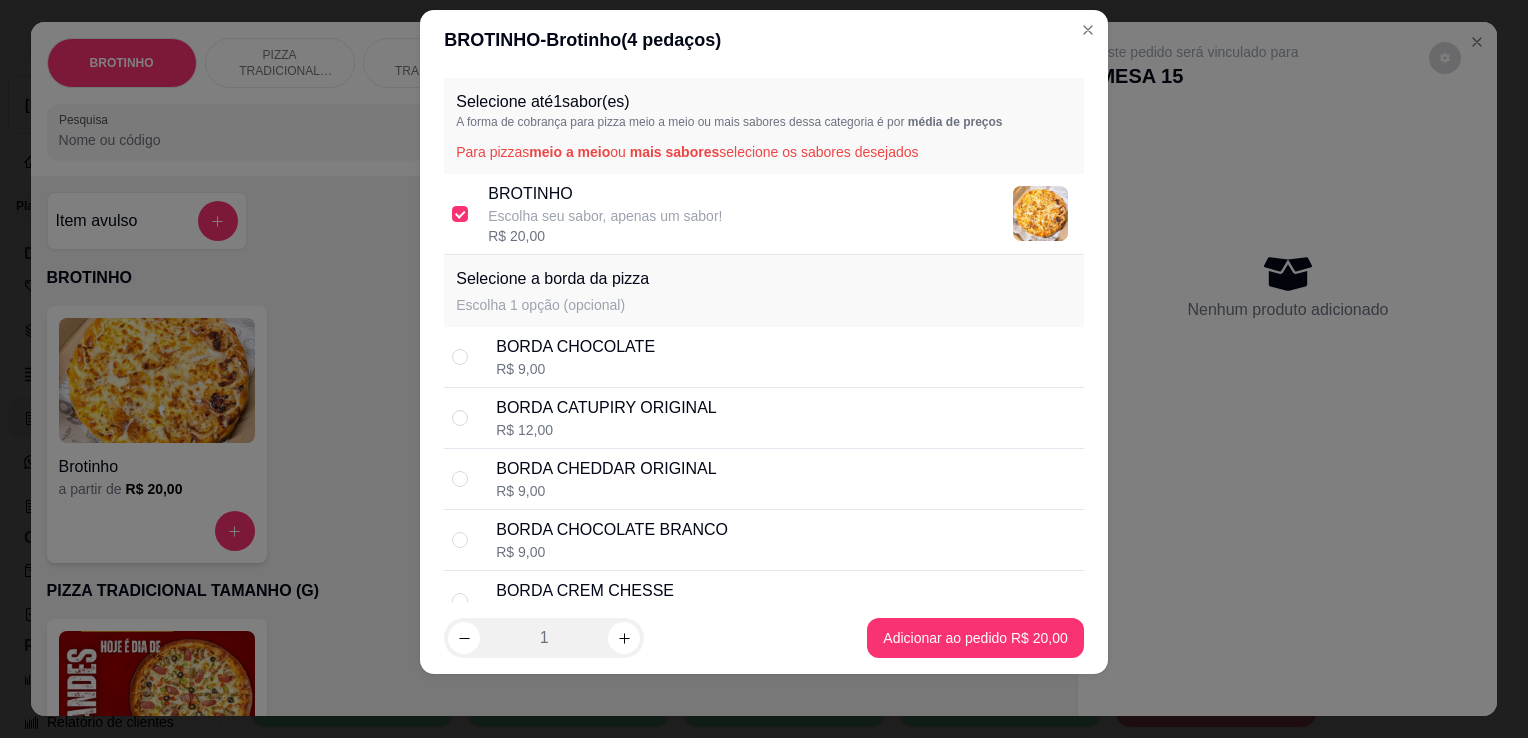 click on "Selecione a borda da pizza" at bounding box center (552, 279) 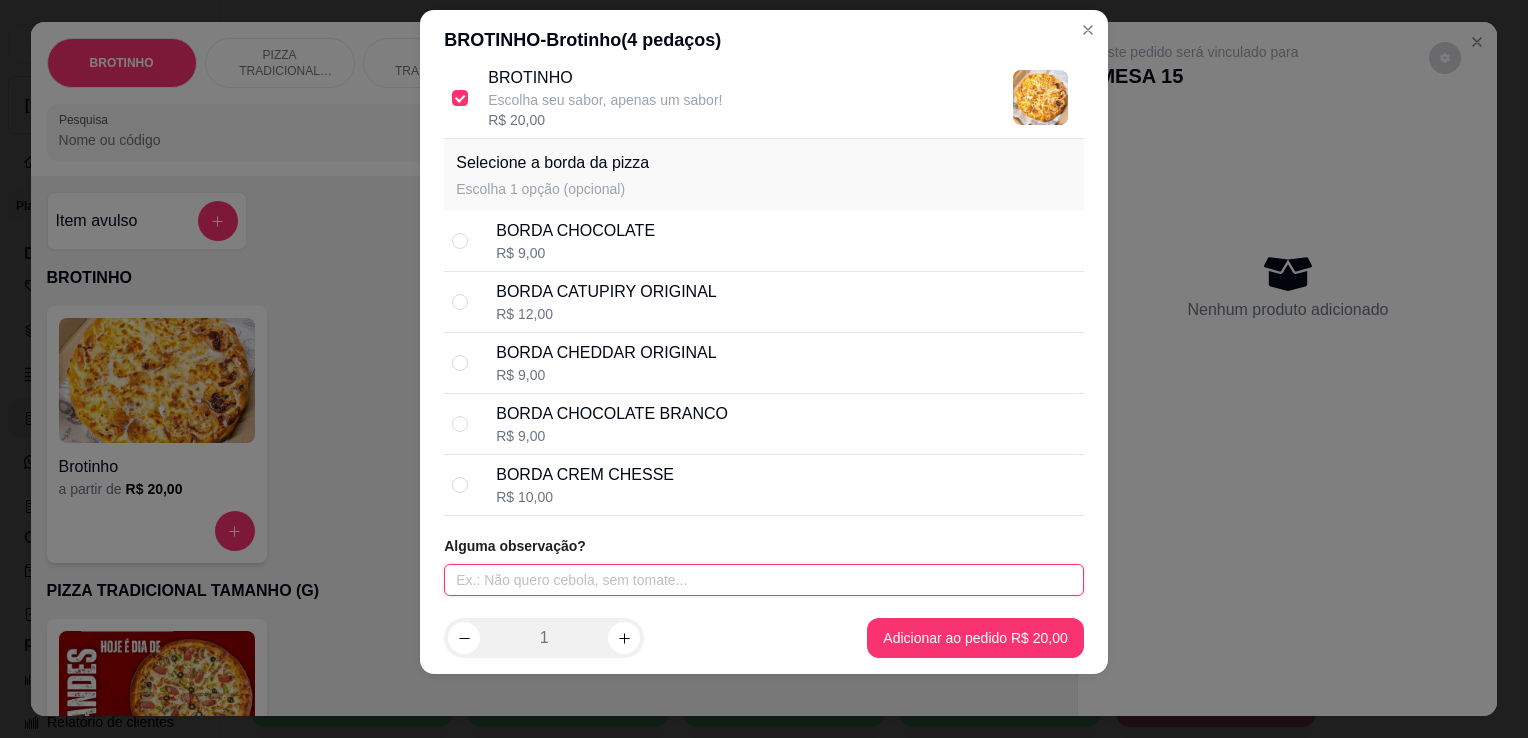 click at bounding box center (764, 580) 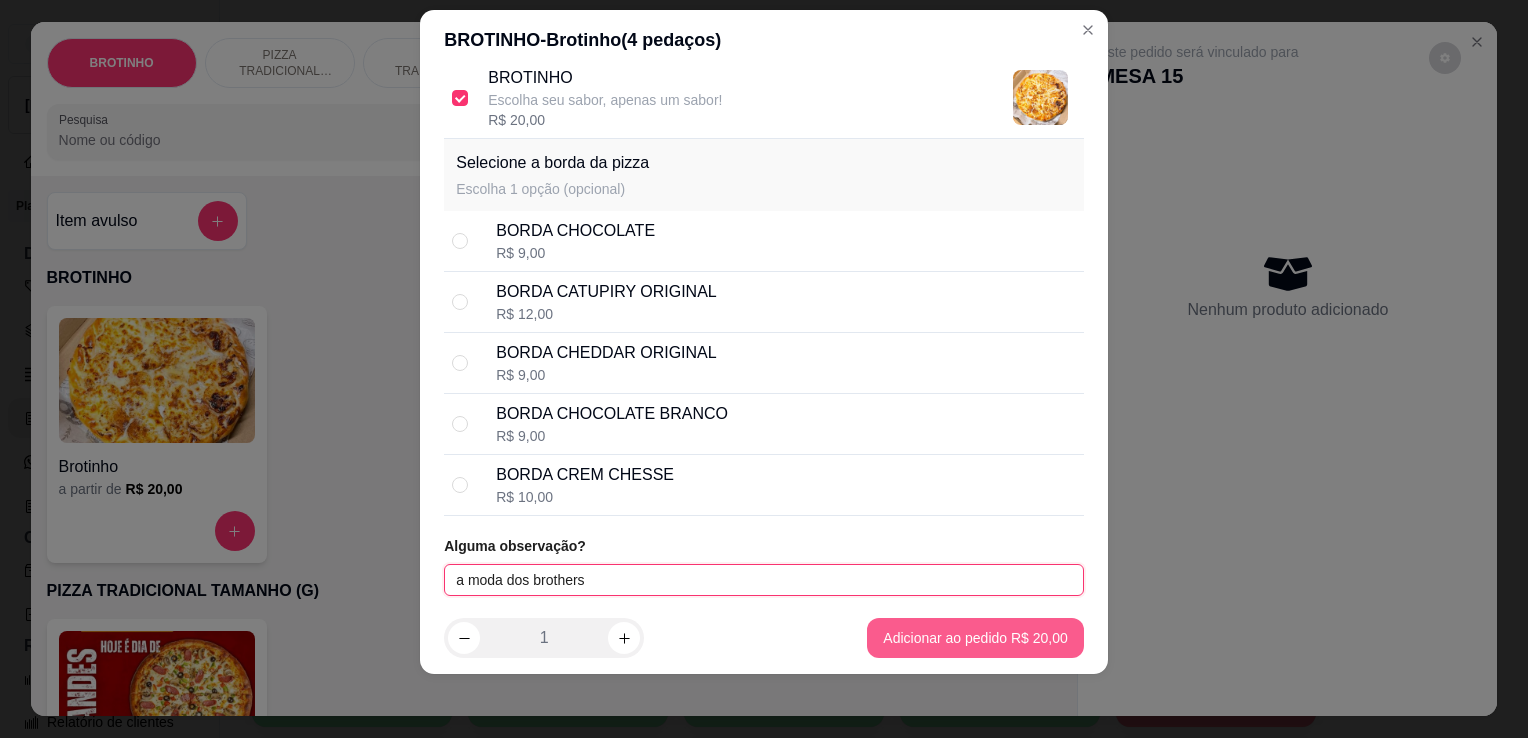 type on "a moda dos brothers" 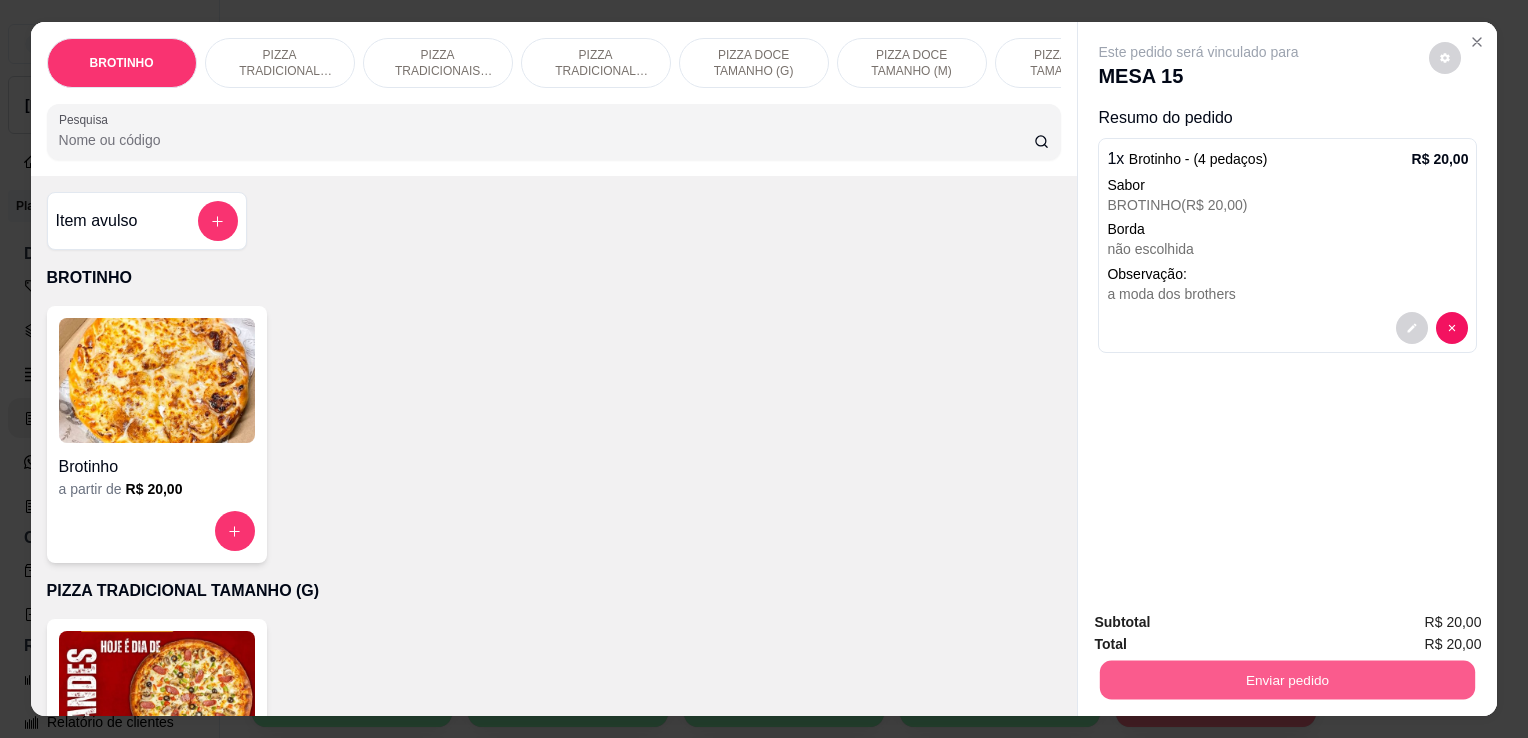 click on "Enviar pedido" at bounding box center (1287, 679) 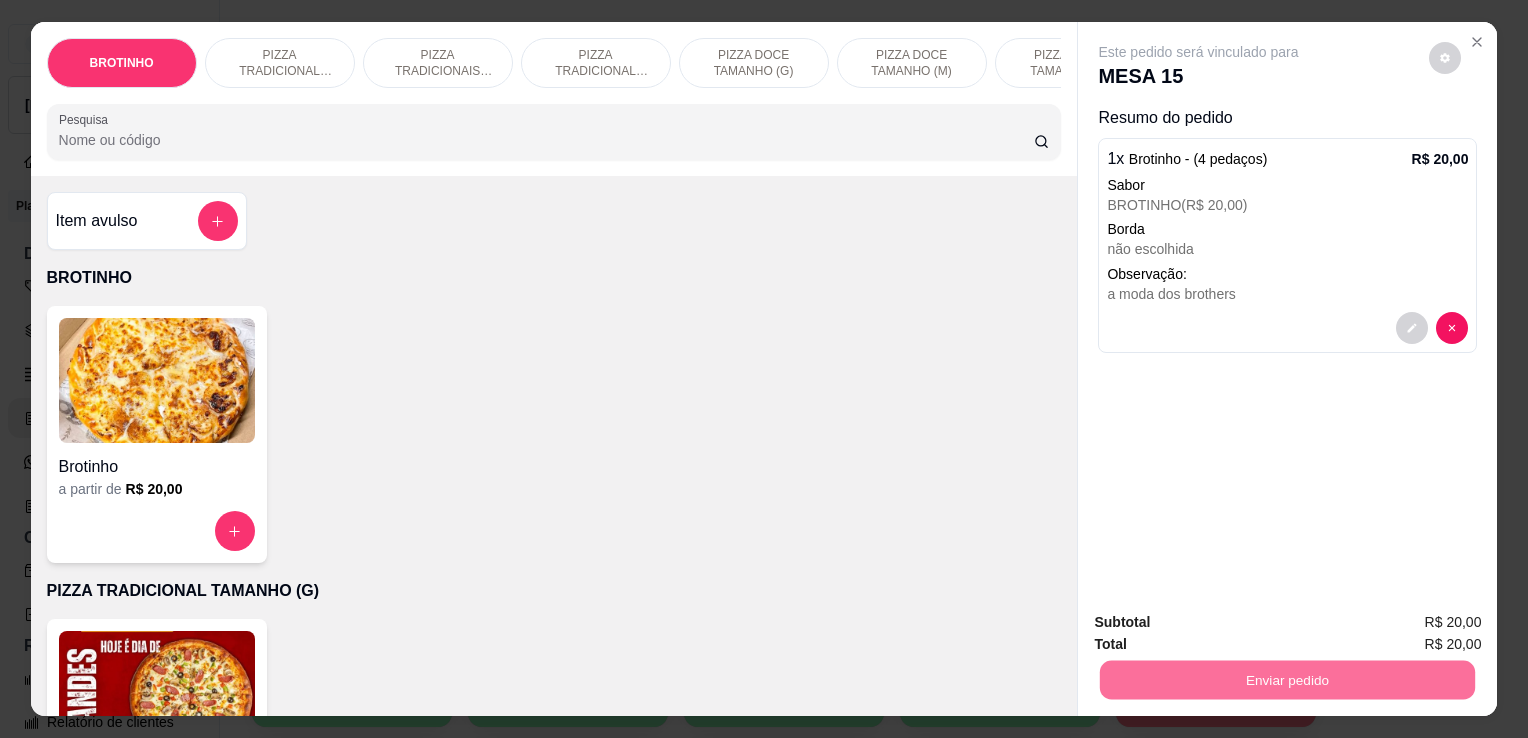 click on "Não registrar e enviar pedido" at bounding box center [1222, 624] 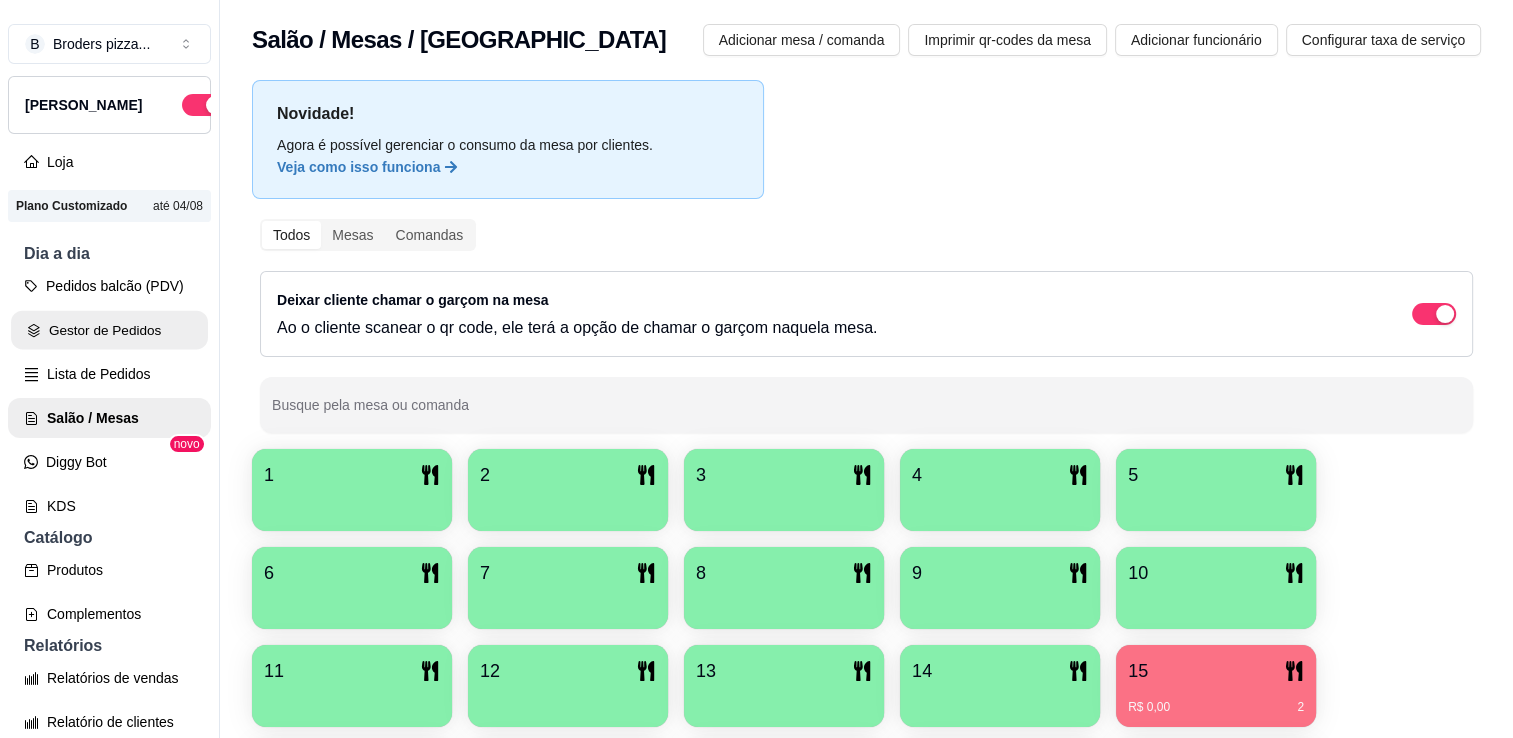 click on "Gestor de Pedidos" at bounding box center (109, 330) 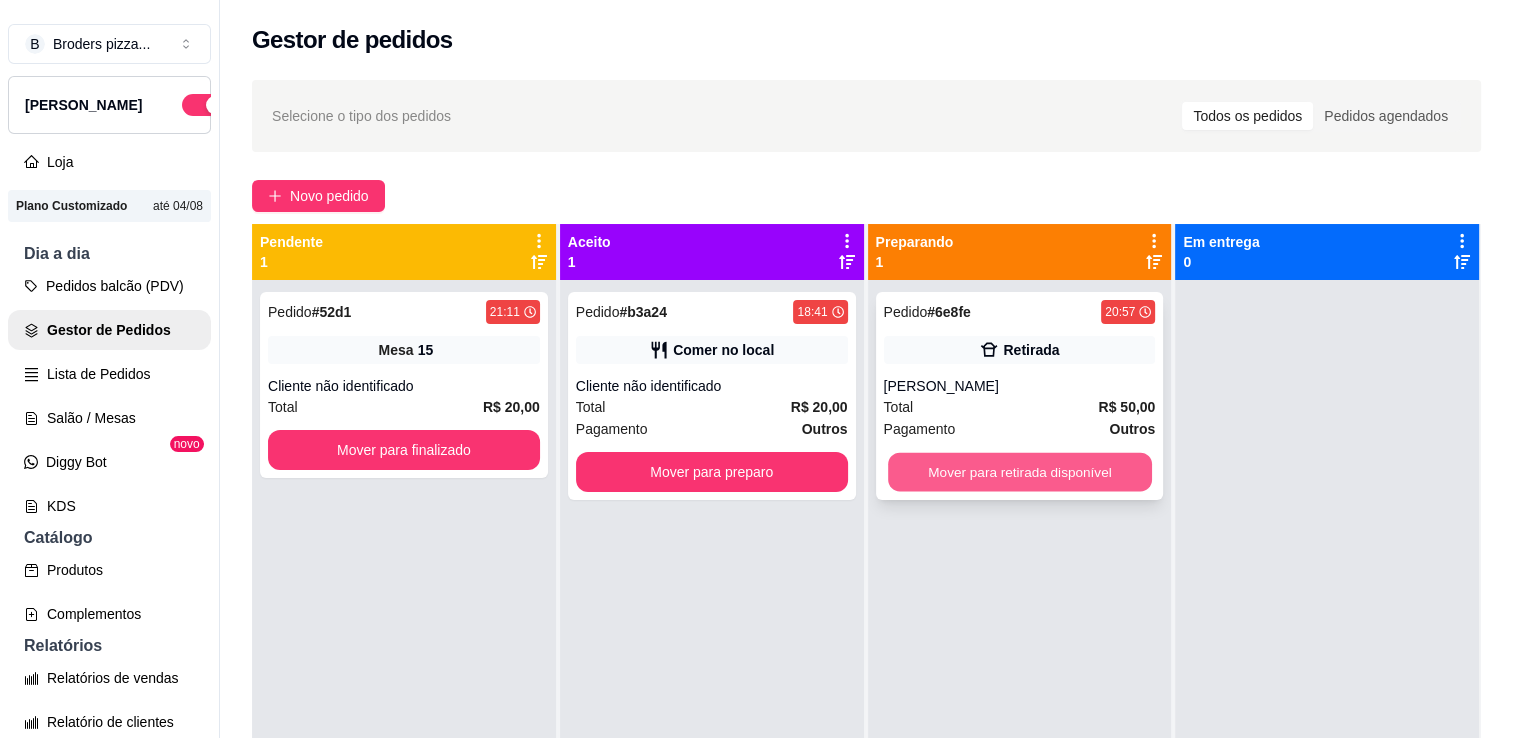 click on "Mover para retirada disponível" at bounding box center (1020, 472) 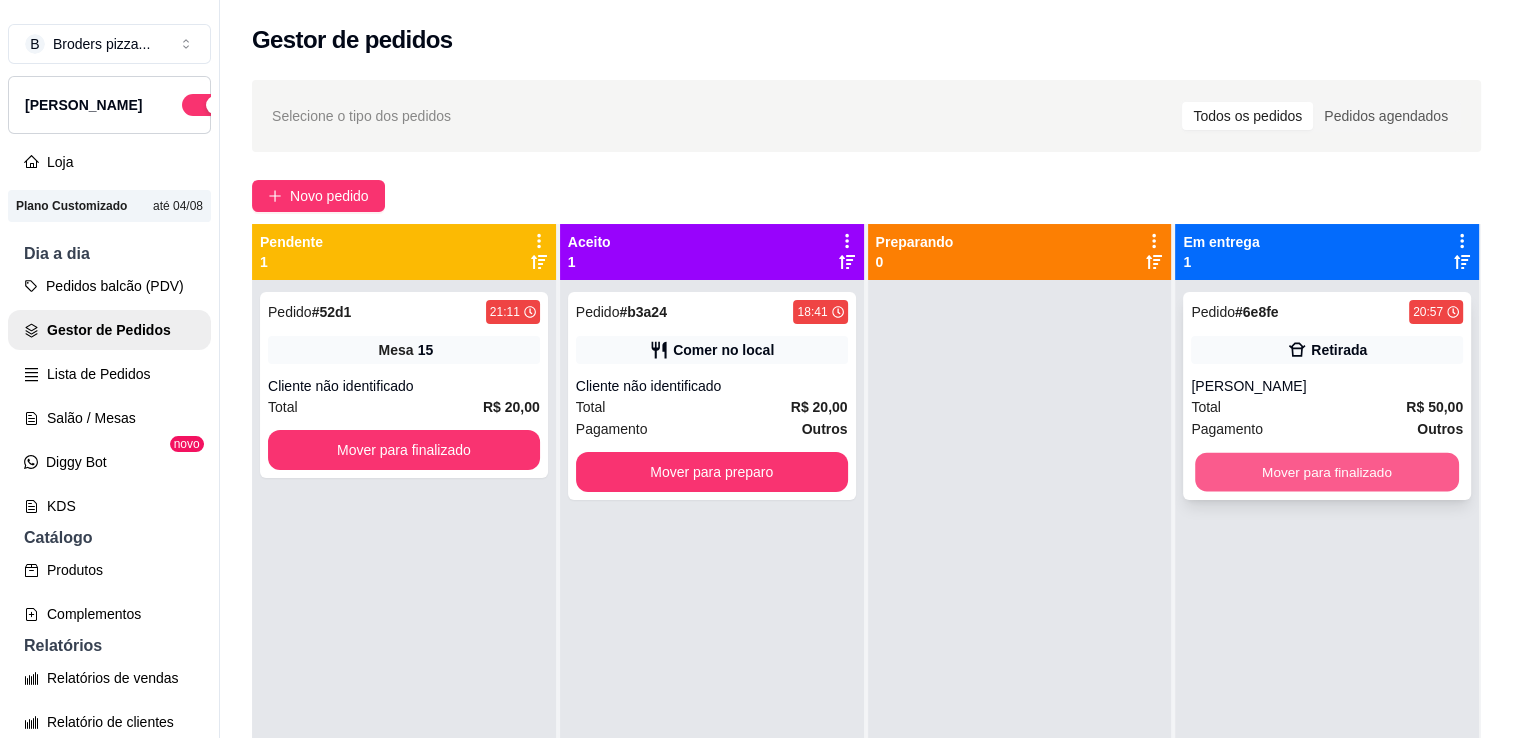 click on "Mover para finalizado" at bounding box center [1327, 472] 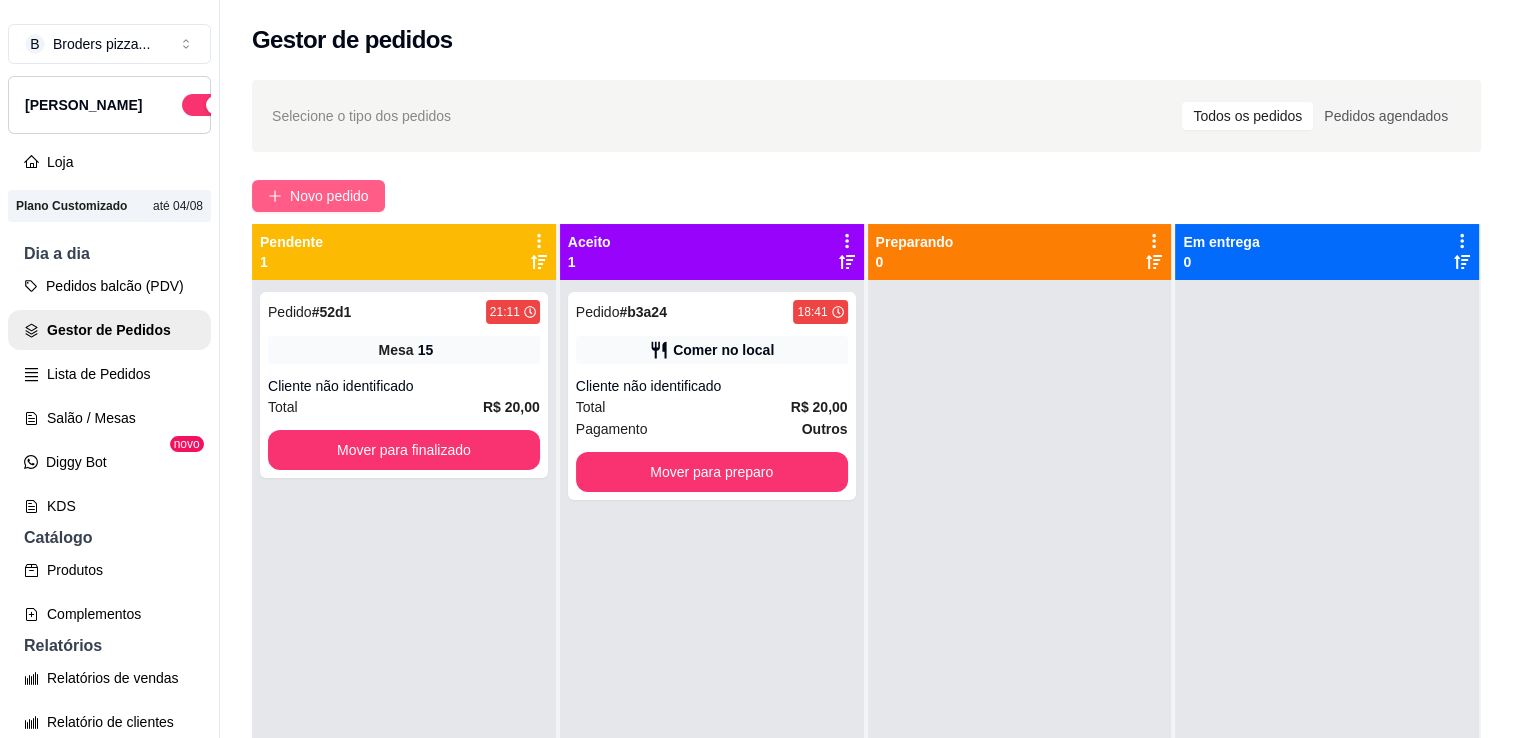 click on "Novo pedido" at bounding box center (329, 196) 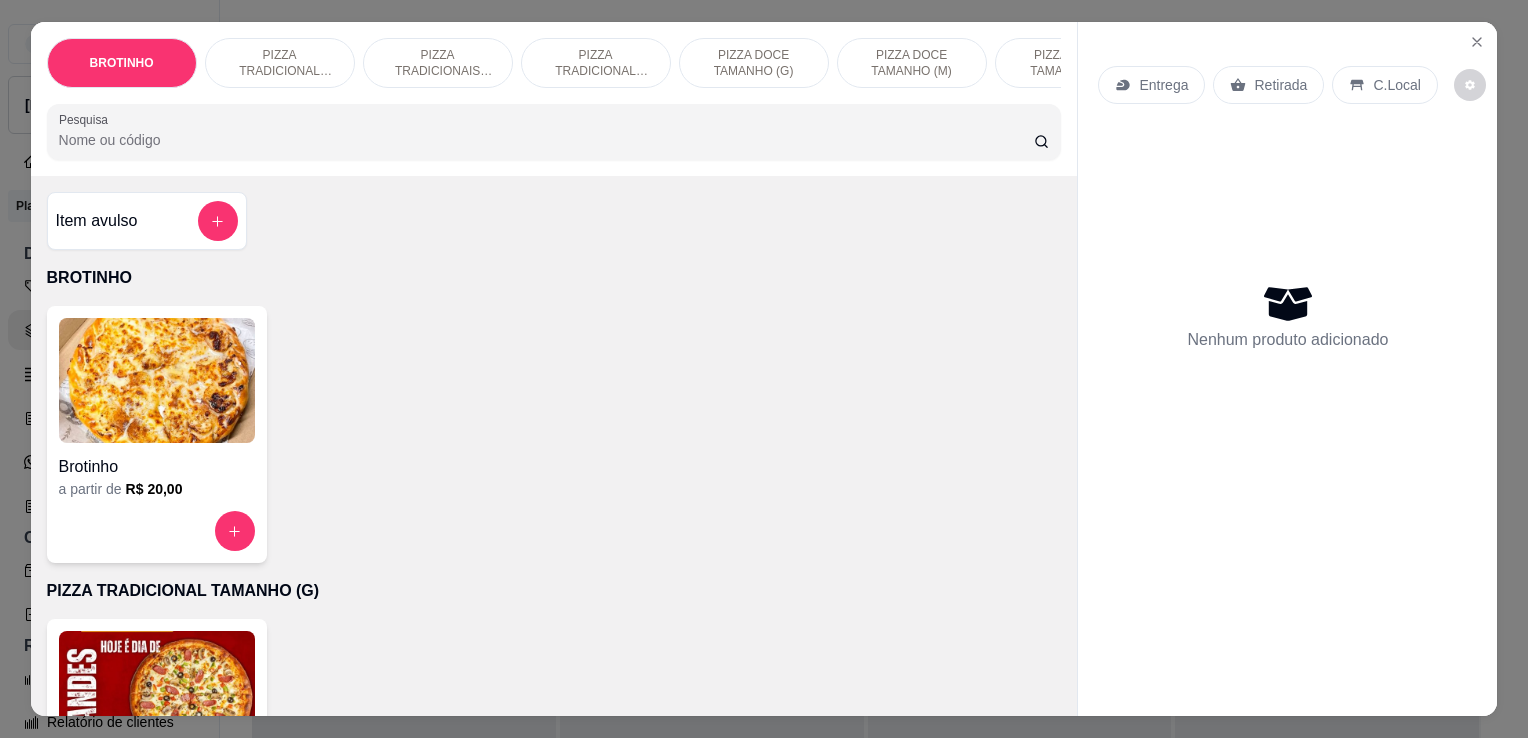 click at bounding box center (157, 693) 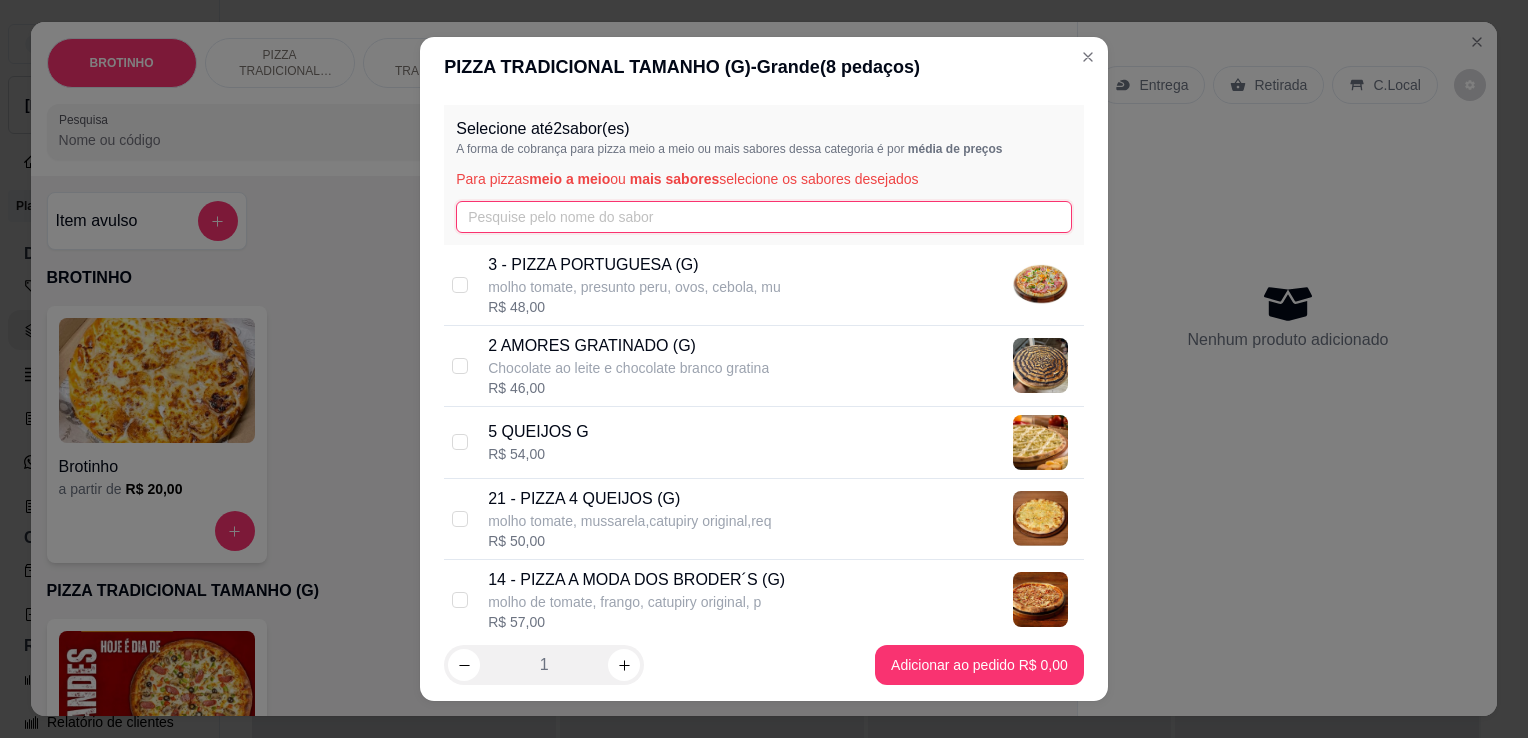 click at bounding box center (764, 217) 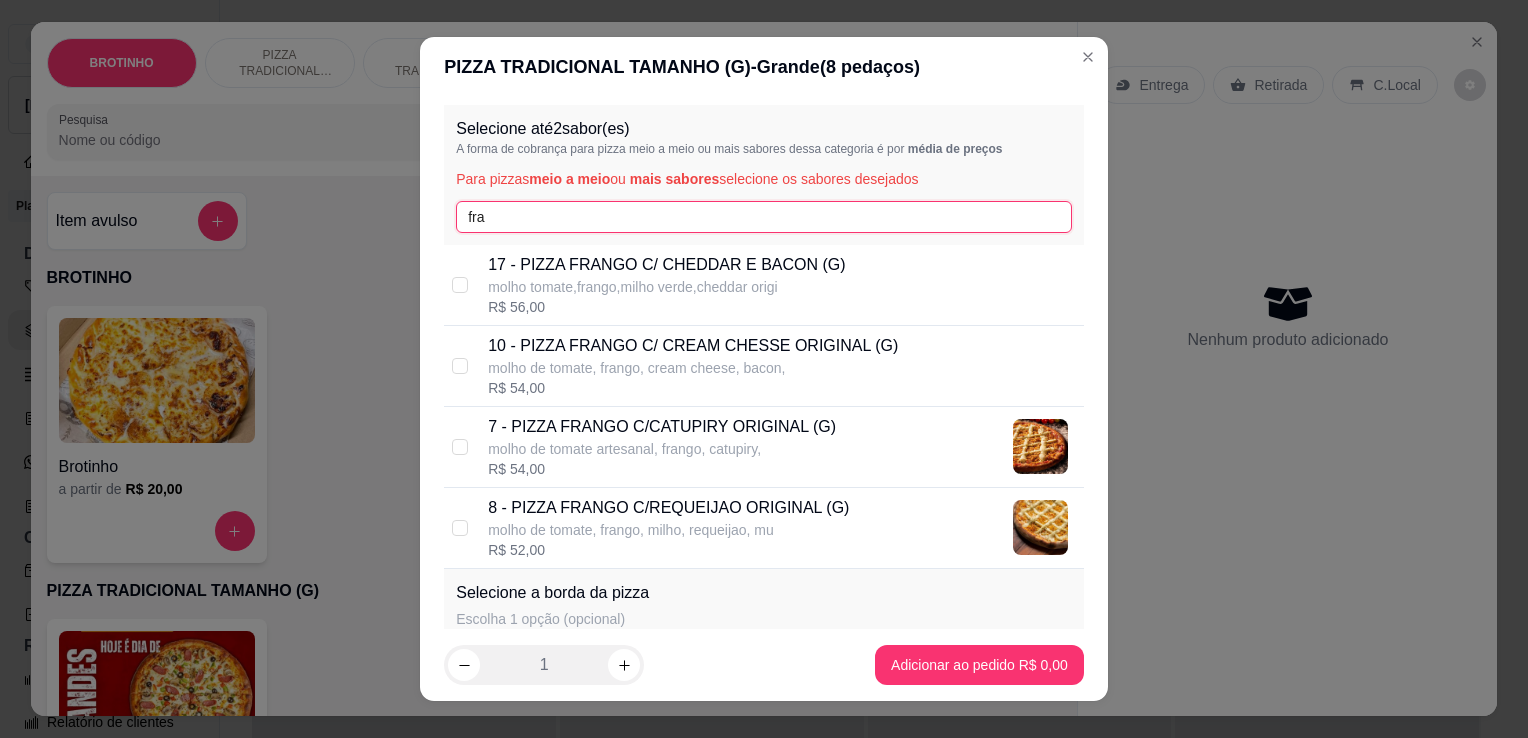 type on "fra" 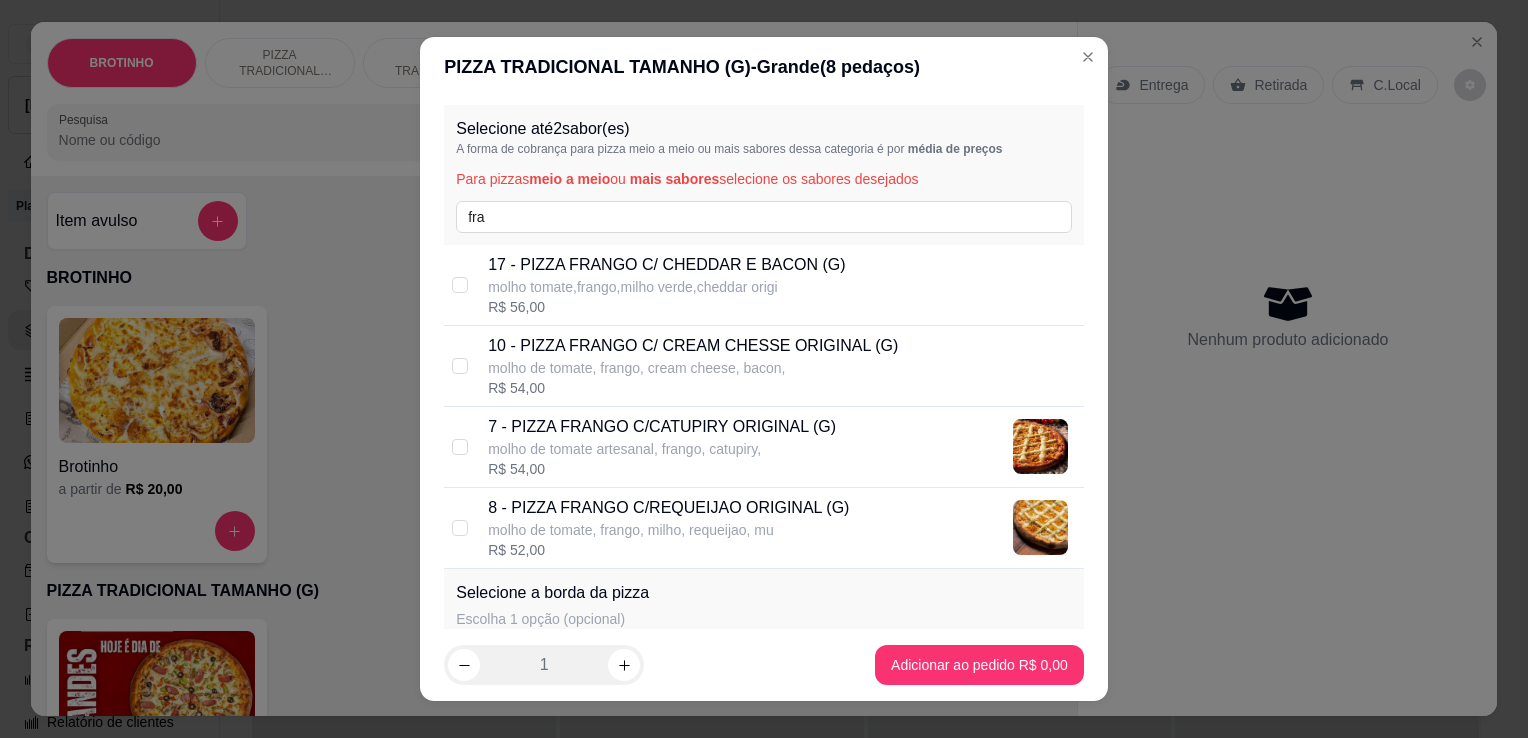 click on "17 - PIZZA FRANGO C/ CHEDDAR E BACON (G)" at bounding box center (666, 265) 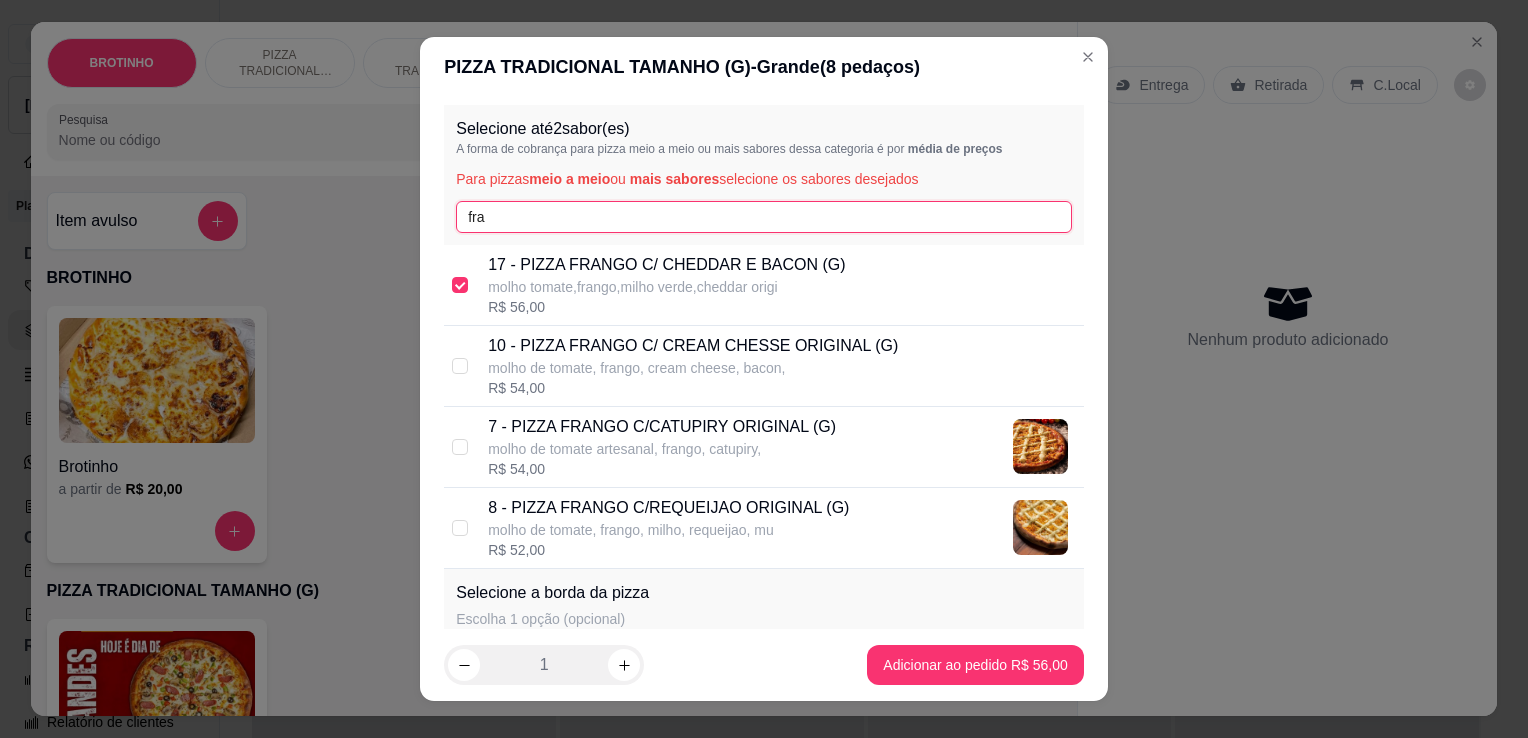 click on "fra" at bounding box center (764, 217) 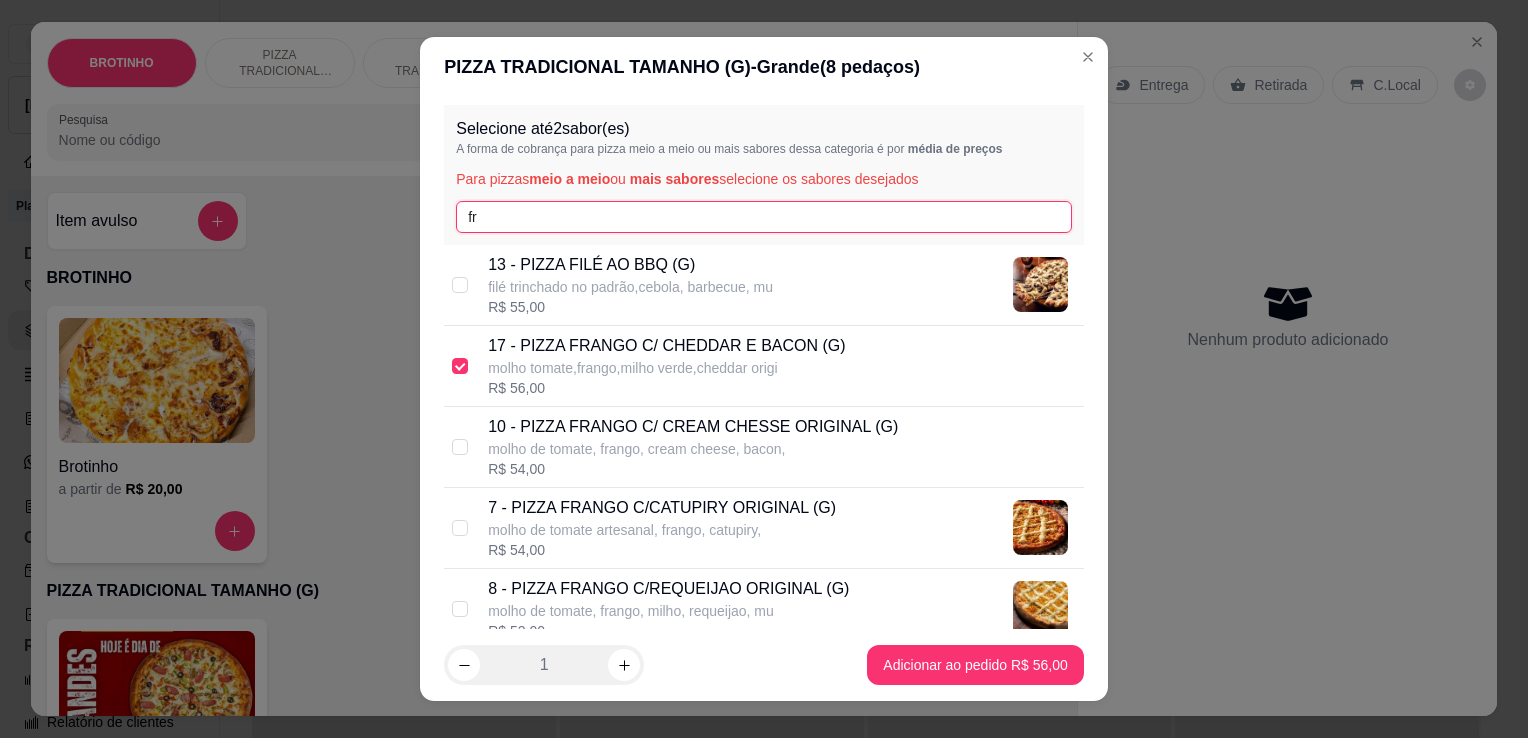 type on "f" 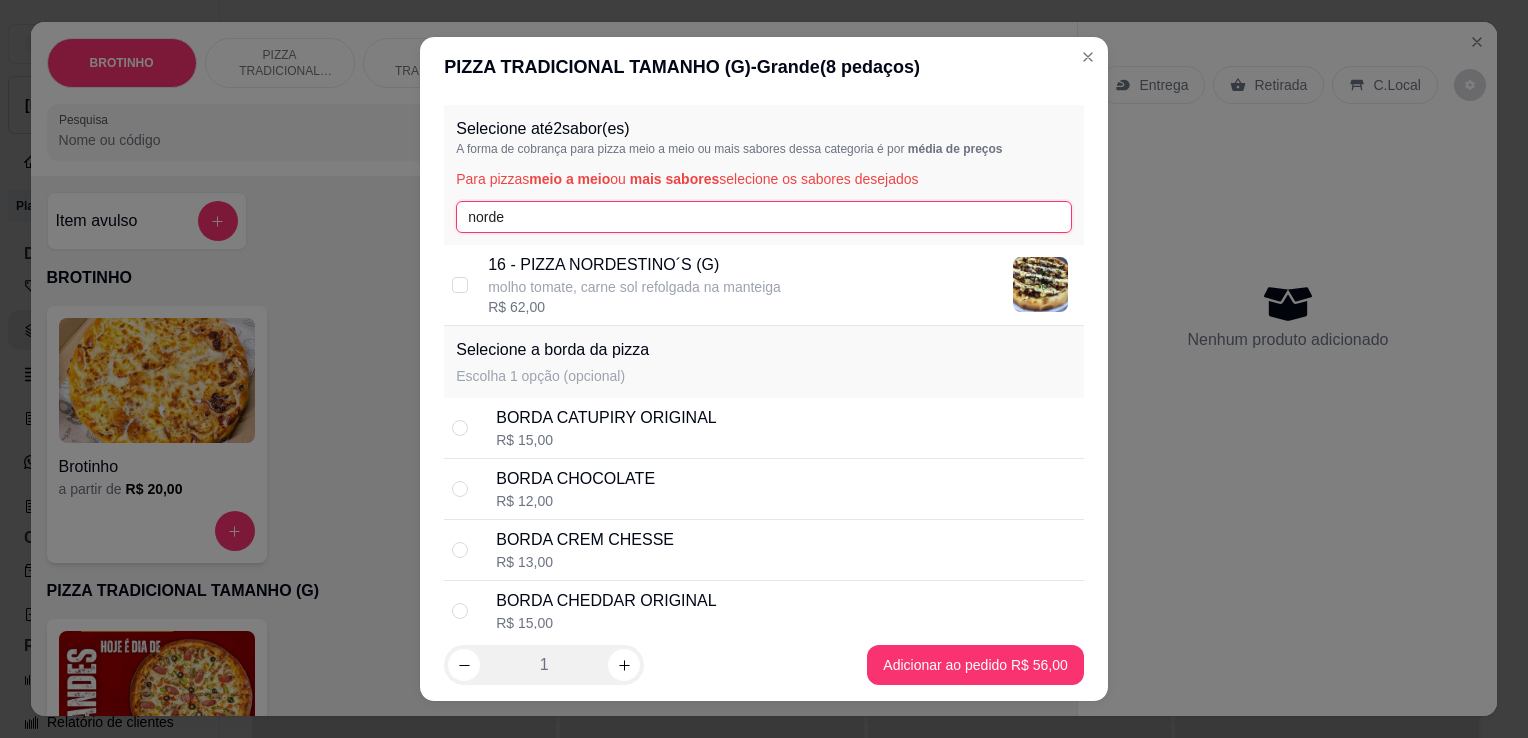 type on "norde" 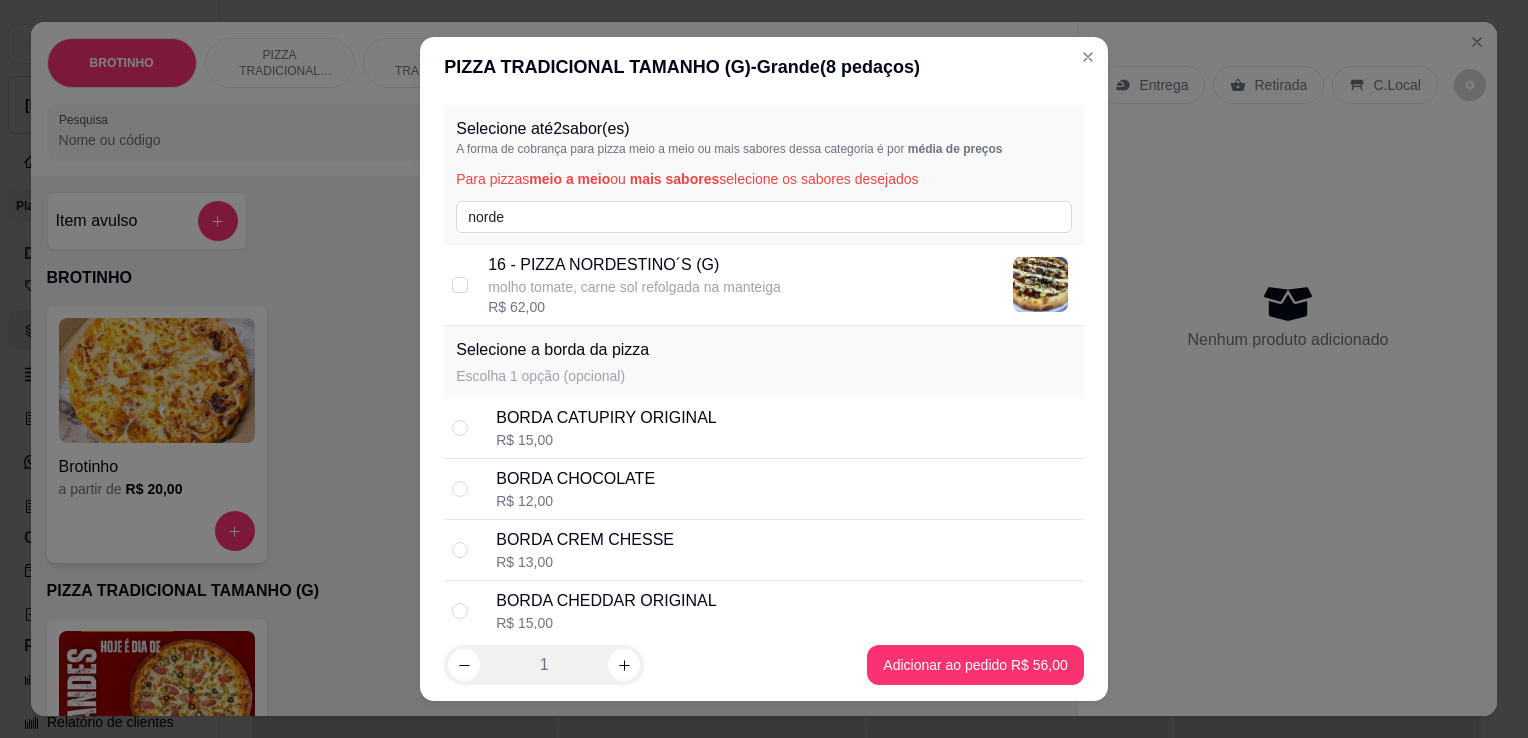 click on "16 - PIZZA NORDESTINO´S (G)" at bounding box center [634, 265] 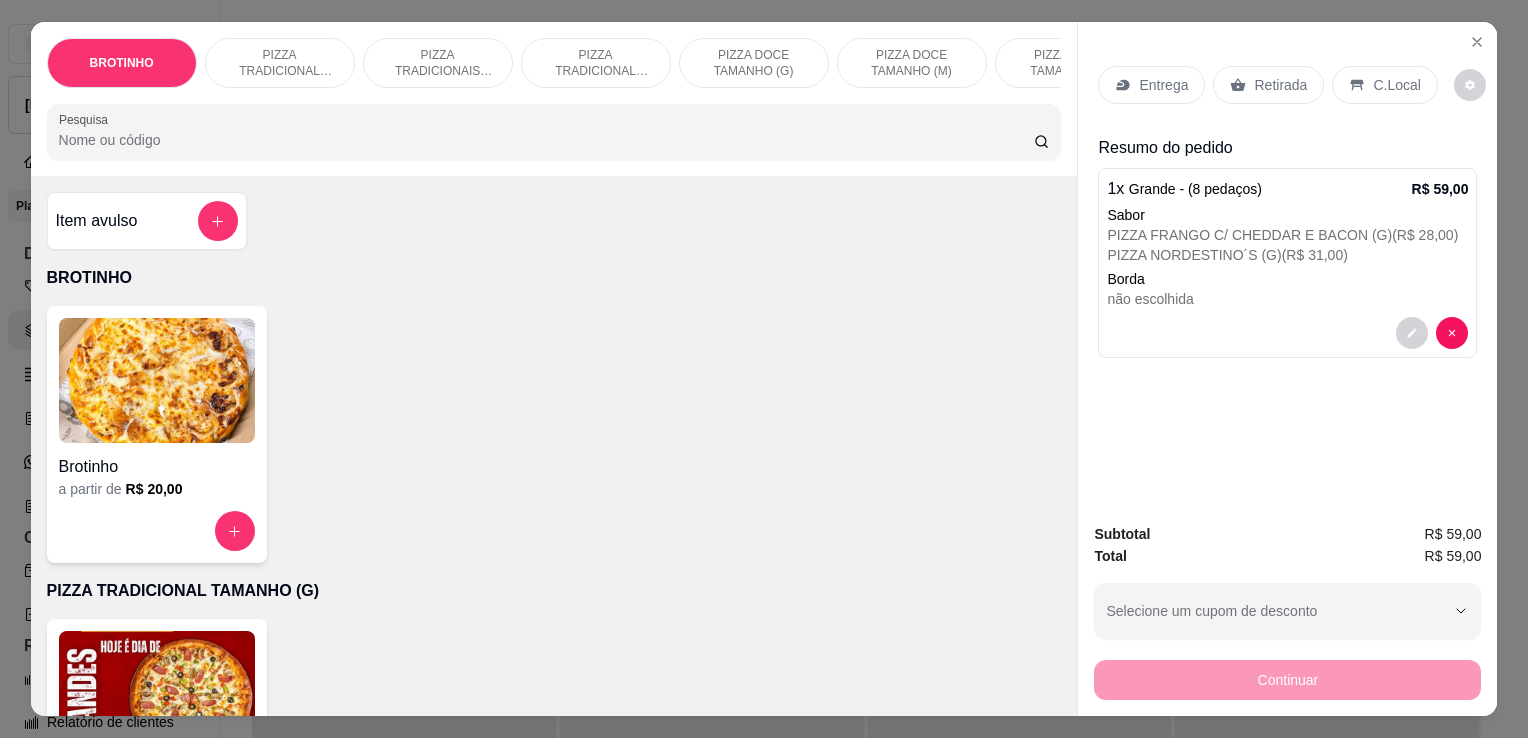 click 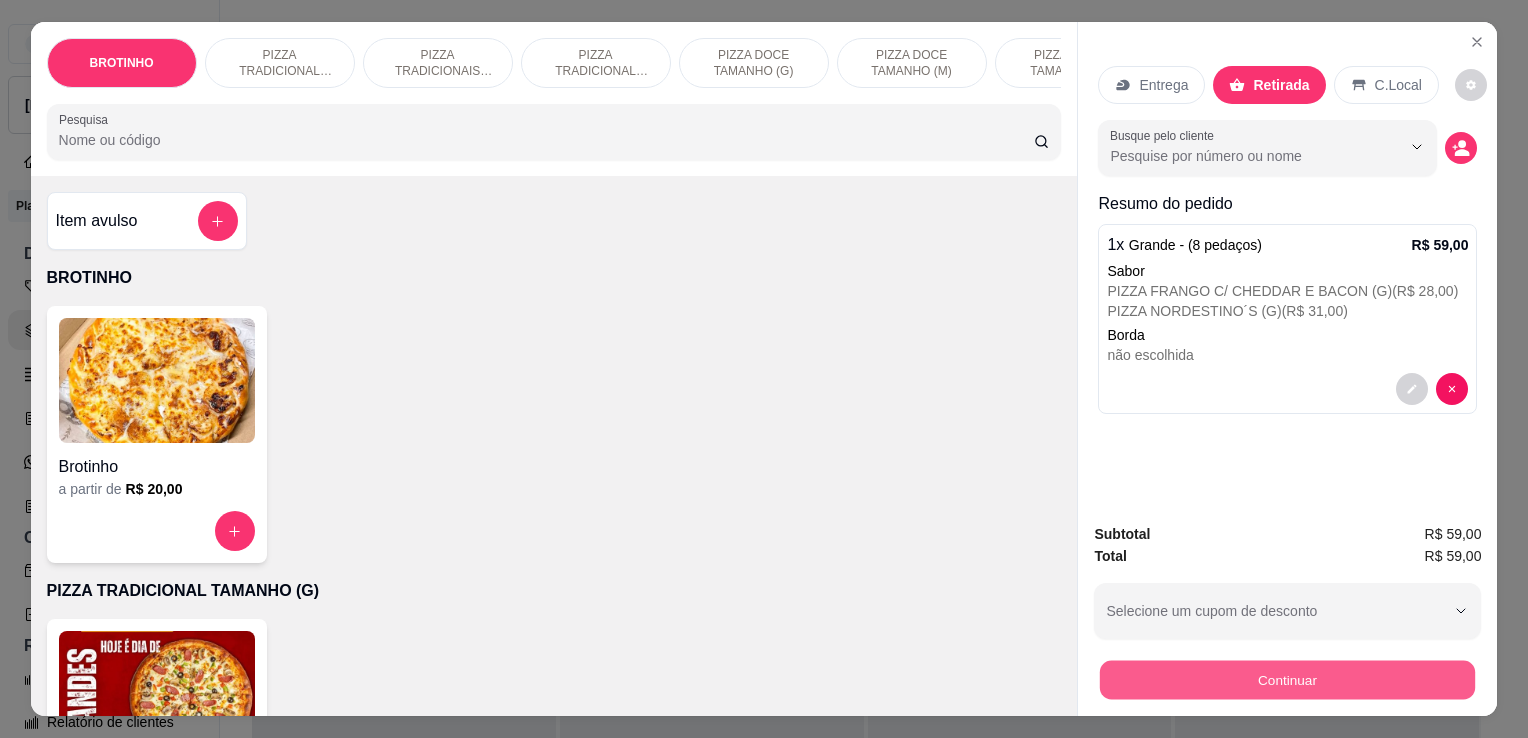 click on "Continuar" at bounding box center [1287, 679] 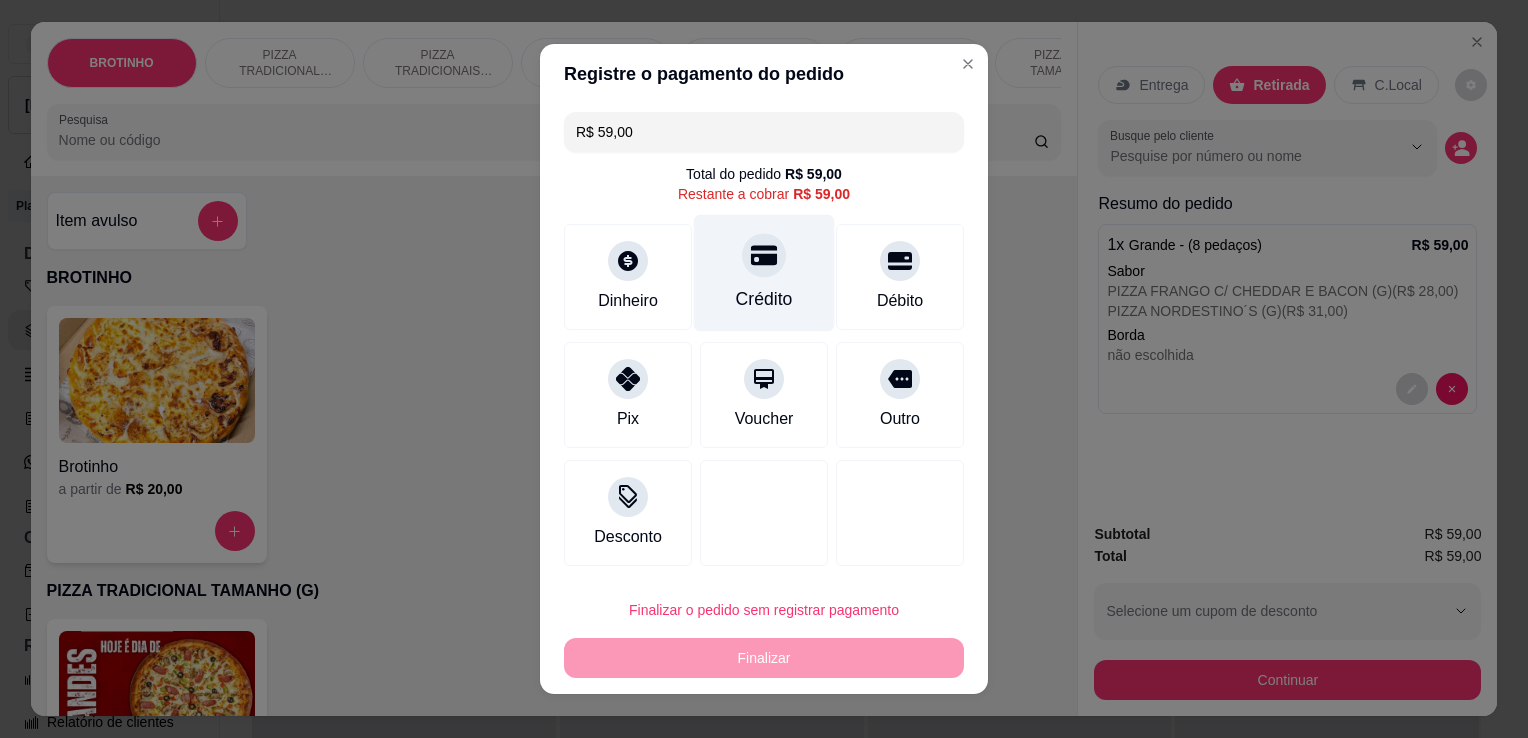 click on "Crédito" at bounding box center [764, 299] 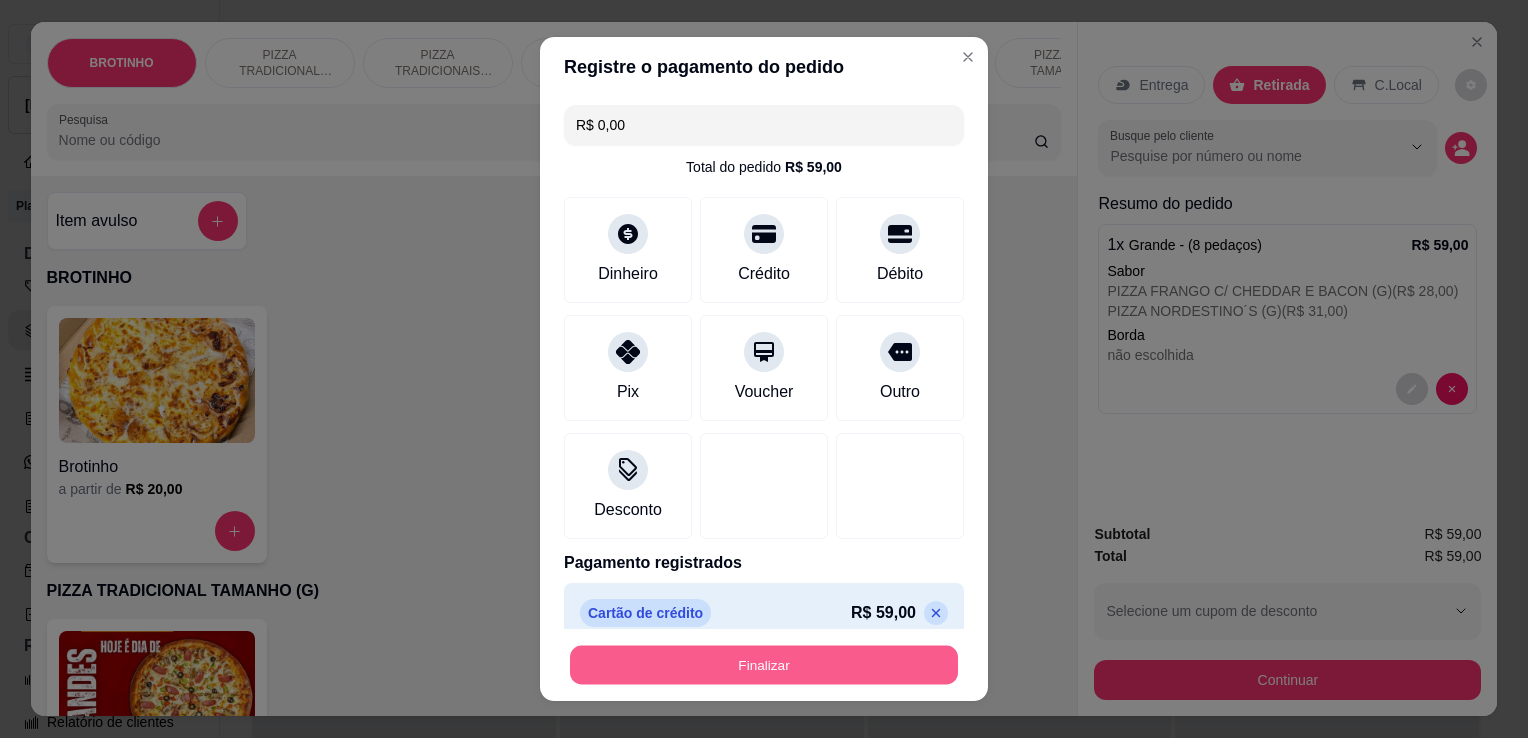click on "Finalizar" at bounding box center [764, 665] 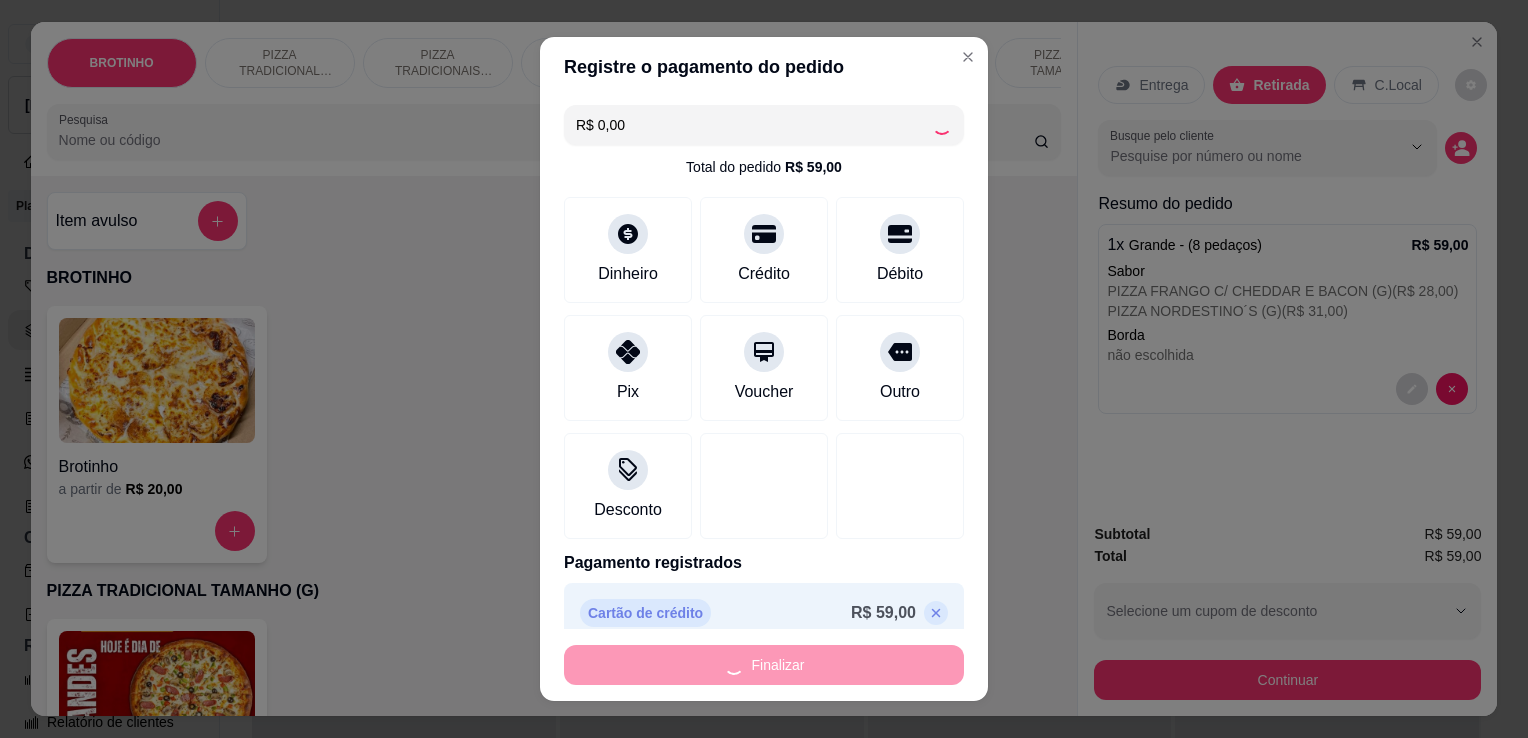 type on "-R$ 59,00" 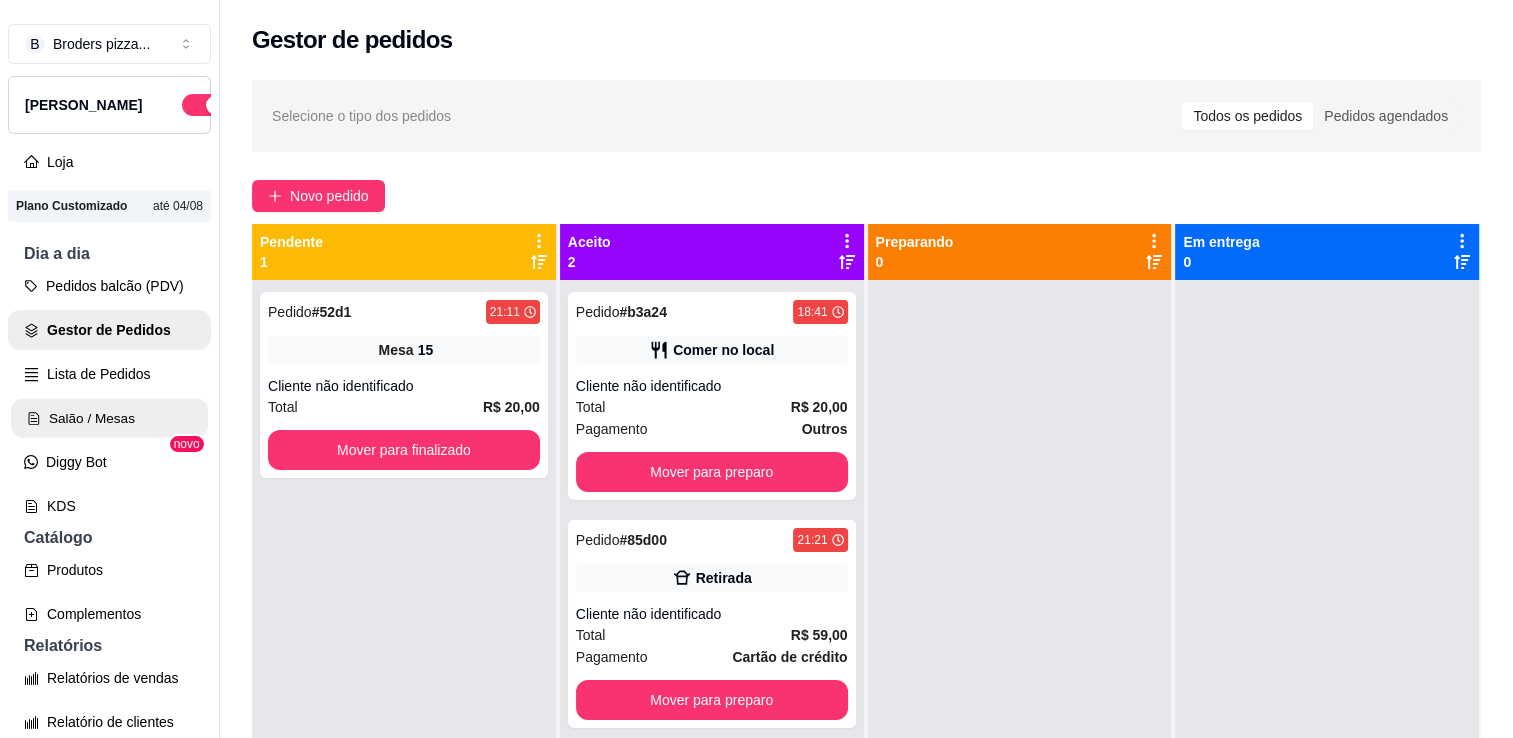 click on "Salão / Mesas" at bounding box center (109, 418) 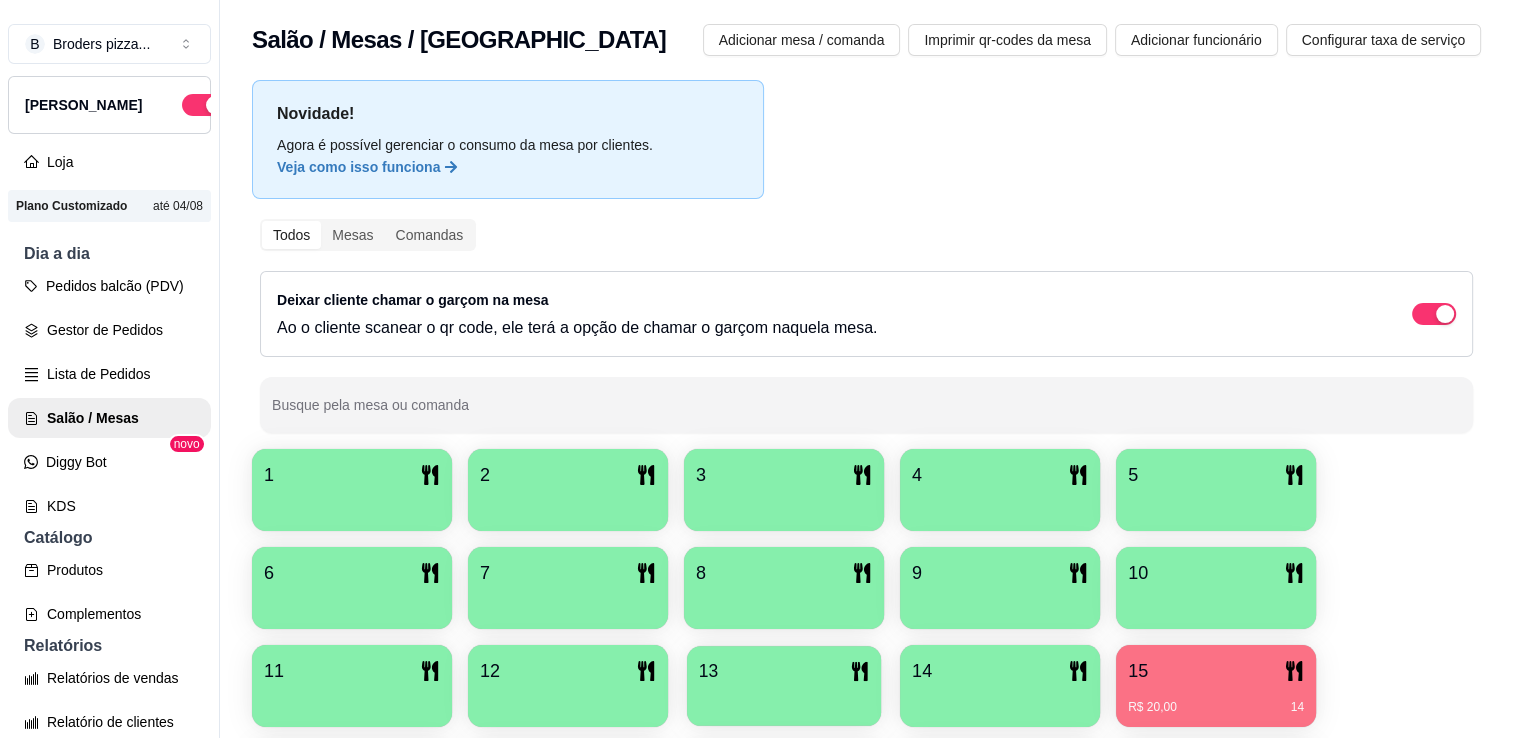 click on "13" at bounding box center (784, 671) 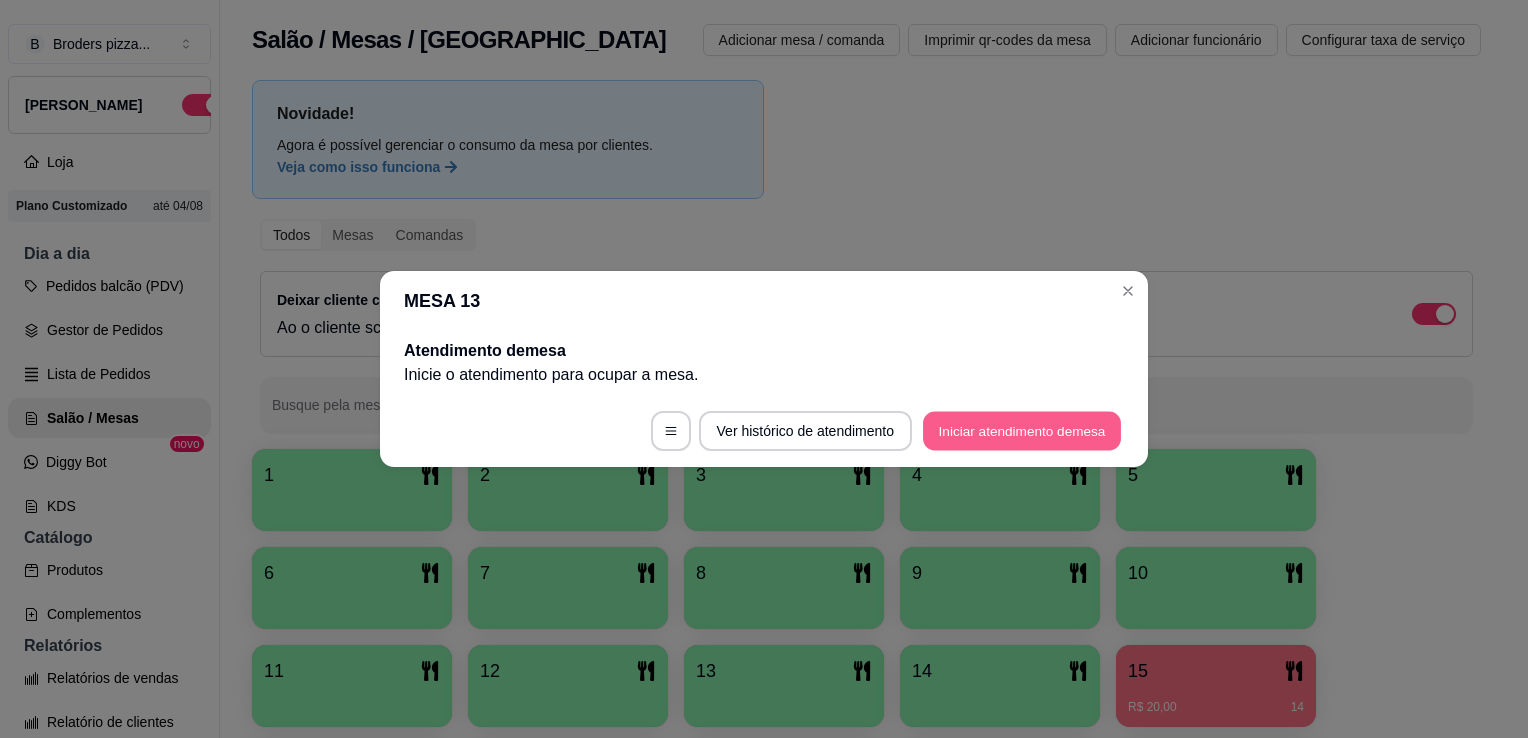 click on "Iniciar atendimento de  mesa" at bounding box center [1022, 431] 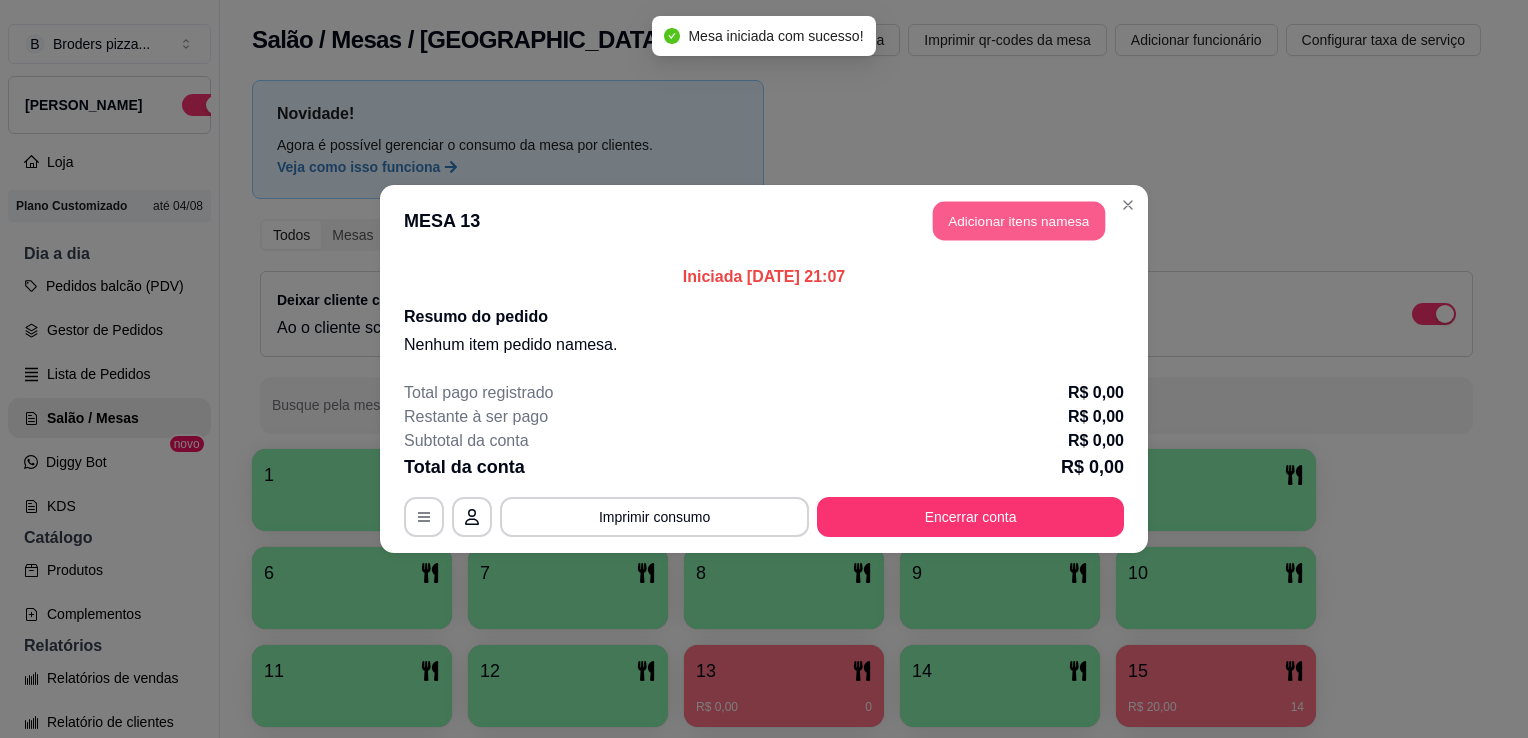 click on "Adicionar itens na  mesa" at bounding box center (1019, 221) 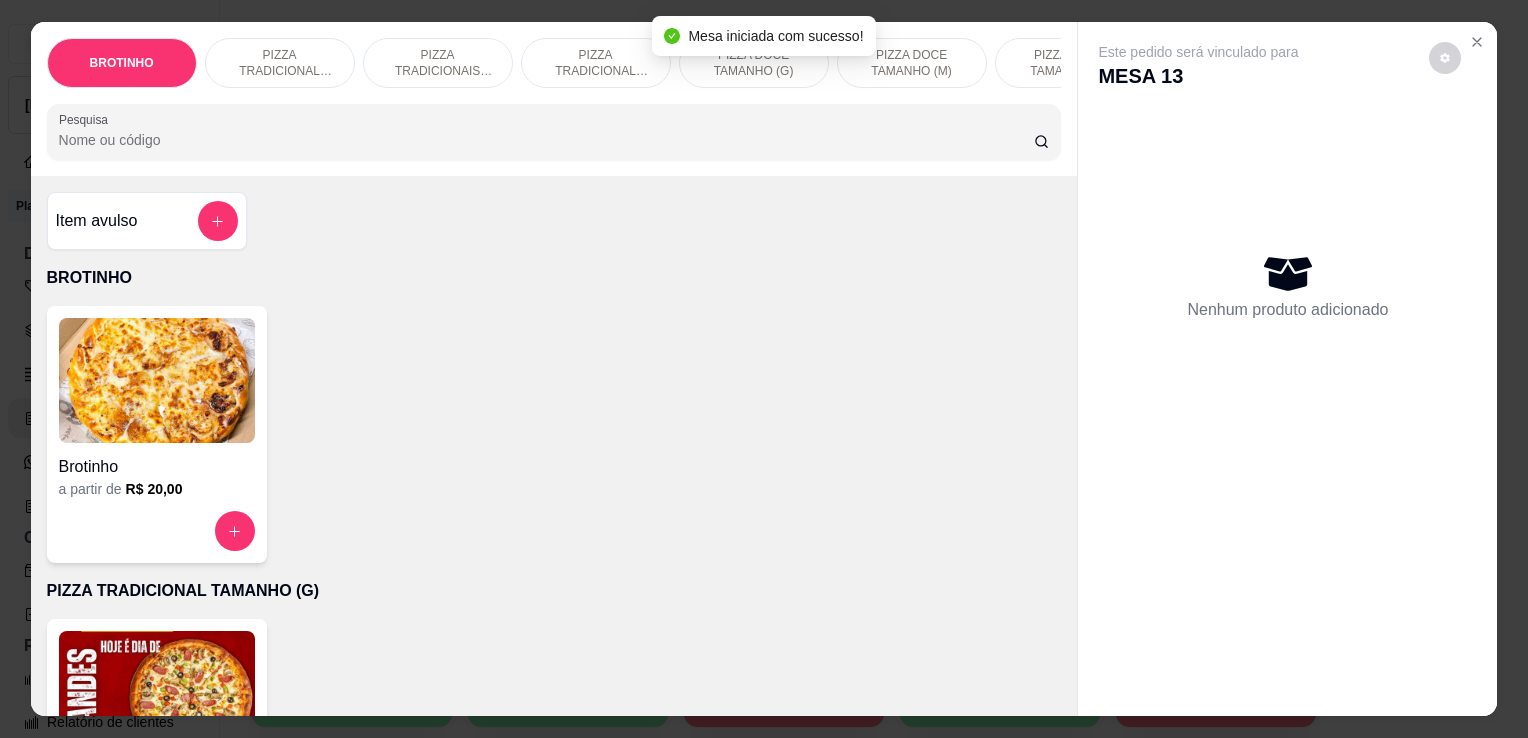 click at bounding box center [157, 693] 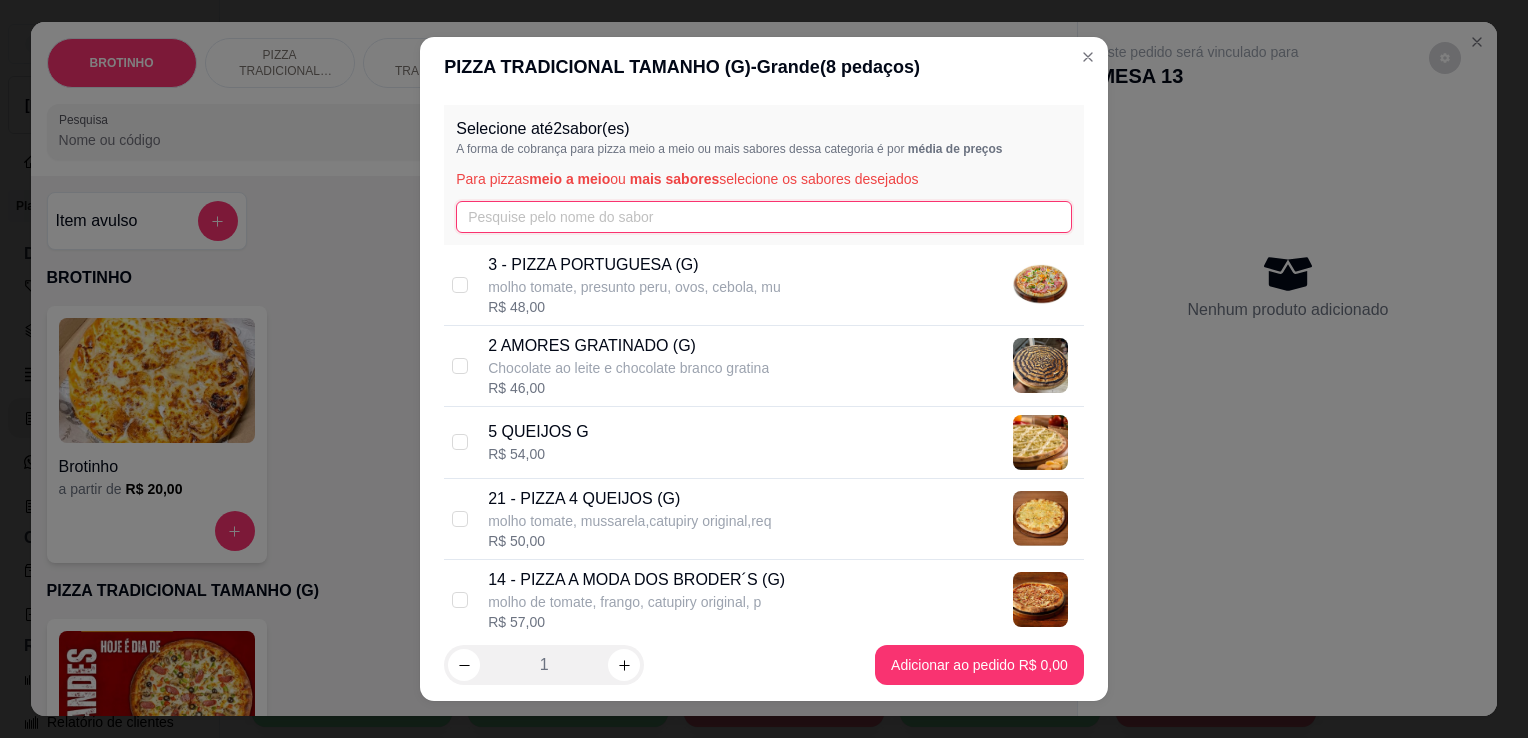 click at bounding box center (764, 217) 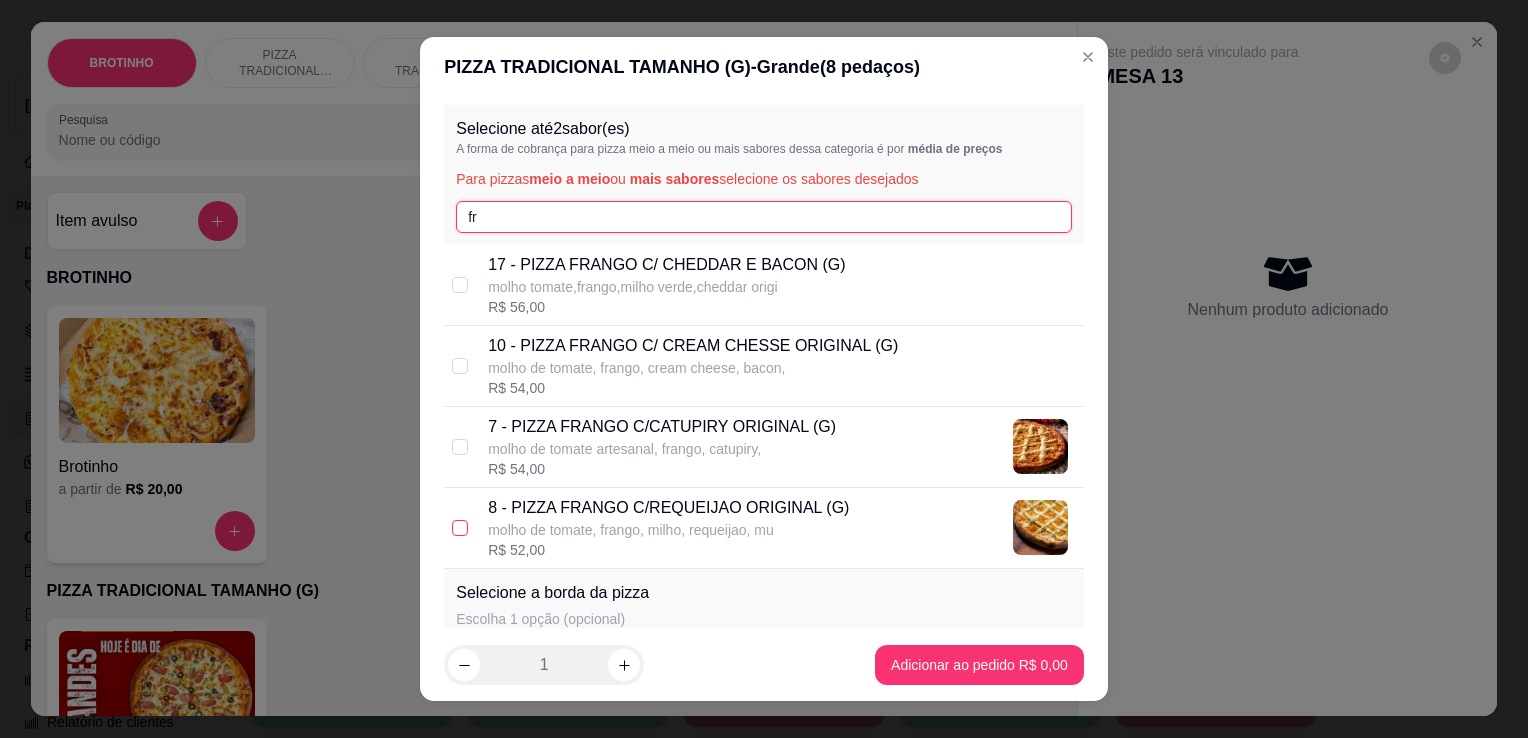 type on "fr" 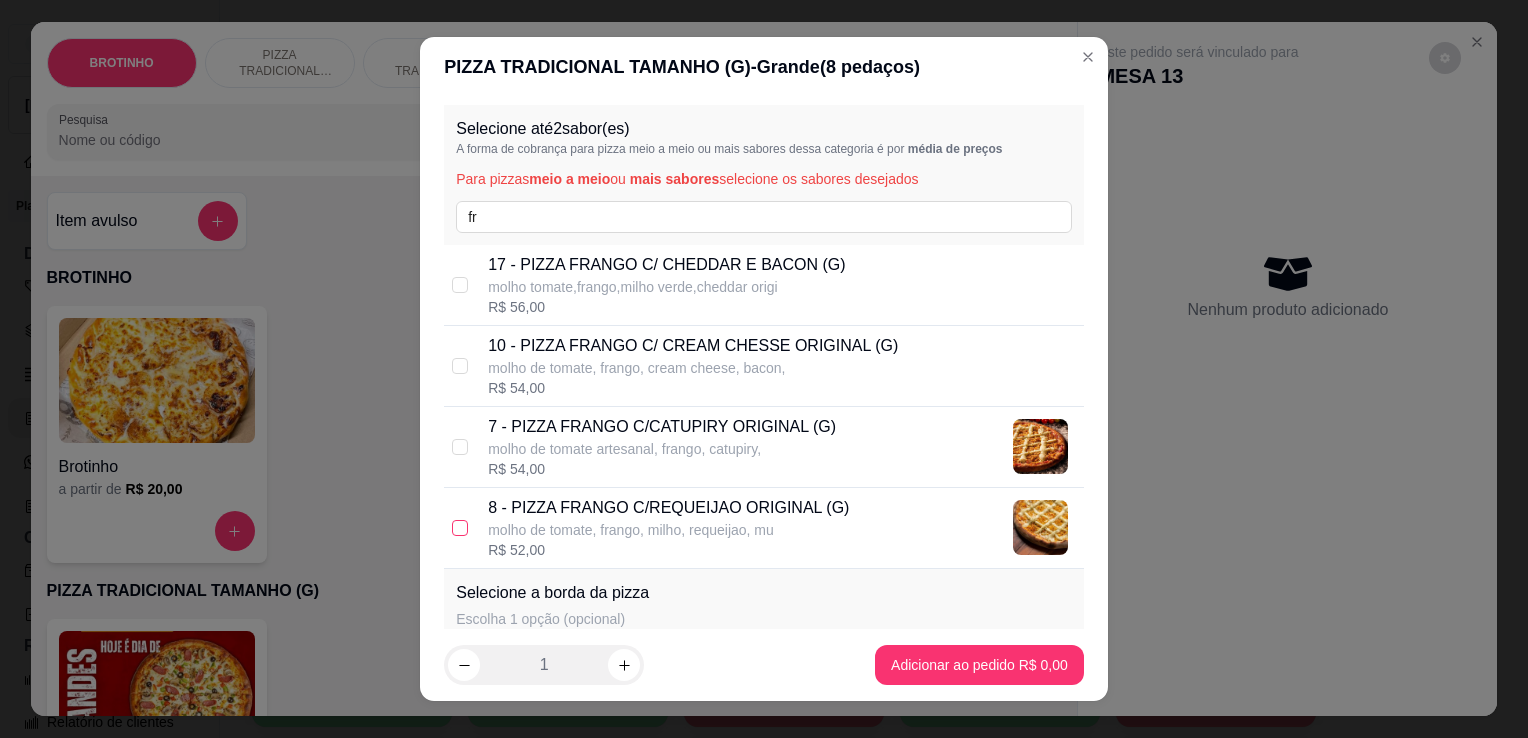 click at bounding box center (460, 528) 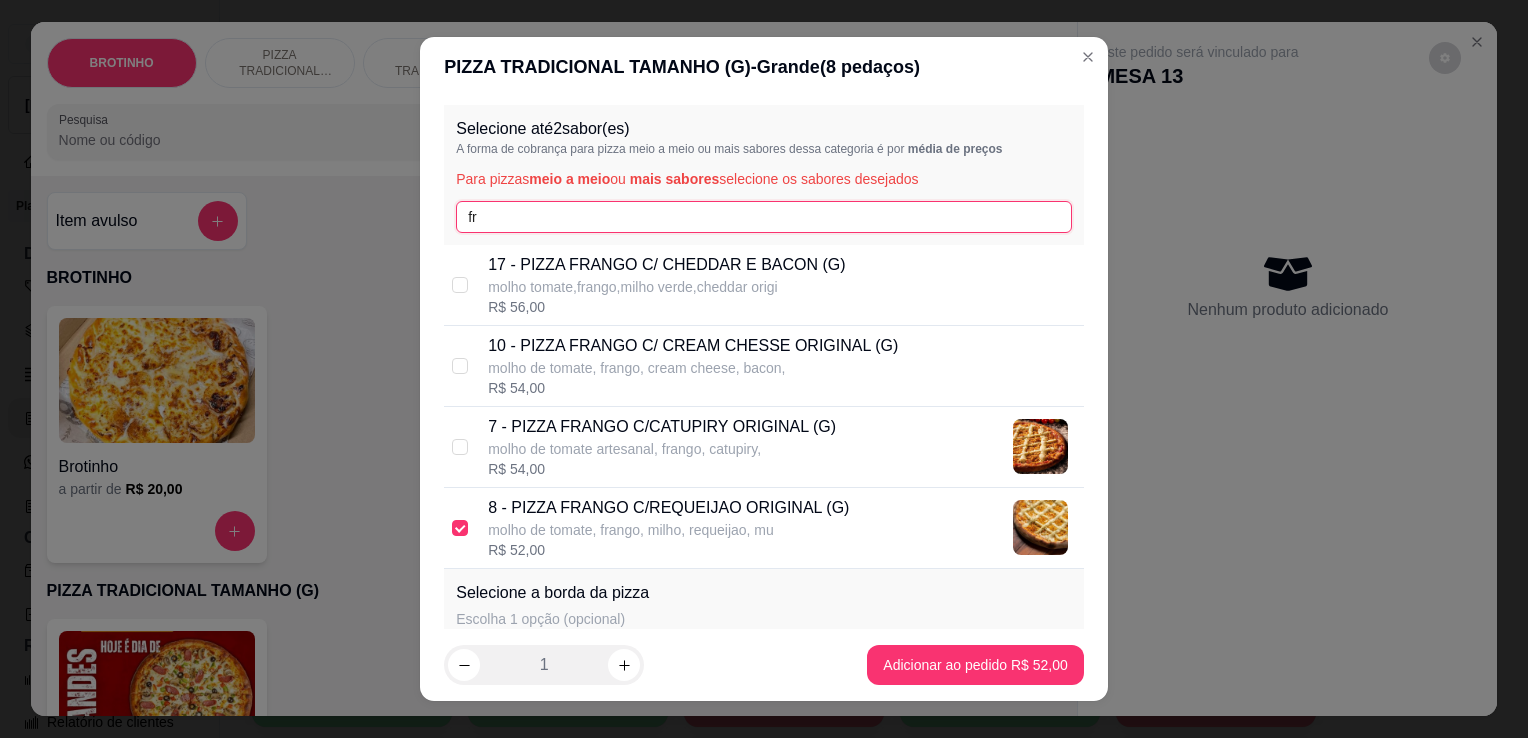 click on "fr" at bounding box center [764, 217] 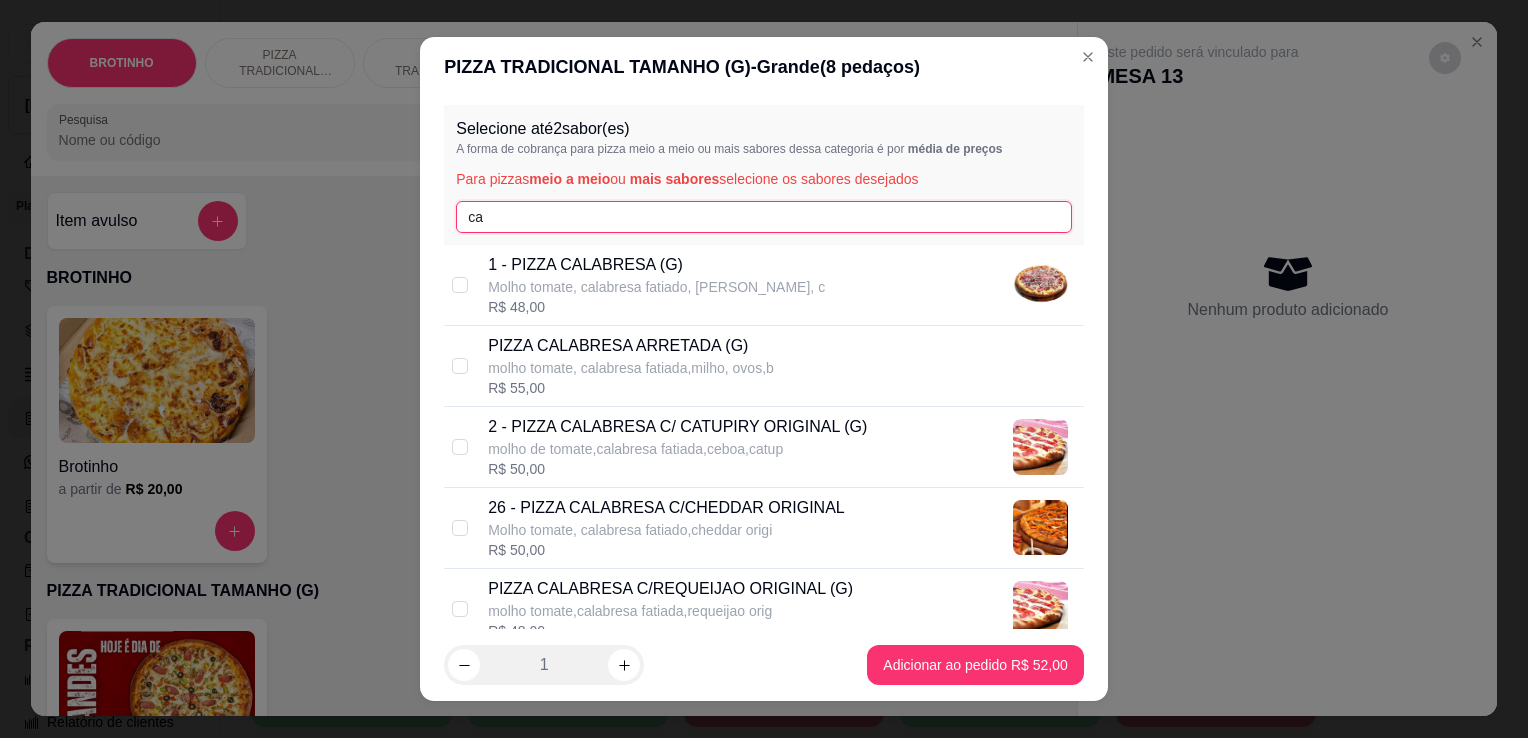 type on "ca" 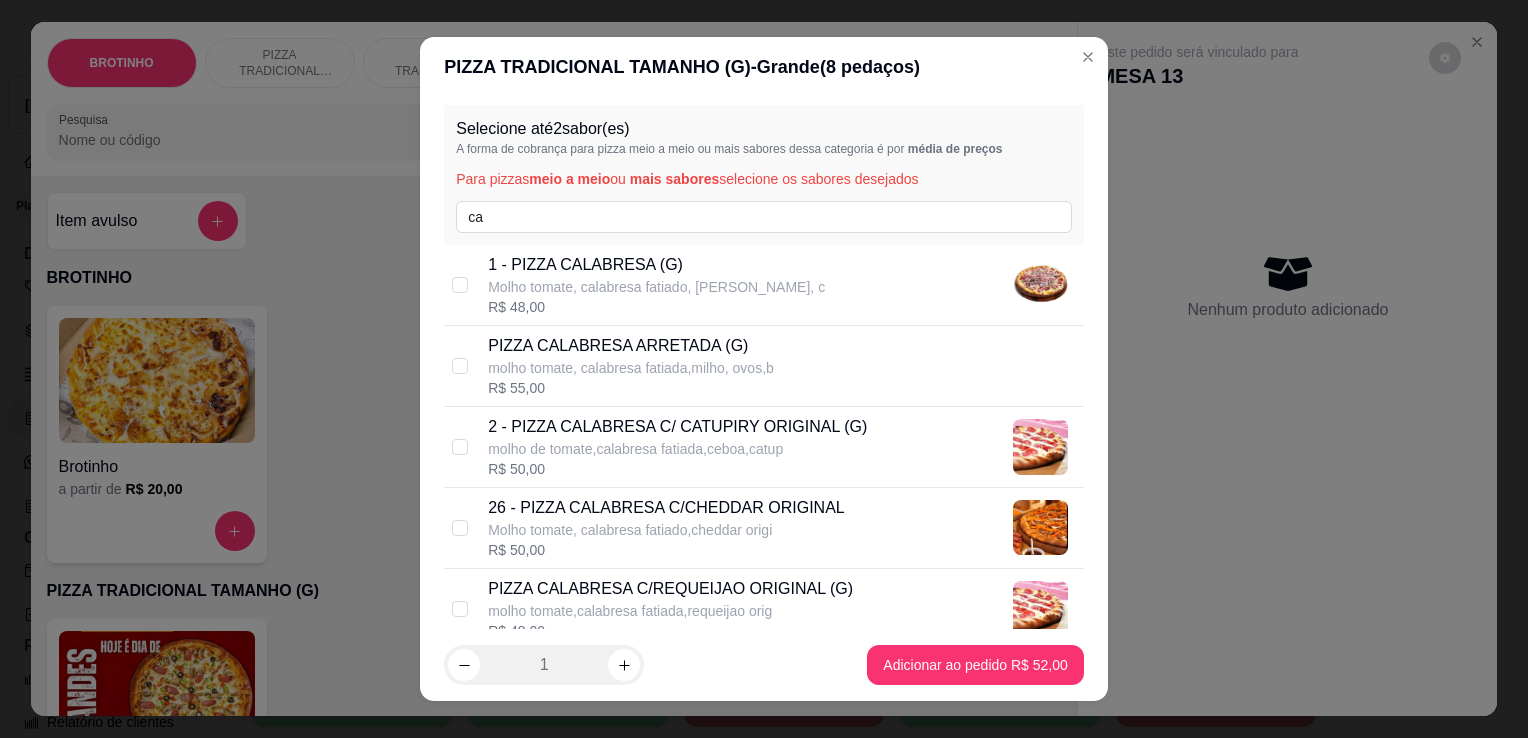 click on "Molho tomate, calabresa fatiado, [PERSON_NAME], c" at bounding box center [656, 287] 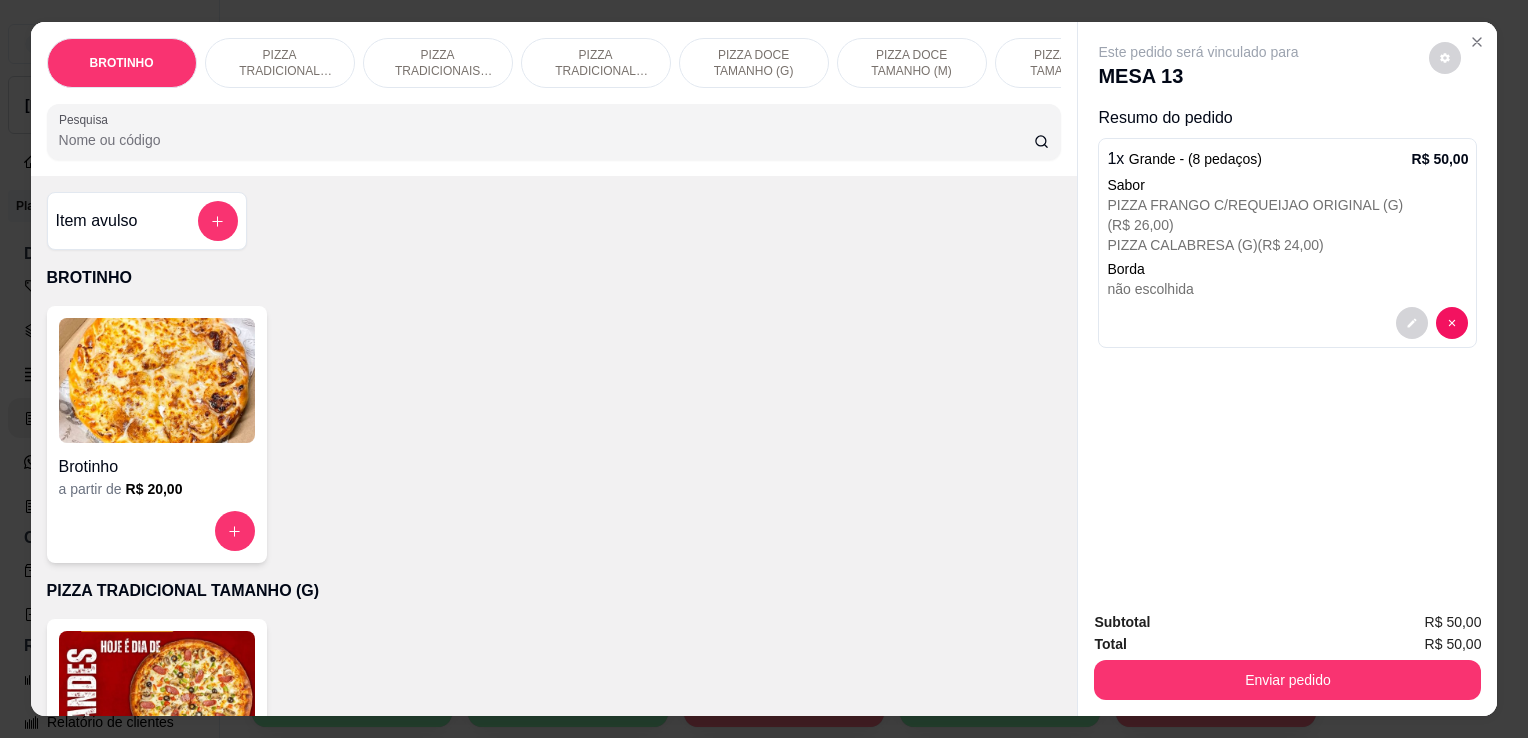 click on "Pesquisa" at bounding box center (546, 140) 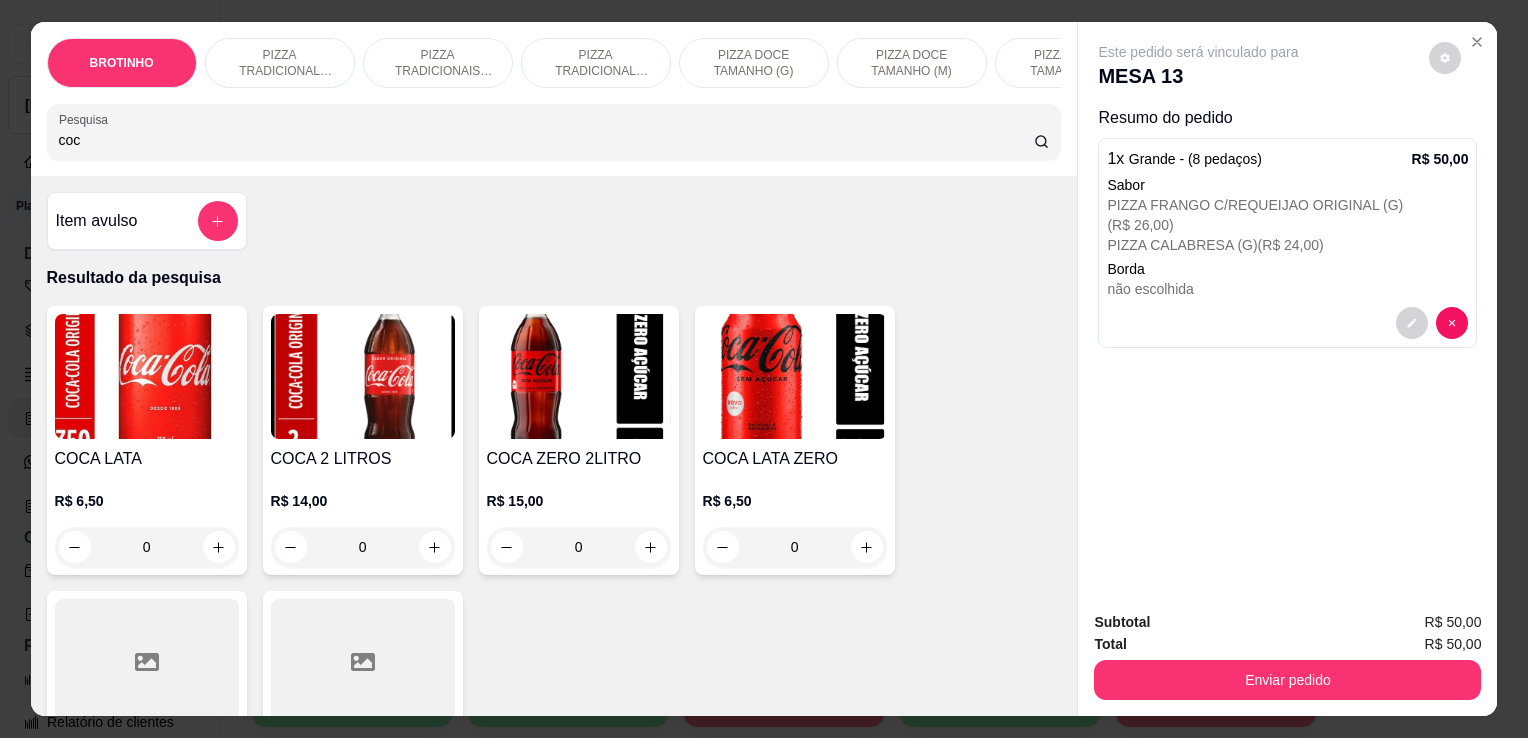 type on "coc" 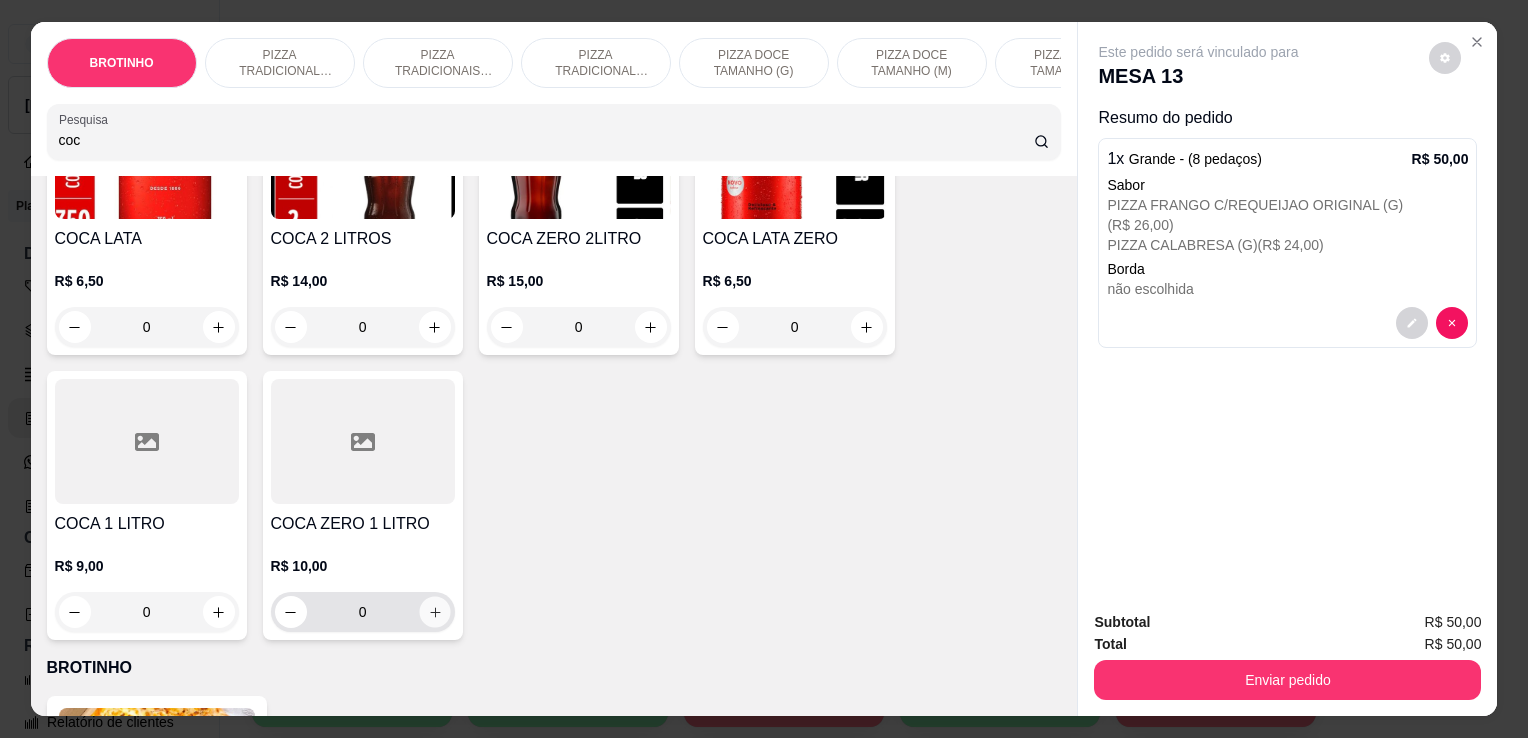 click 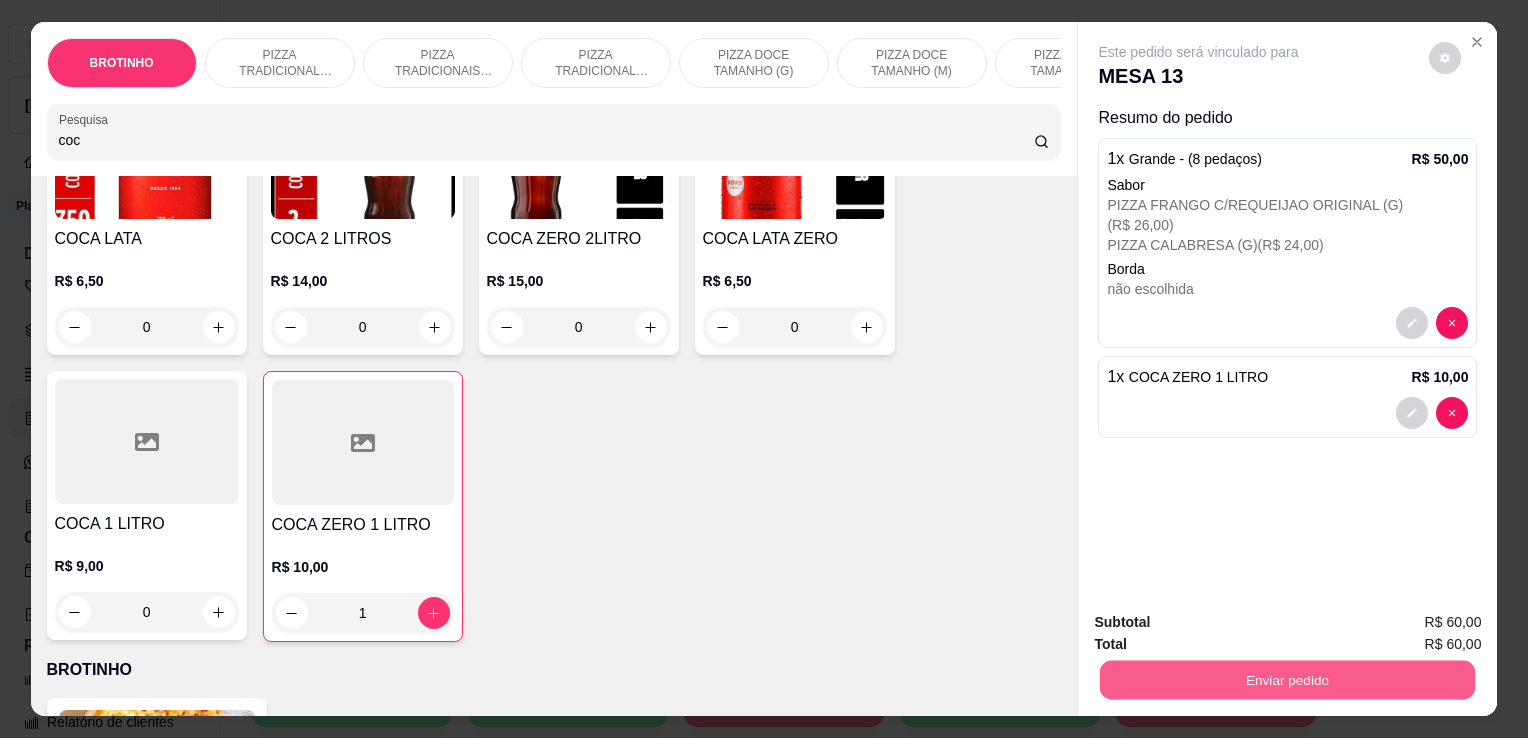 click on "Enviar pedido" at bounding box center [1287, 679] 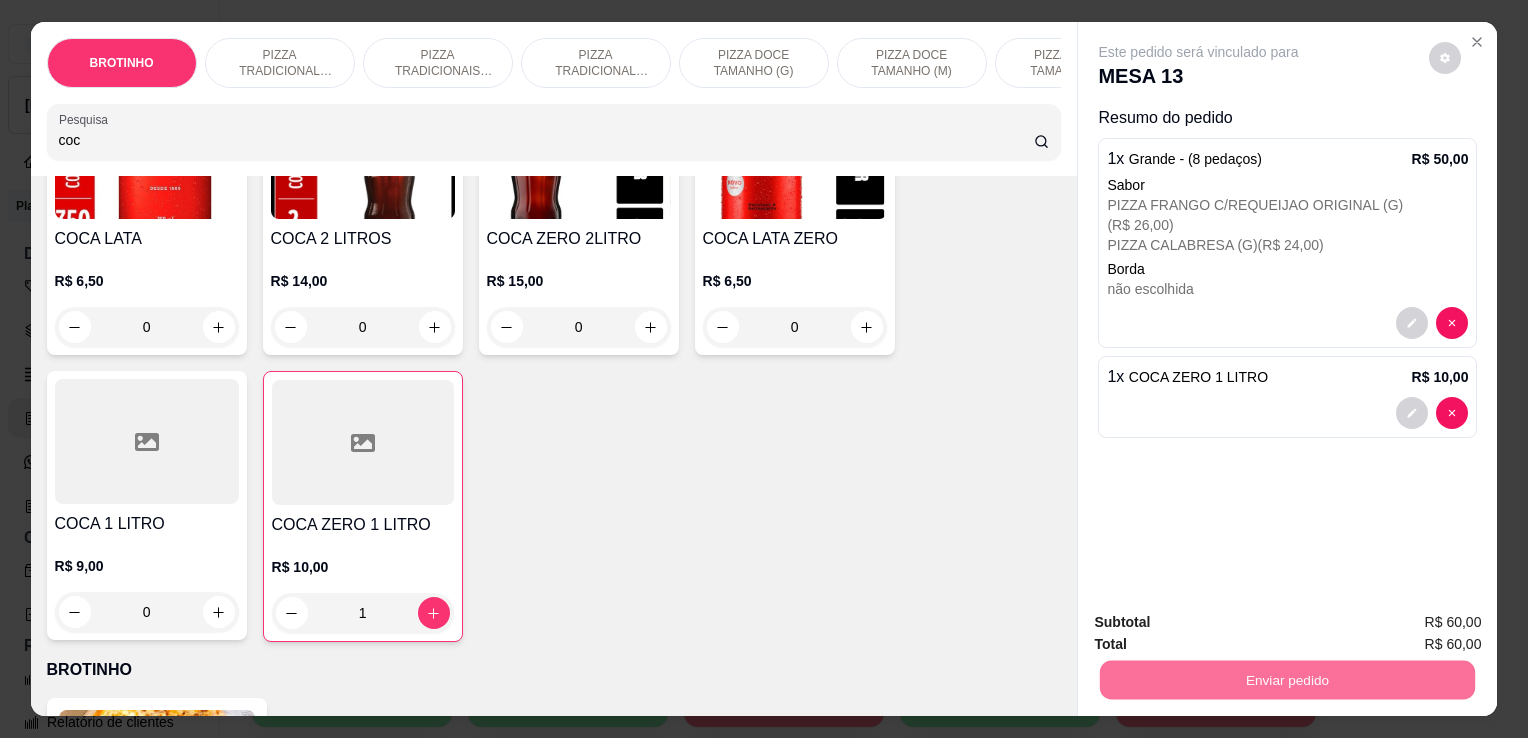 click on "Não registrar e enviar pedido" at bounding box center [1222, 623] 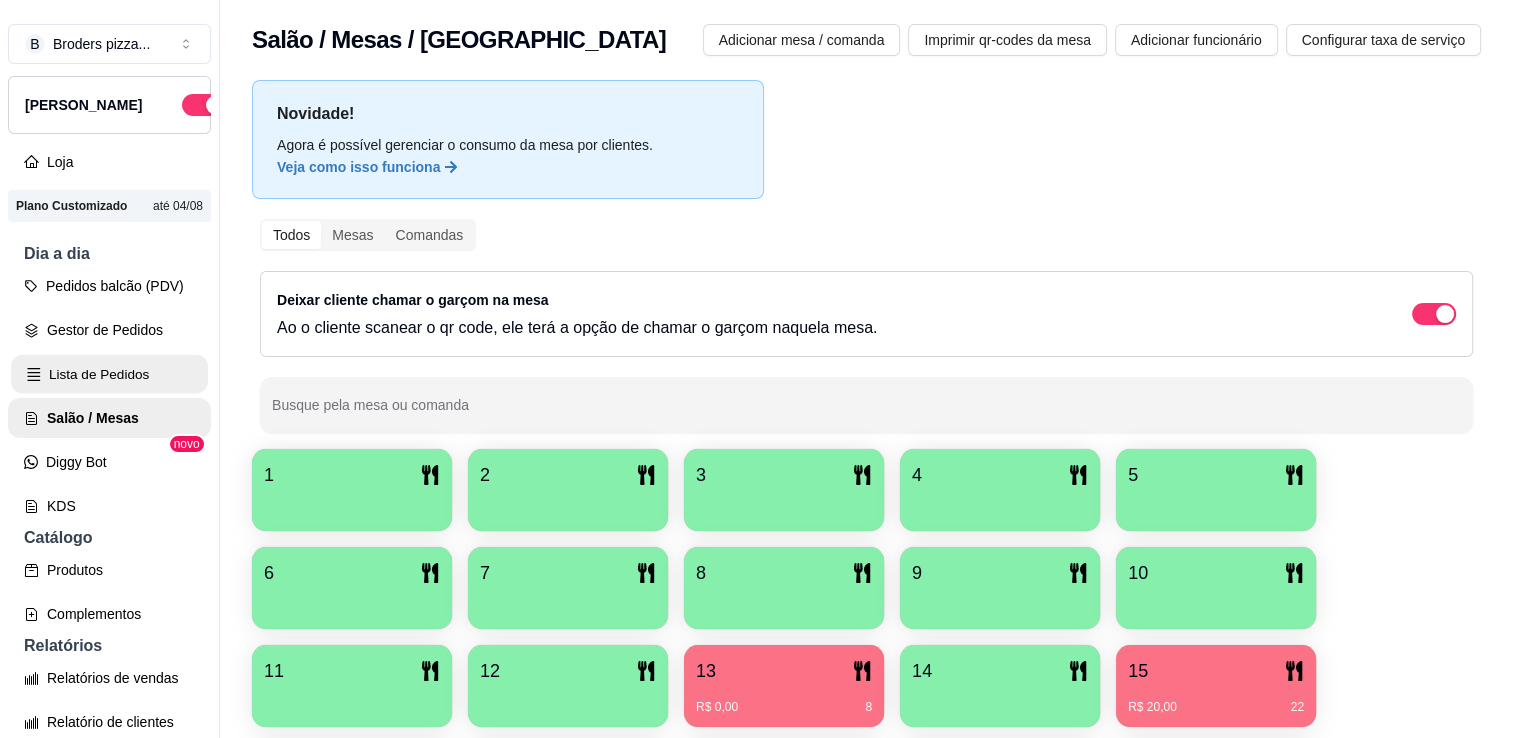 click on "Lista de Pedidos" at bounding box center (109, 374) 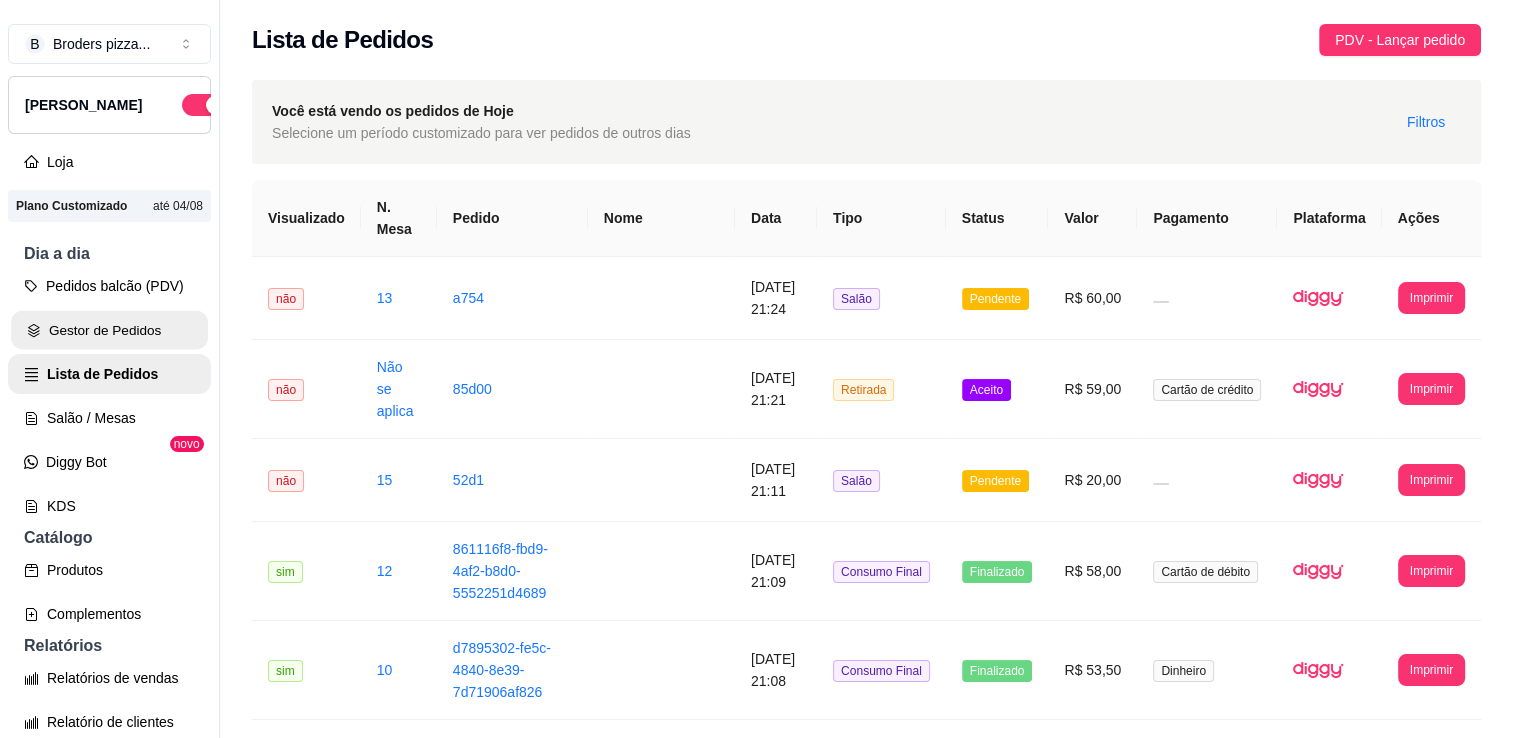 click on "Gestor de Pedidos" at bounding box center (109, 330) 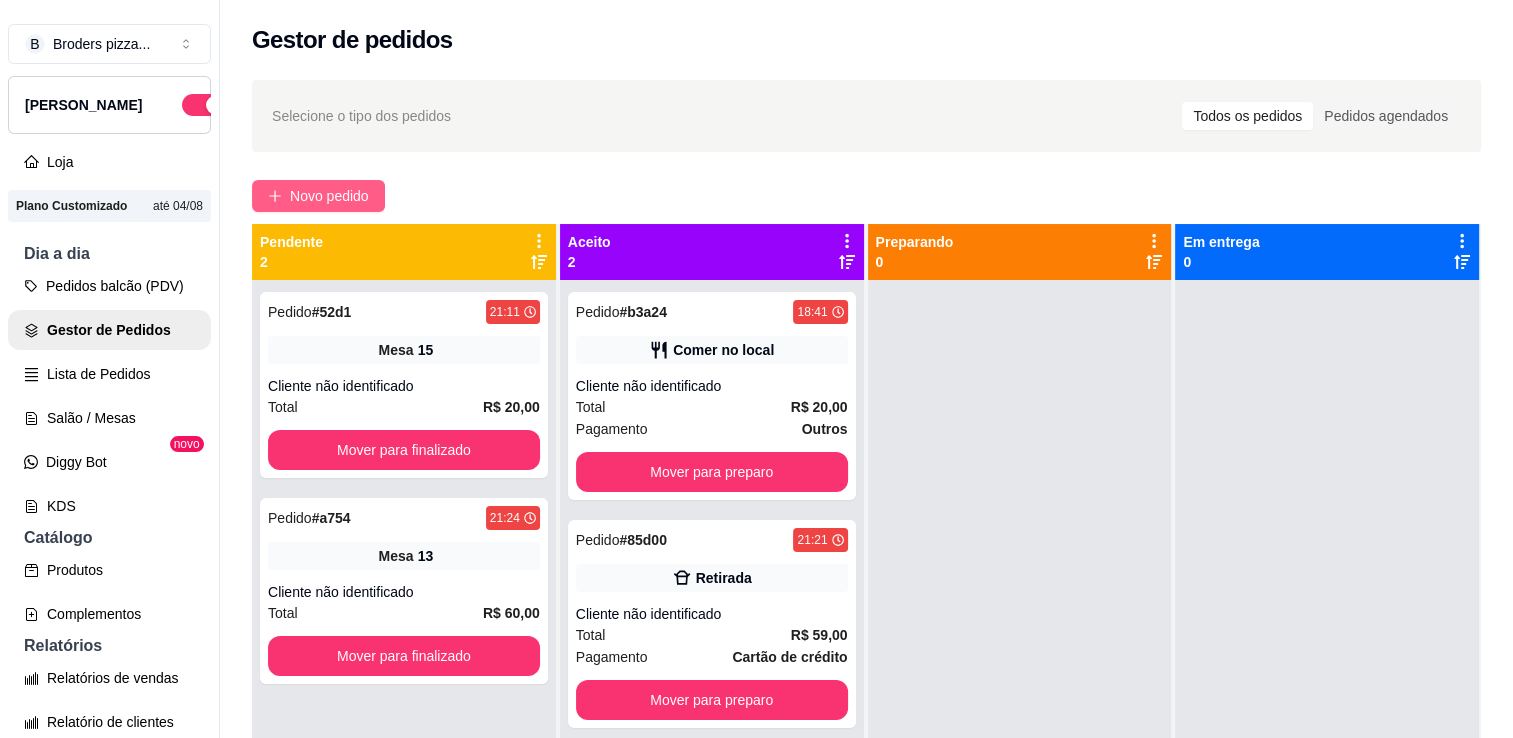 click on "Novo pedido" at bounding box center (329, 196) 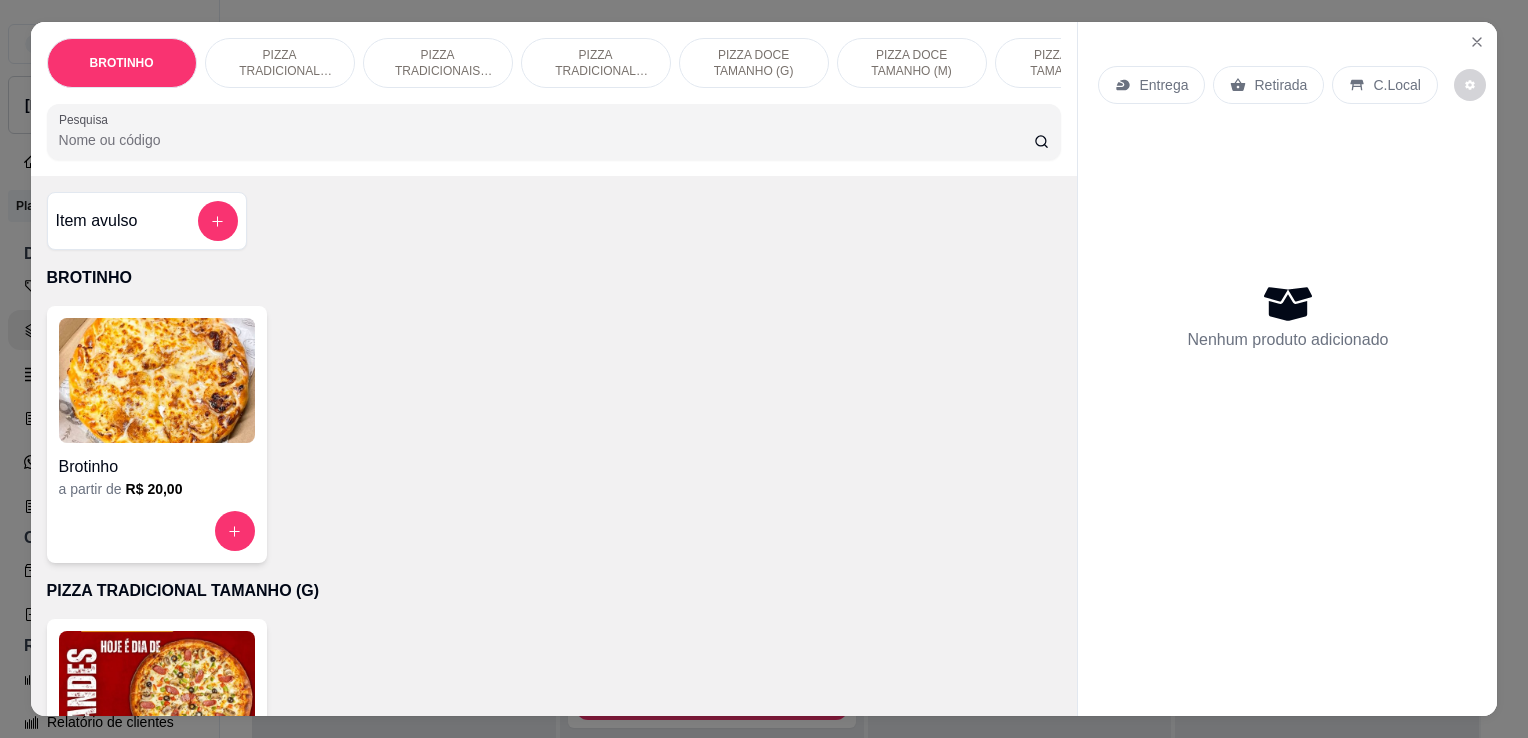click on "PIZZA TRADICIONAL TAMANHO (P)" at bounding box center (596, 63) 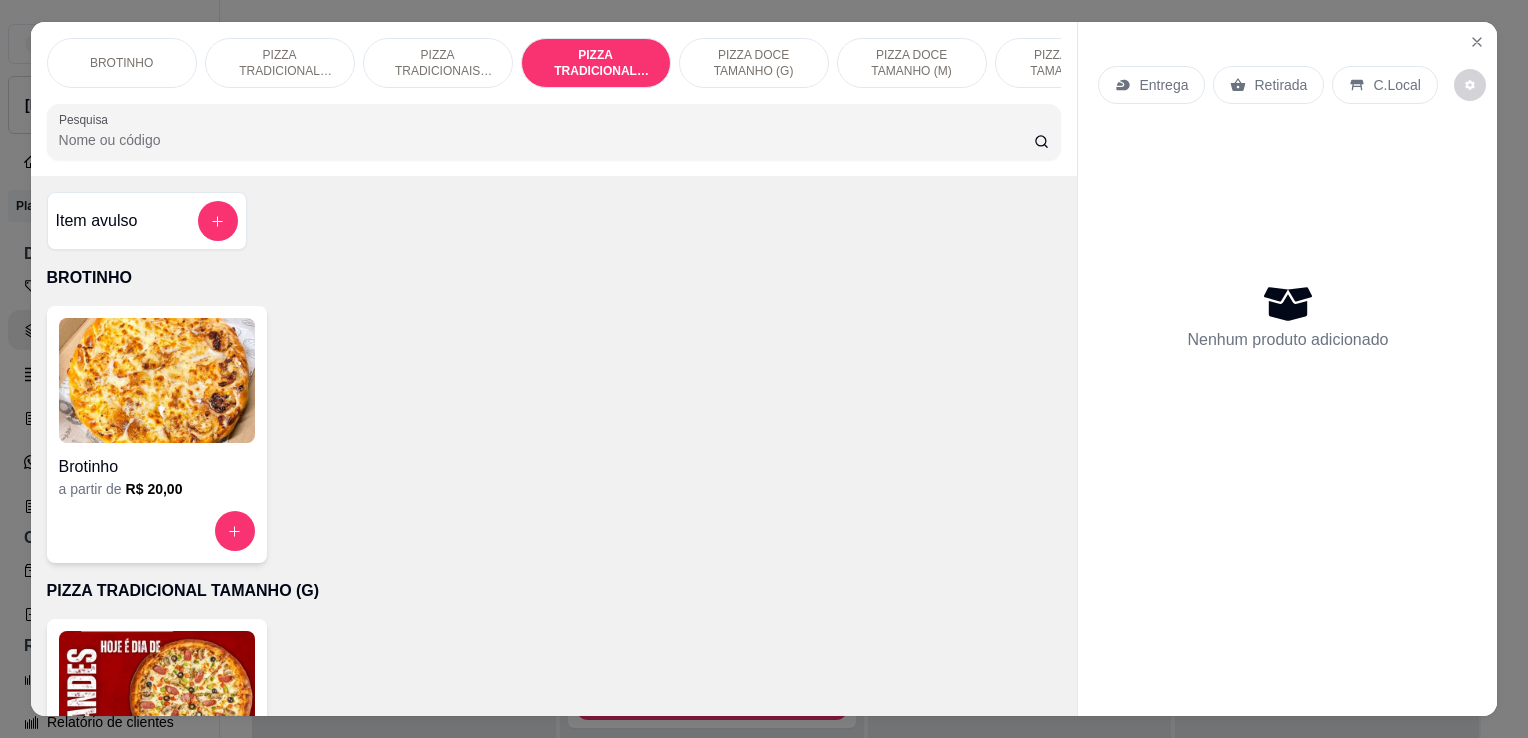 scroll, scrollTop: 1028, scrollLeft: 0, axis: vertical 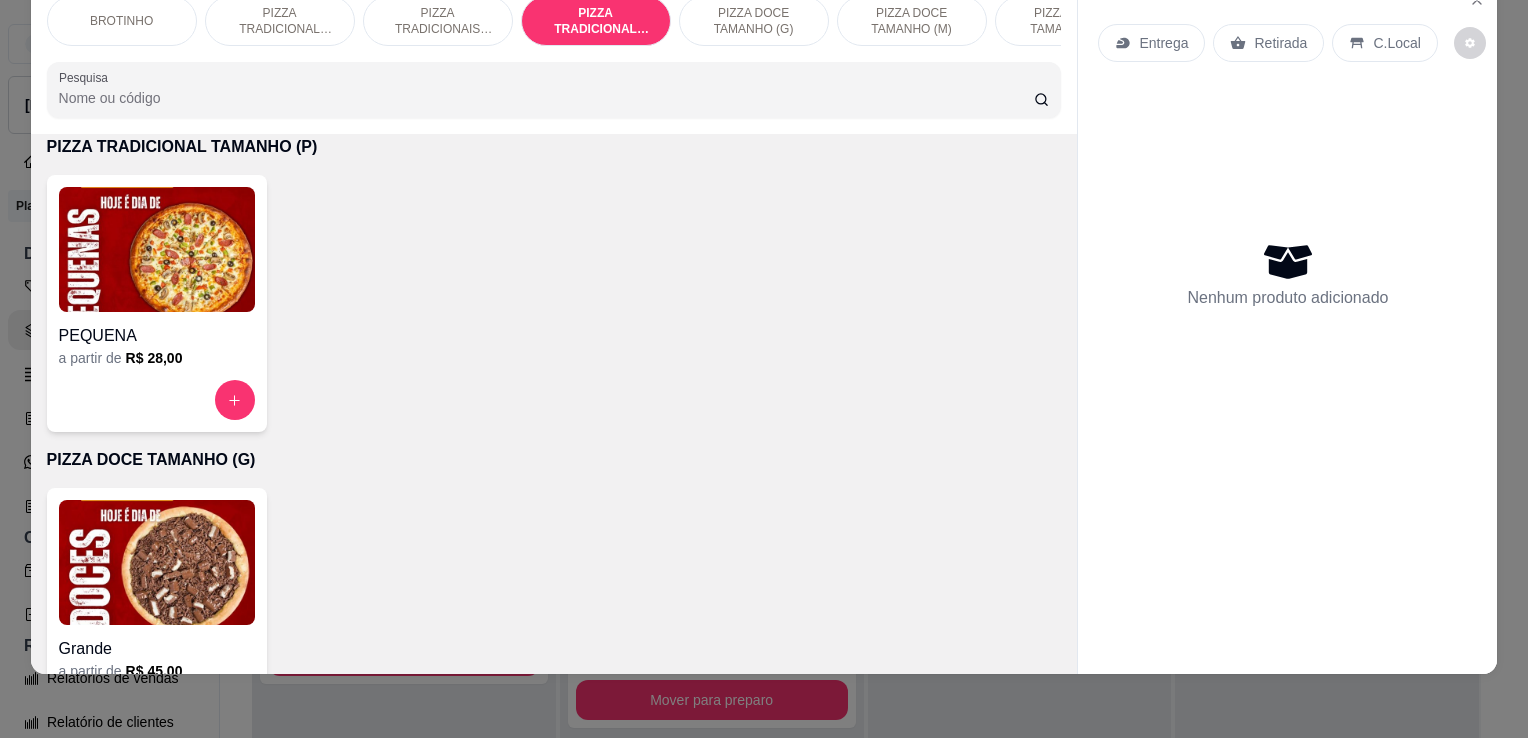 click at bounding box center [157, 249] 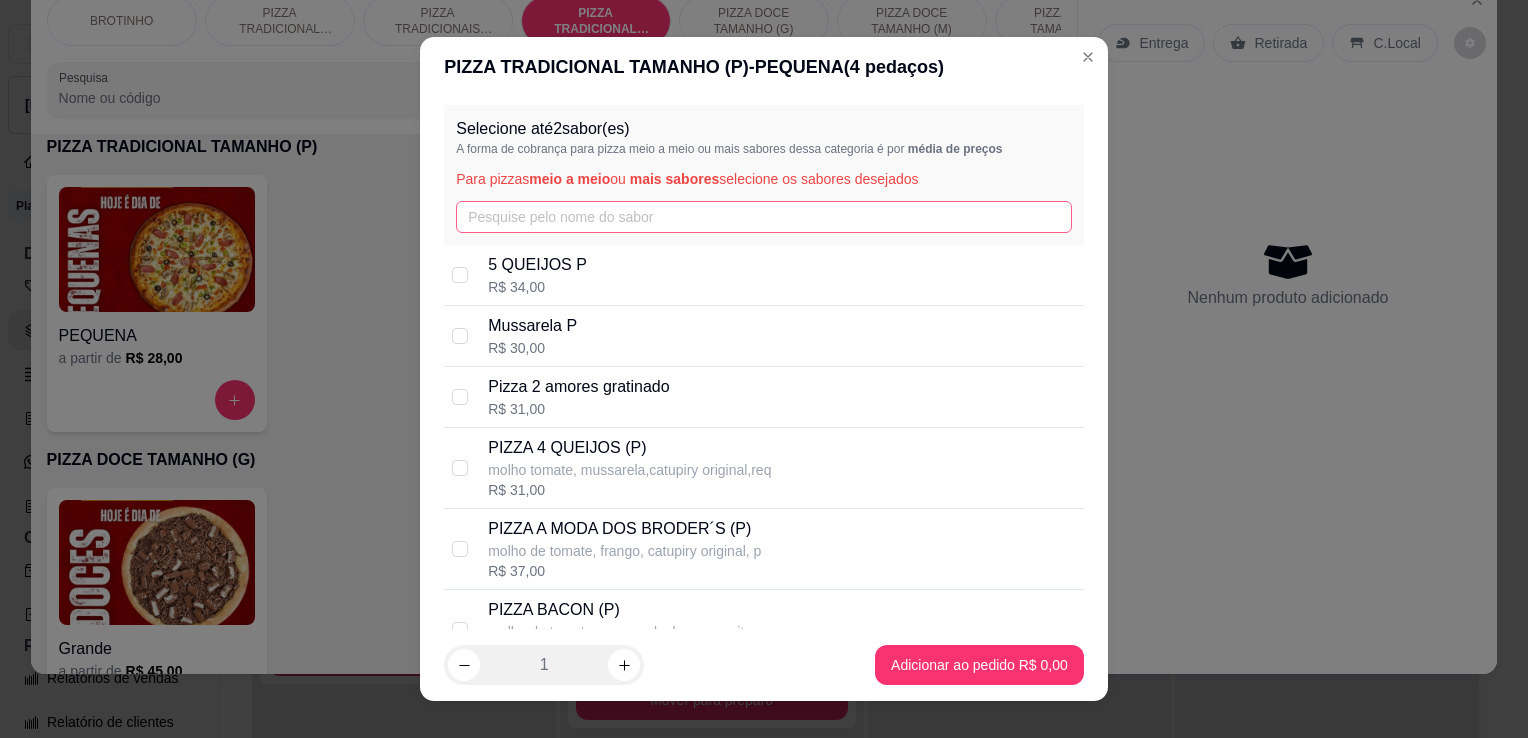 scroll, scrollTop: 27, scrollLeft: 0, axis: vertical 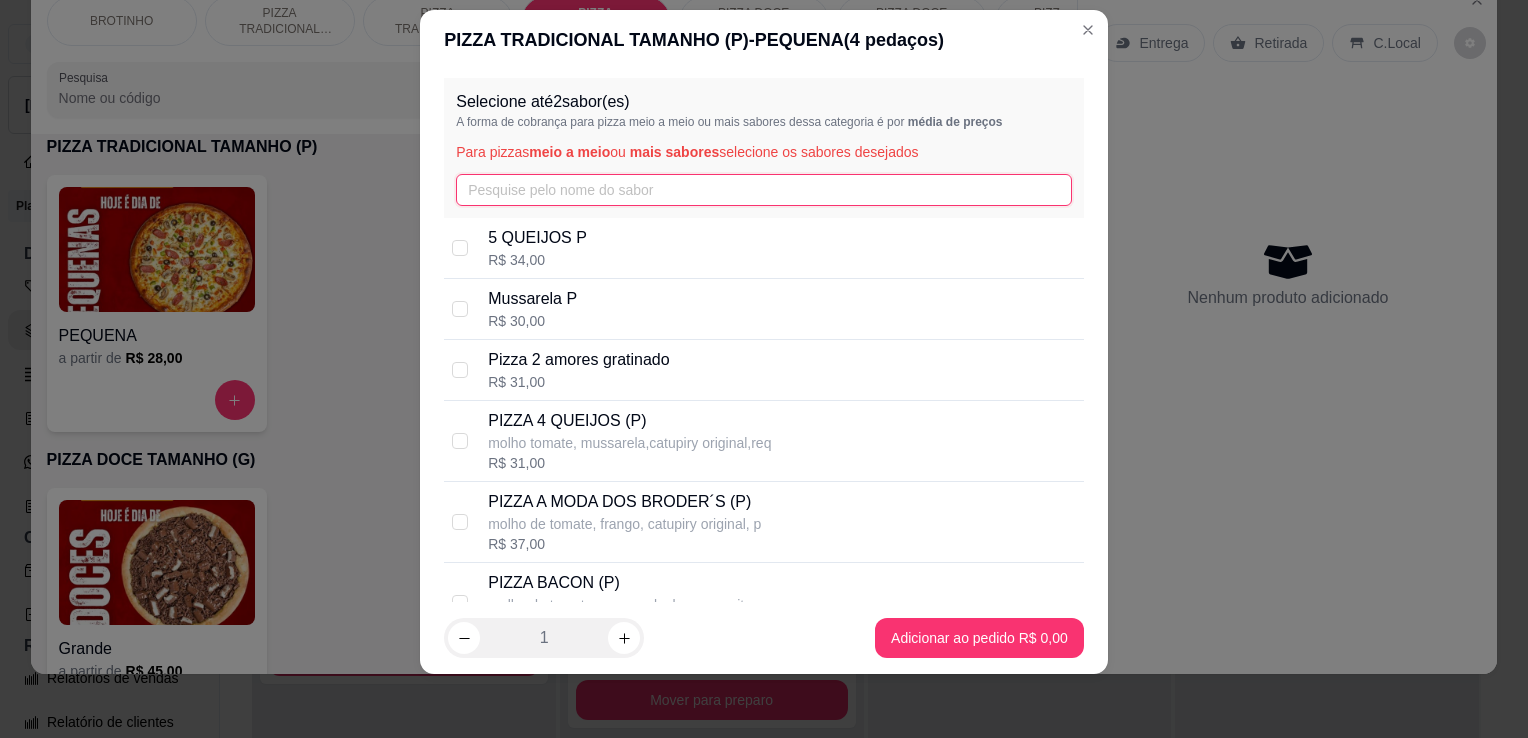 click at bounding box center (764, 190) 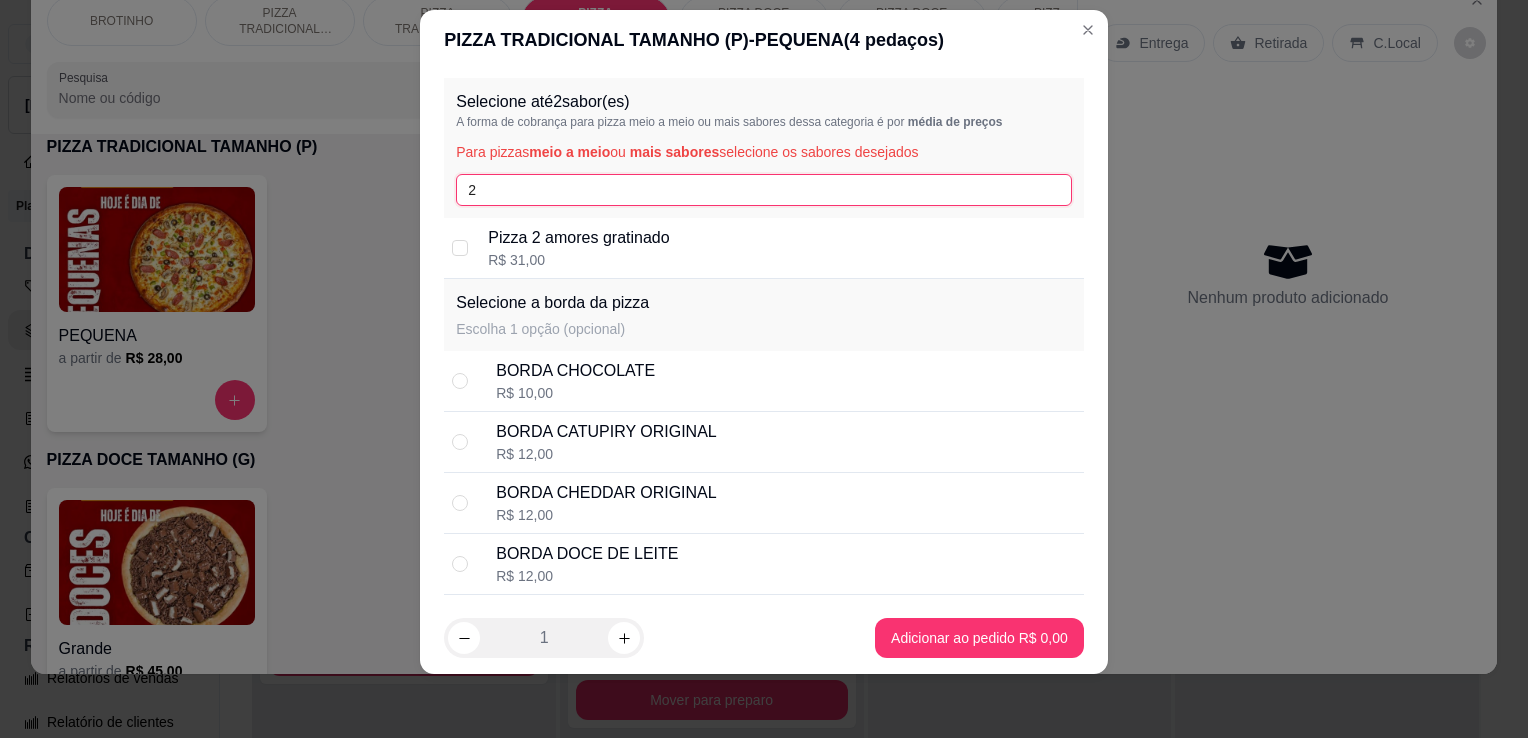 type on "2" 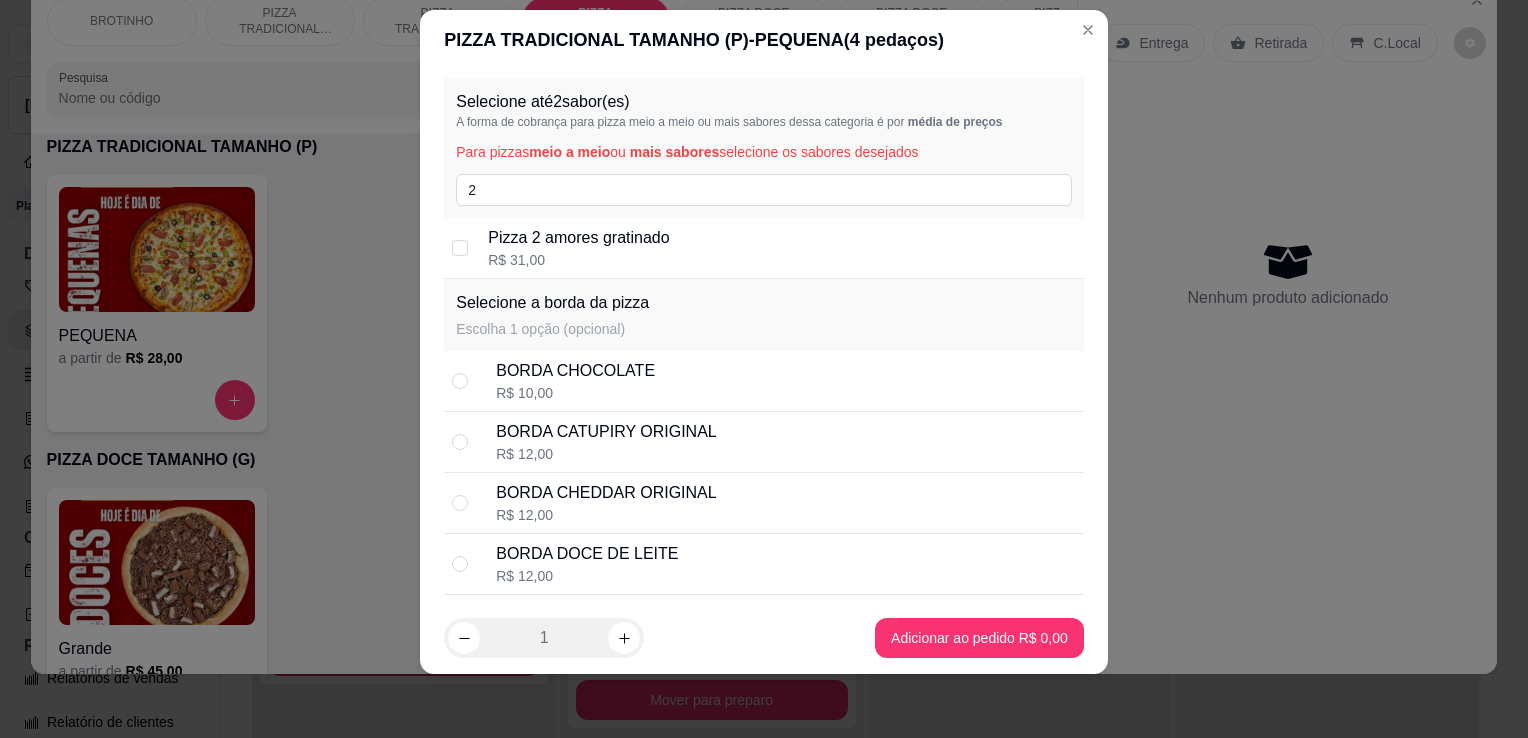 click on "Pizza 2 amores gratinado  R$ 31,00" at bounding box center [782, 248] 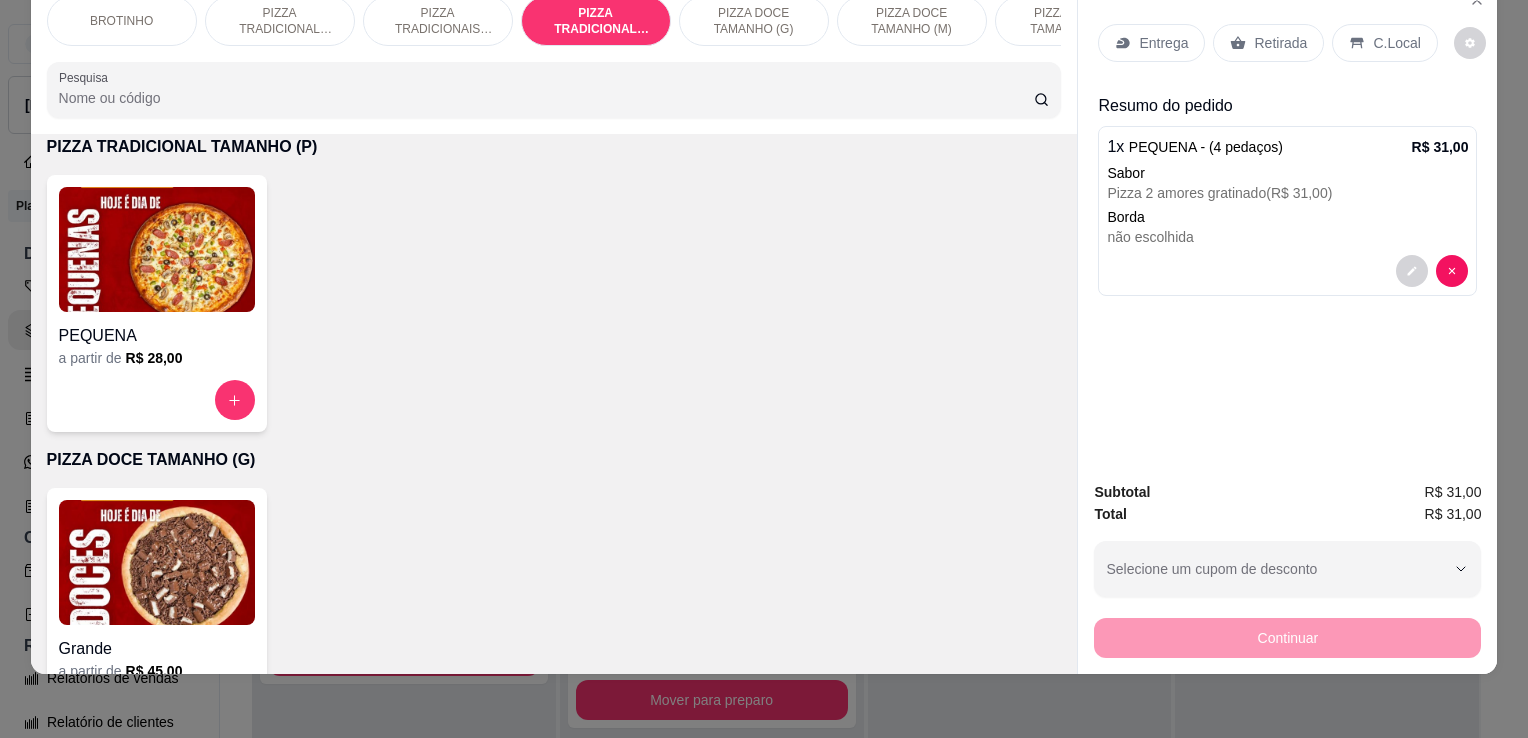 click on "Continuar" at bounding box center (1287, 635) 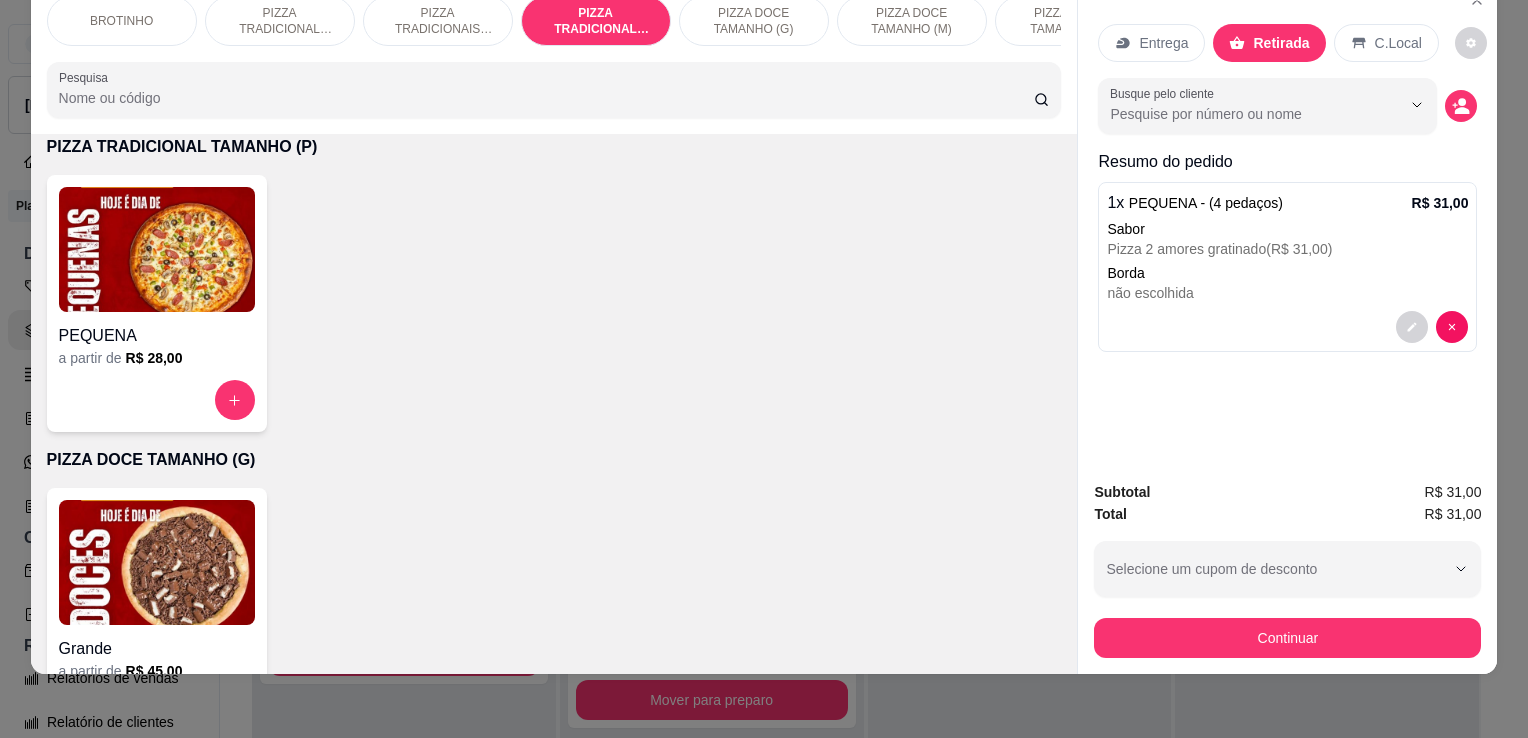 scroll, scrollTop: 0, scrollLeft: 0, axis: both 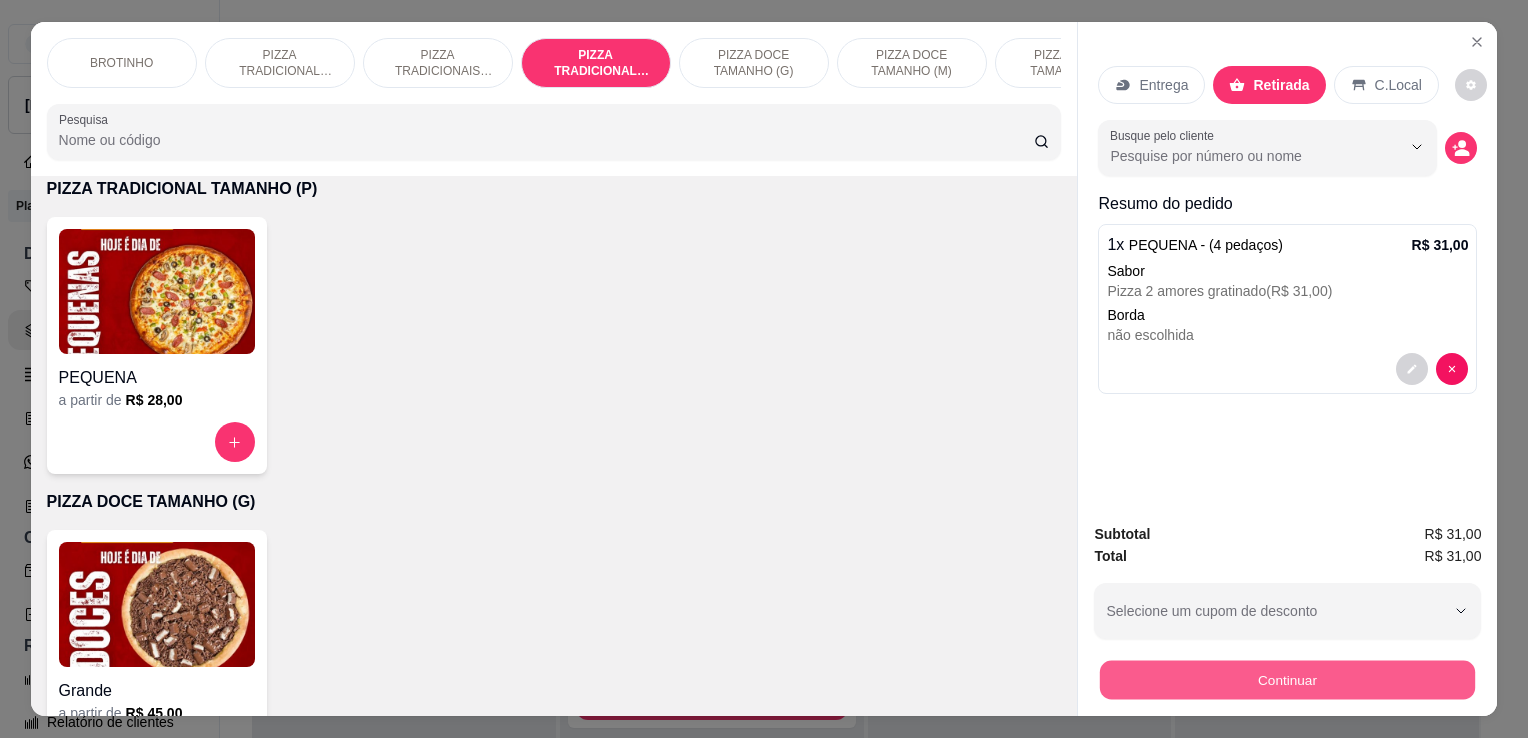 click on "Continuar" at bounding box center [1287, 679] 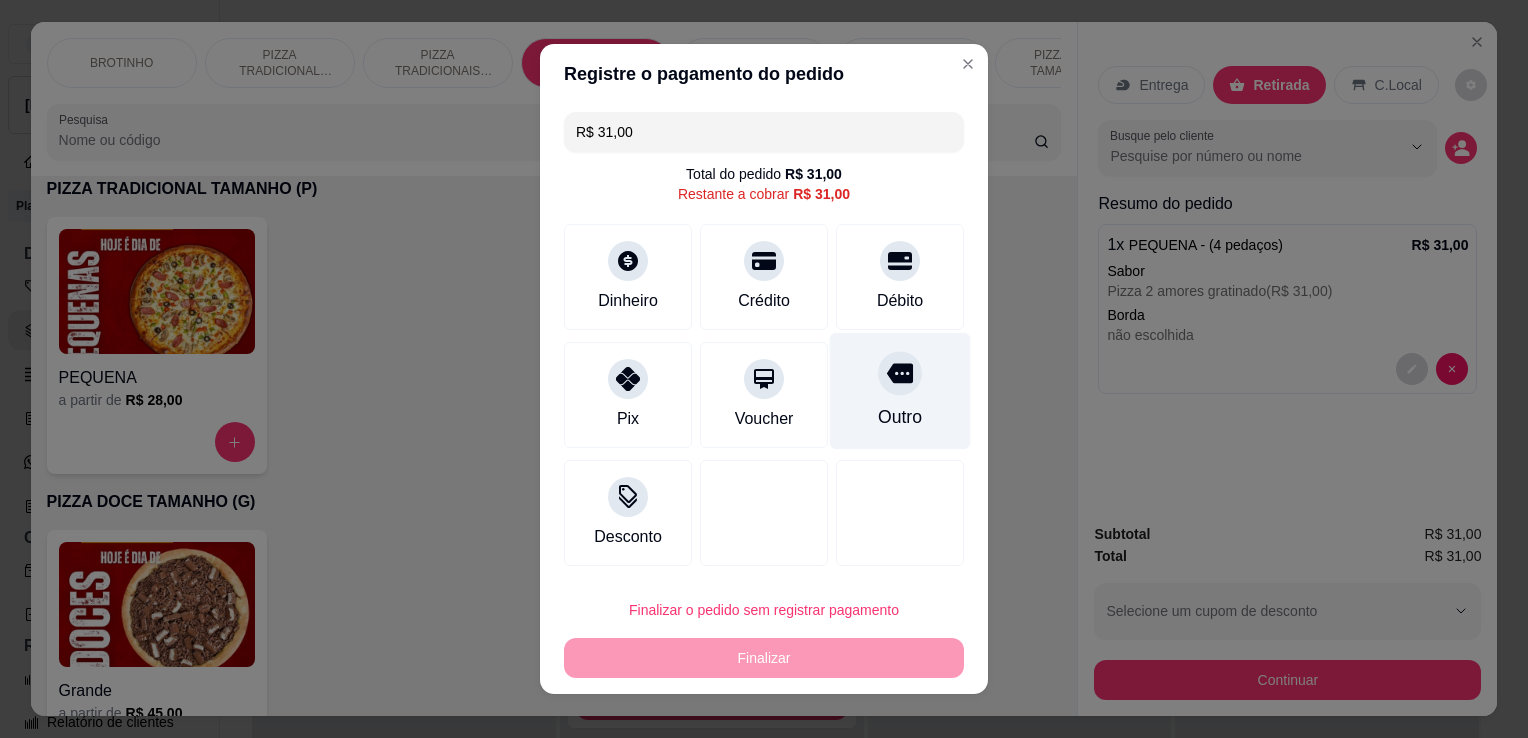 click 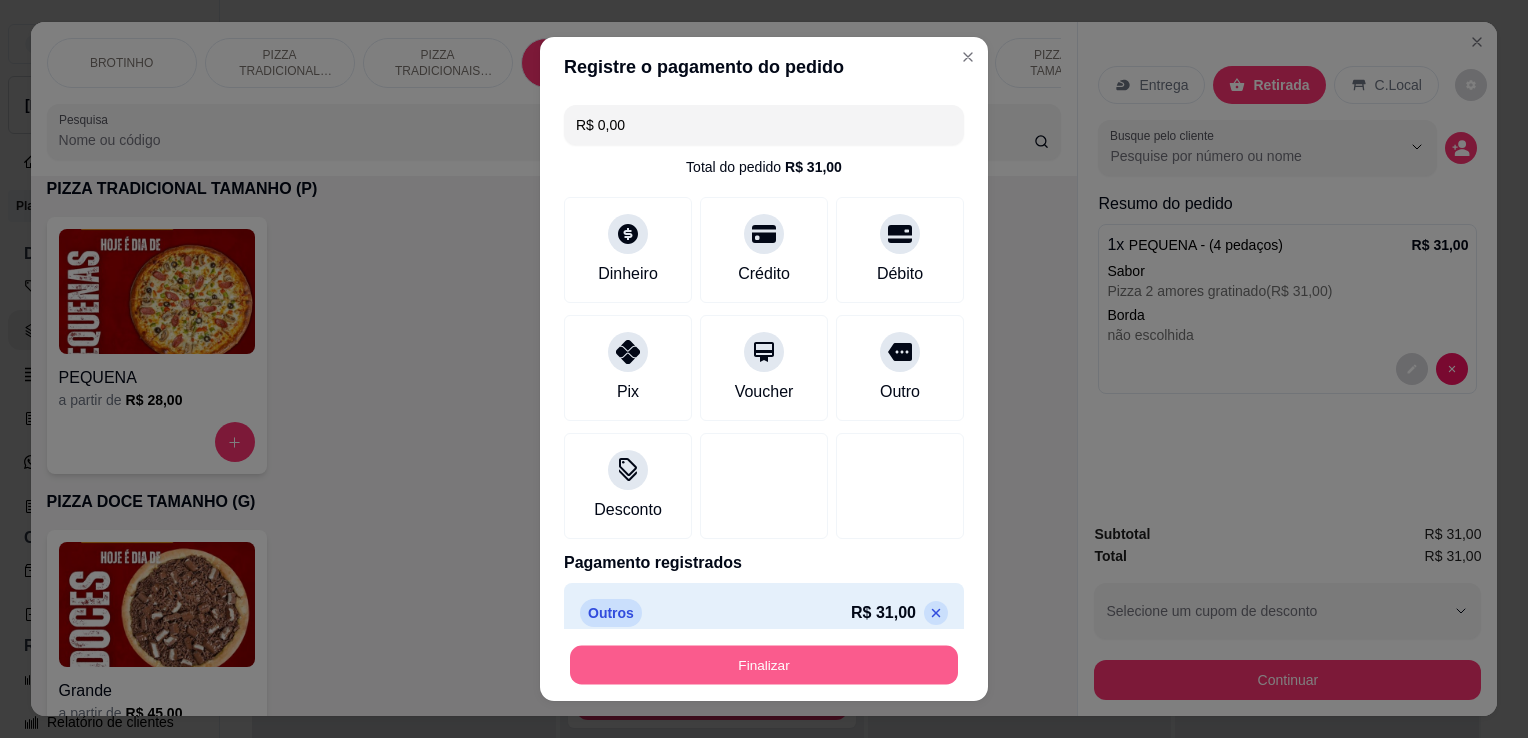 click on "Finalizar" at bounding box center (764, 665) 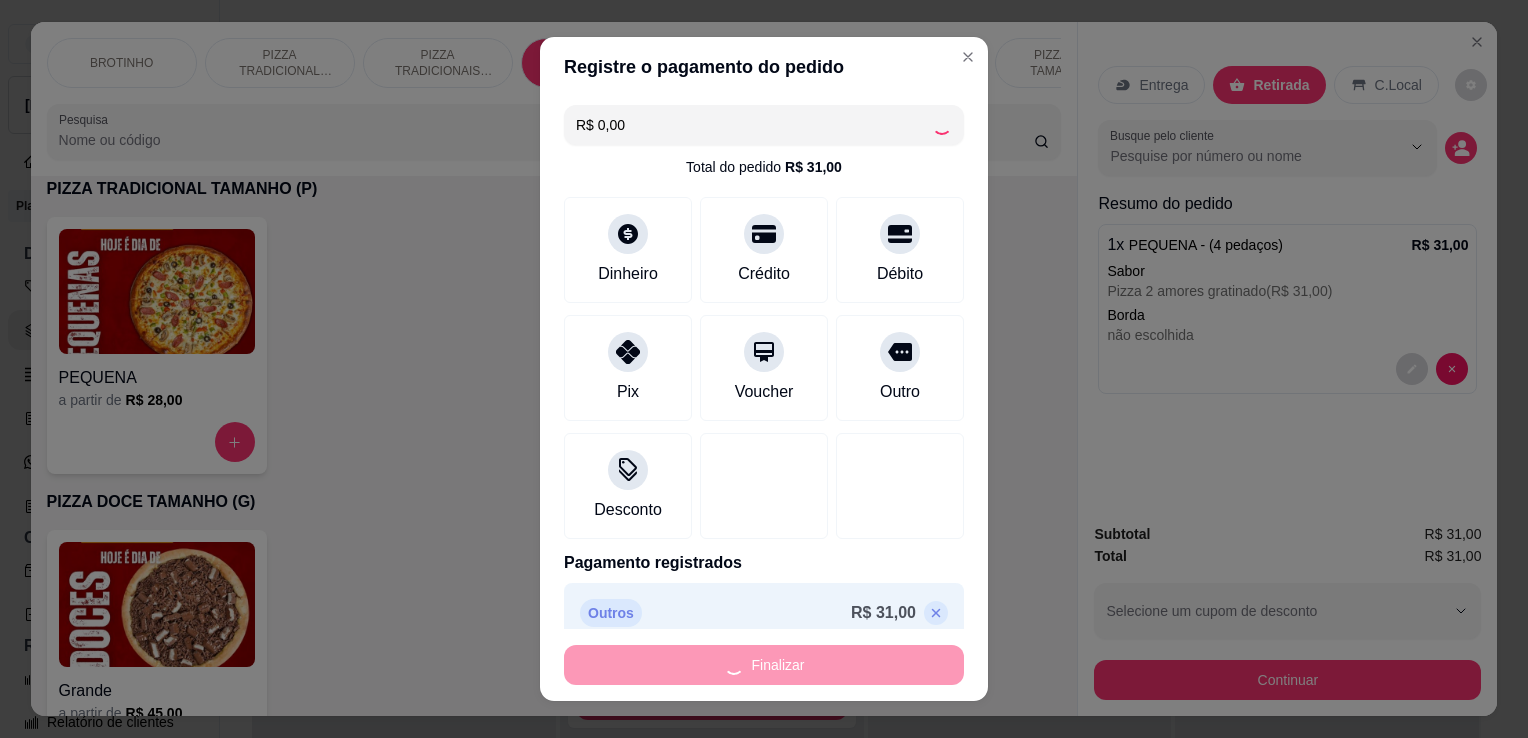 type on "-R$ 31,00" 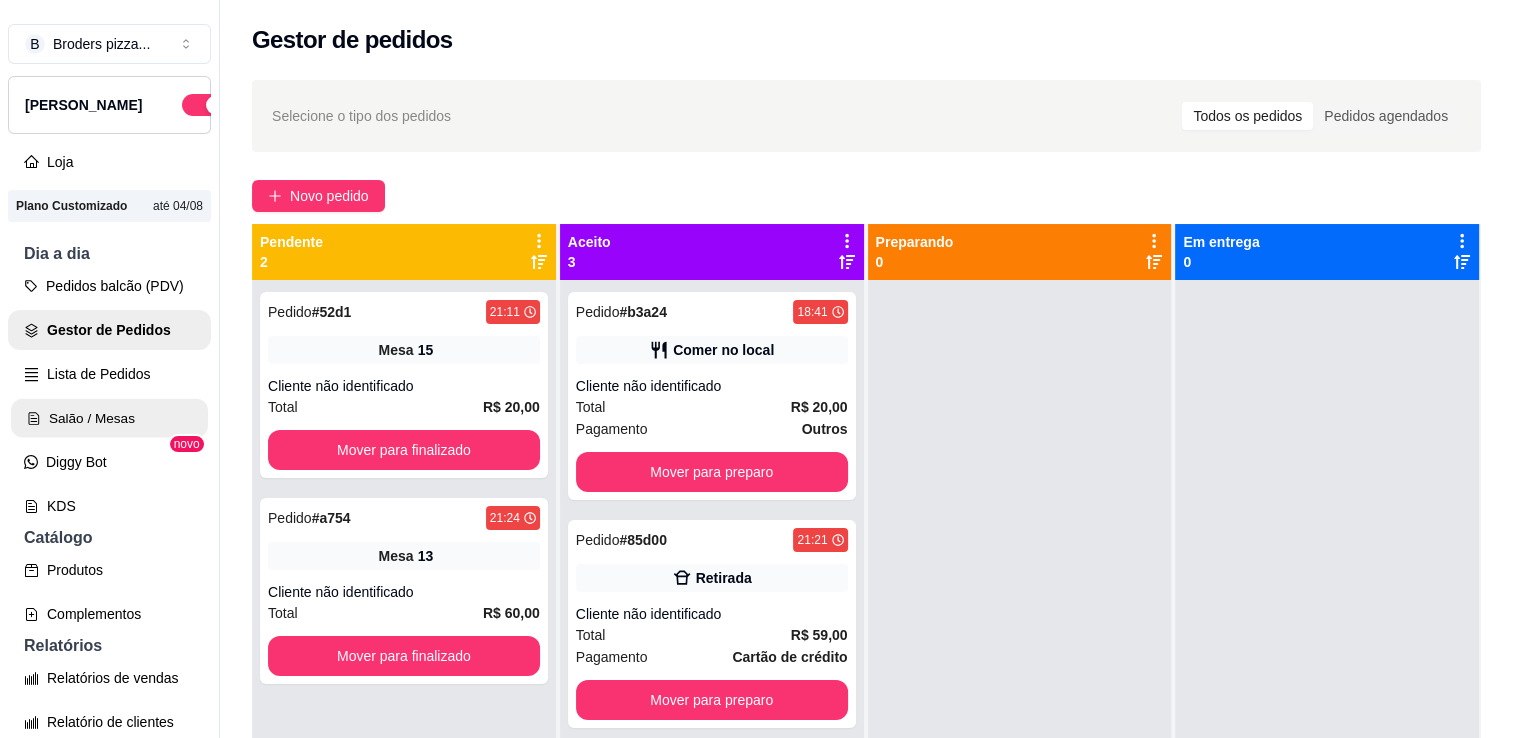 click on "Salão / Mesas" at bounding box center [109, 418] 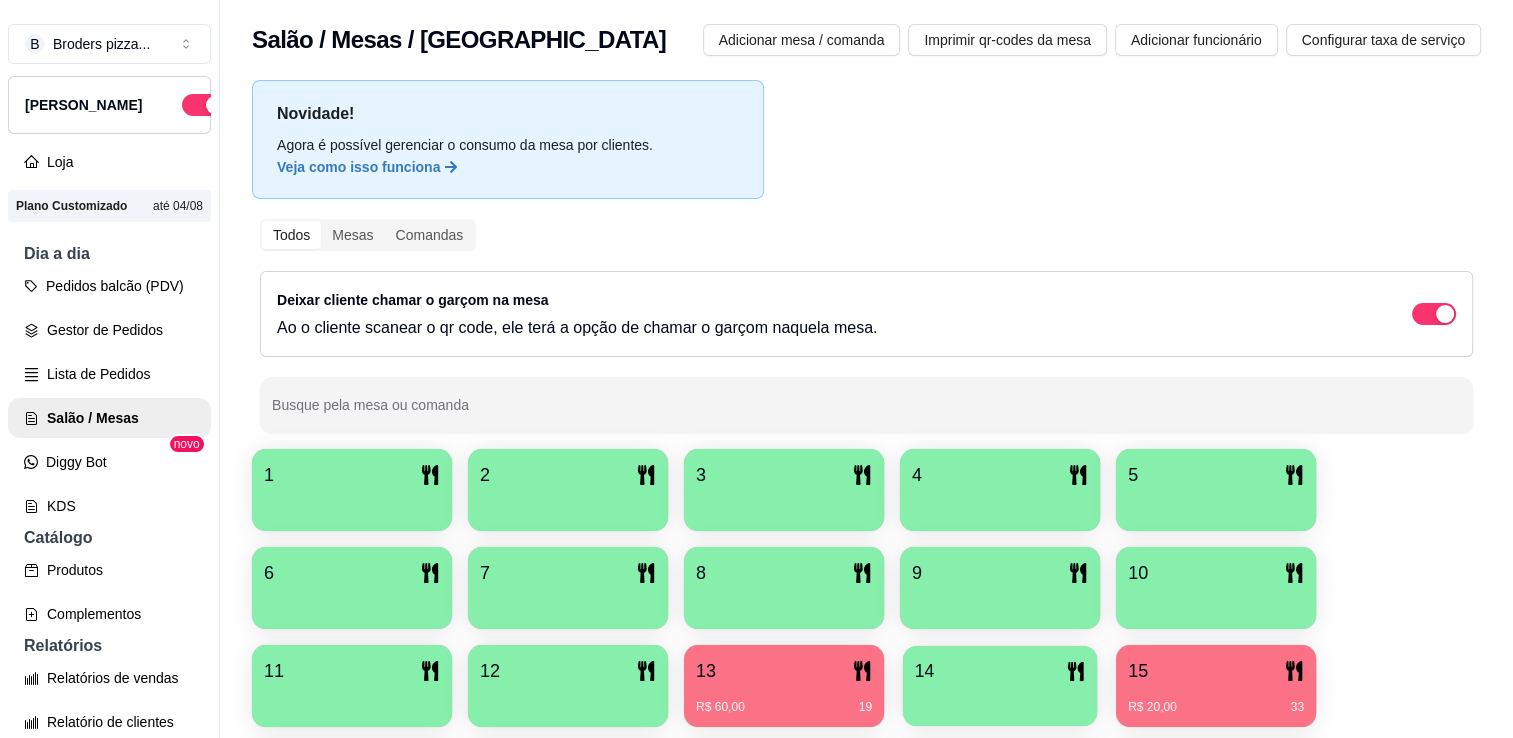 click on "14" at bounding box center (1000, 671) 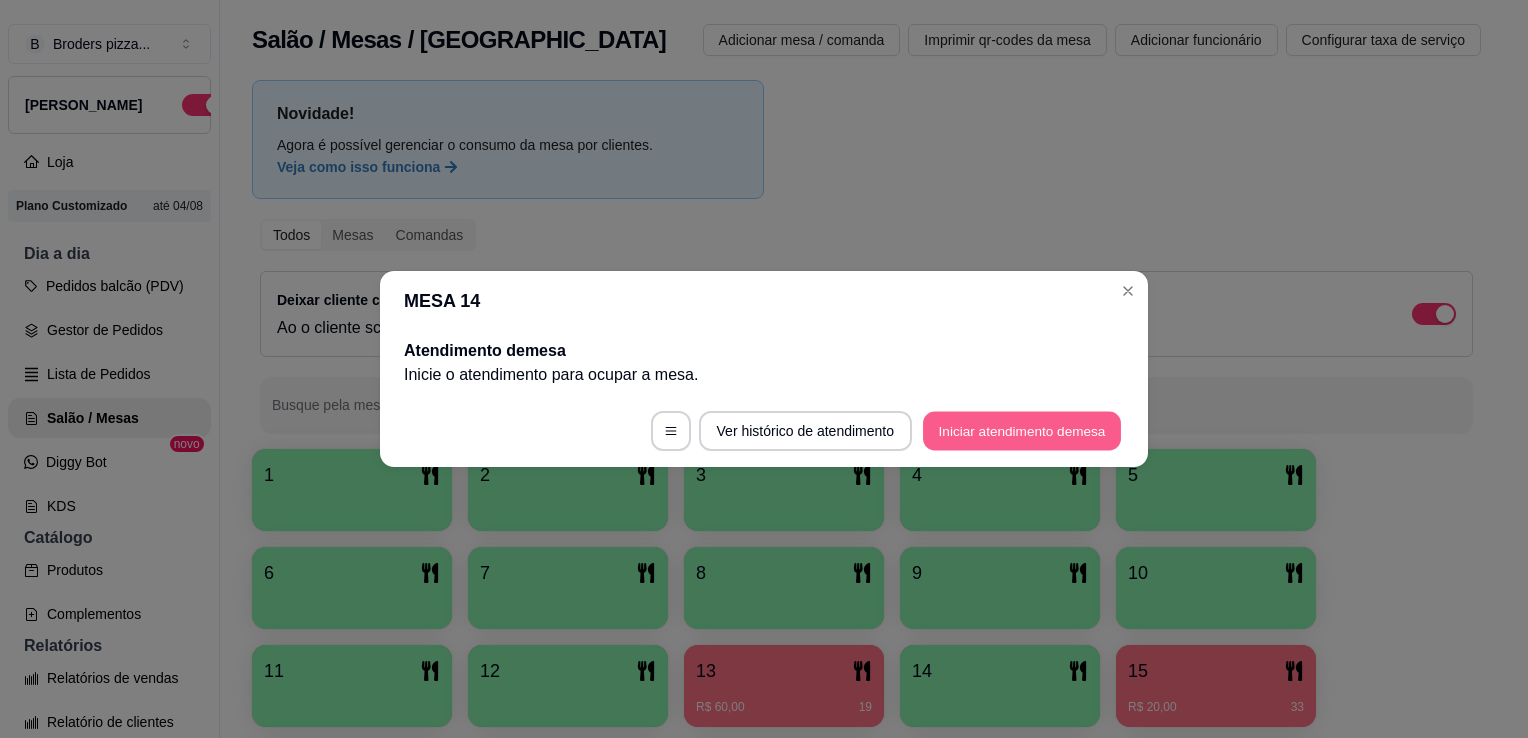 click on "Iniciar atendimento de  mesa" at bounding box center [1022, 431] 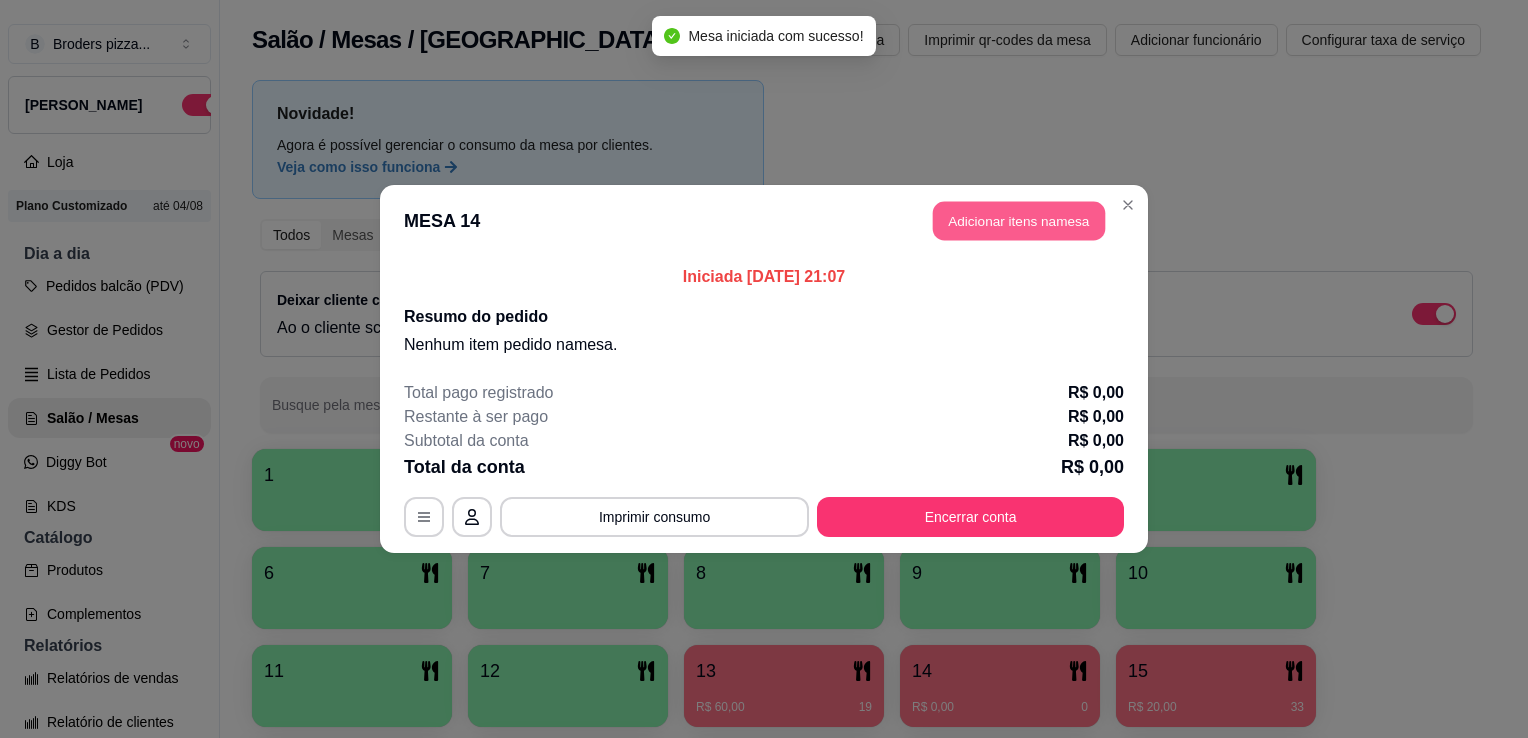 click on "Adicionar itens na  mesa" at bounding box center (1019, 221) 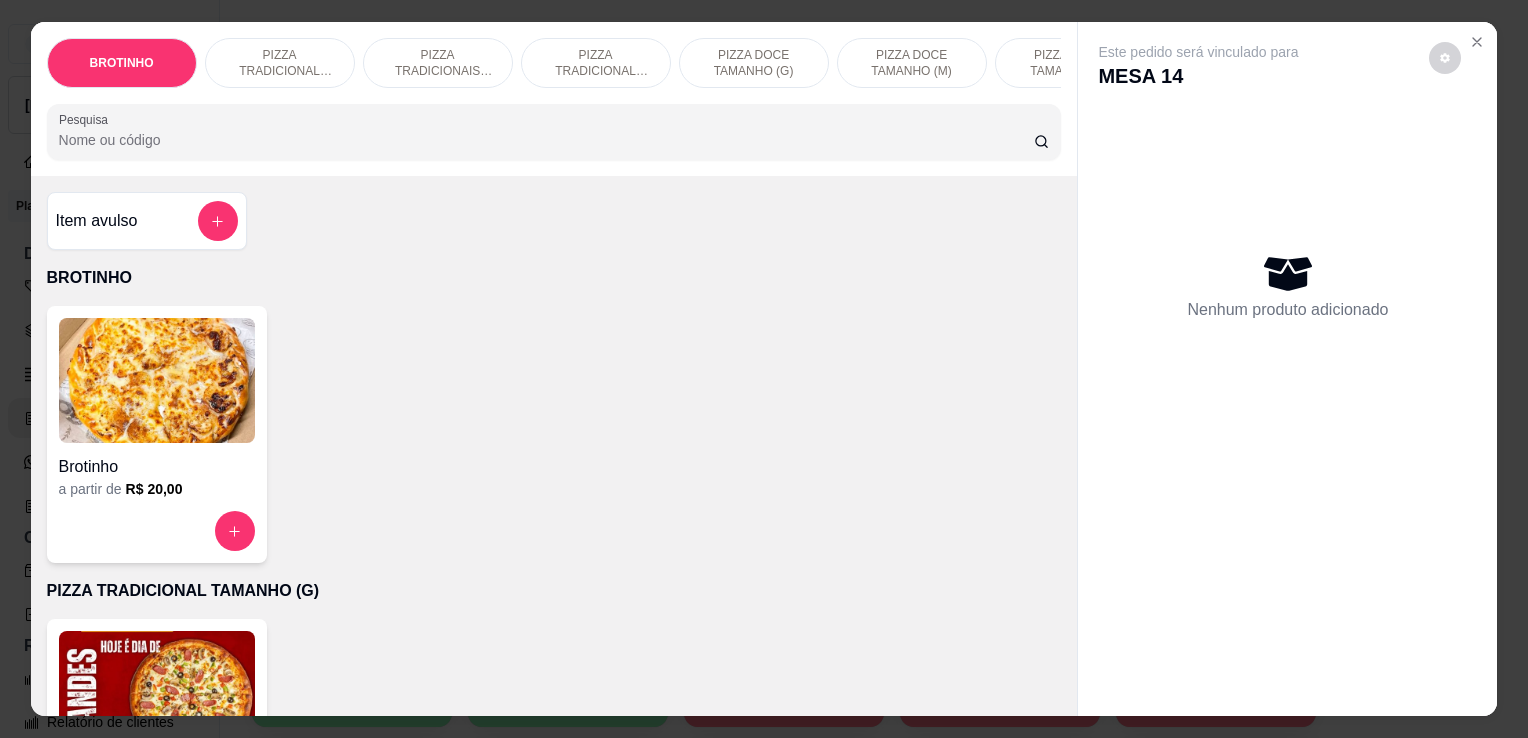 click on "PIZZA TRADICIONAL TAMANHO (P)" at bounding box center (596, 63) 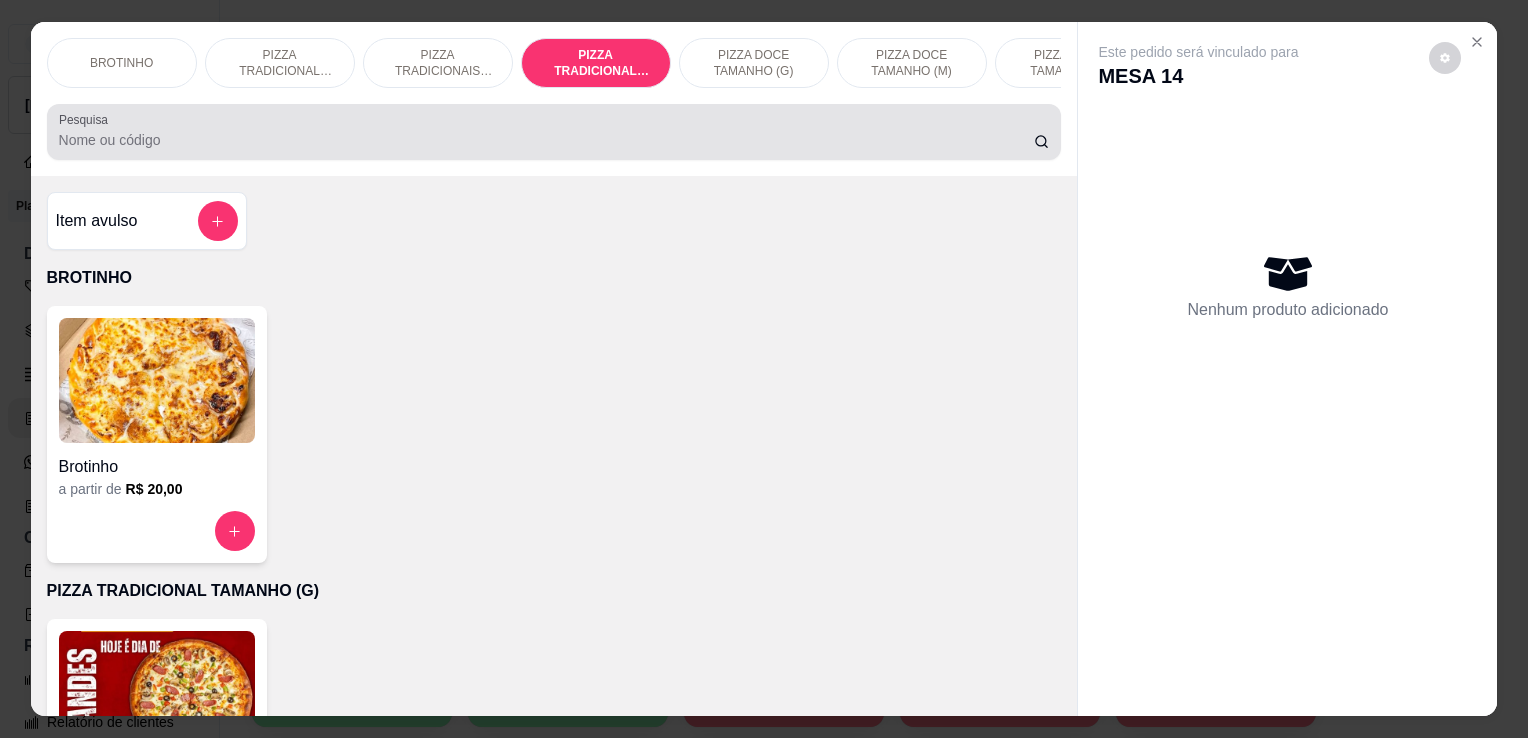 scroll, scrollTop: 1028, scrollLeft: 0, axis: vertical 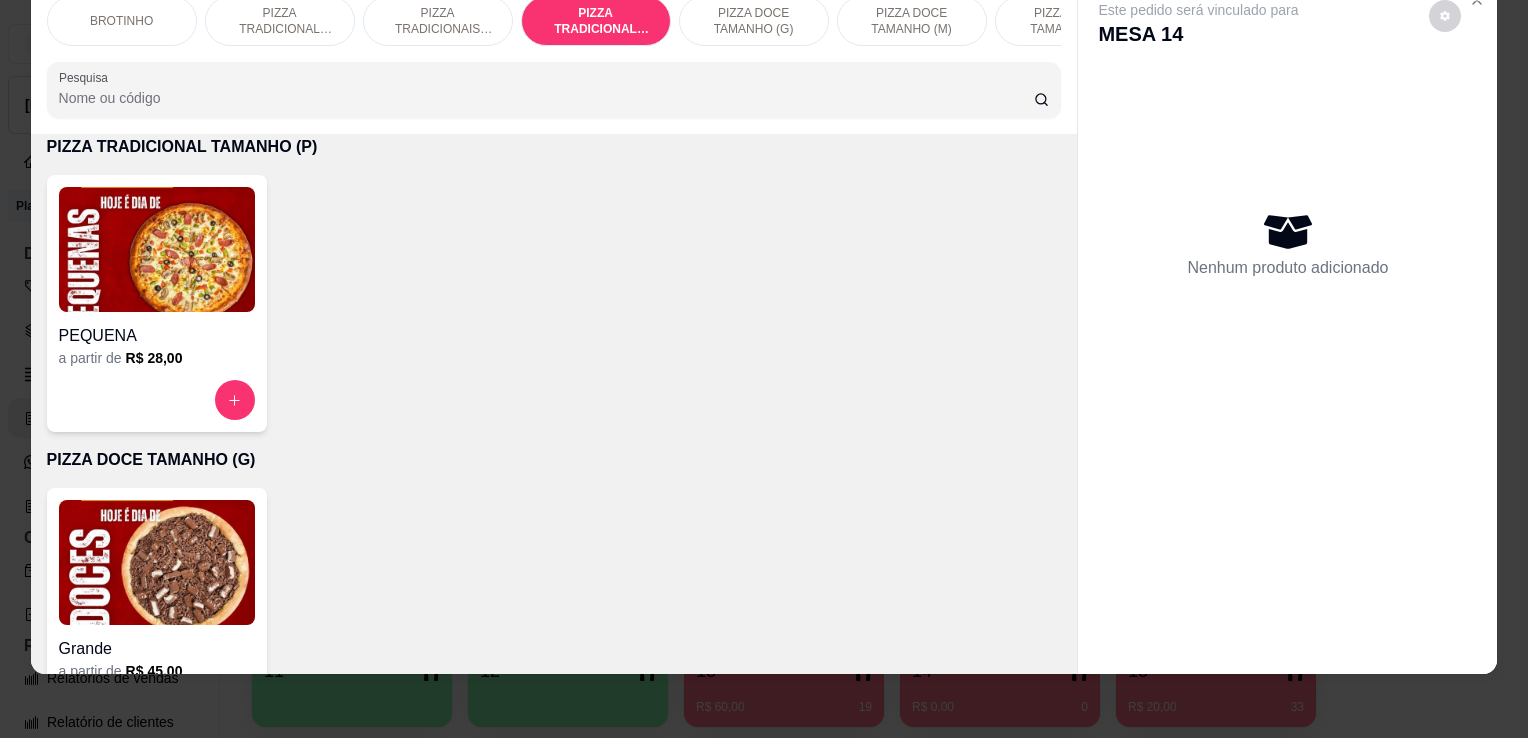 click at bounding box center [157, 249] 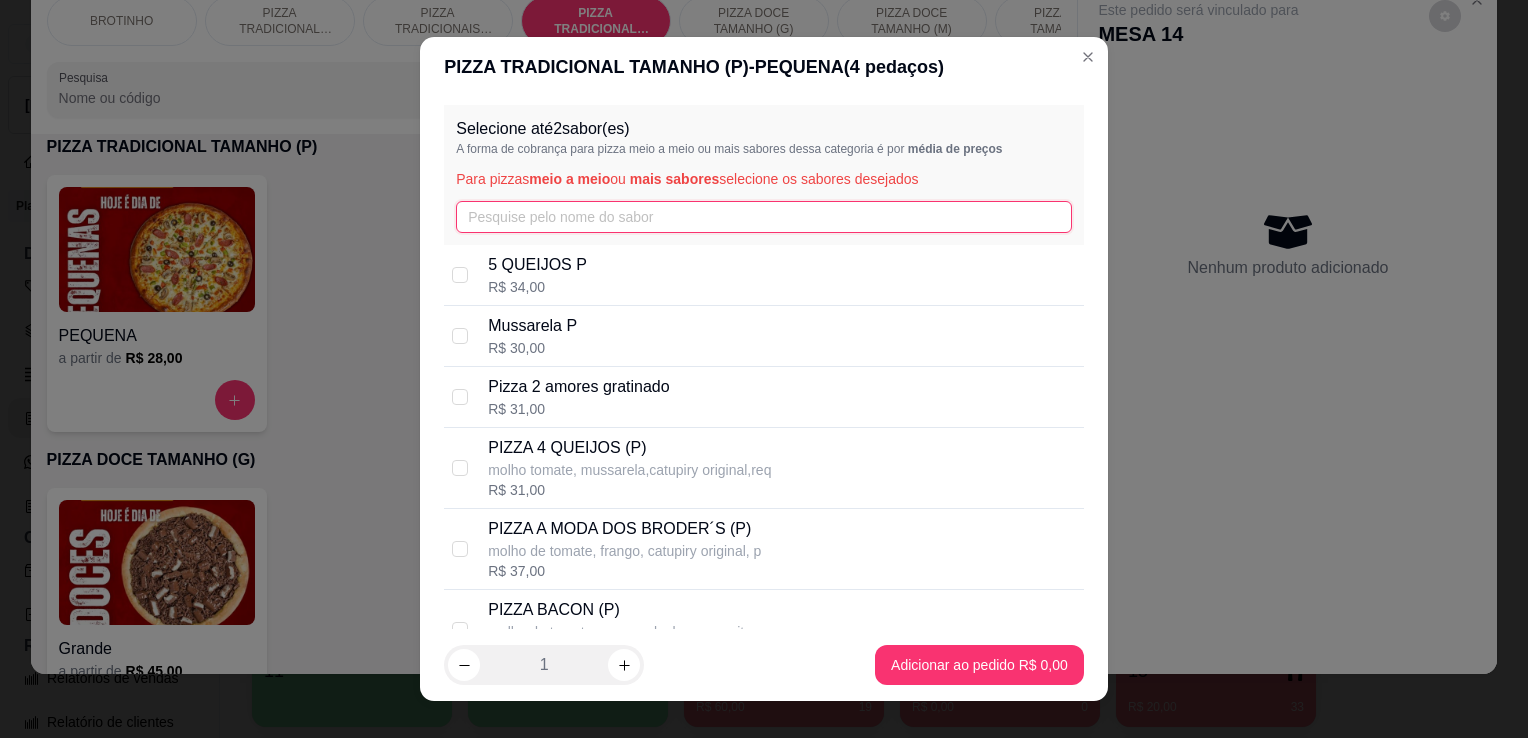click at bounding box center (764, 217) 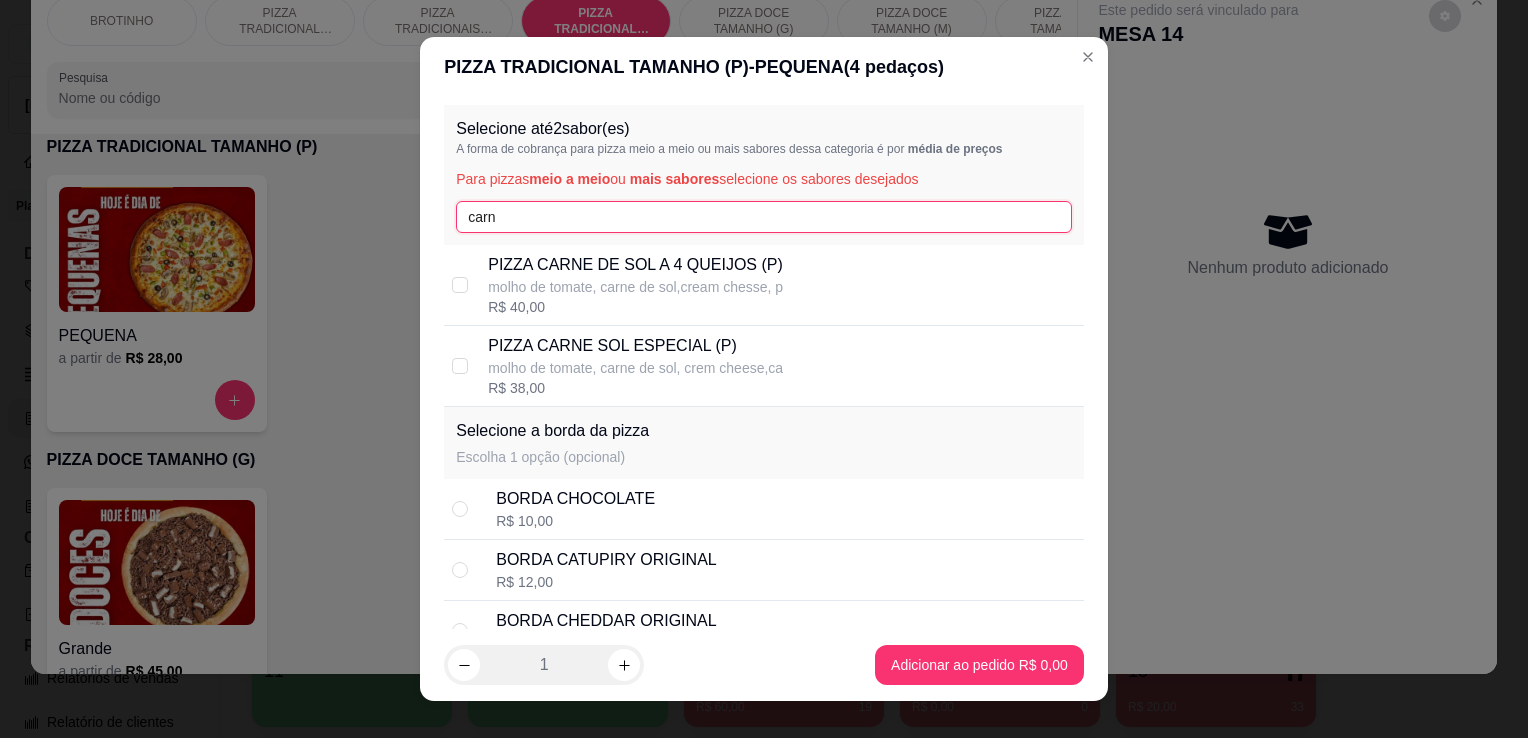 type on "carn" 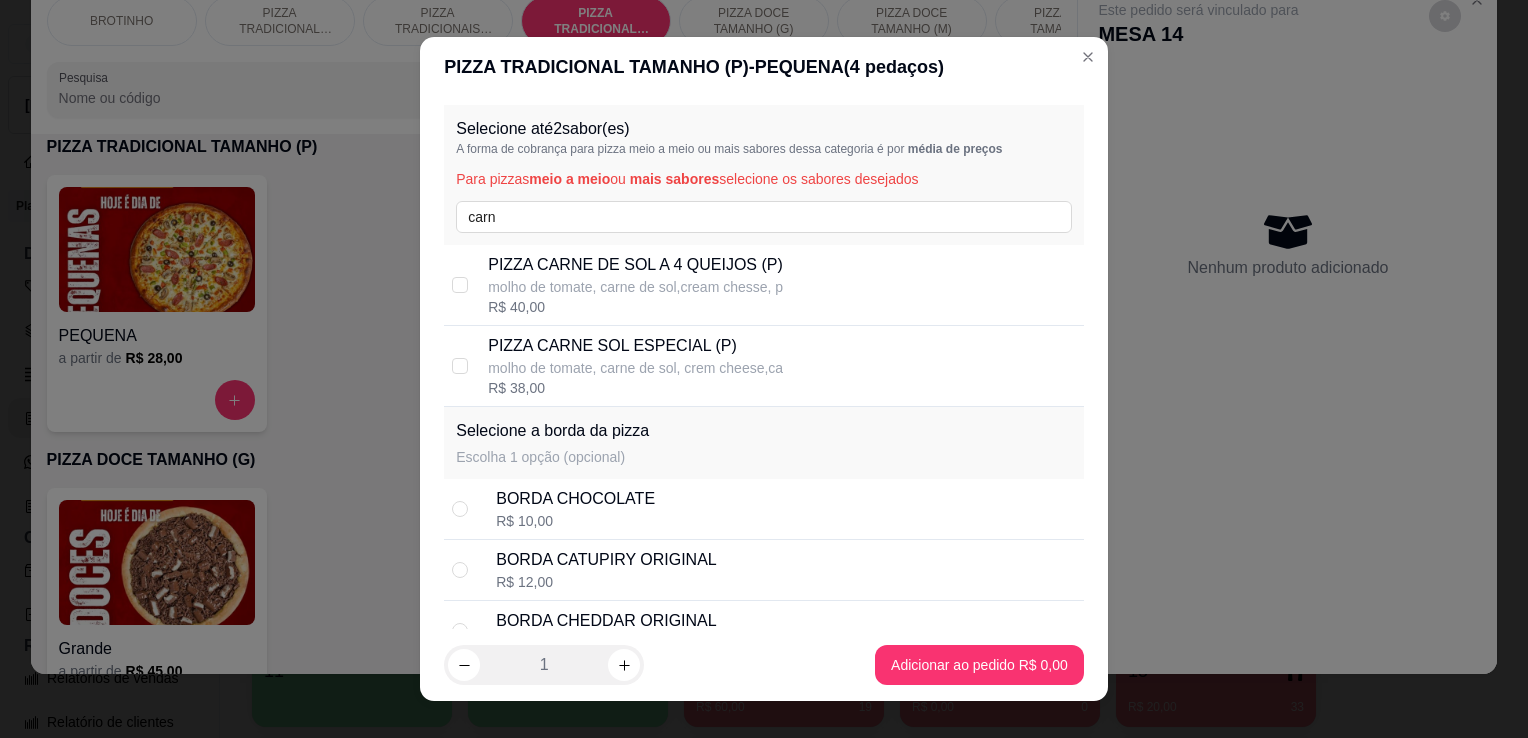 click on "PIZZA CARNE DE SOL A 4 QUEIJOS (P)" at bounding box center [635, 265] 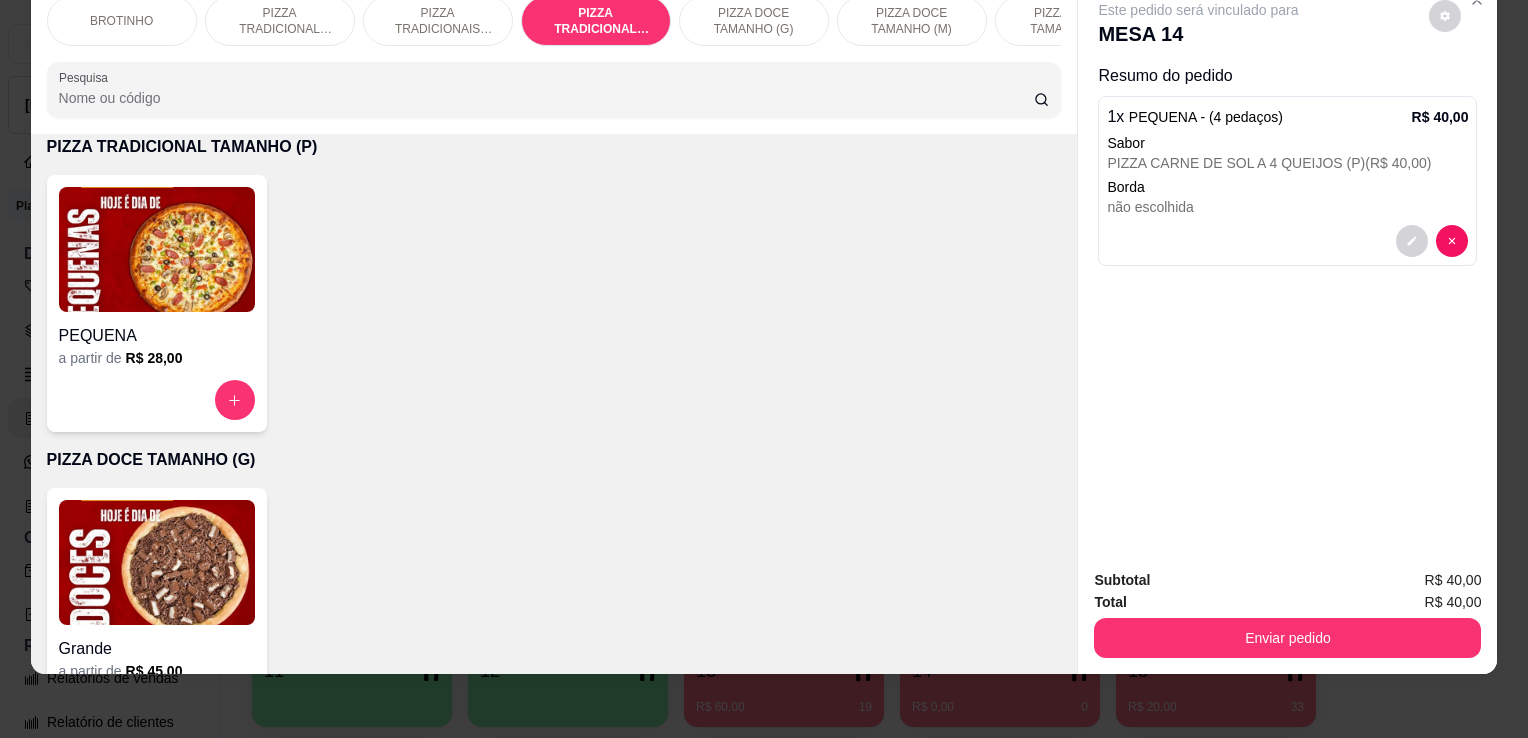 click on "PIZZA TRADICIONAL TAMANHO (G)" at bounding box center [280, 21] 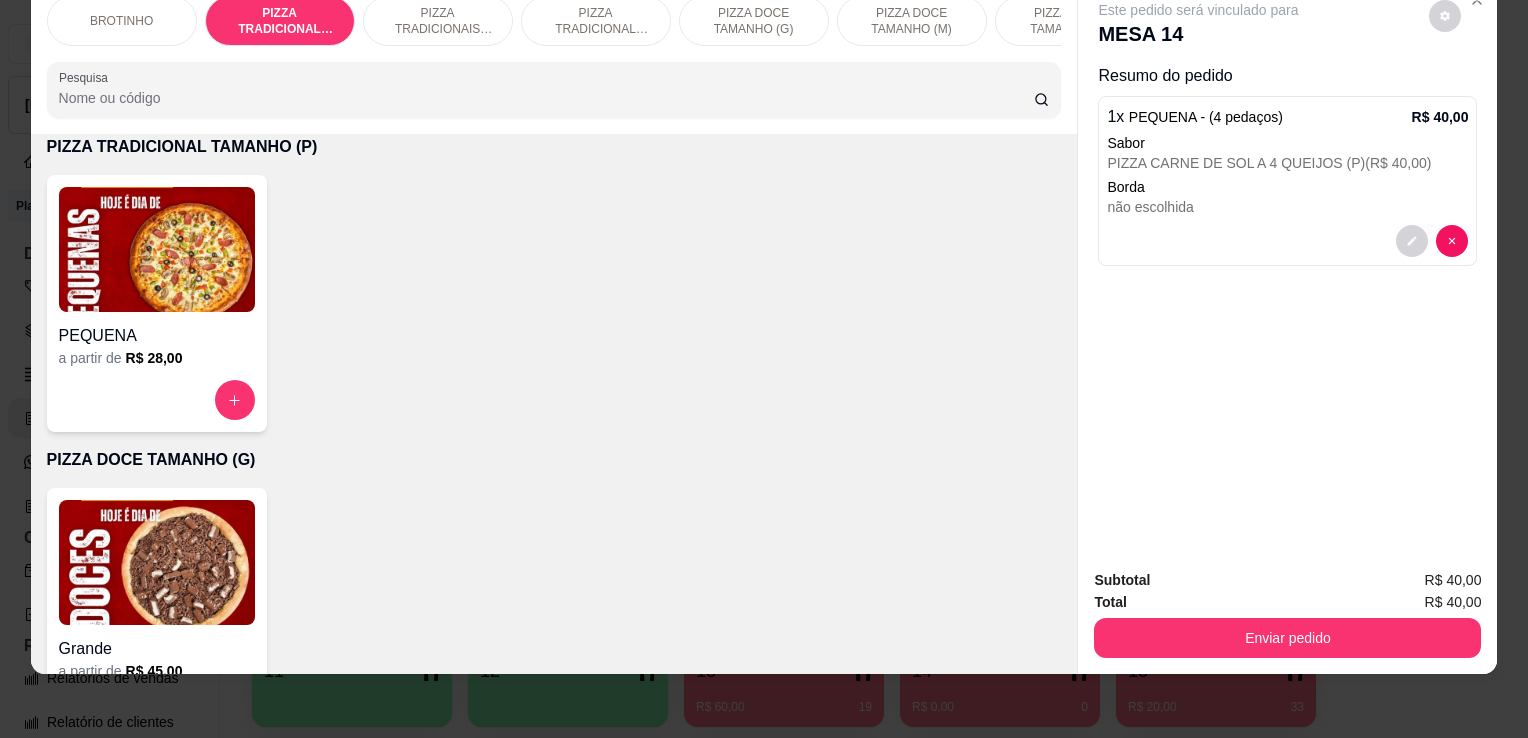 scroll, scrollTop: 402, scrollLeft: 0, axis: vertical 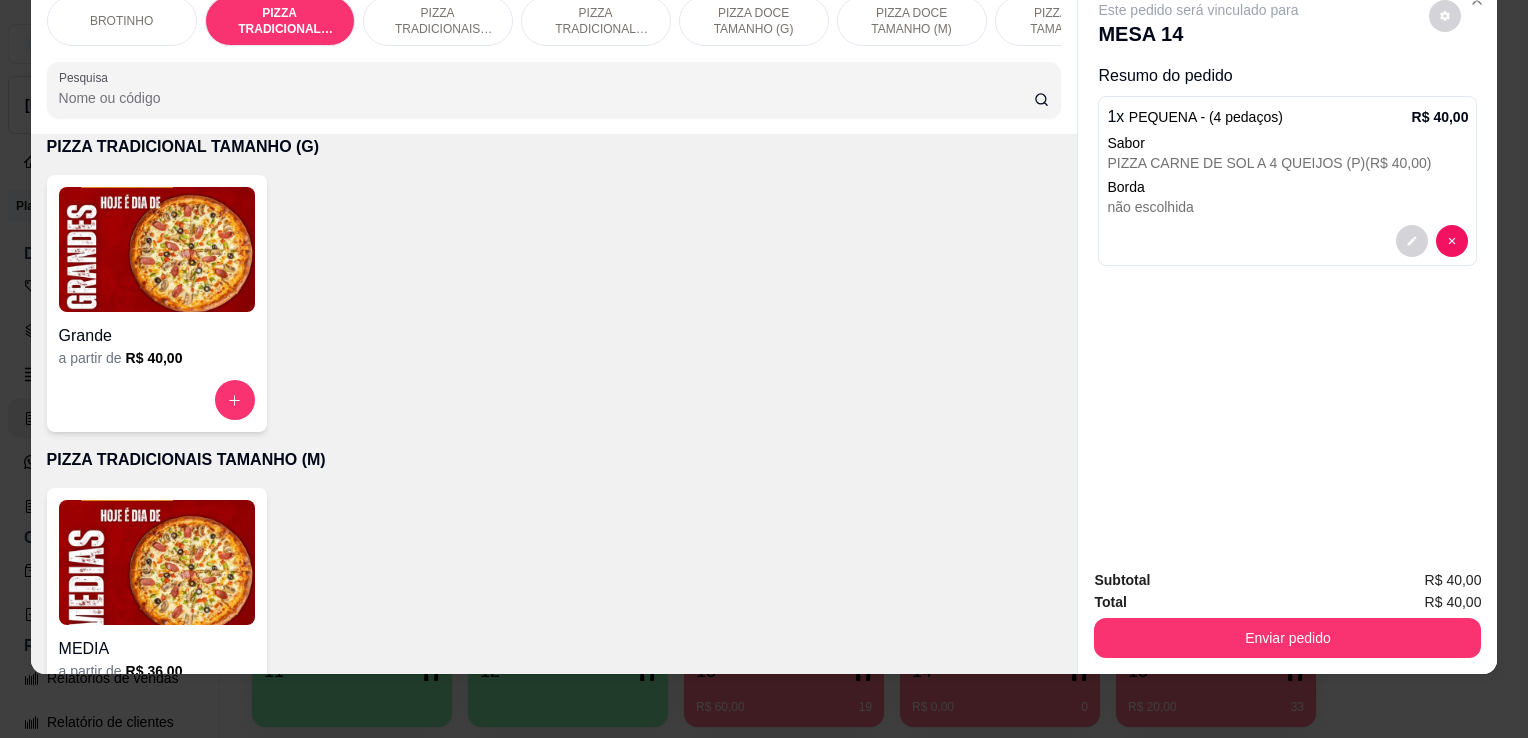 click at bounding box center [157, 249] 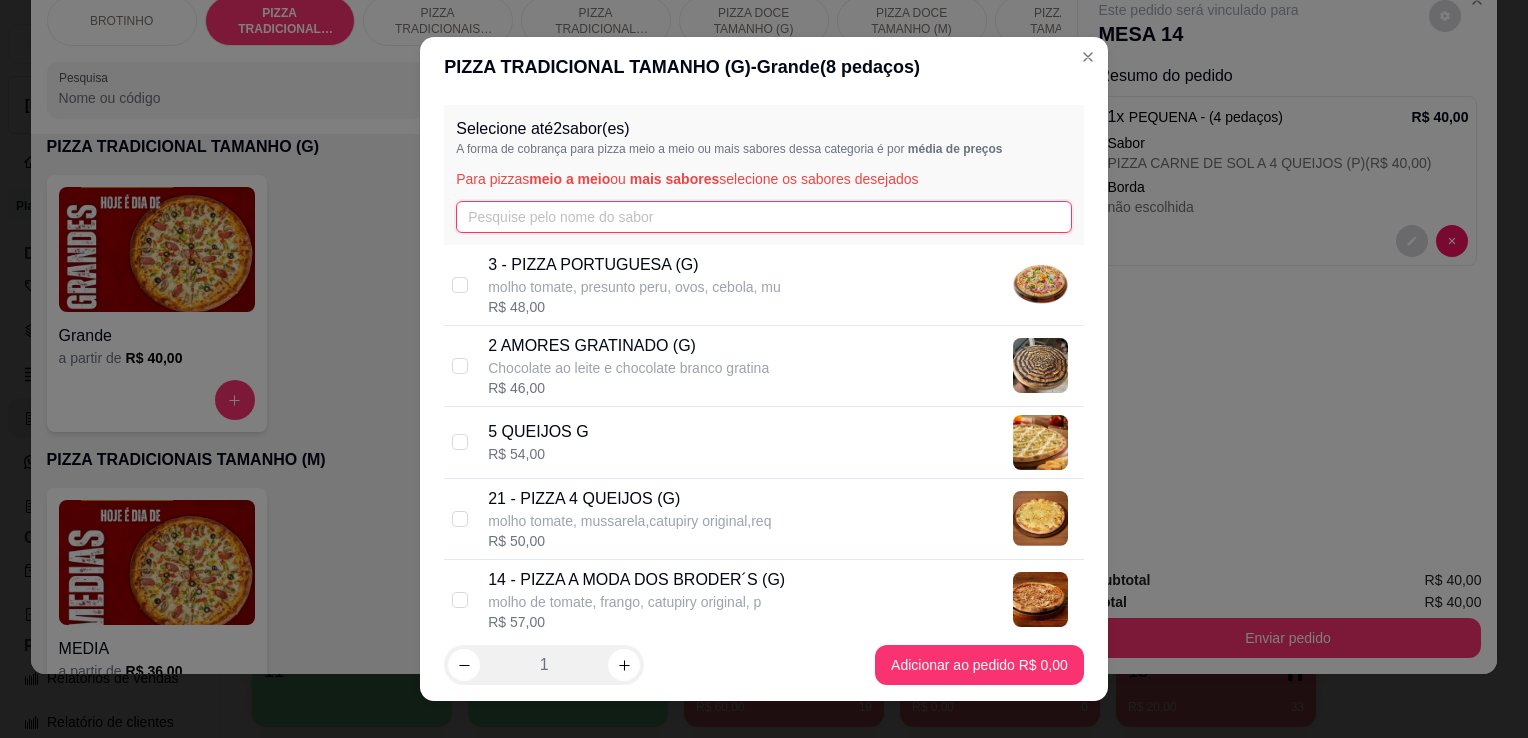 click at bounding box center [764, 217] 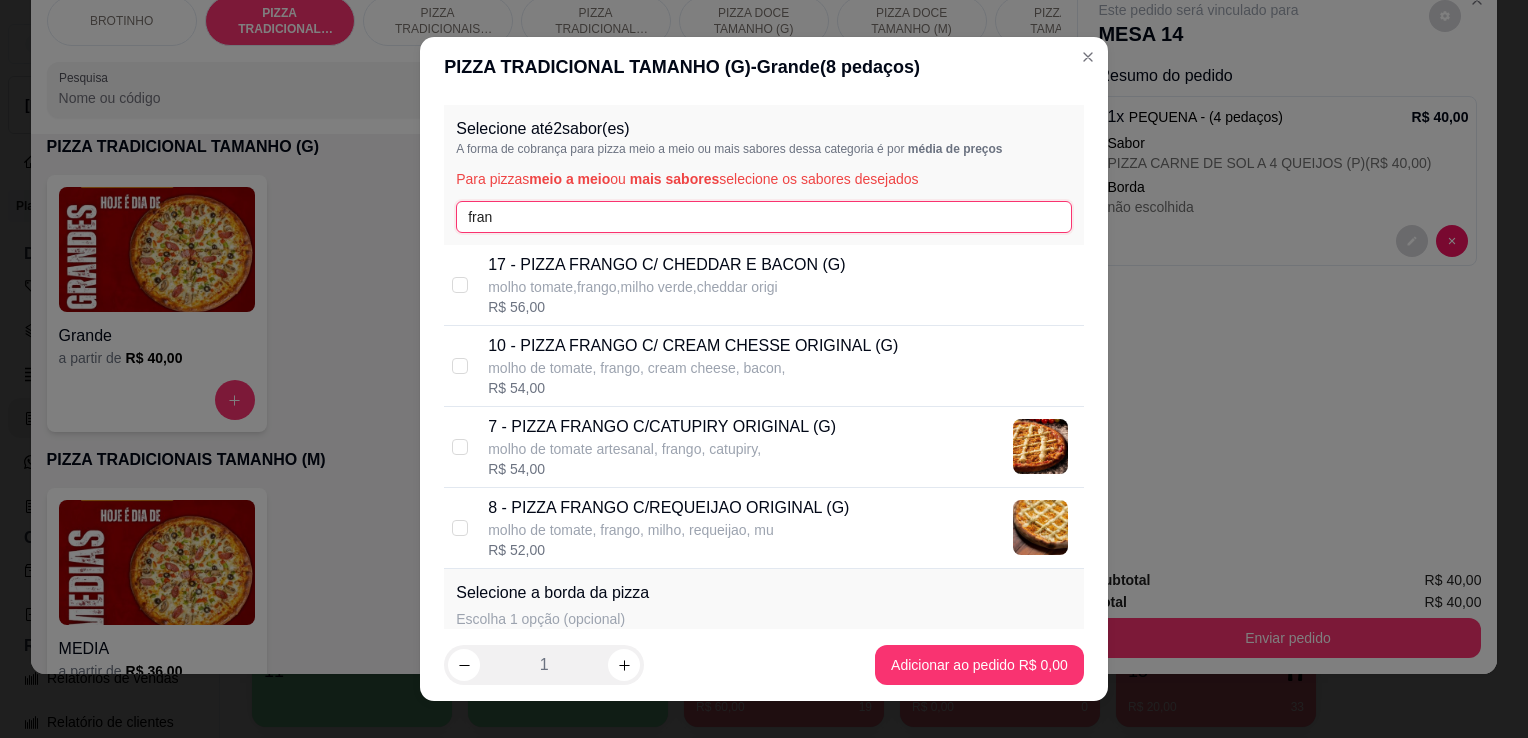 type on "fran" 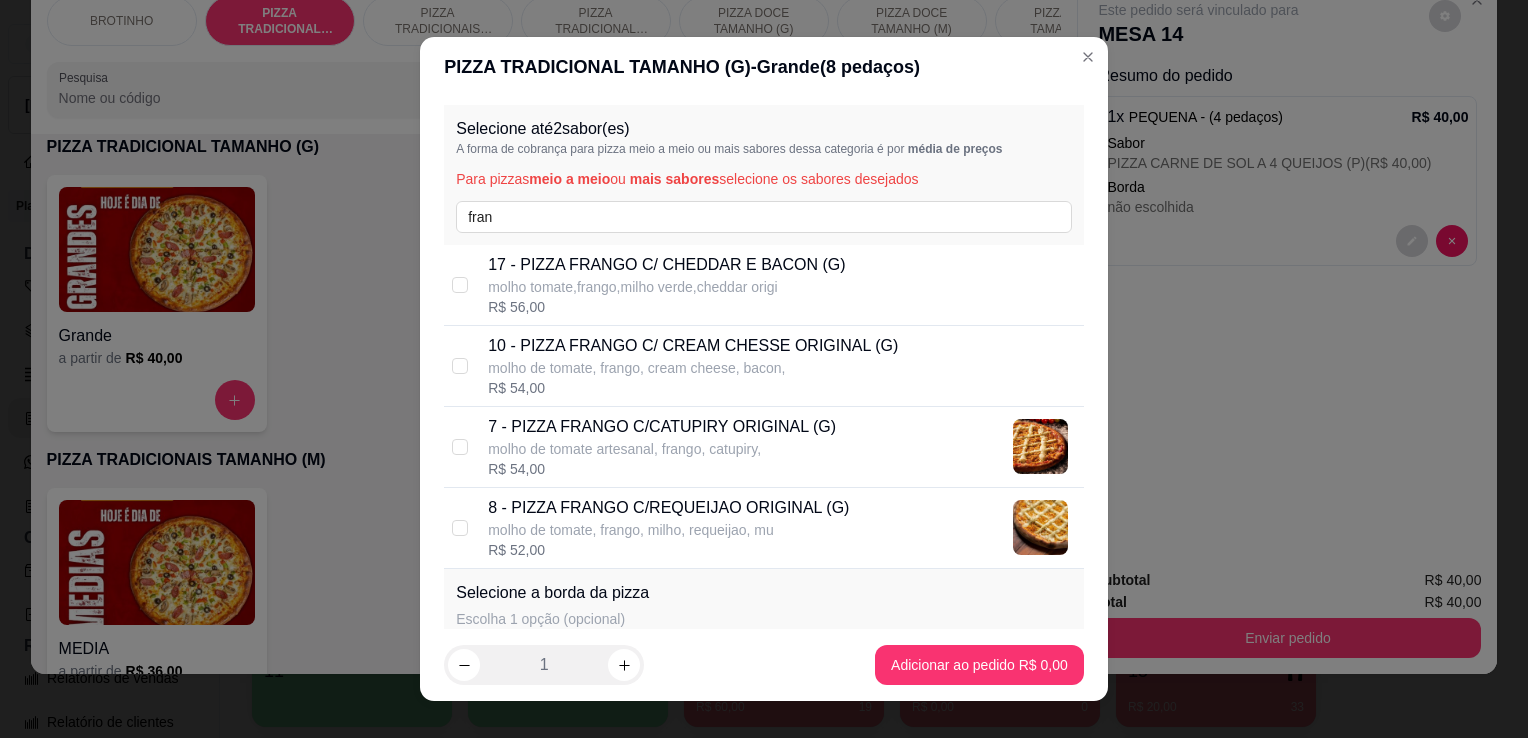 click on "7 - PIZZA FRANGO C/CATUPIRY ORIGINAL (G)" at bounding box center [662, 427] 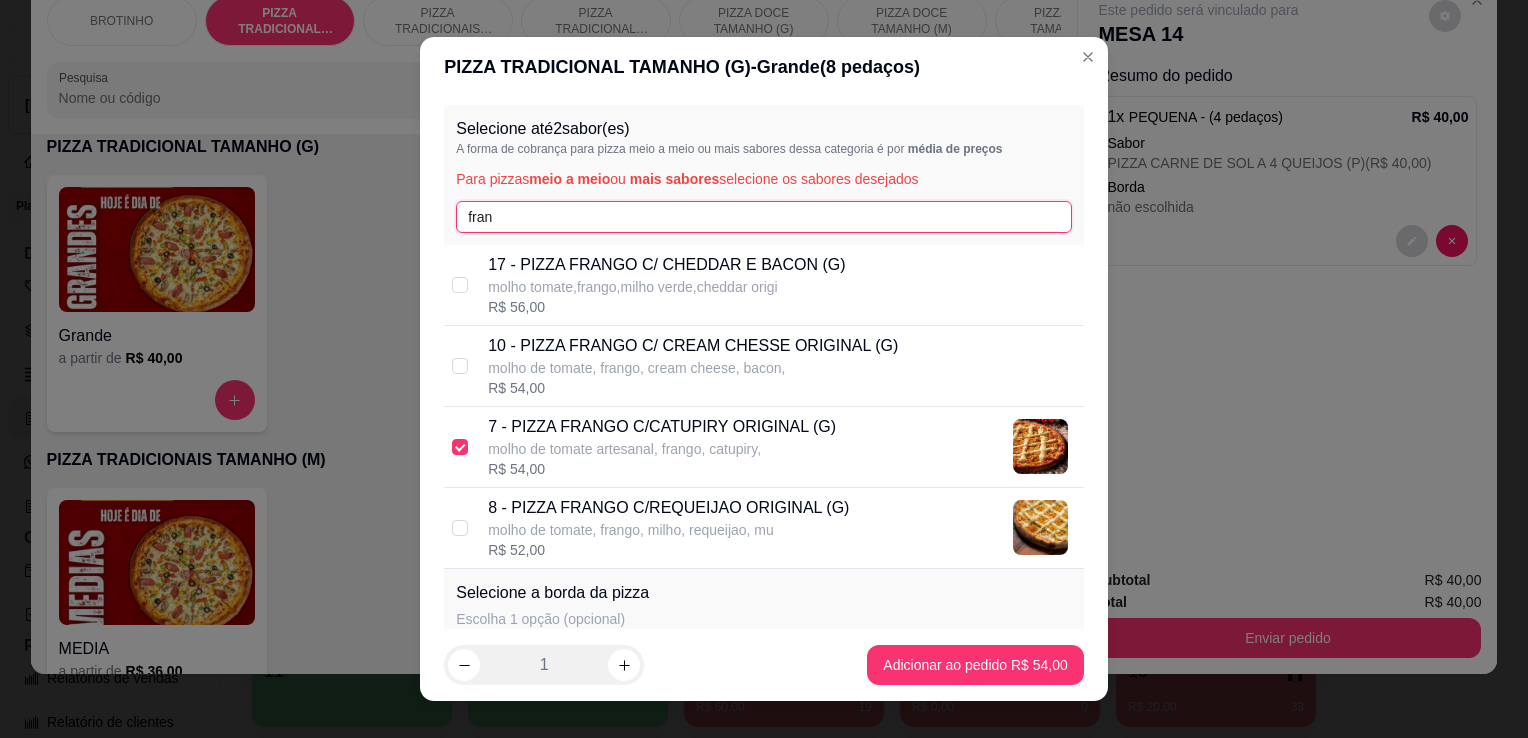 click on "fran" at bounding box center [764, 217] 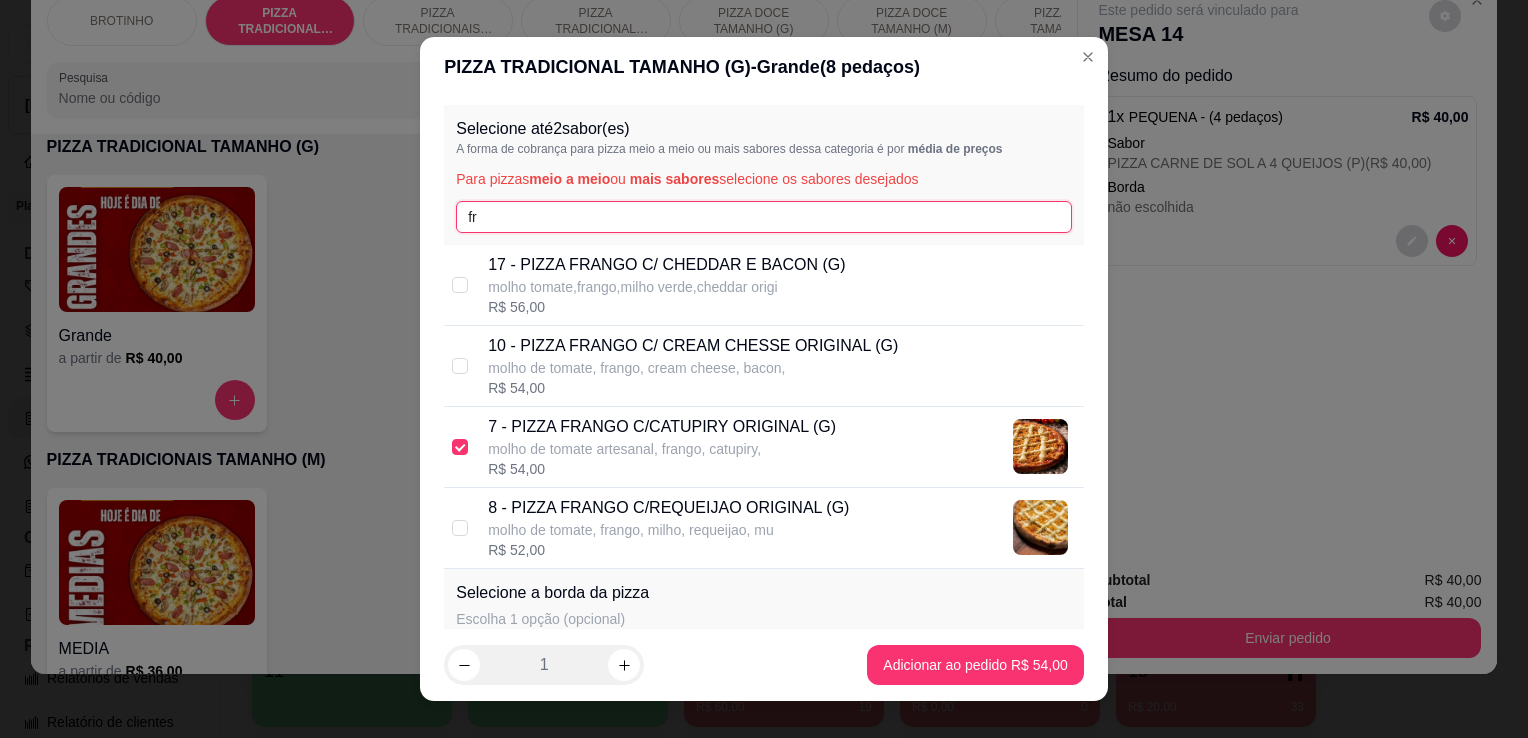 type on "f" 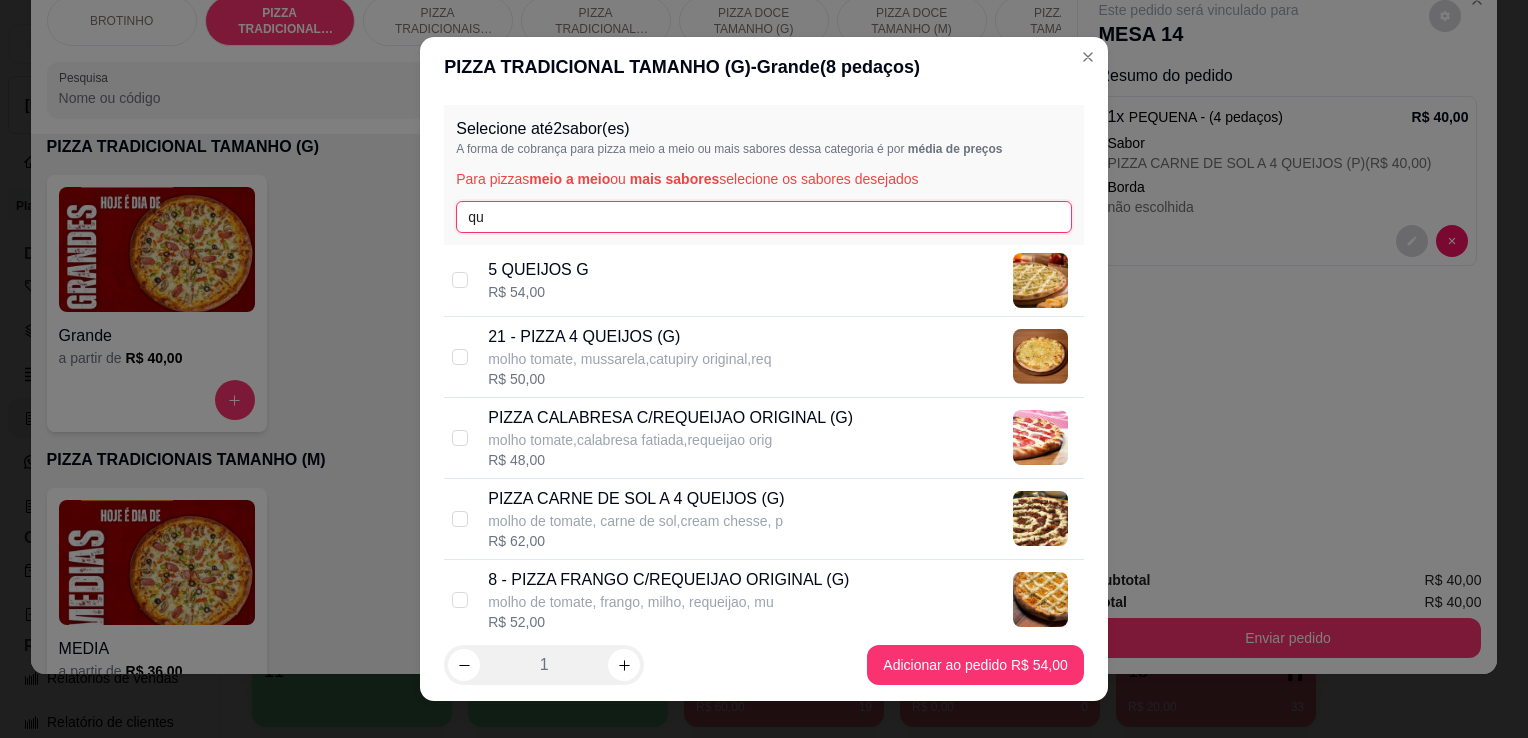 type on "qu" 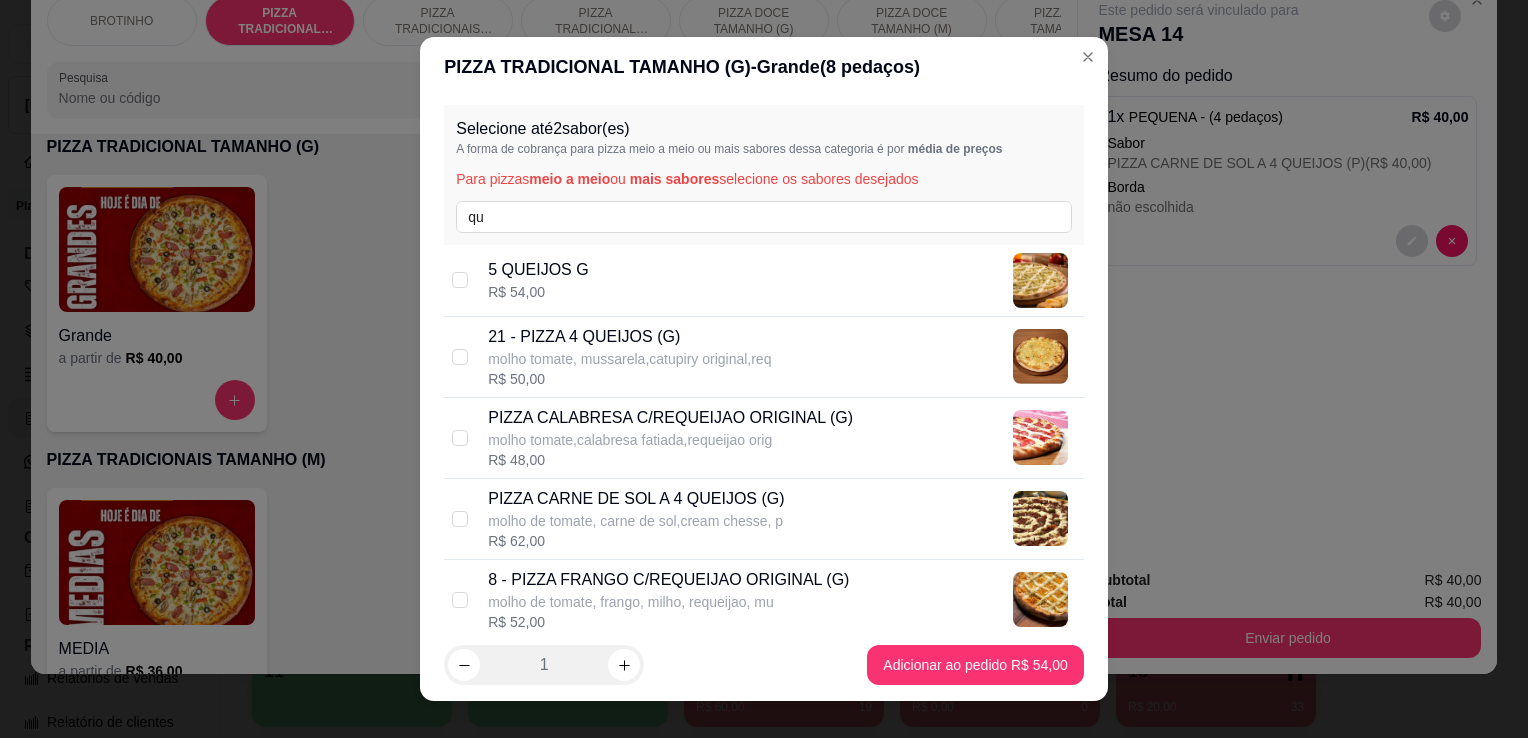 click on "21 - PIZZA 4 QUEIJOS (G)" at bounding box center [629, 337] 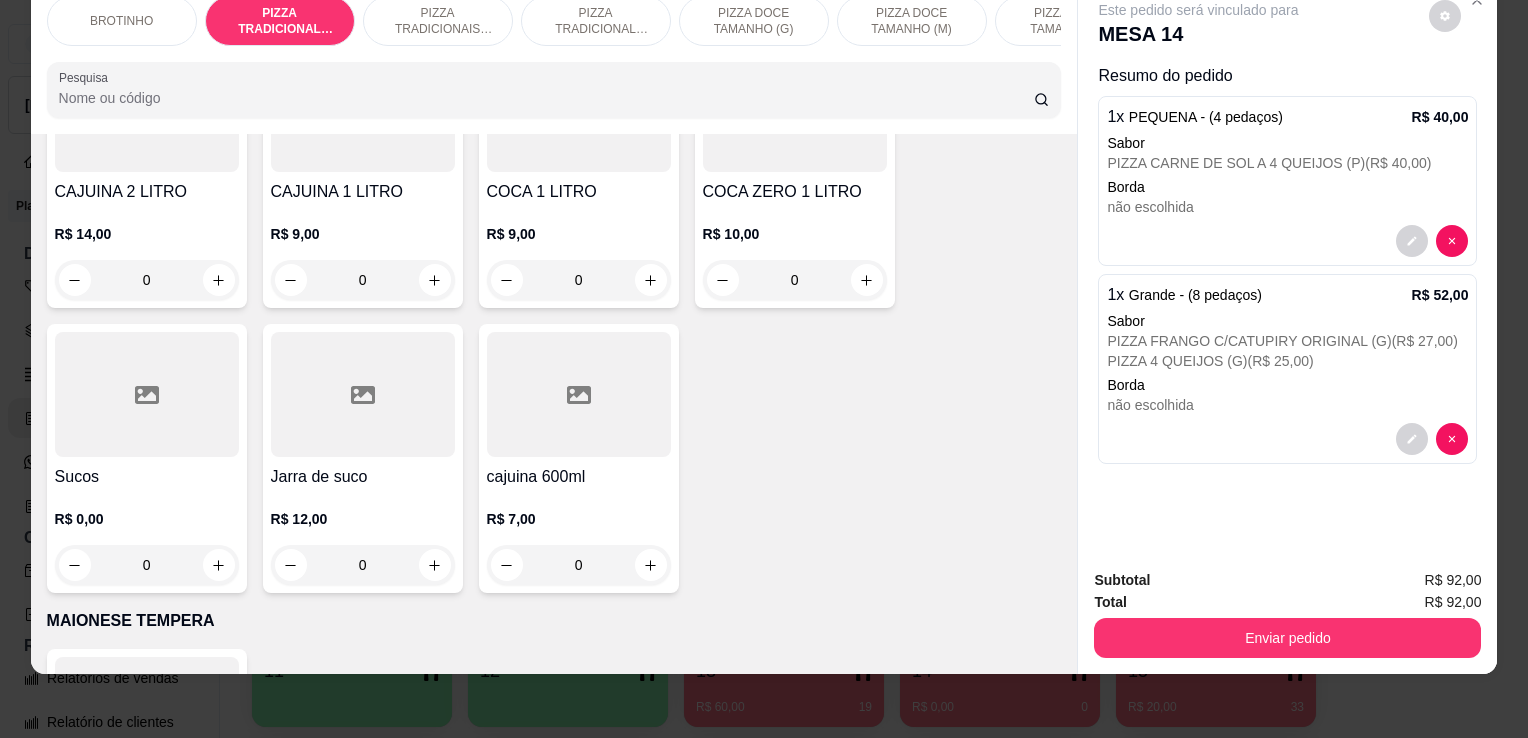 scroll, scrollTop: 2999, scrollLeft: 0, axis: vertical 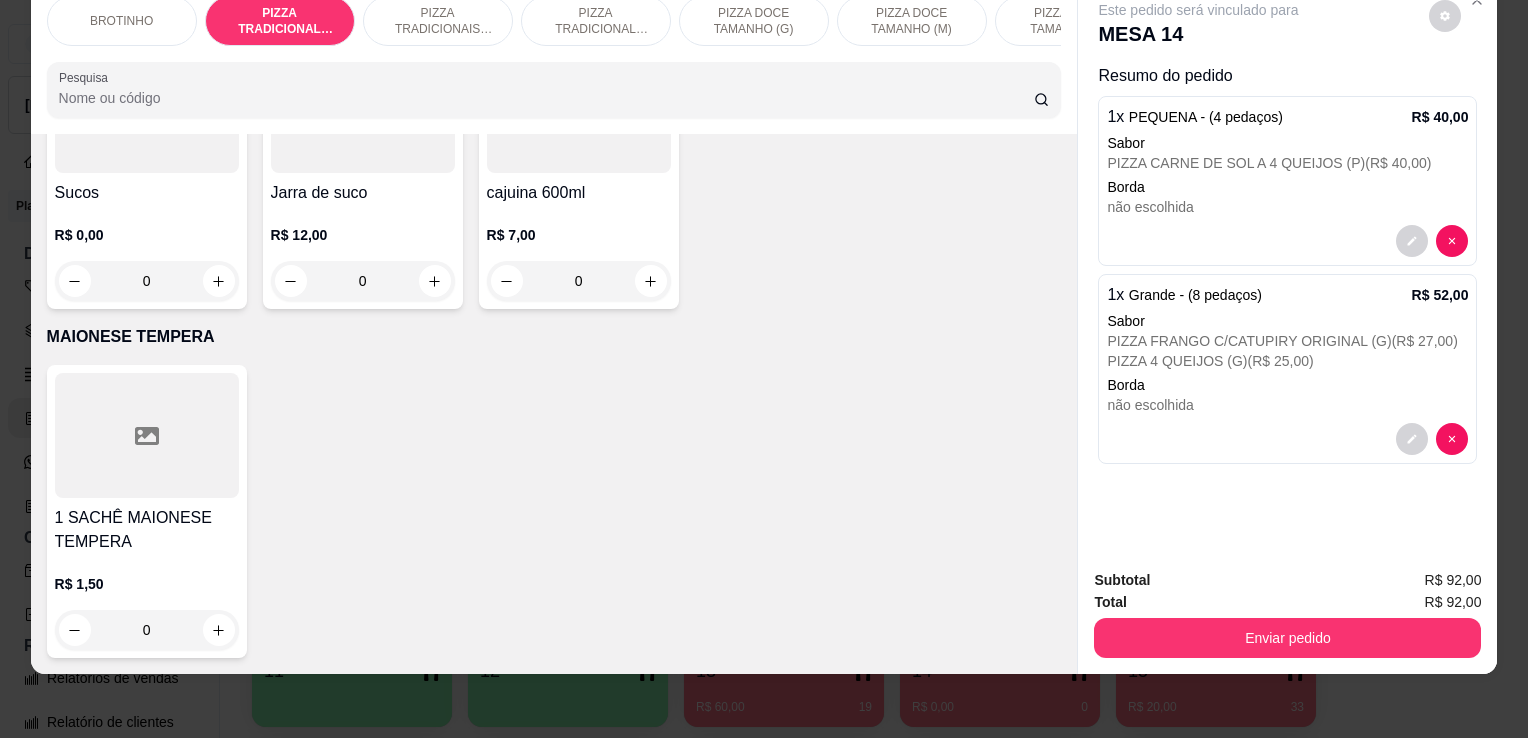 click on "Item avulso BROTINHO Brotinho a partir de     R$ 20,00 PIZZA TRADICIONAL TAMANHO (G) Grande a partir de     R$ 40,00 PIZZA TRADICIONAIS TAMANHO (M) MEDIA a partir de     R$ 36,00 PIZZA TRADICIONAL TAMANHO (P) PEQUENA a partir de     R$ 28,00 PIZZA DOCE TAMANHO (G) Grande a partir de     R$ 45,00 PIZZA DOCE TAMANHO (M) MEDIA a partir de     R$ 36,00 PIZZA DOCE TAMANHO (P) PEQUENA a partir de     R$ 28,00 BEBIDAS COCA LATA   R$ 6,50 0 COCA 2 LITROS   R$ 14,00 0 COCA ZERO 2LITRO   R$ 15,00 0 COCA LATA ZERO   R$ 6,50 0 CAJUINA 2 LITRO   R$ 14,00 0 CAJUINA 1 LITRO   R$ 9,00 0 COCA 1 LITRO   R$ 9,00 0 COCA ZERO 1 LITRO   R$ 10,00 0 Sucos   R$ 0,00 0 Jarra de suco    R$ 12,00 0 cajuina 600ml   R$ 7,00 0 MAIONESE TEMPERA  1 SACHÊ MAIONESE TEMPERA    R$ 1,50 0" at bounding box center (554, 404) 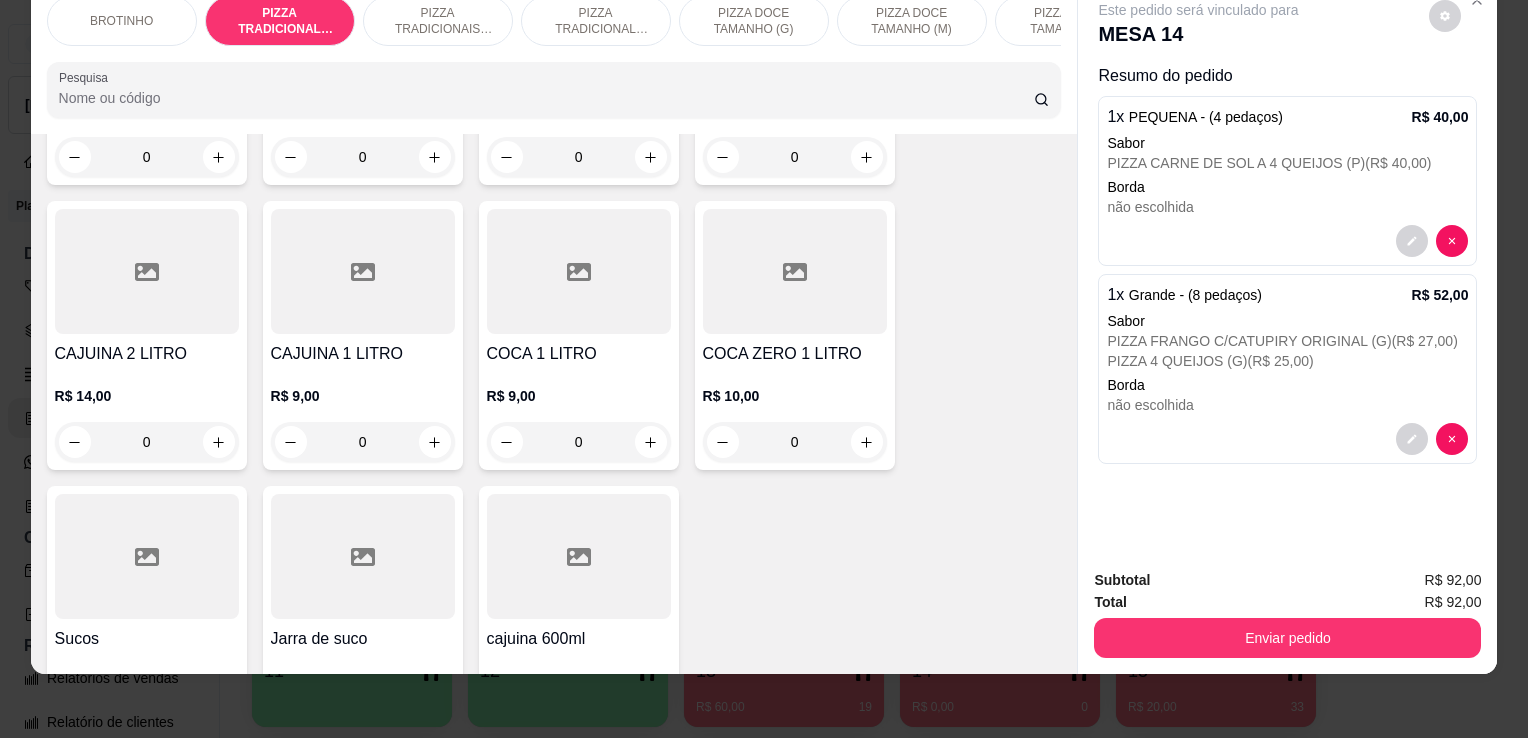 click on "CAJUINA 1 LITRO" at bounding box center [363, 354] 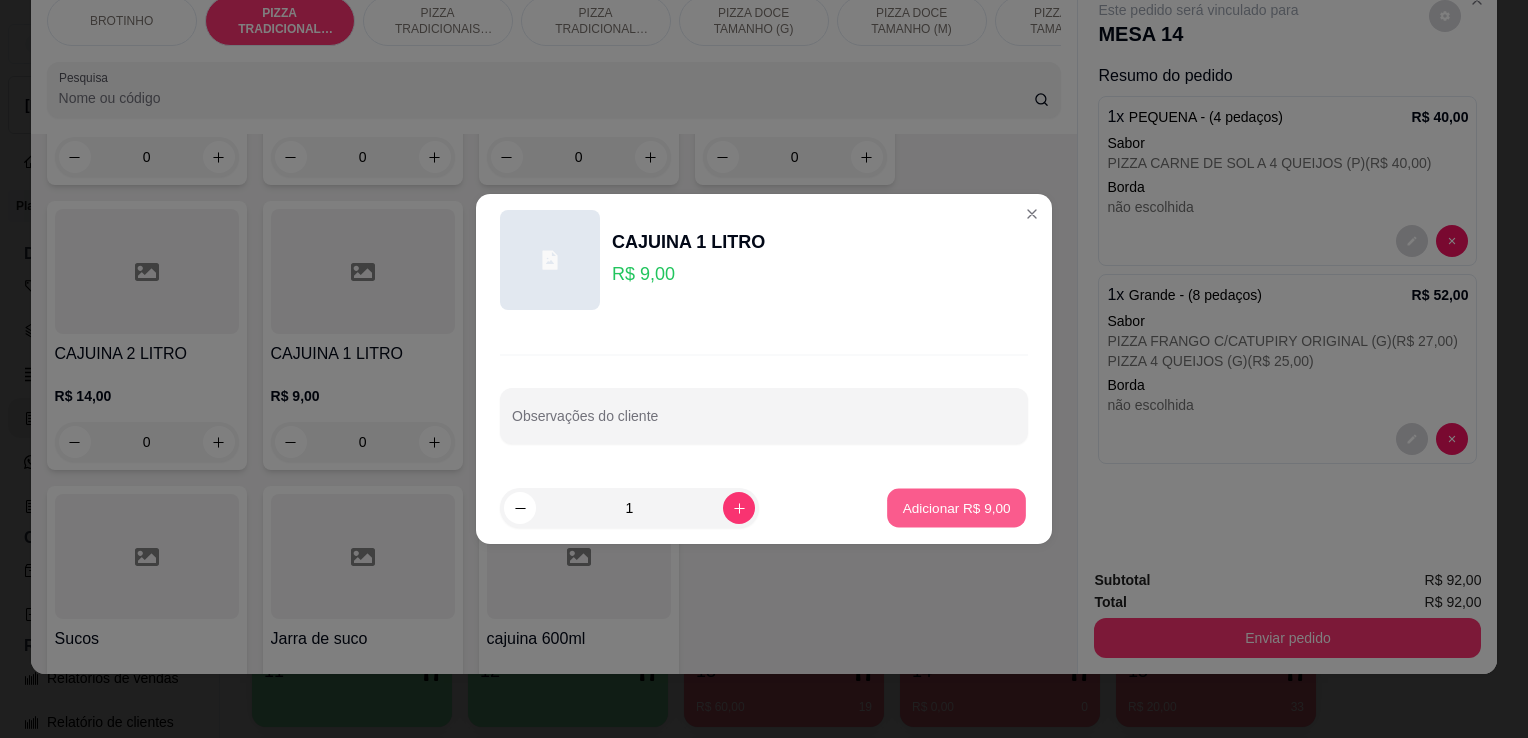 click on "Adicionar   R$ 9,00" at bounding box center (956, 507) 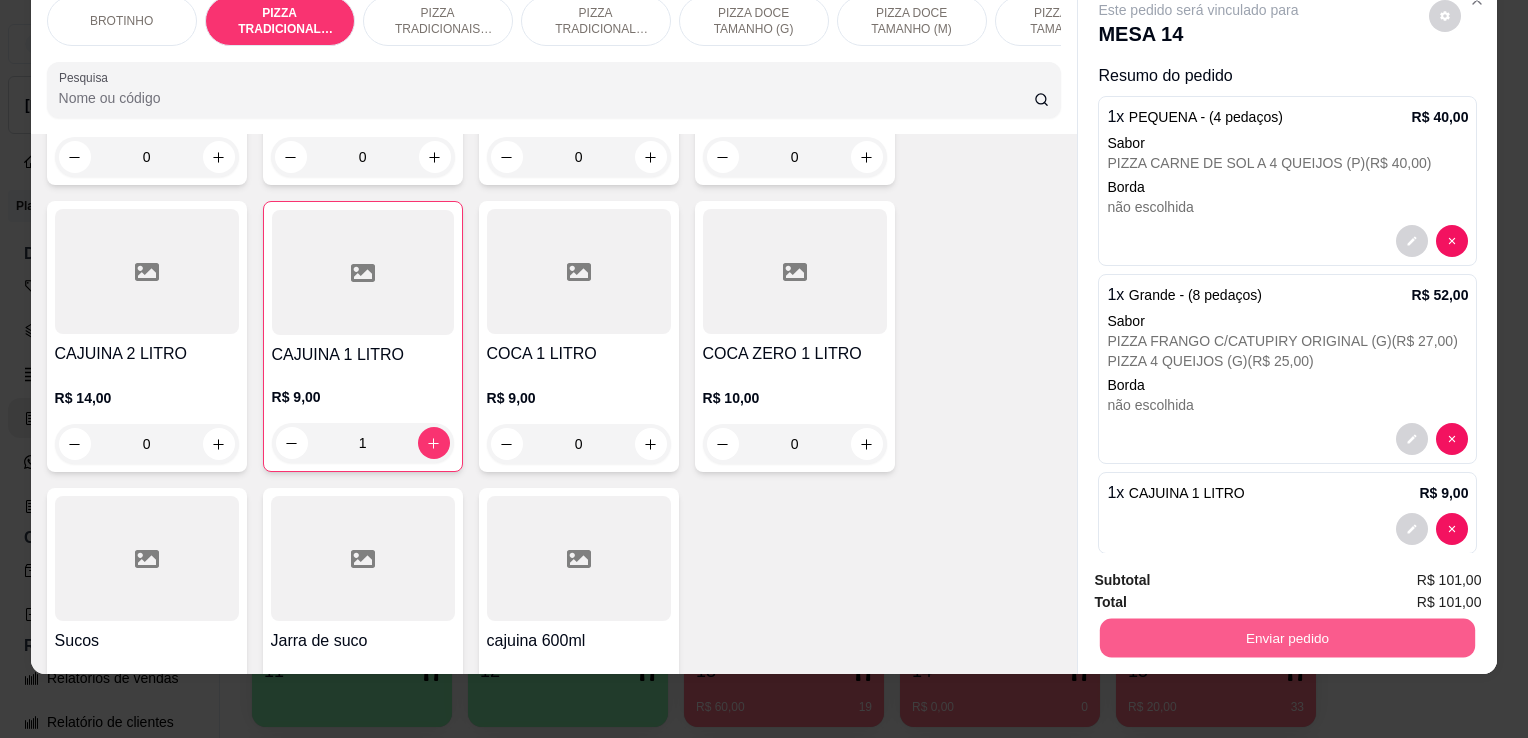 click on "Enviar pedido" at bounding box center (1287, 637) 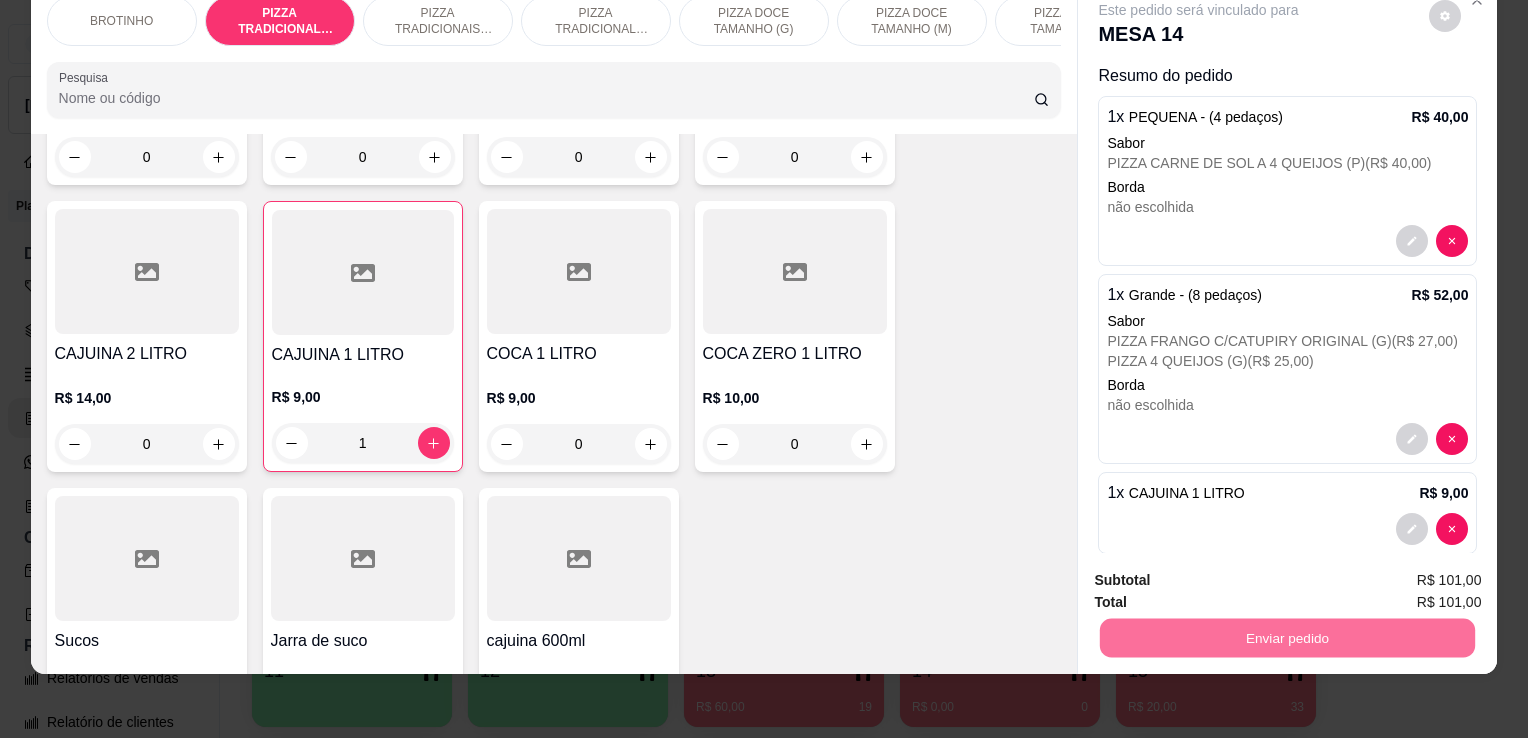 click on "Não registrar e enviar pedido" at bounding box center (1222, 573) 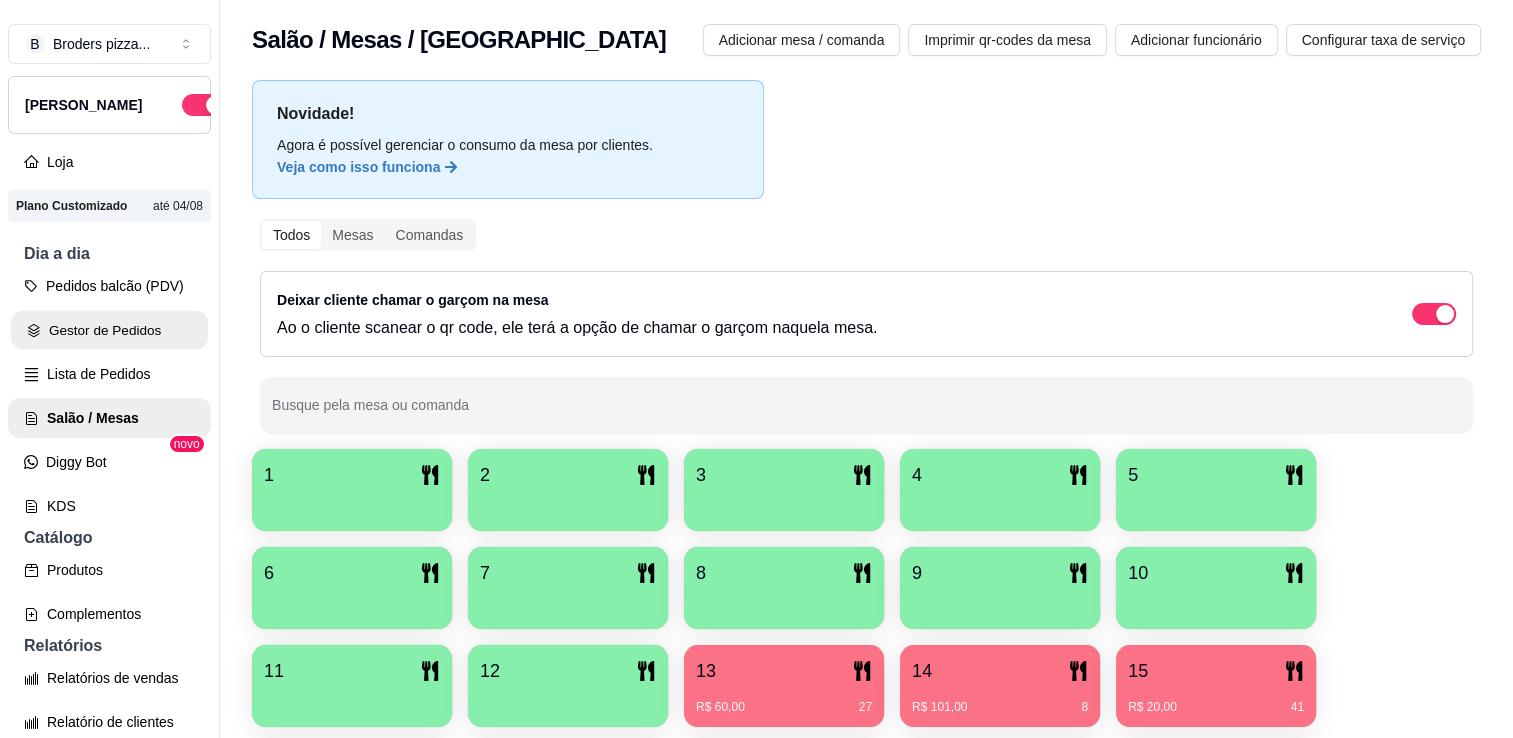 click on "Gestor de Pedidos" at bounding box center (109, 330) 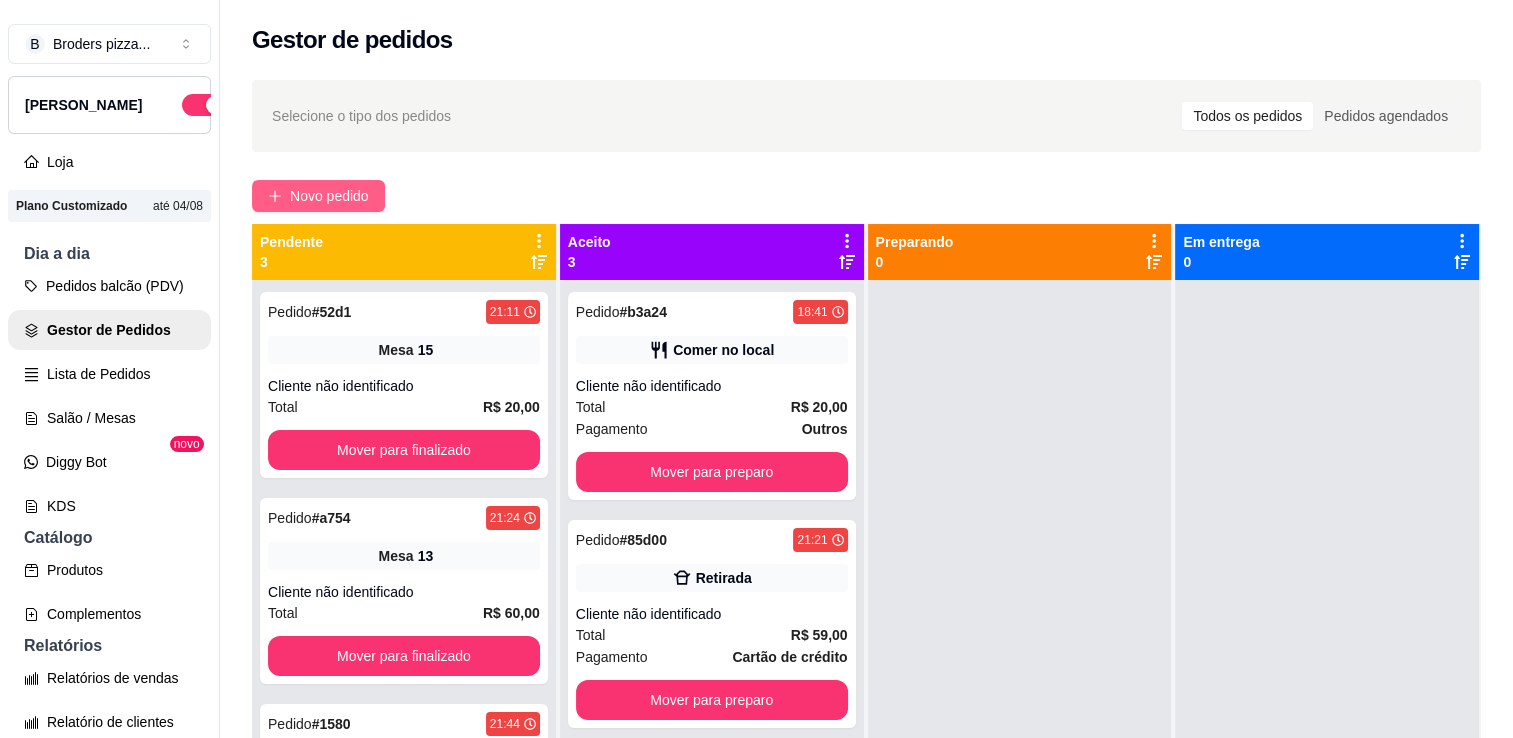 click on "Novo pedido" at bounding box center [329, 196] 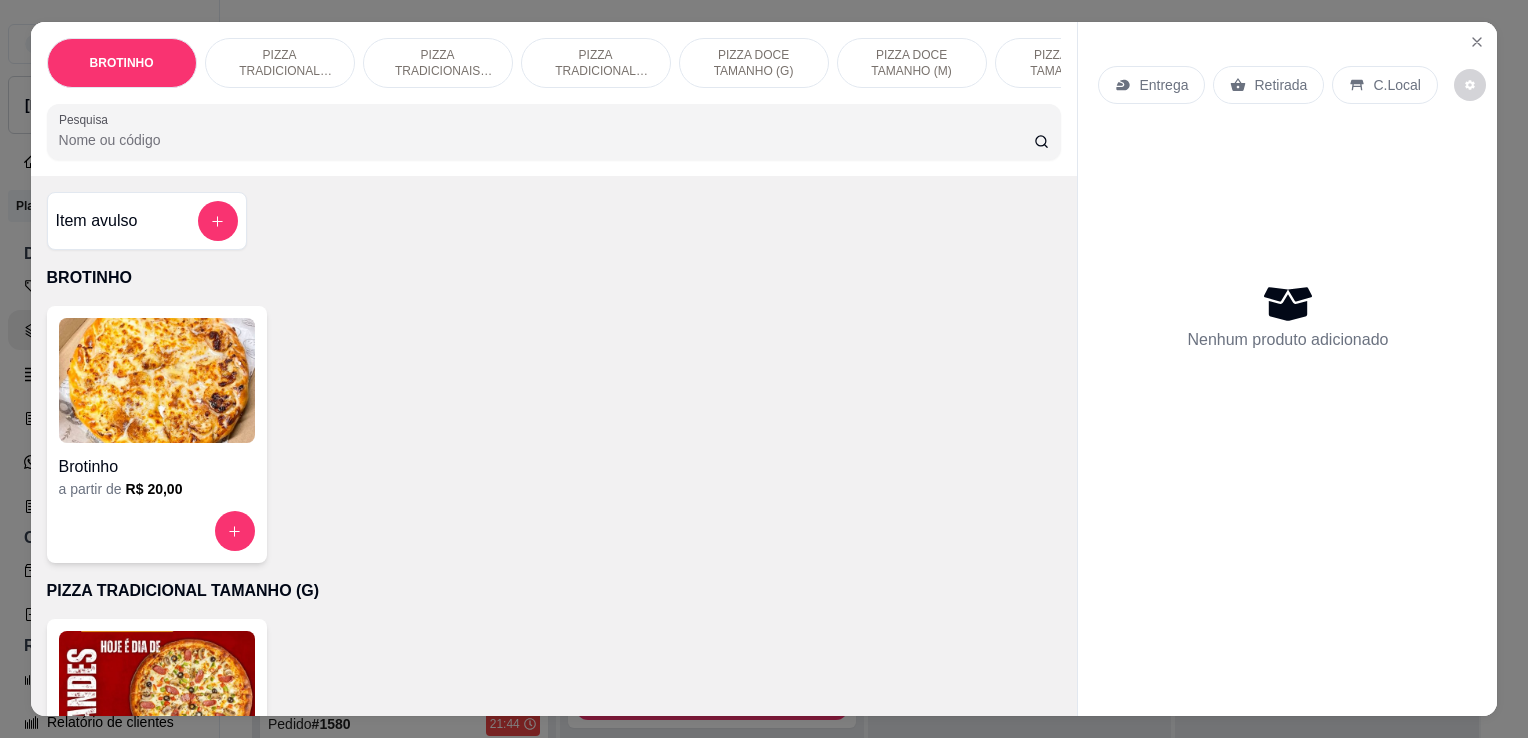click on "PIZZA TRADICIONAL TAMANHO (P)" at bounding box center [596, 63] 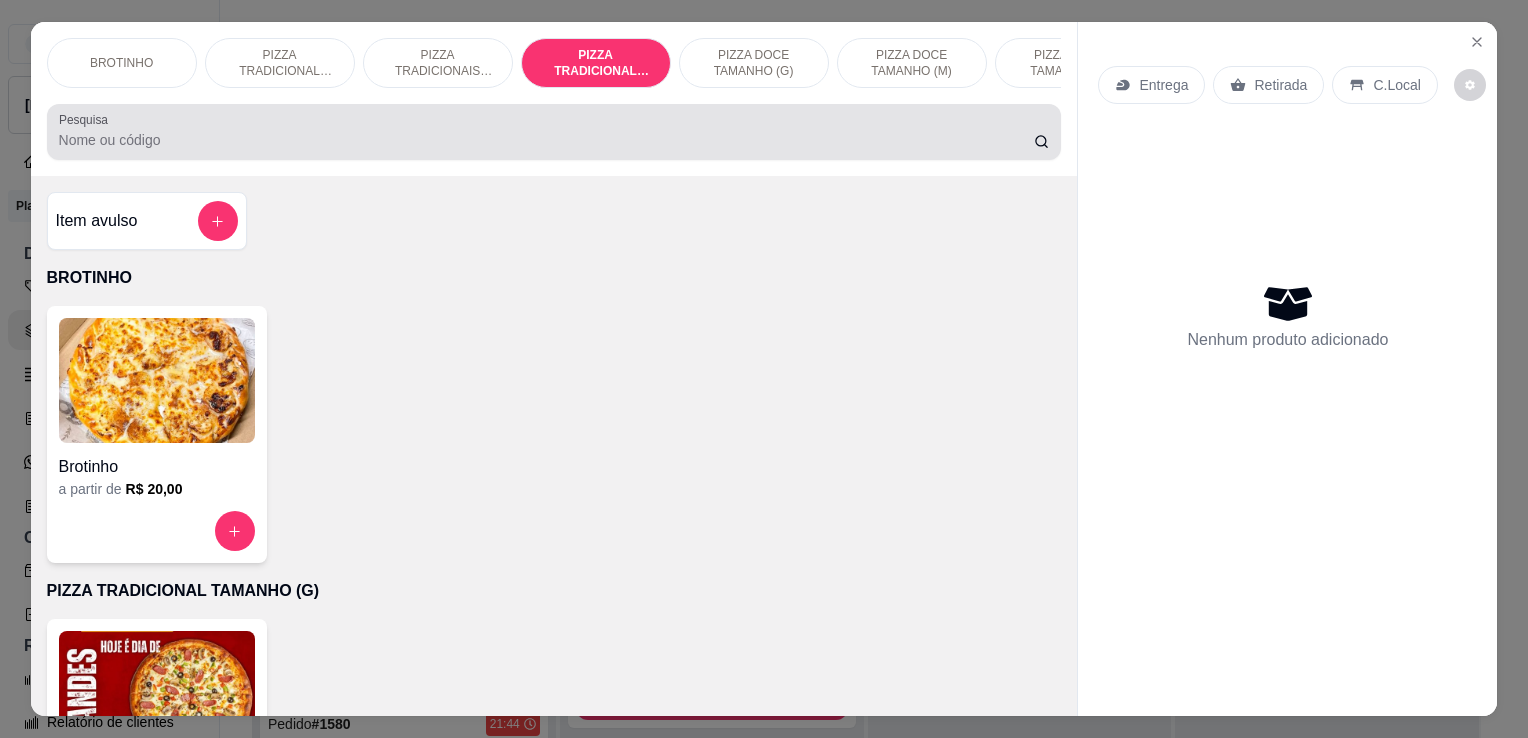 scroll, scrollTop: 1028, scrollLeft: 0, axis: vertical 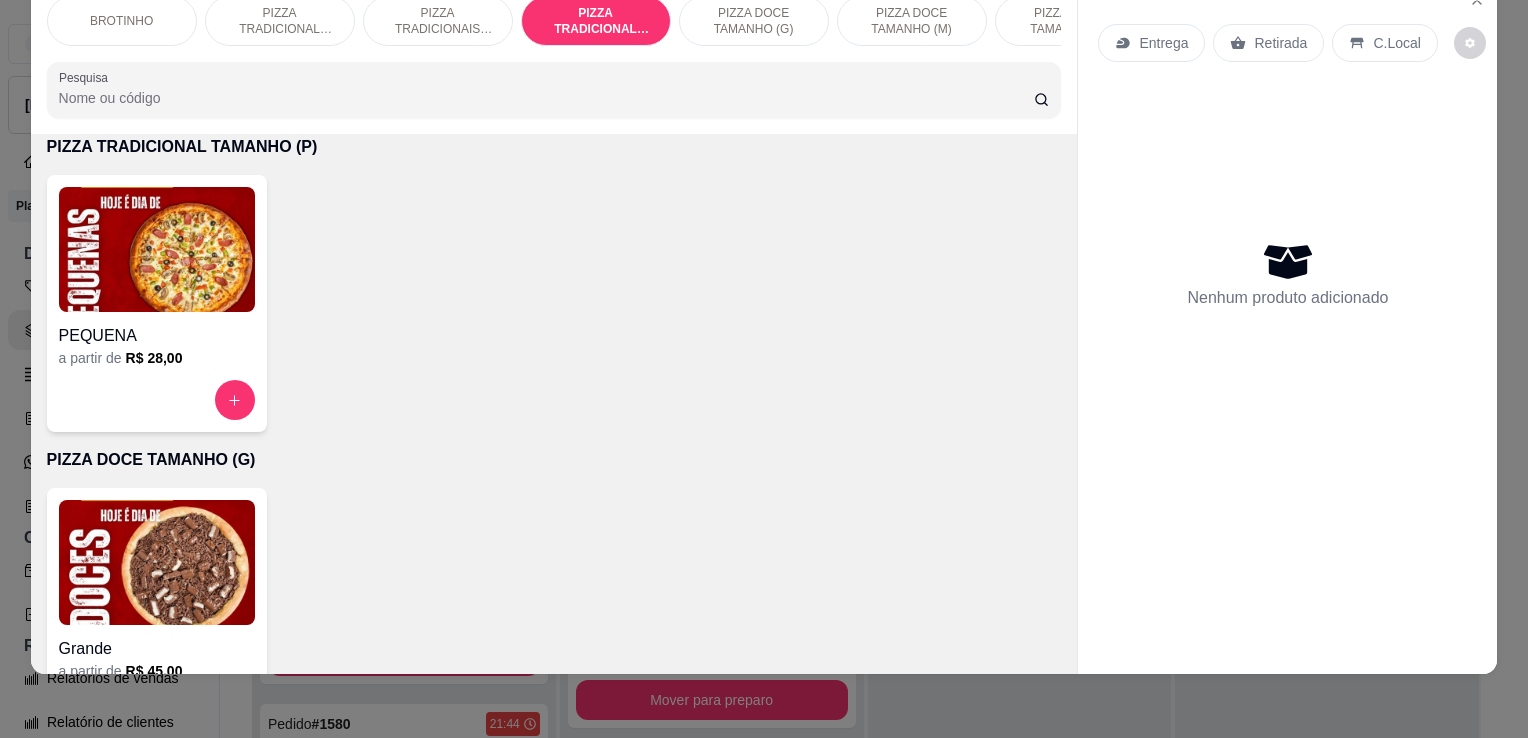 click on "PEQUENA" at bounding box center [157, 336] 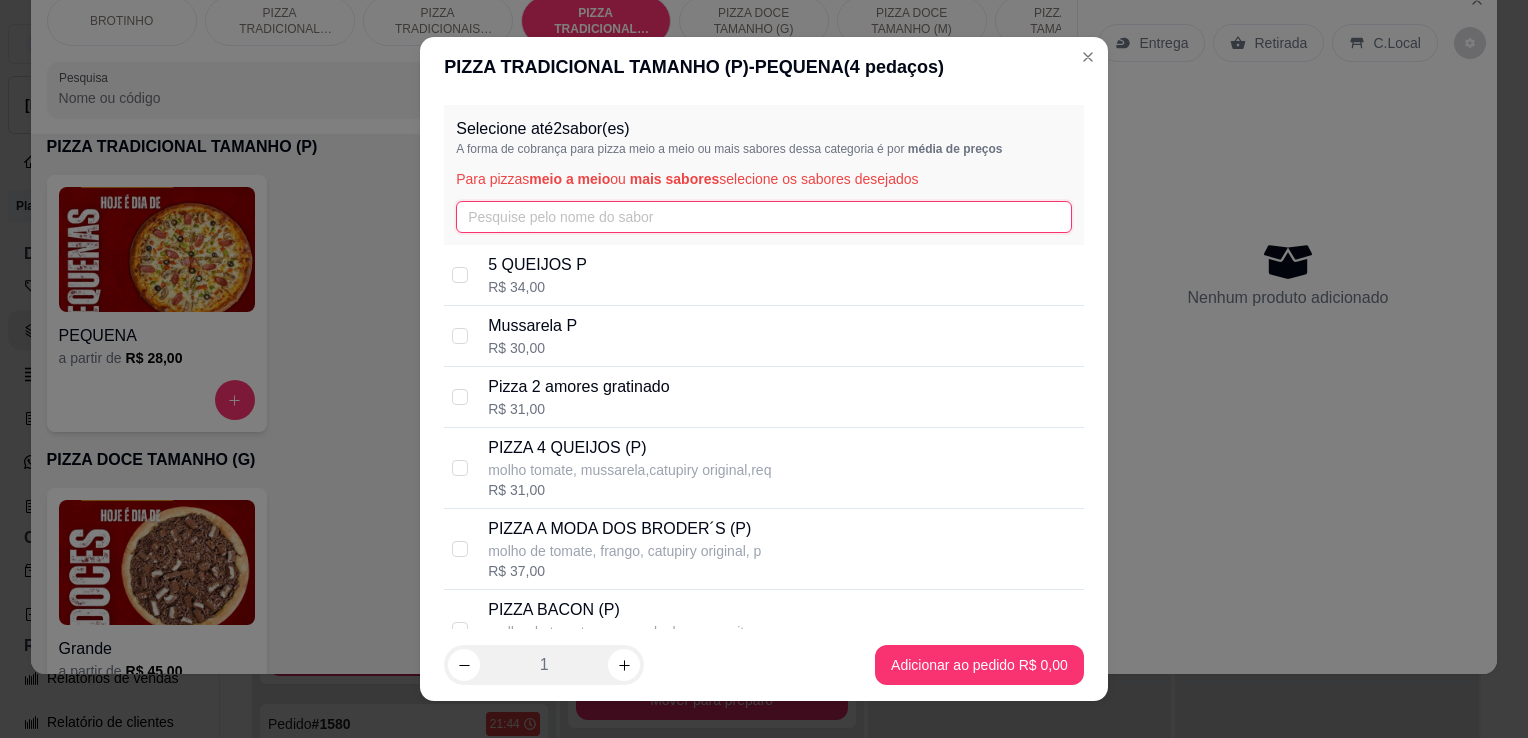 click at bounding box center [764, 217] 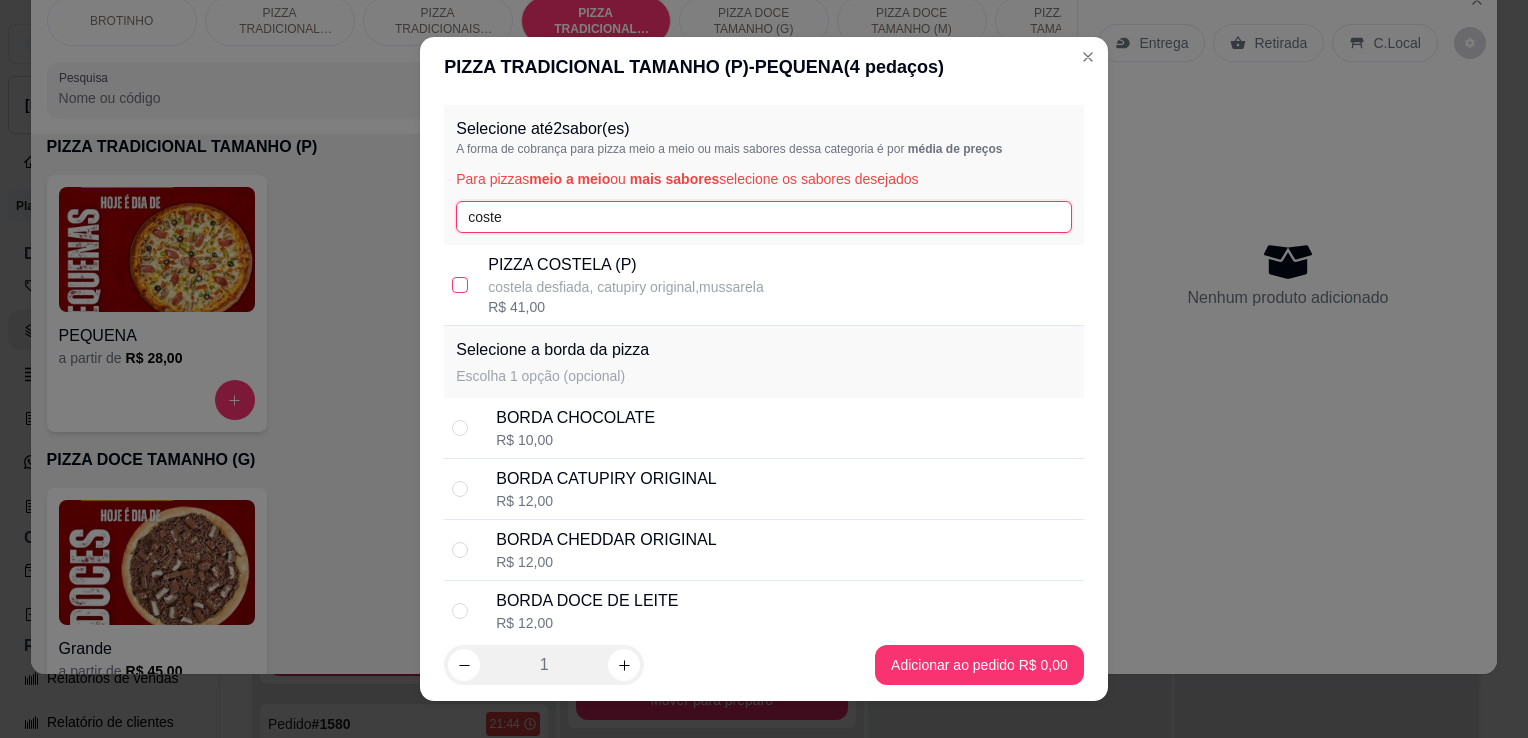 type on "coste" 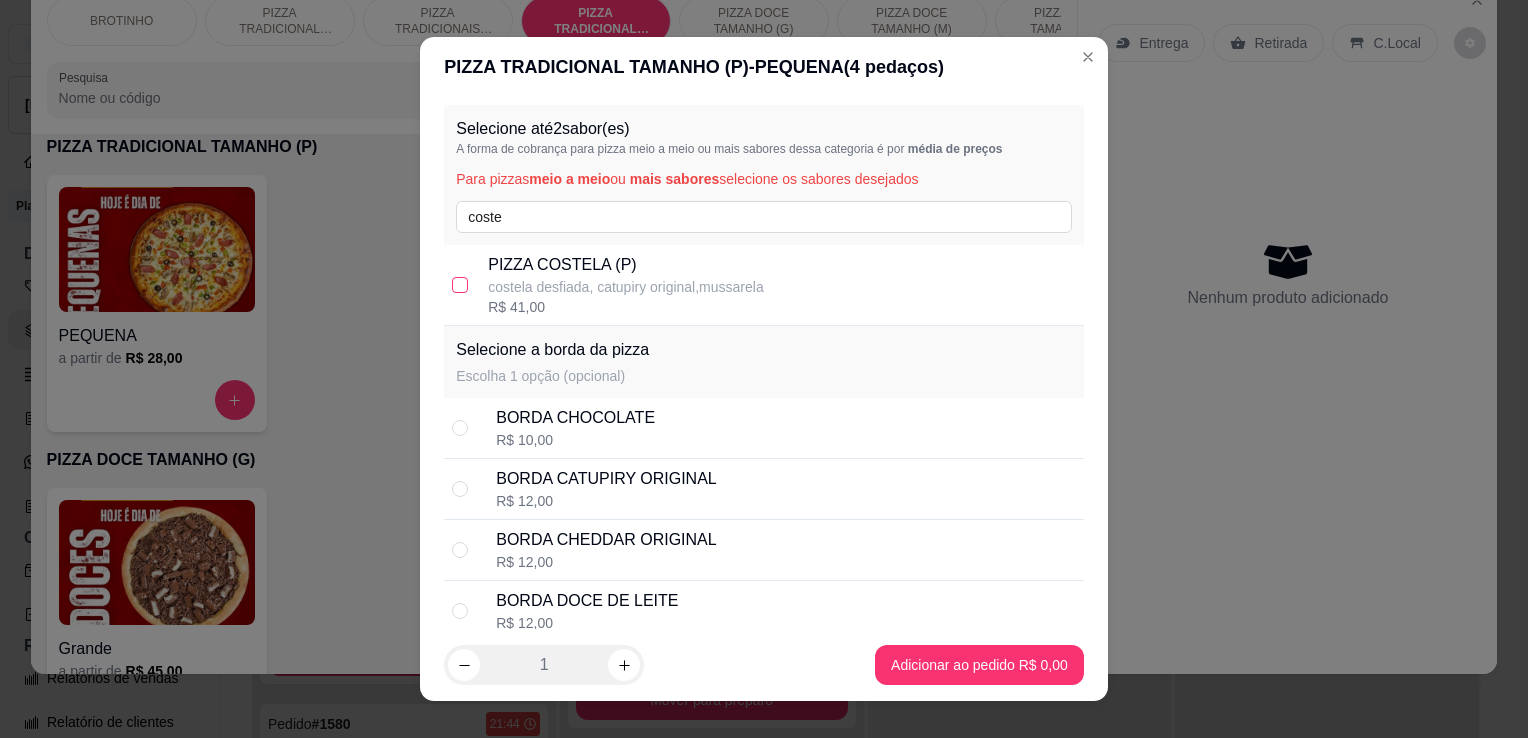 click at bounding box center (460, 285) 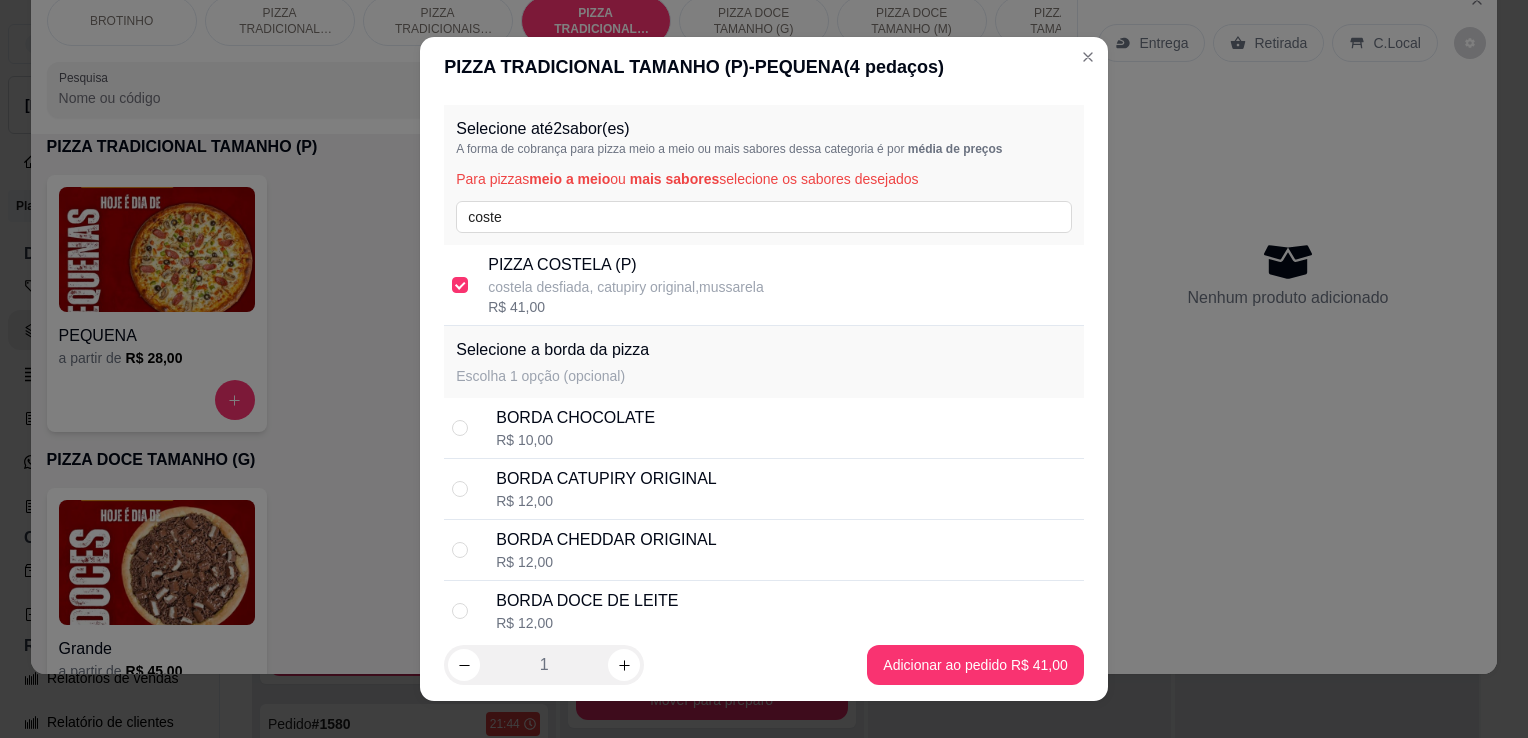 click on "BORDA CHOCOLATE R$ 10,00" at bounding box center [764, 428] 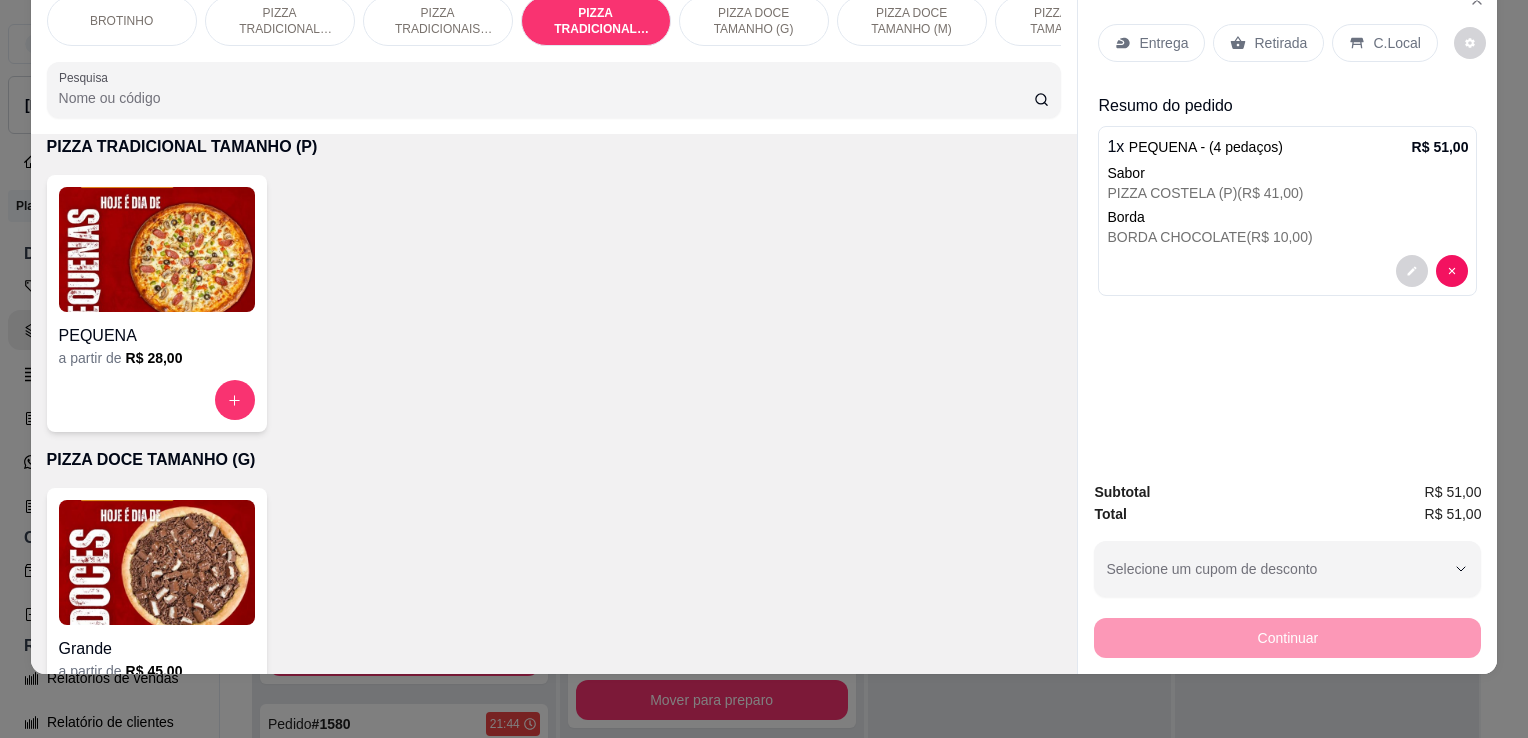click 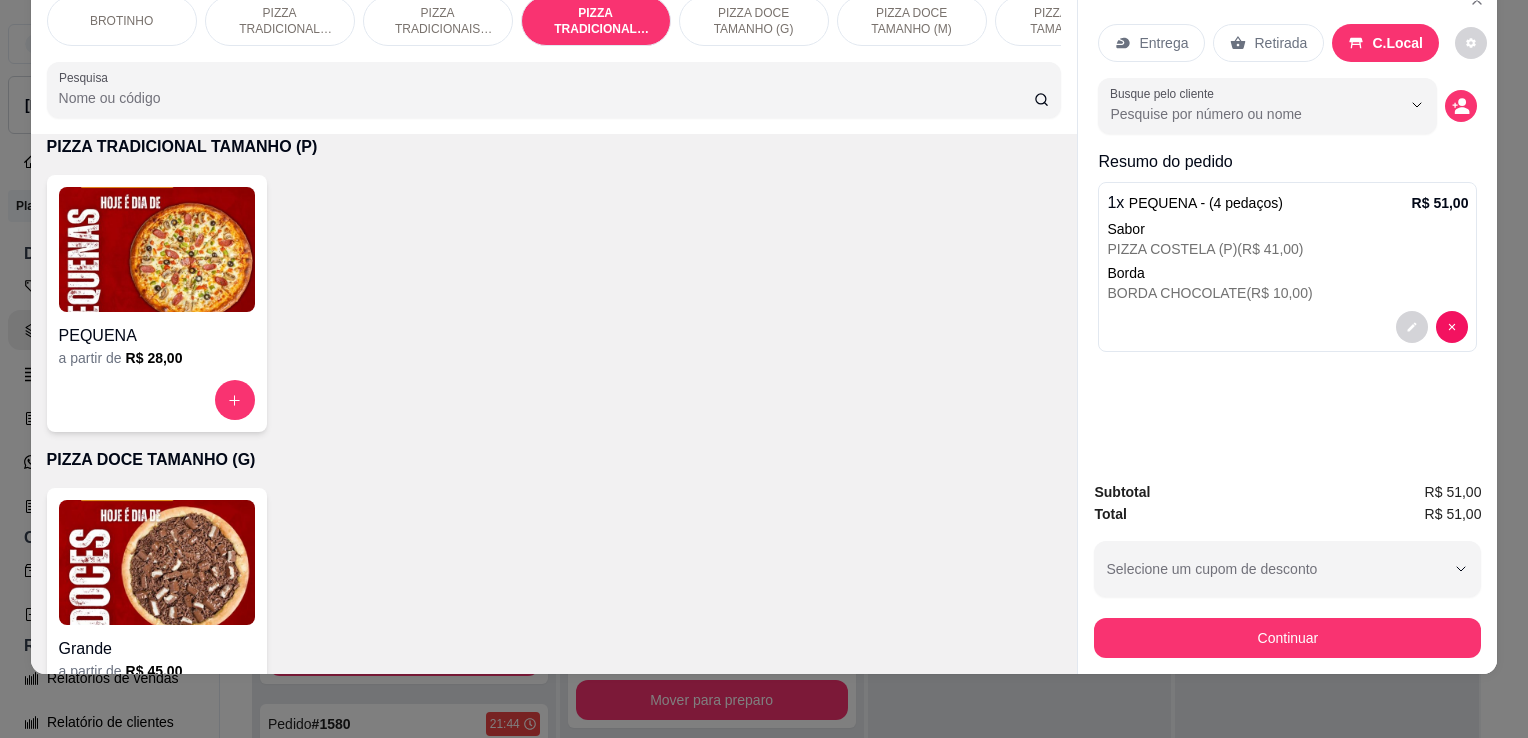 click on "Retirada" at bounding box center (1268, 43) 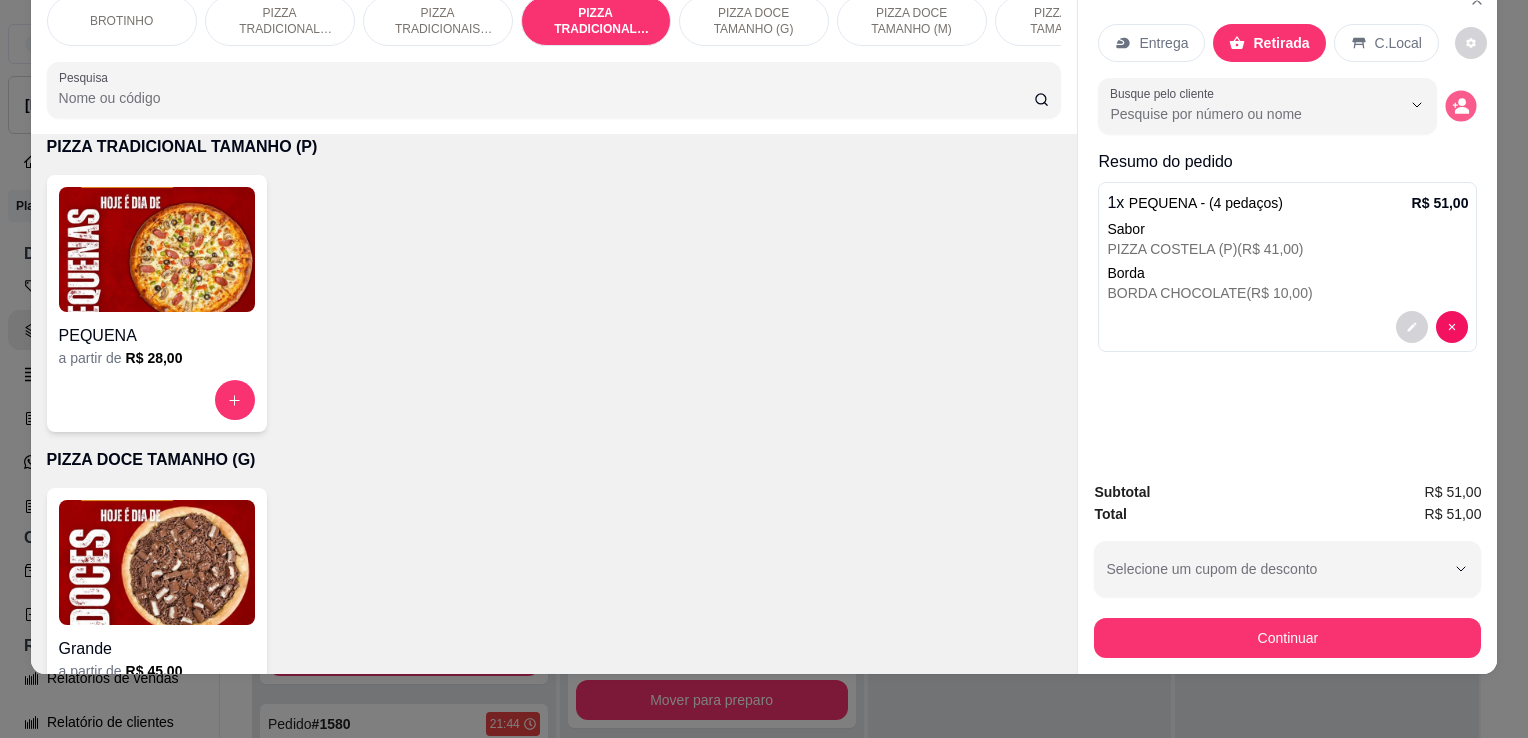 click at bounding box center [1461, 106] 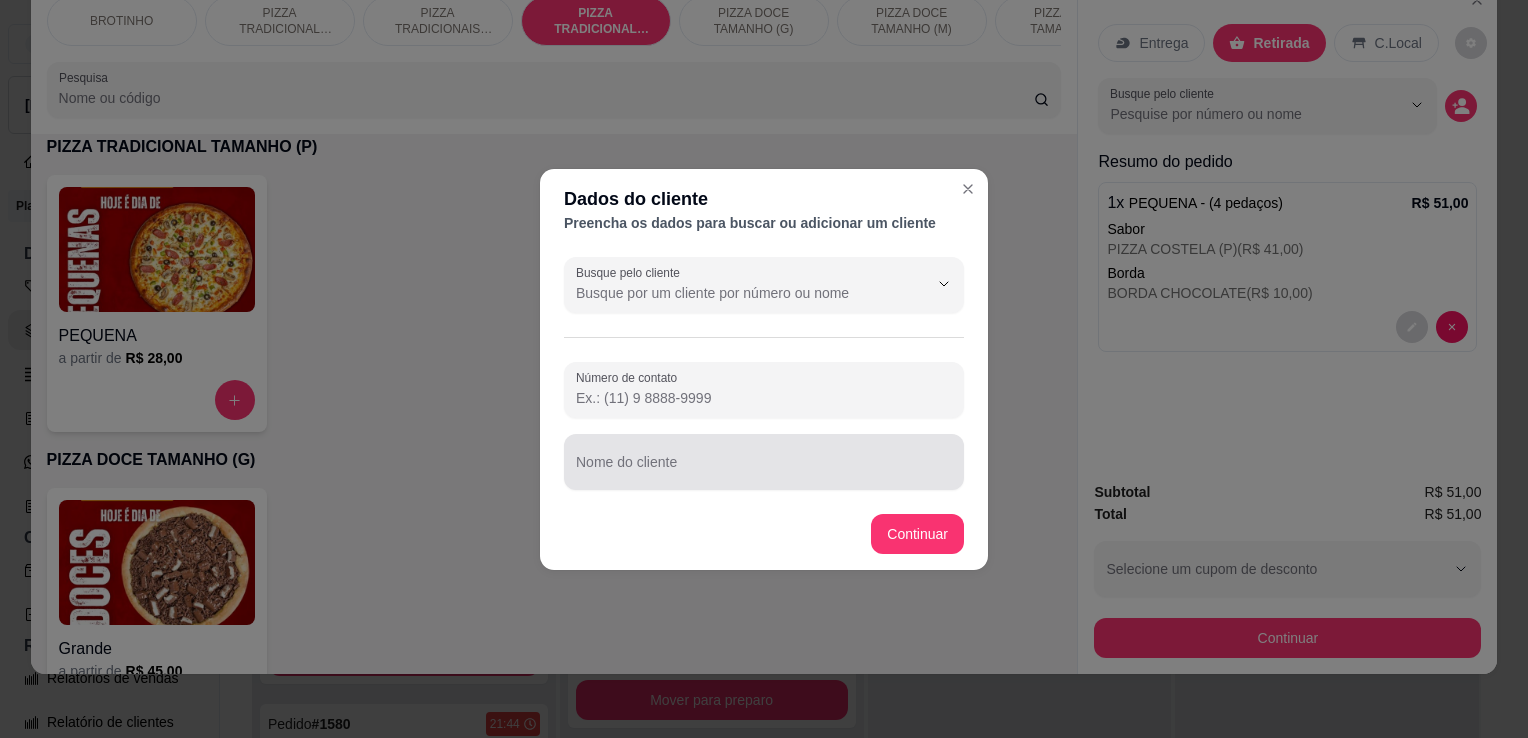 click at bounding box center (764, 462) 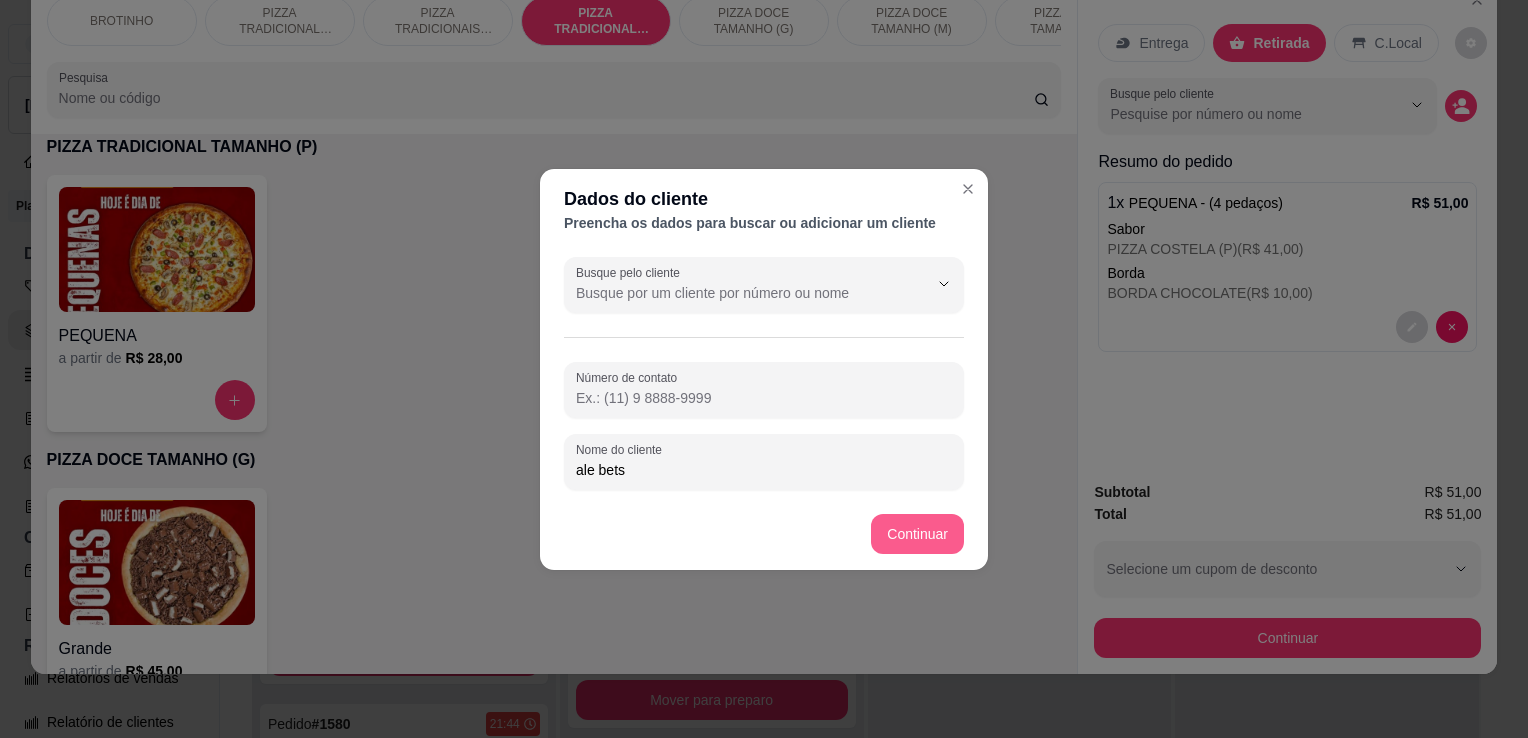 type on "ale bets" 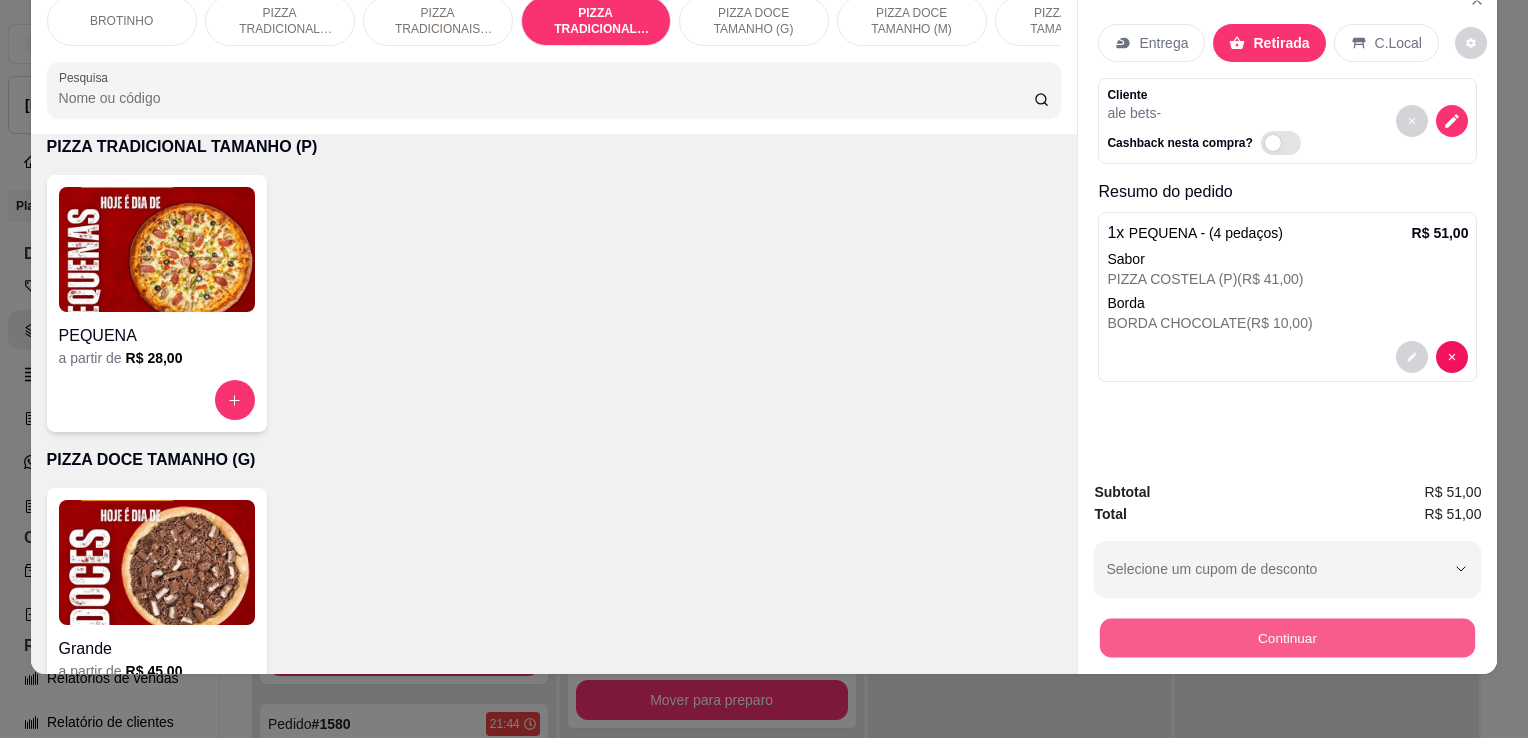 click on "Continuar" at bounding box center [1287, 637] 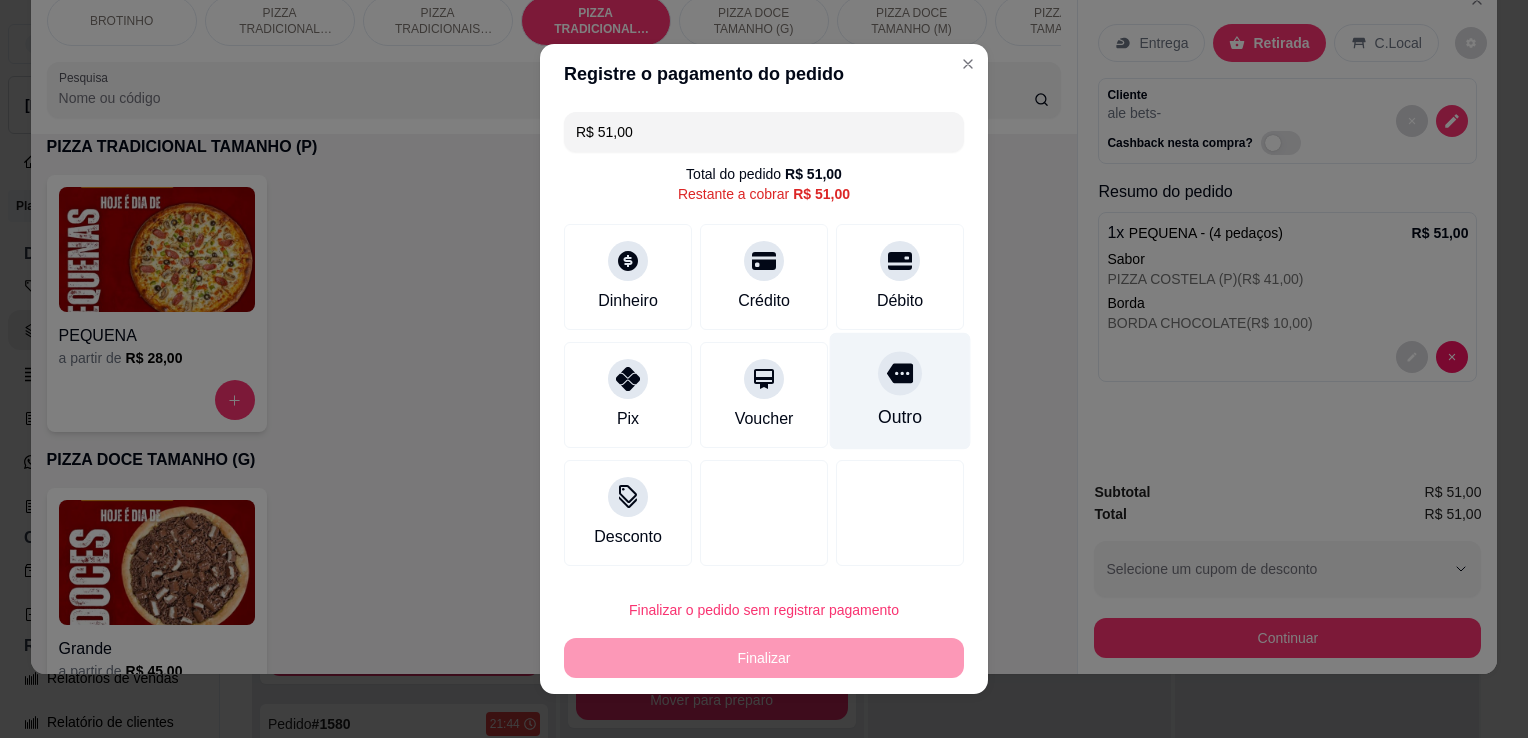 click on "Outro" at bounding box center (900, 417) 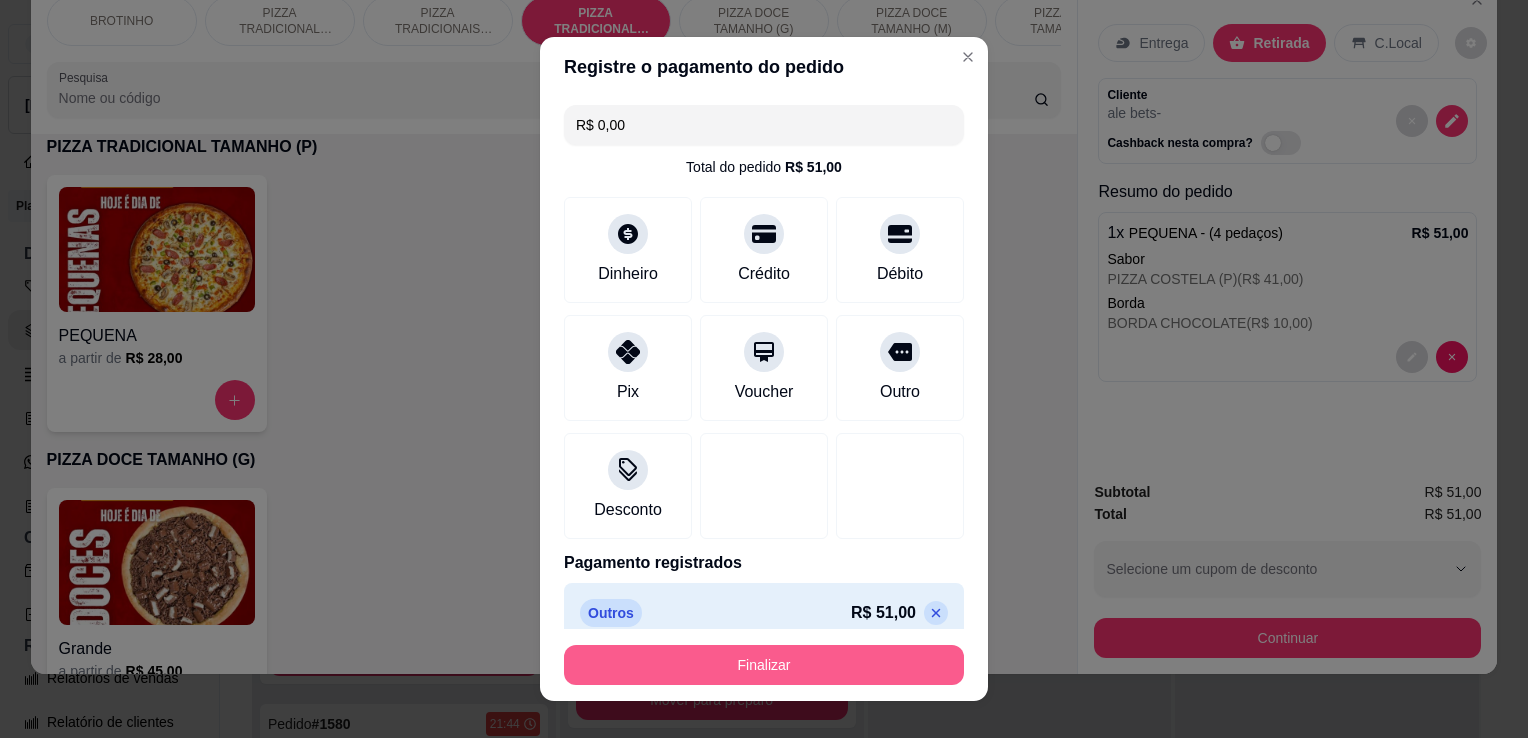 click on "Finalizar" at bounding box center (764, 665) 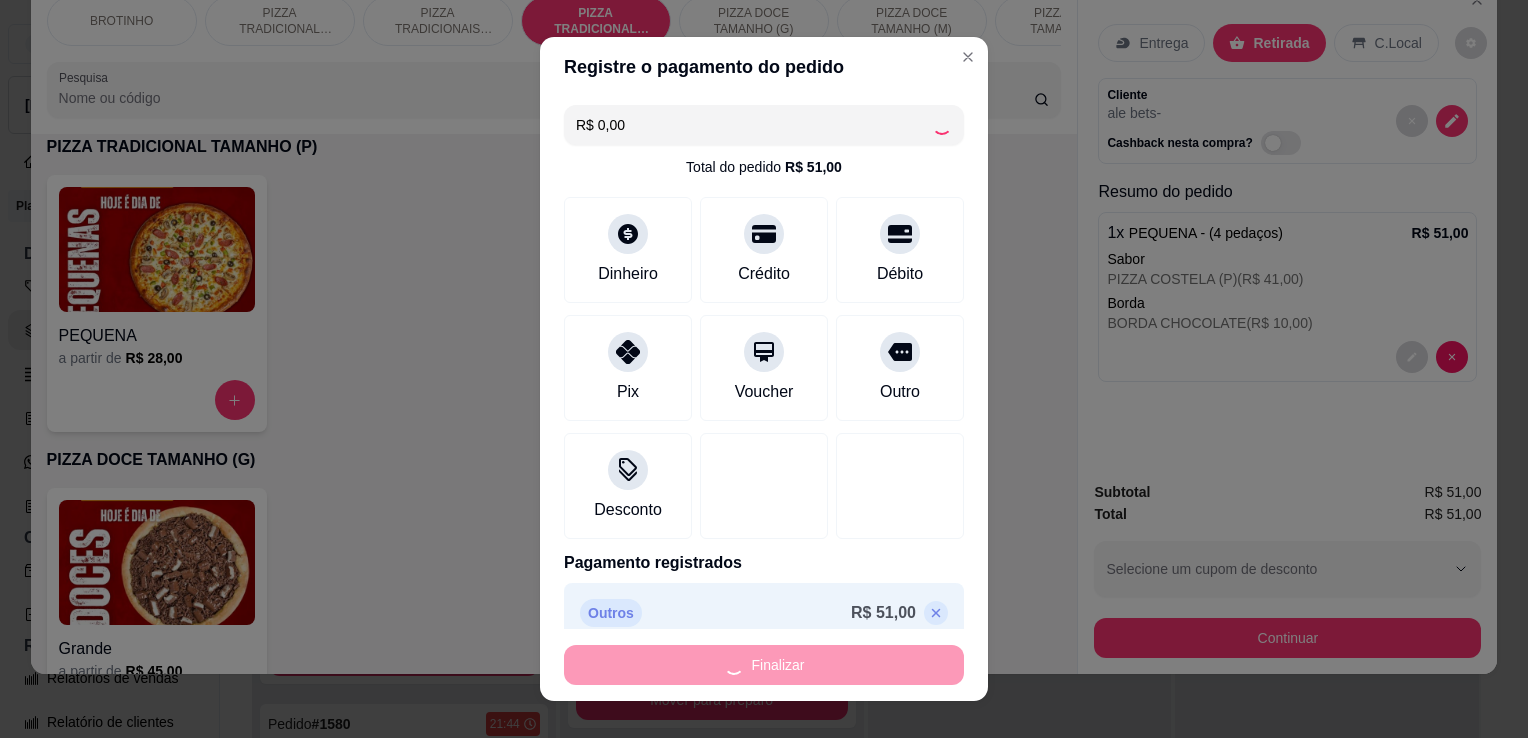 type on "-R$ 51,00" 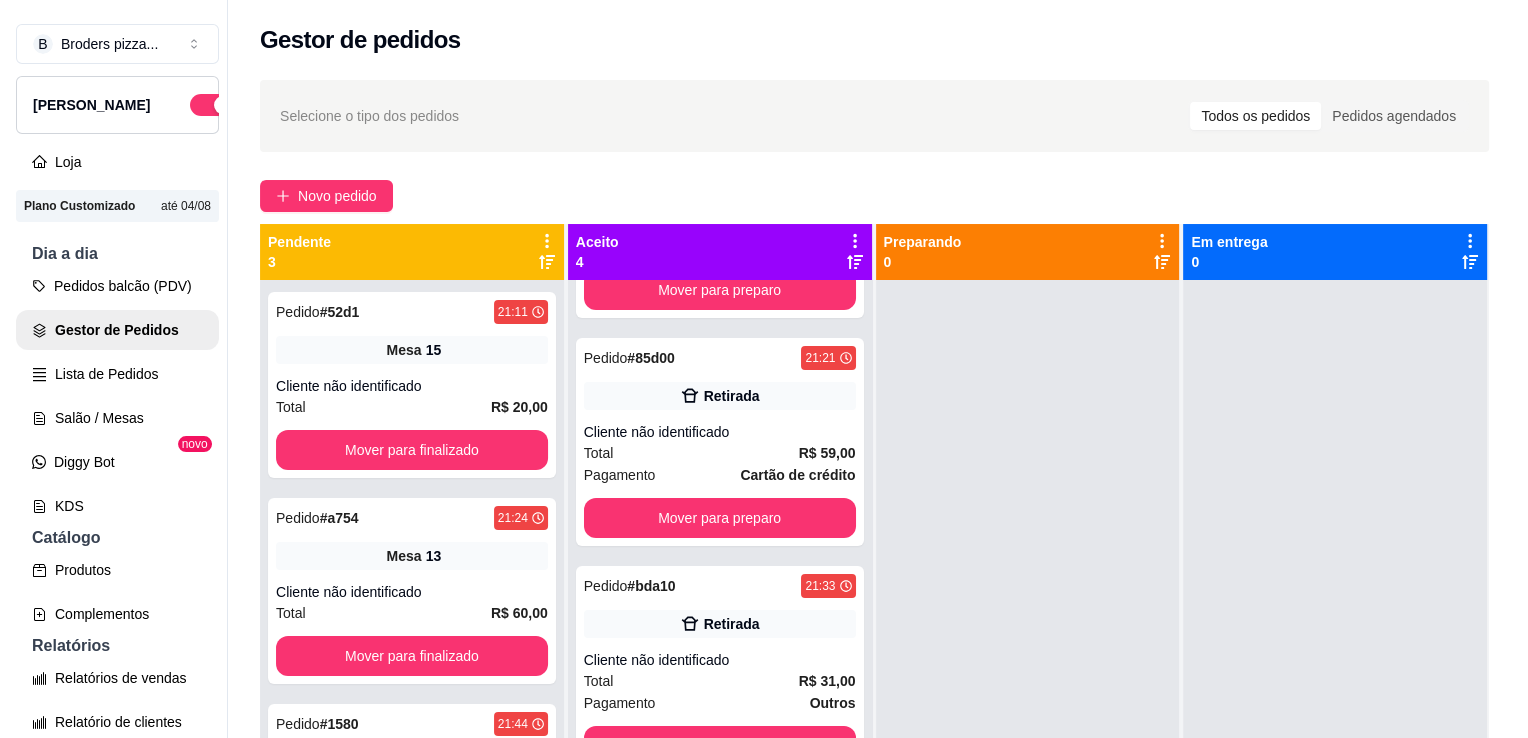 scroll, scrollTop: 193, scrollLeft: 0, axis: vertical 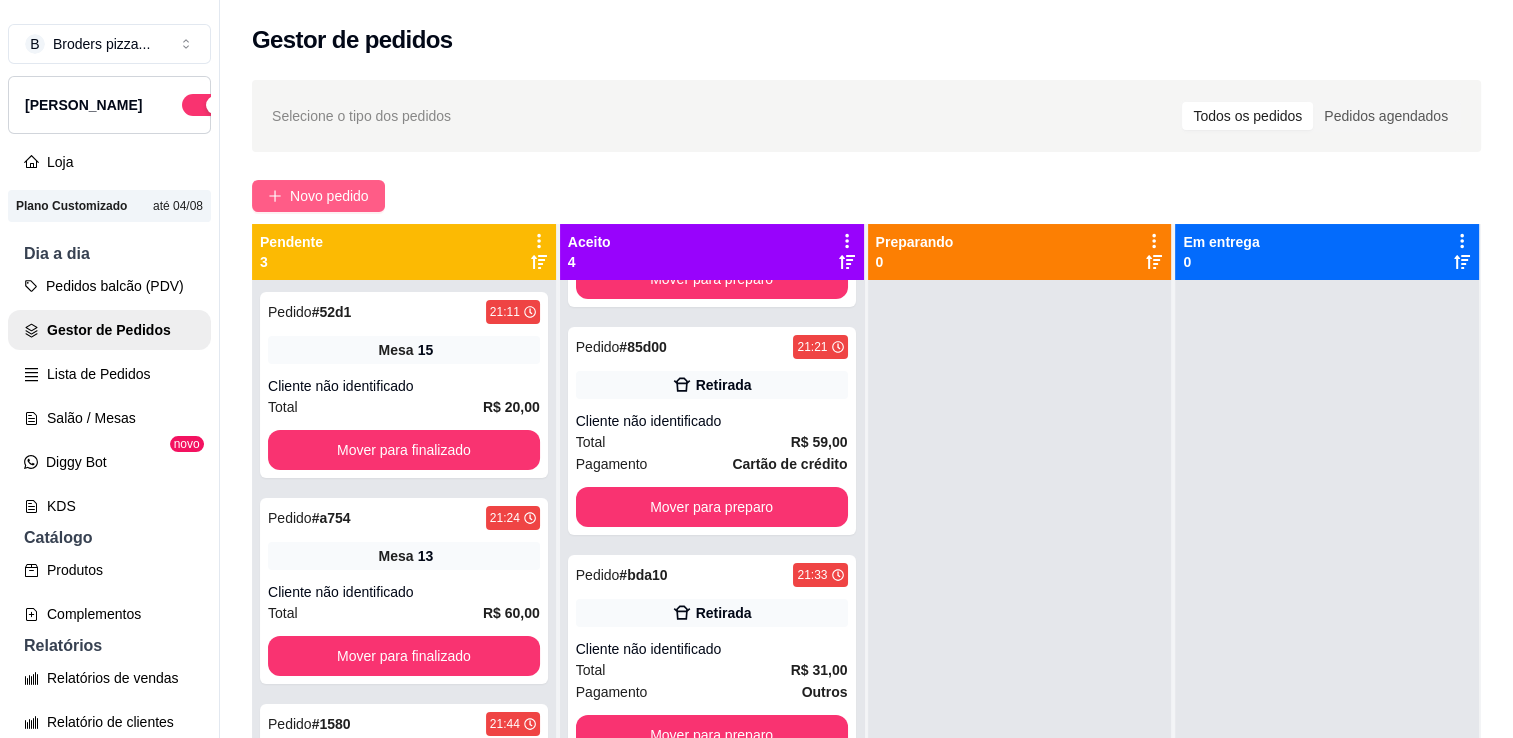 click on "Novo pedido" at bounding box center (318, 196) 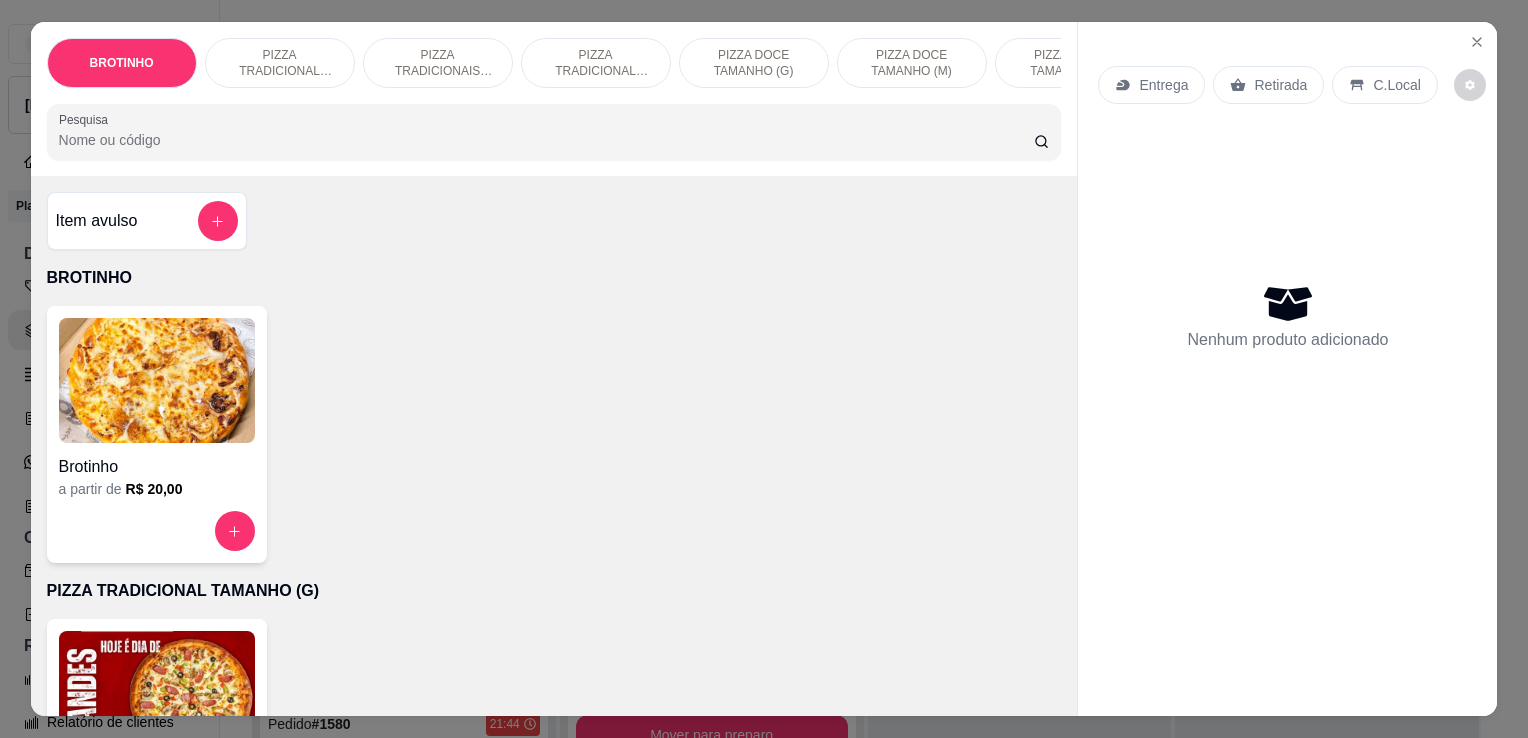 click at bounding box center [157, 380] 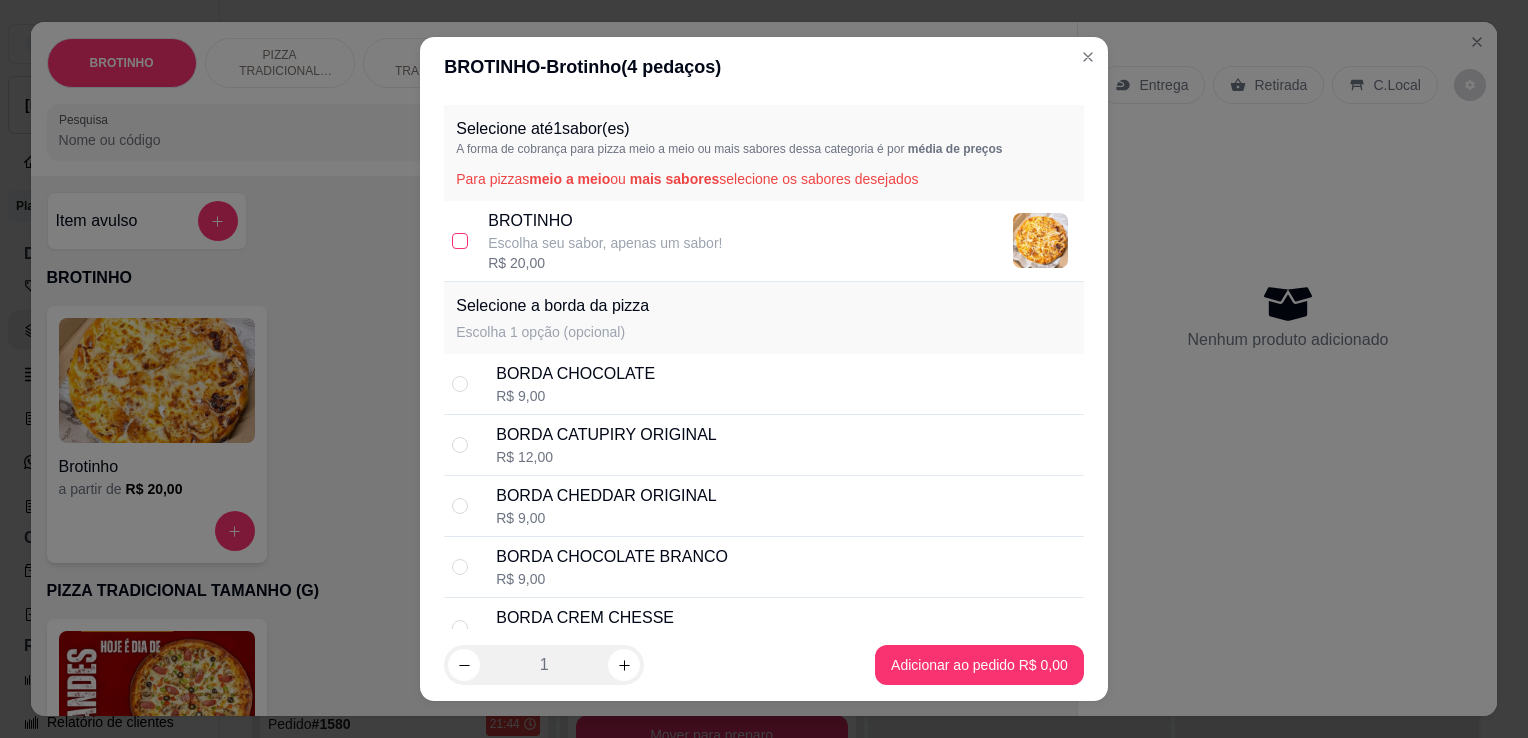 click at bounding box center (460, 241) 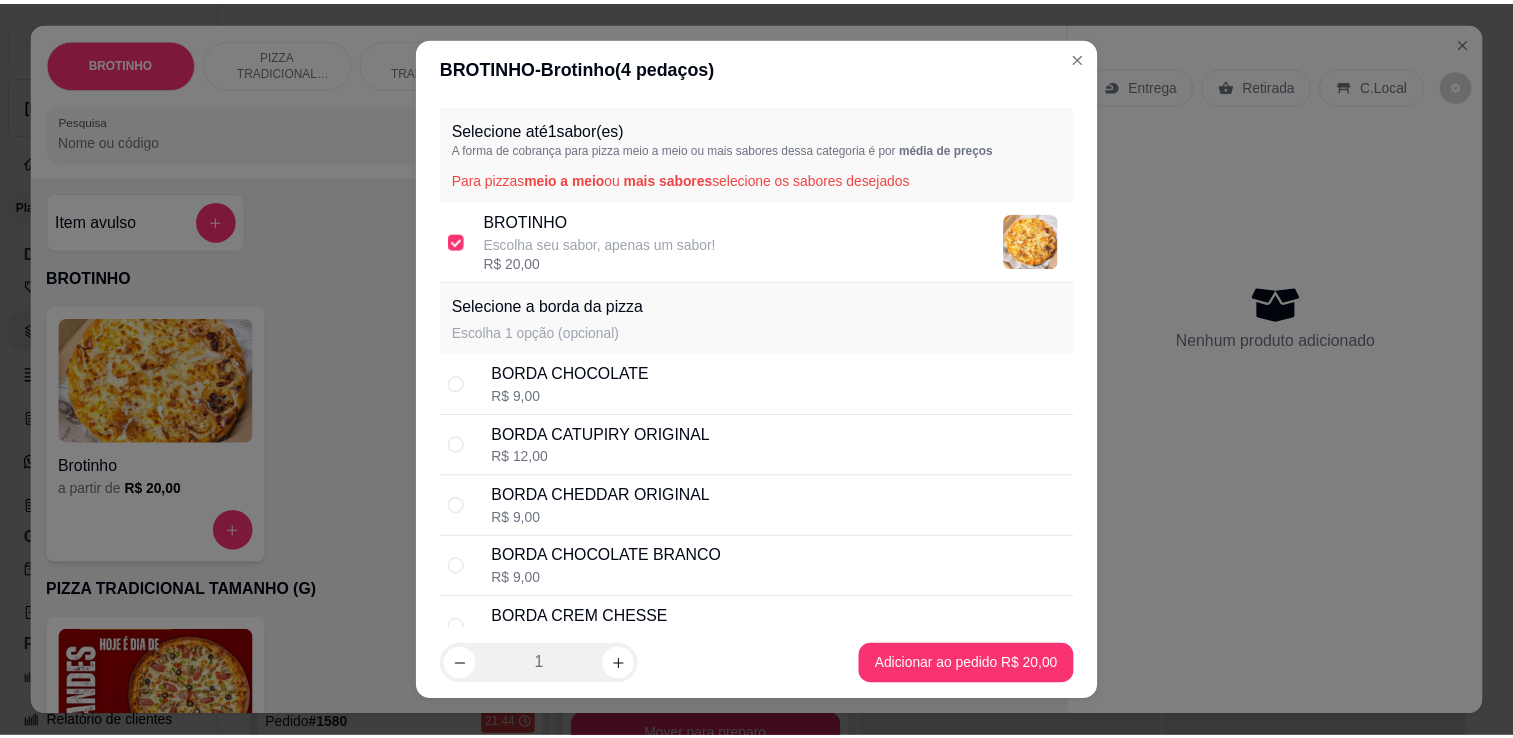 scroll, scrollTop: 116, scrollLeft: 0, axis: vertical 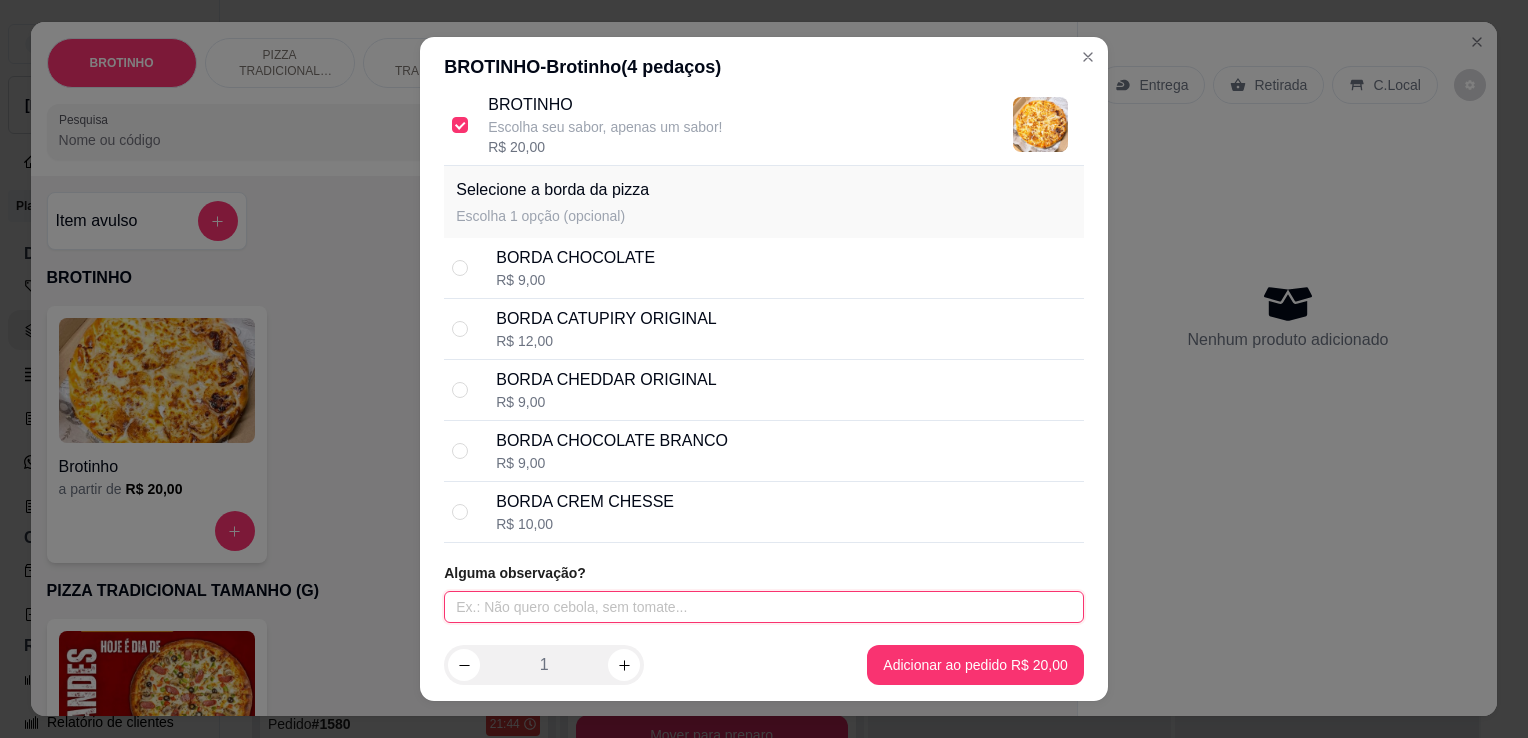 click at bounding box center (764, 607) 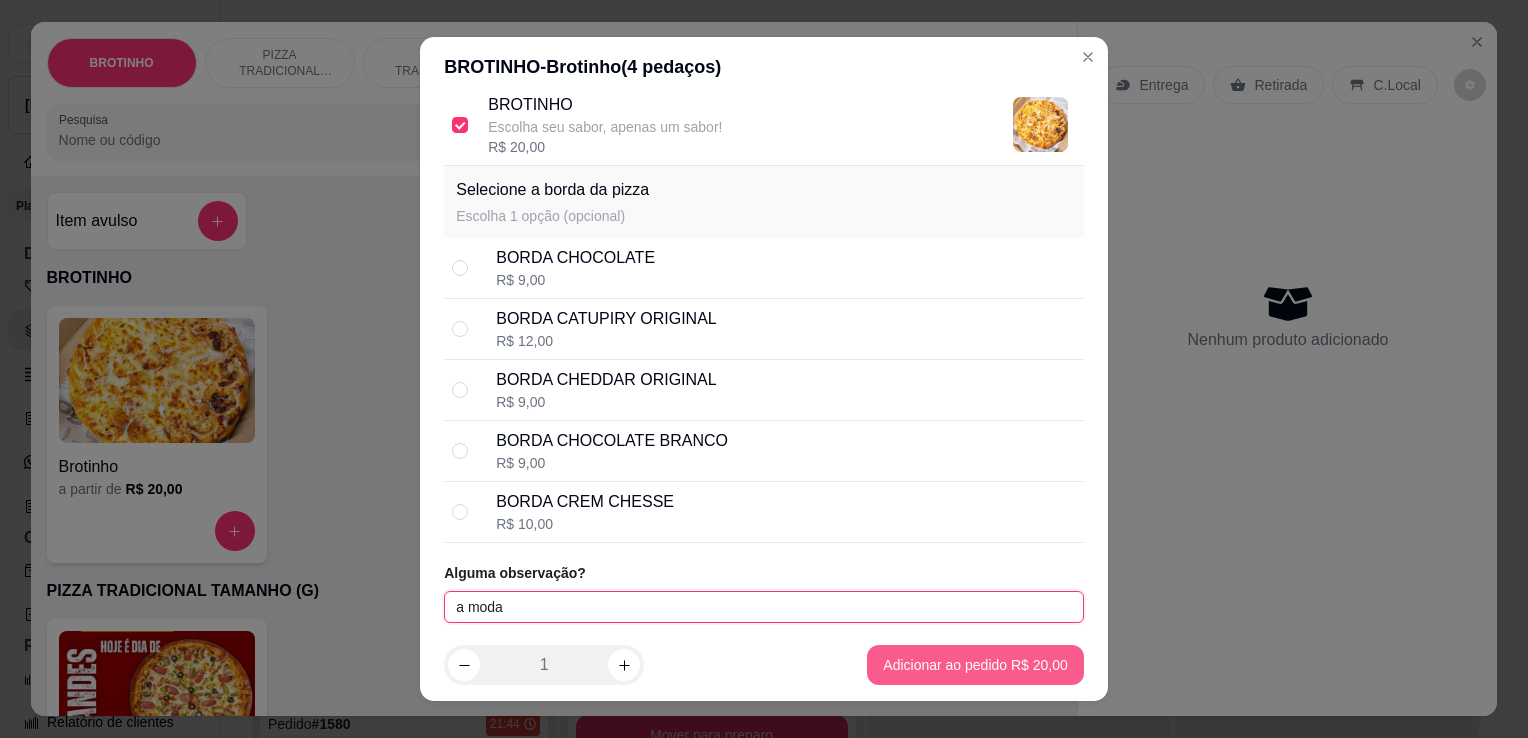 type on "a moda" 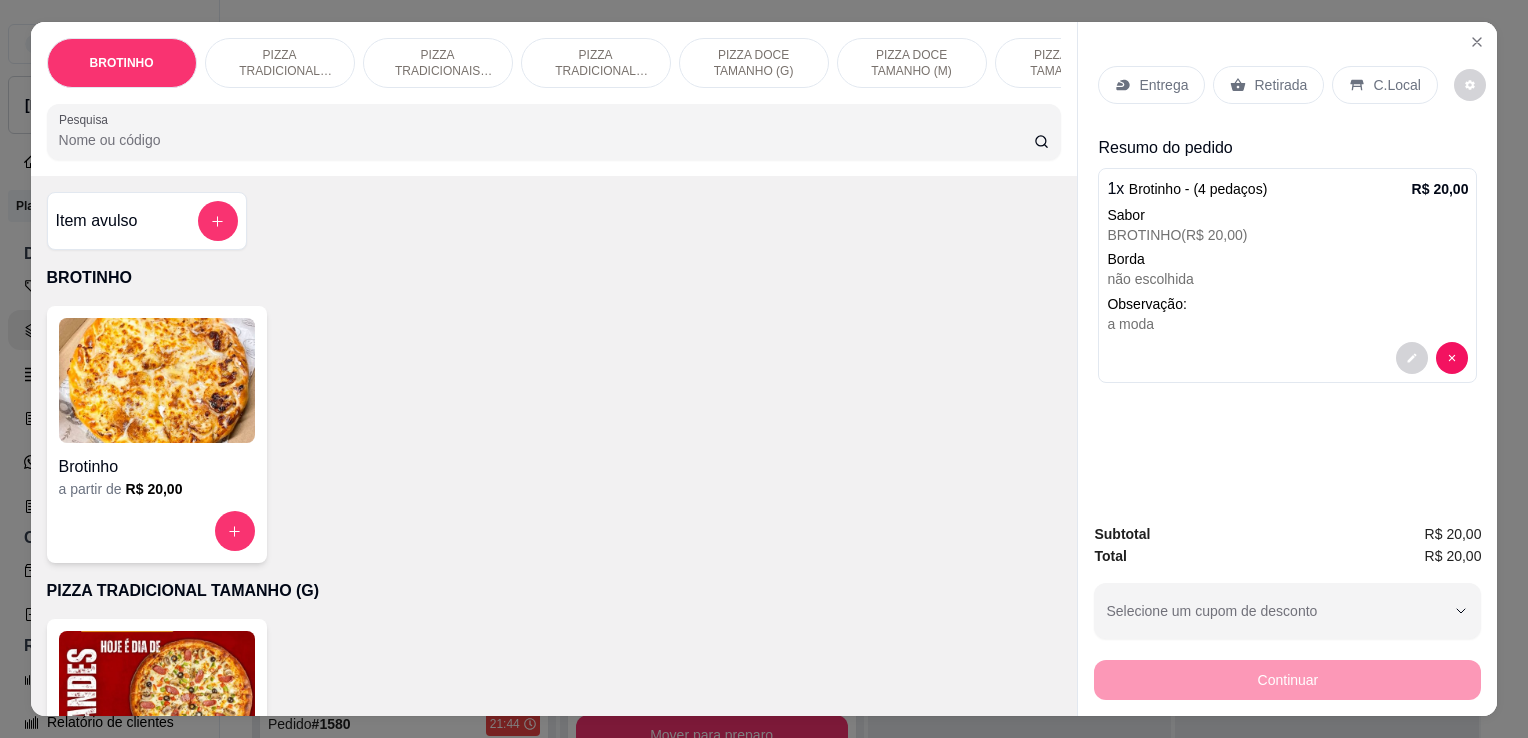 click on "Retirada" at bounding box center [1280, 85] 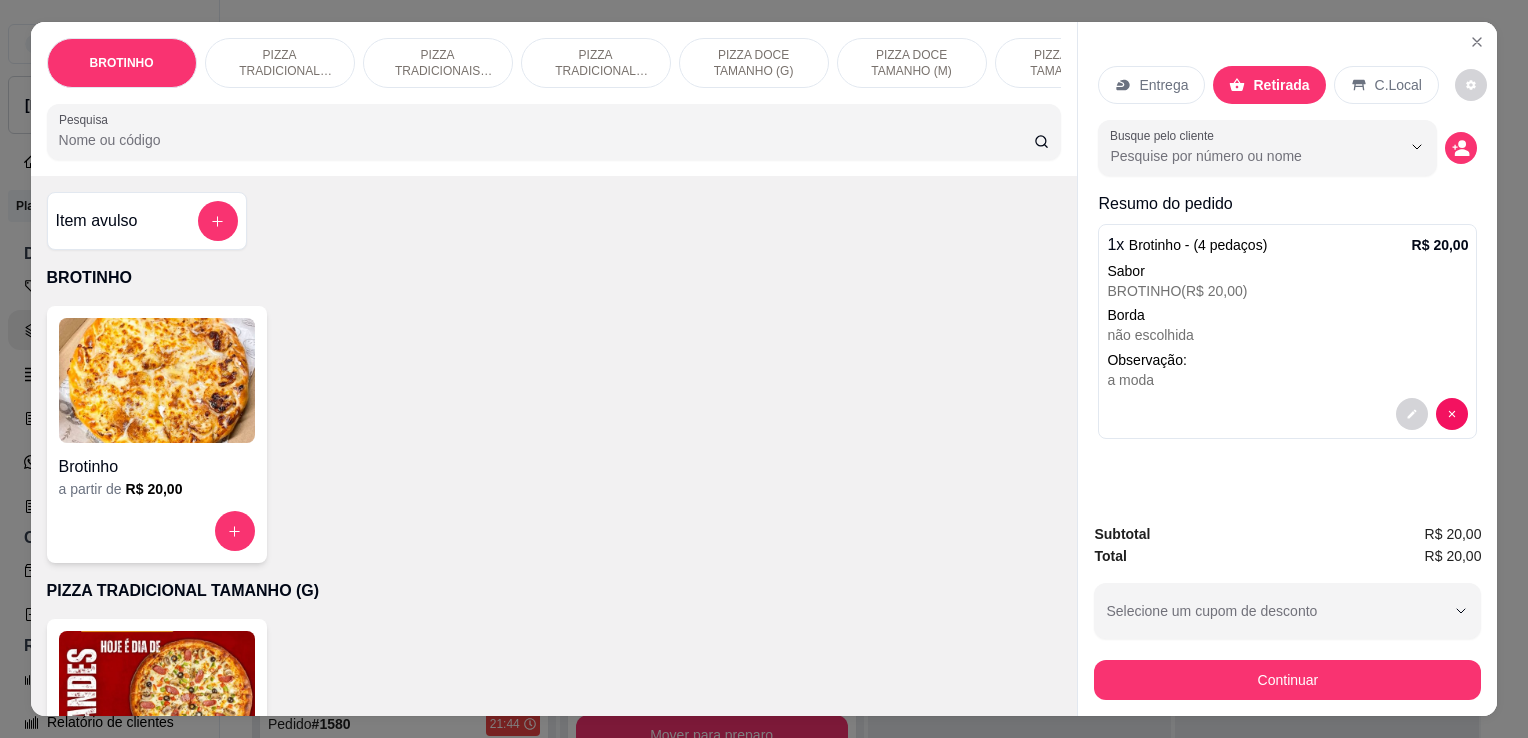 click on "Busque pelo cliente" at bounding box center [1287, 148] 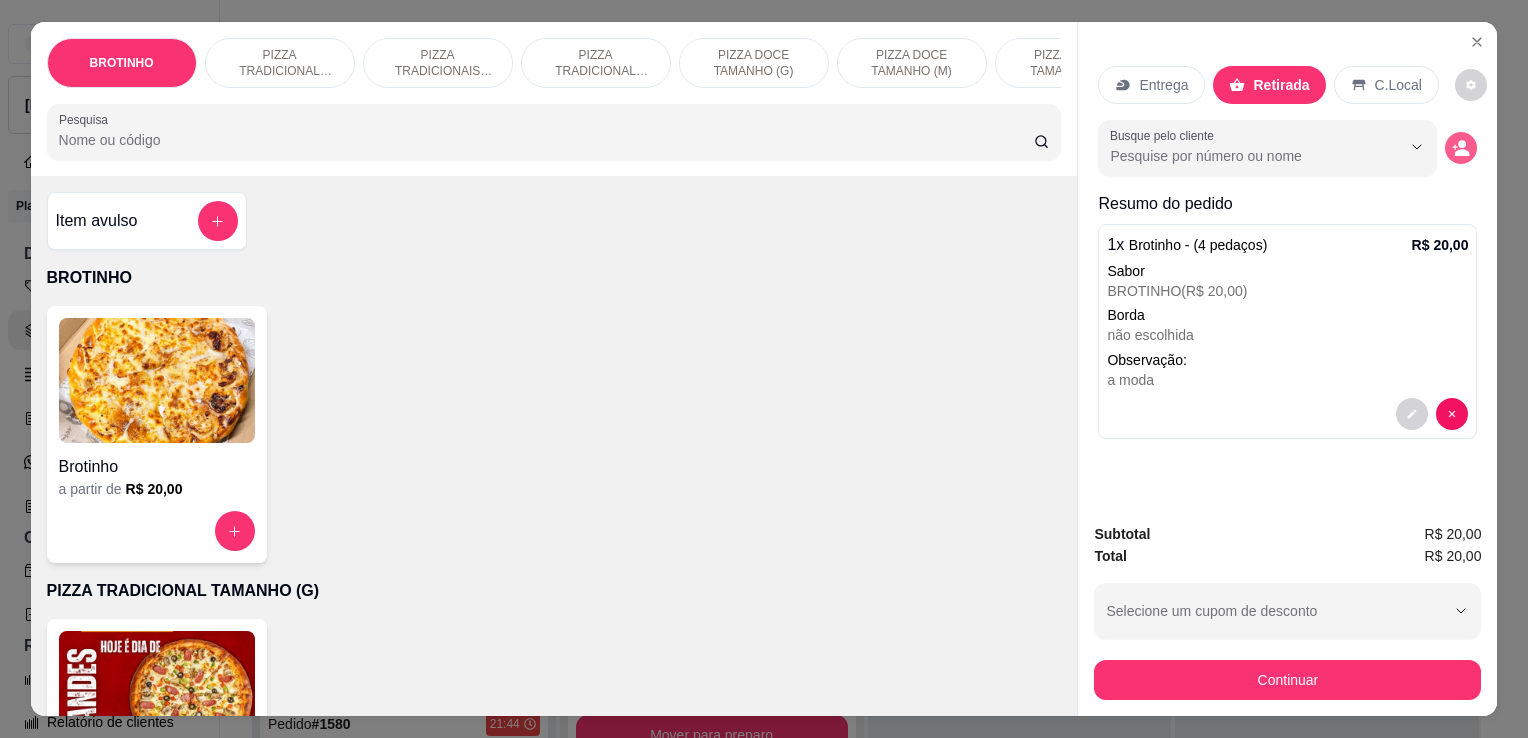 click at bounding box center [1461, 148] 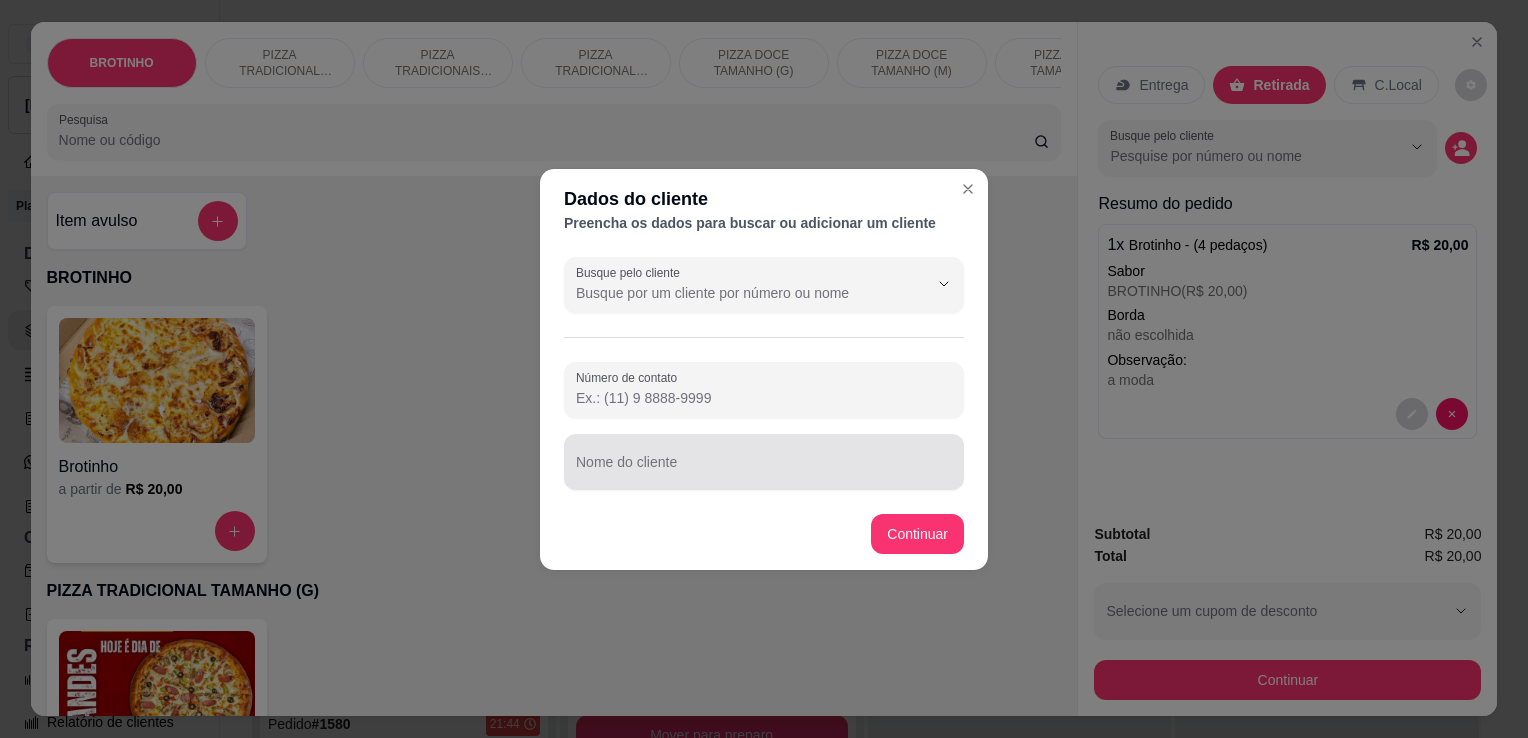 click on "Nome do cliente" at bounding box center (764, 462) 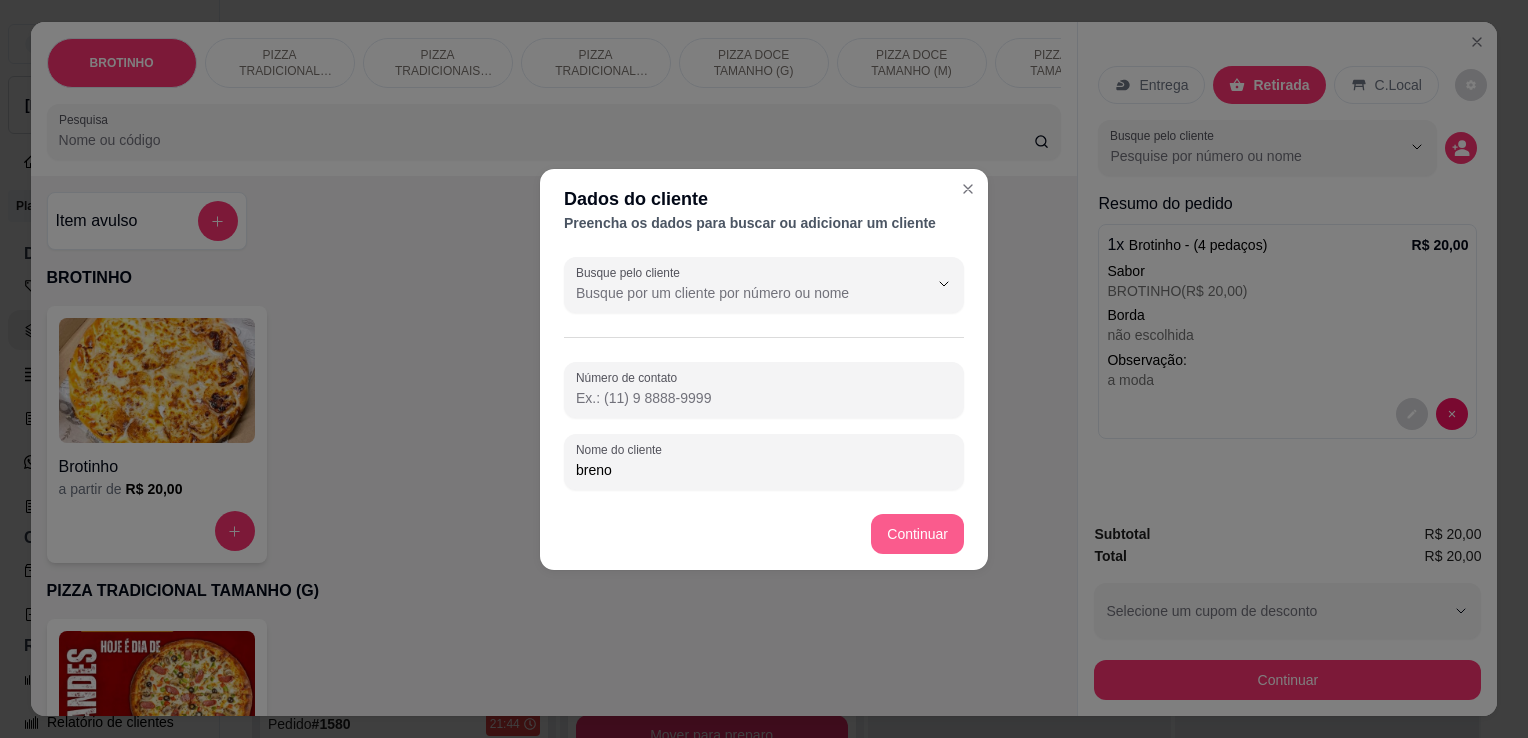 type on "breno" 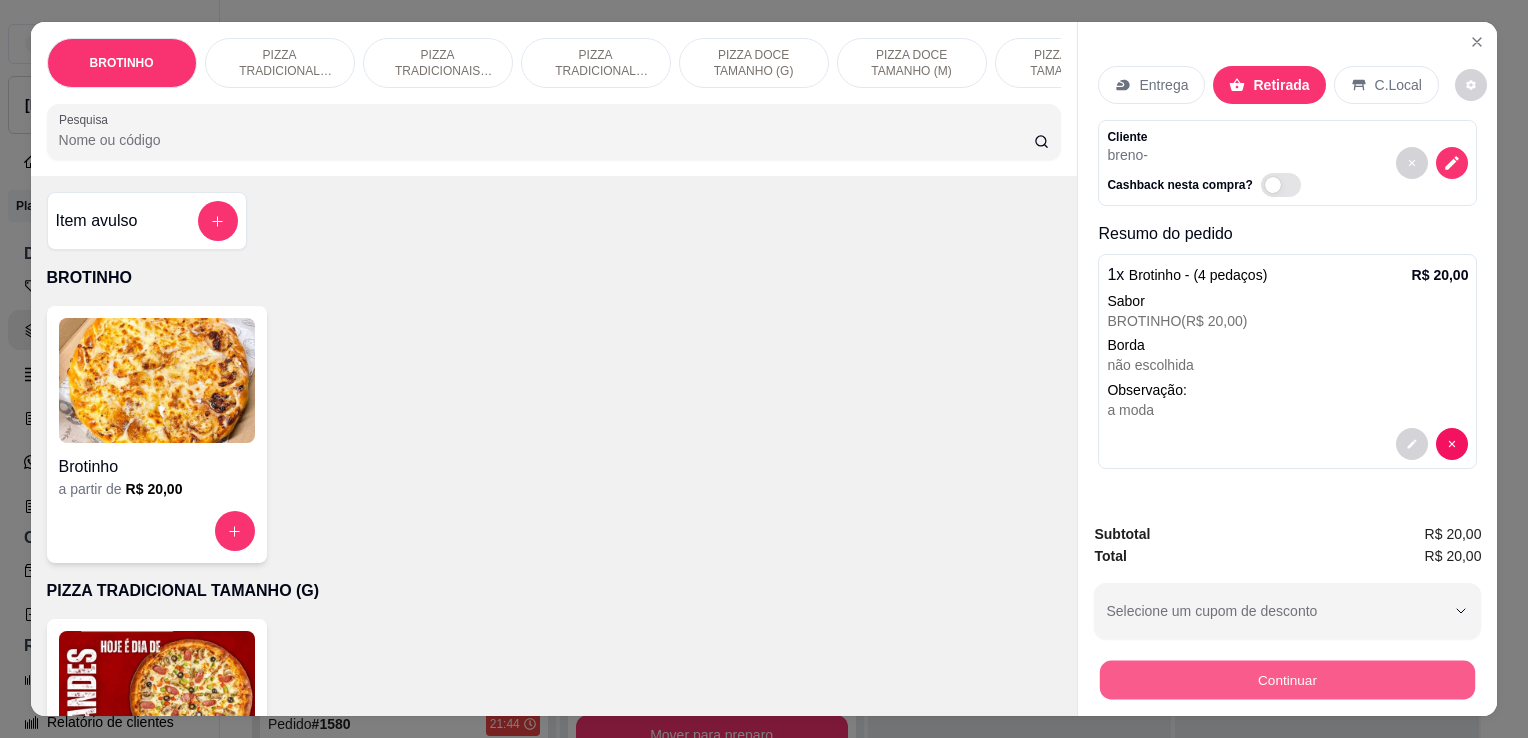 click on "Continuar" at bounding box center (1287, 679) 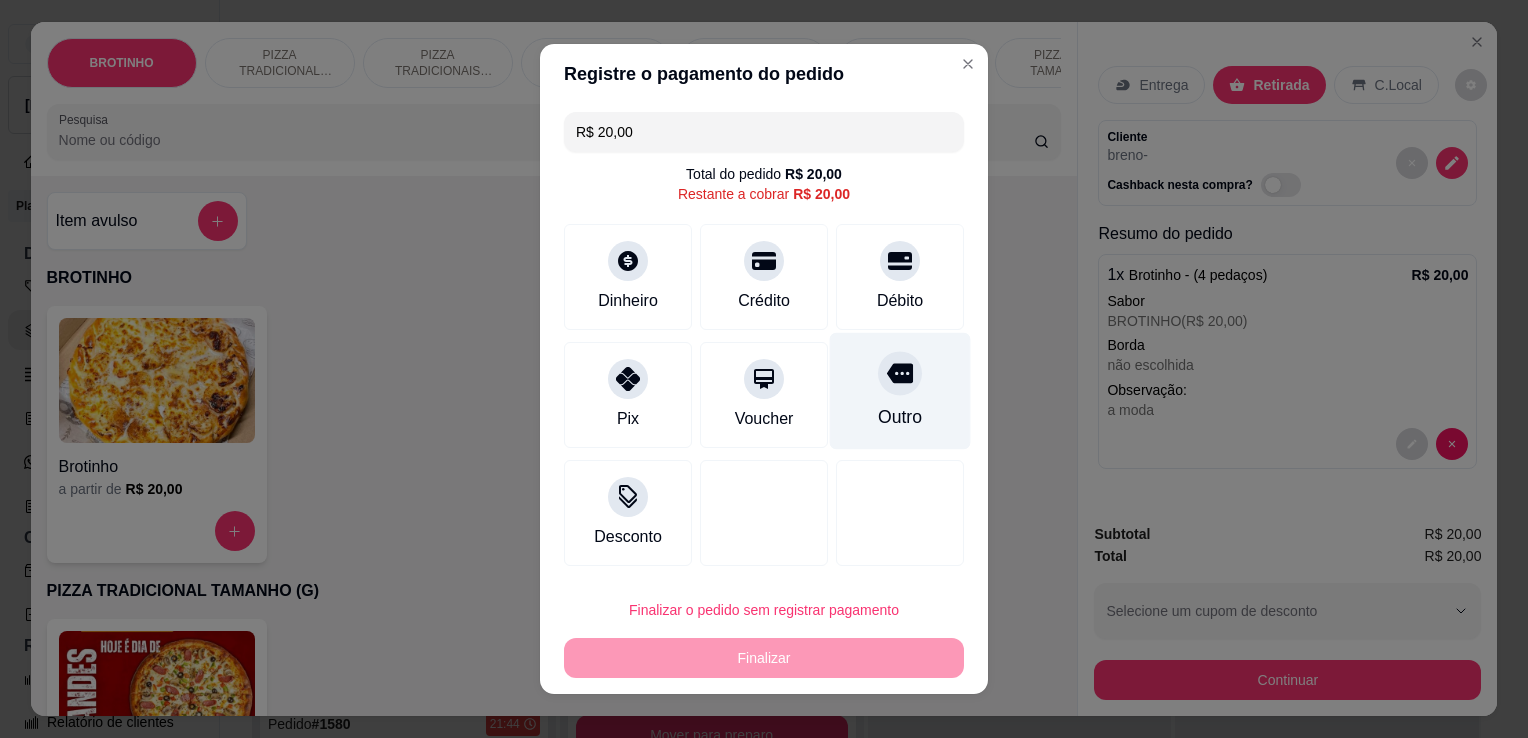 click on "Outro" at bounding box center [900, 391] 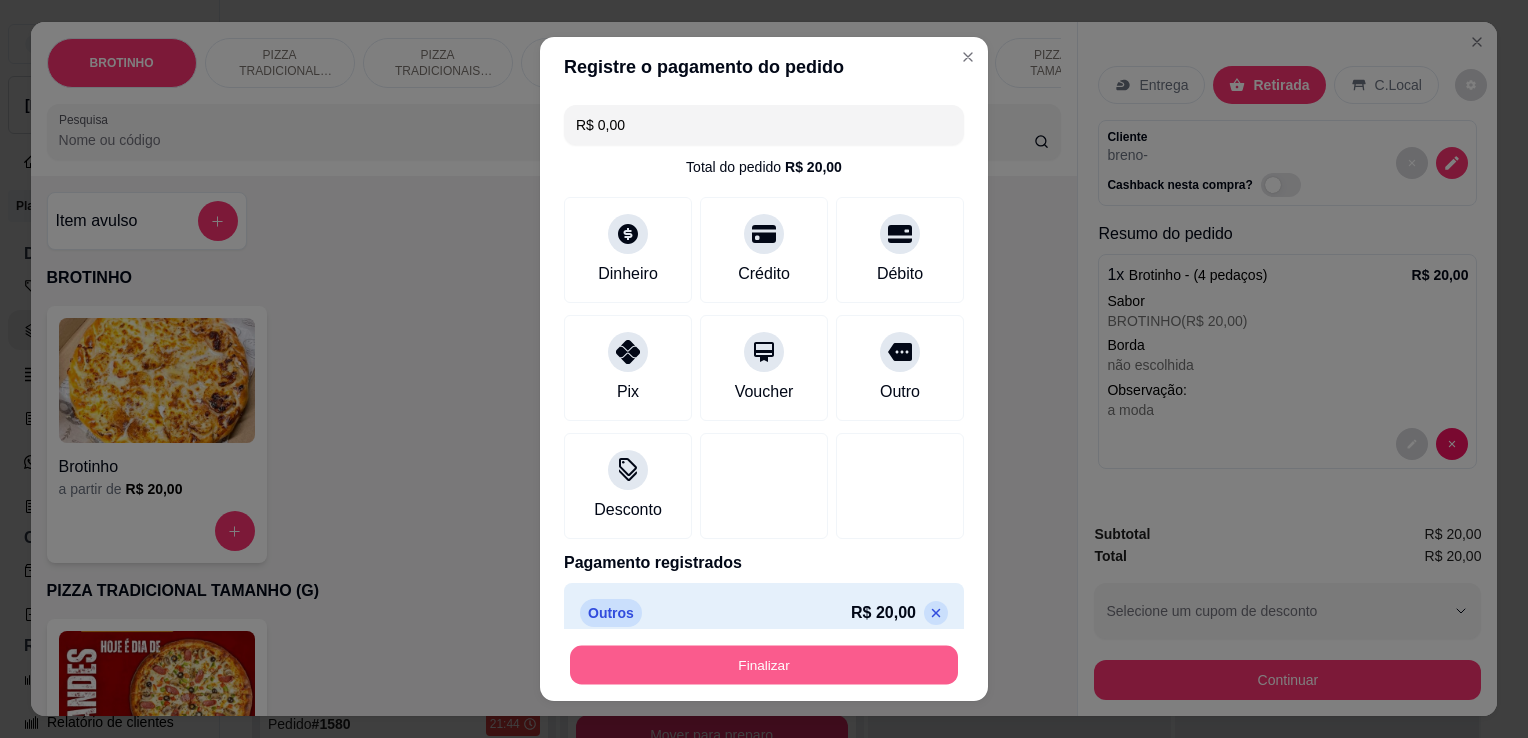 click on "Finalizar" at bounding box center [764, 665] 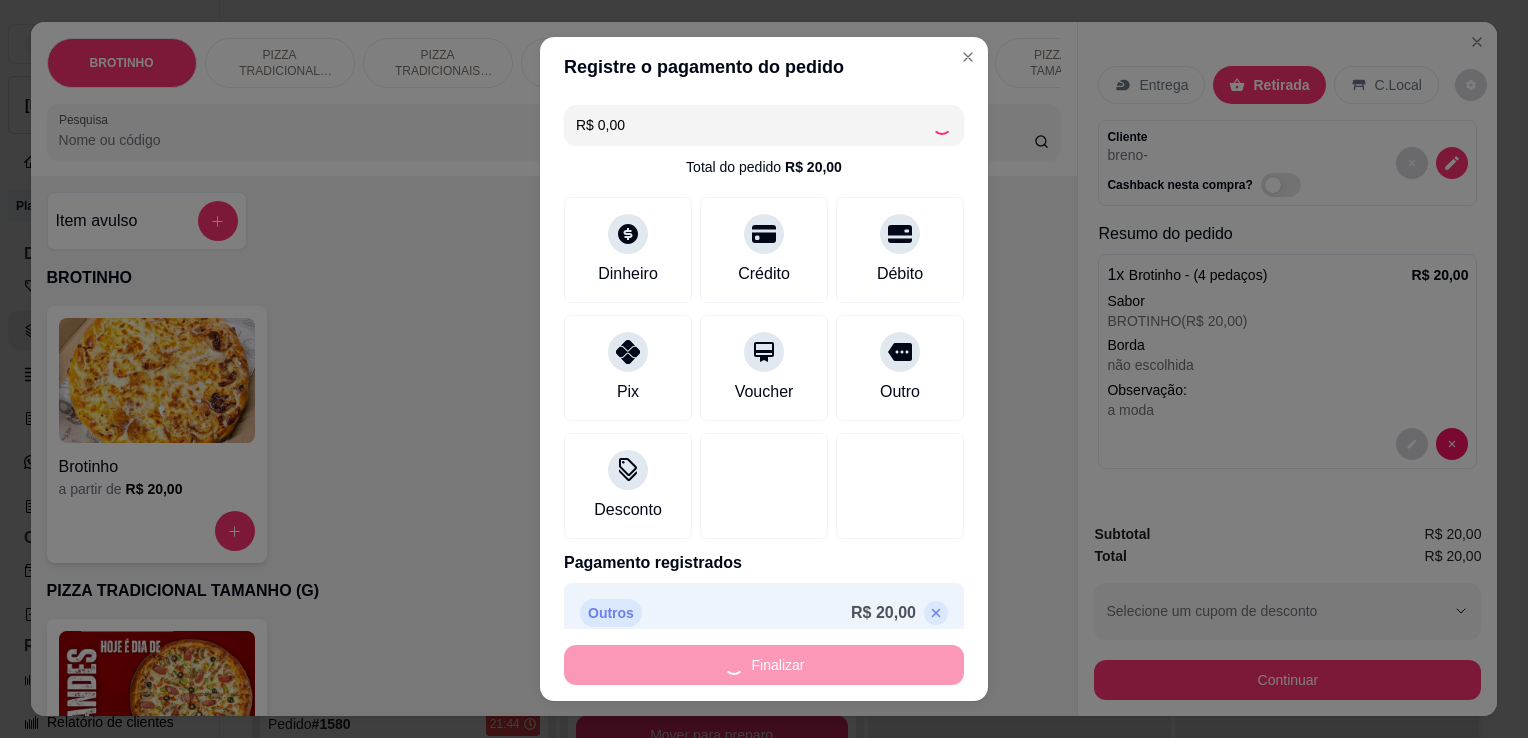 type on "-R$ 20,00" 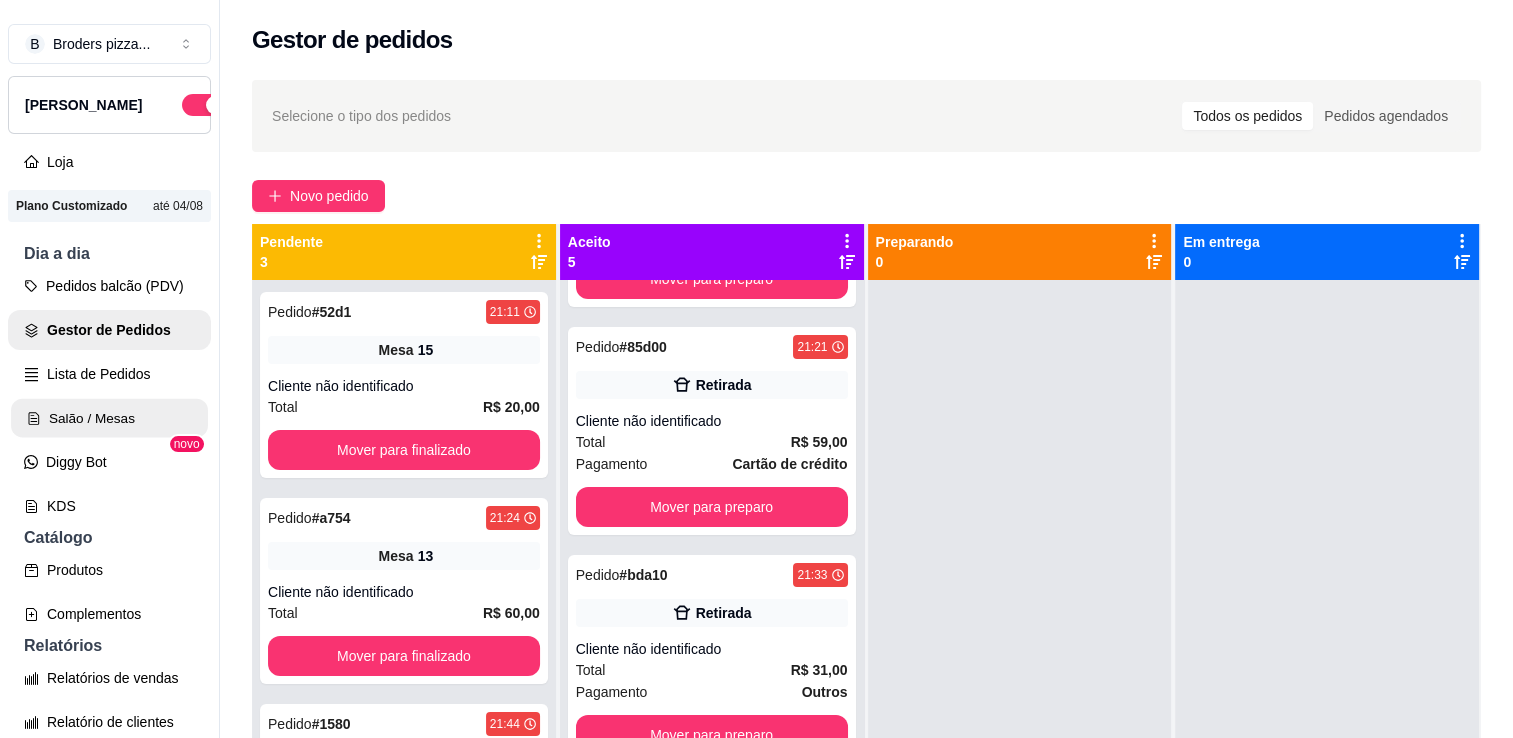 click on "Salão / Mesas" at bounding box center [109, 418] 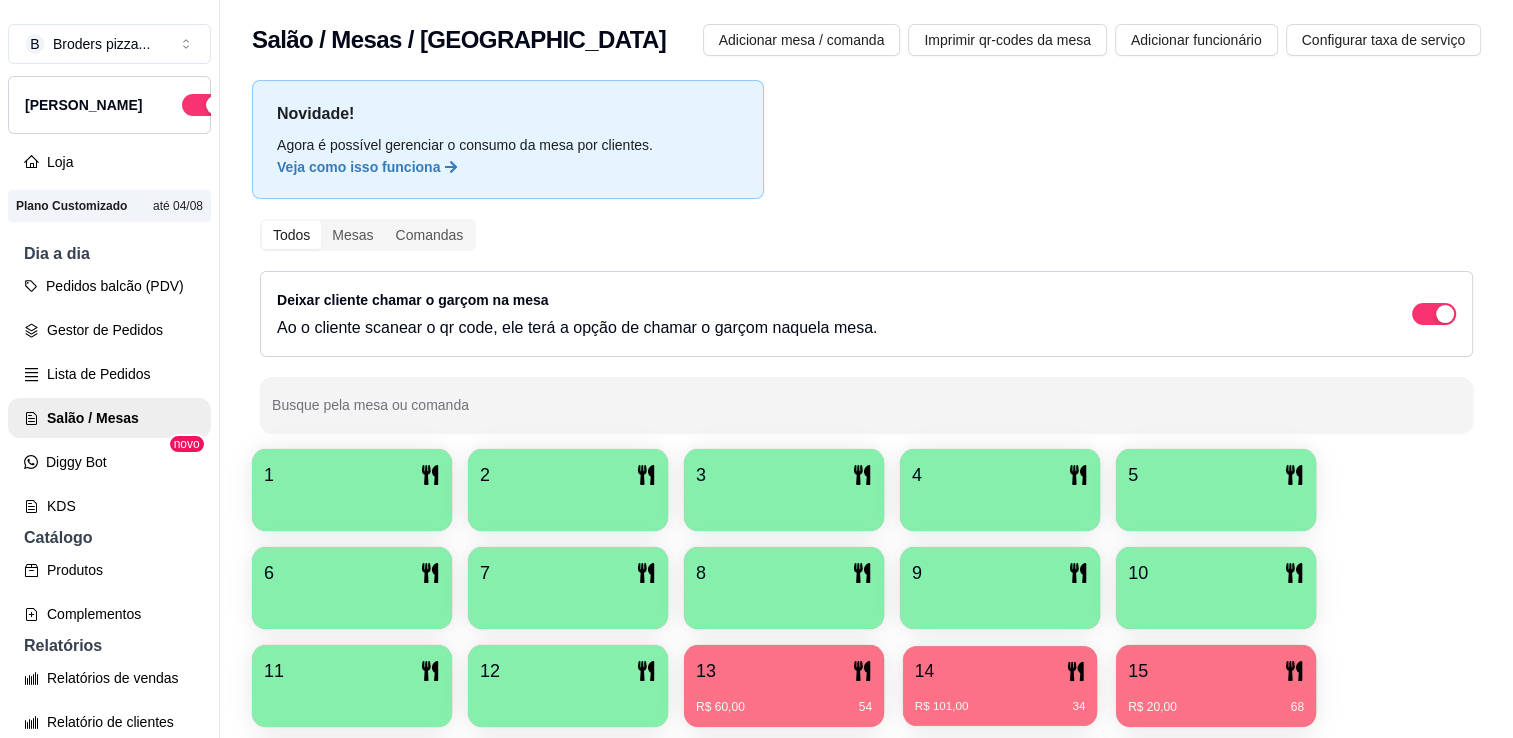 click on "R$ 101,00 34" at bounding box center [1000, 699] 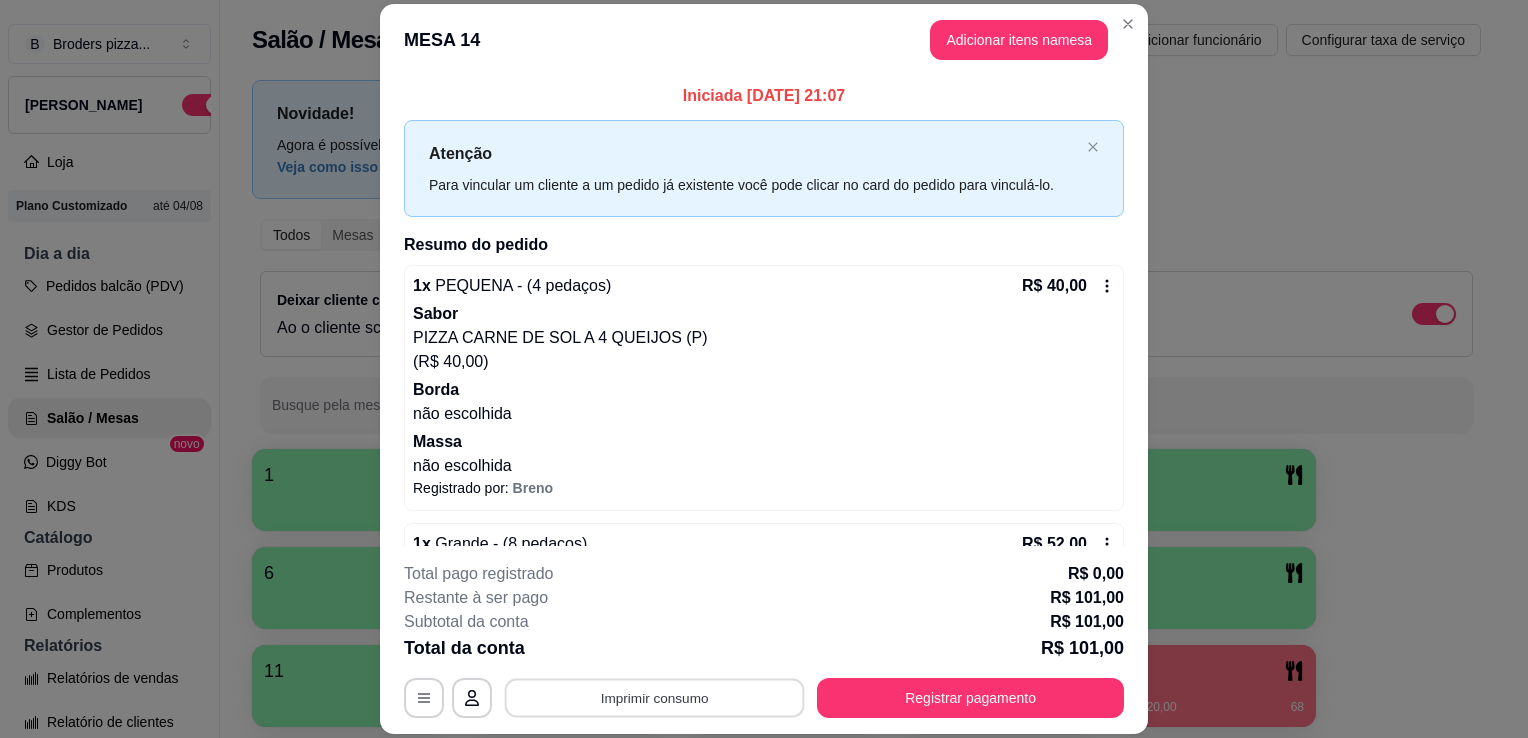 click on "Imprimir consumo" at bounding box center [655, 698] 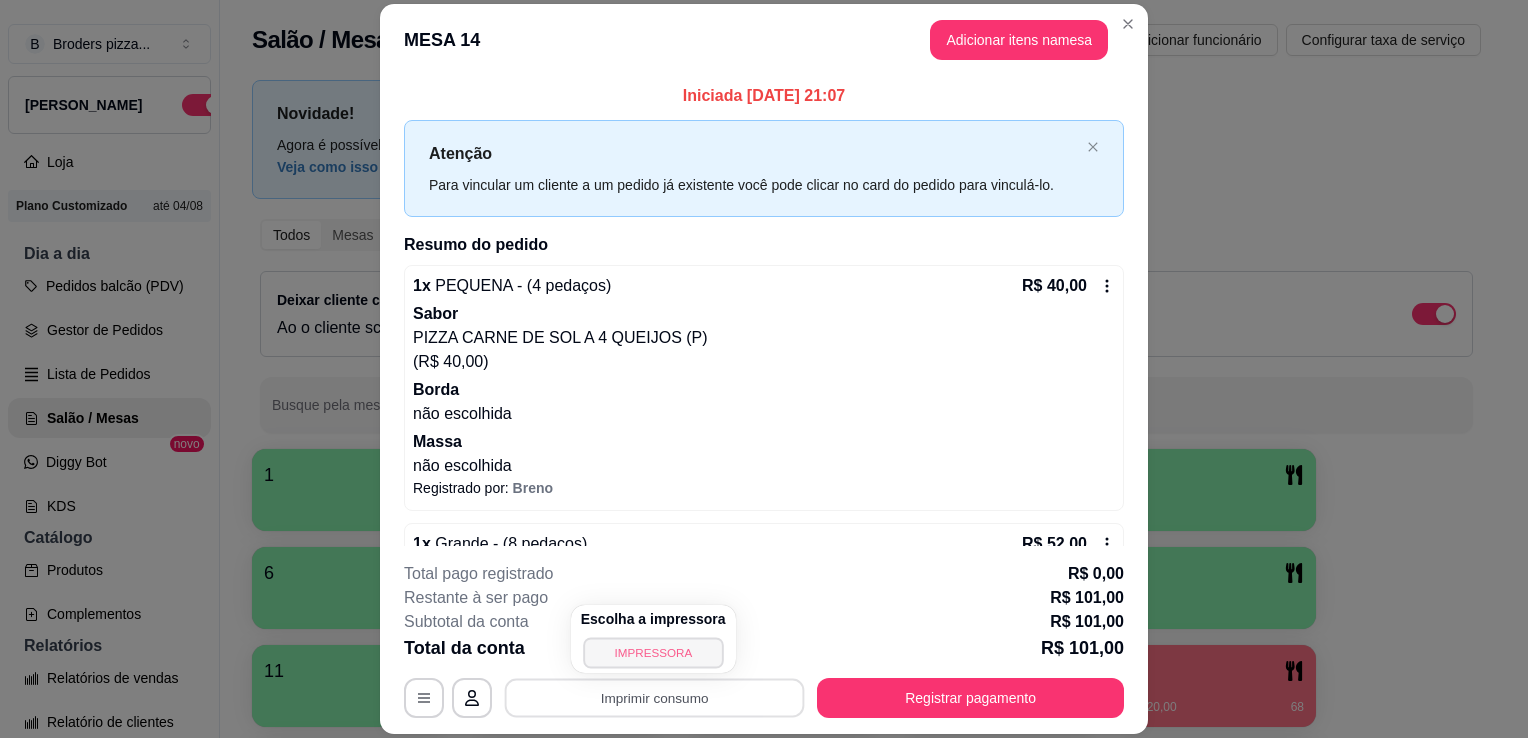 click on "IMPRESSORA" at bounding box center (653, 652) 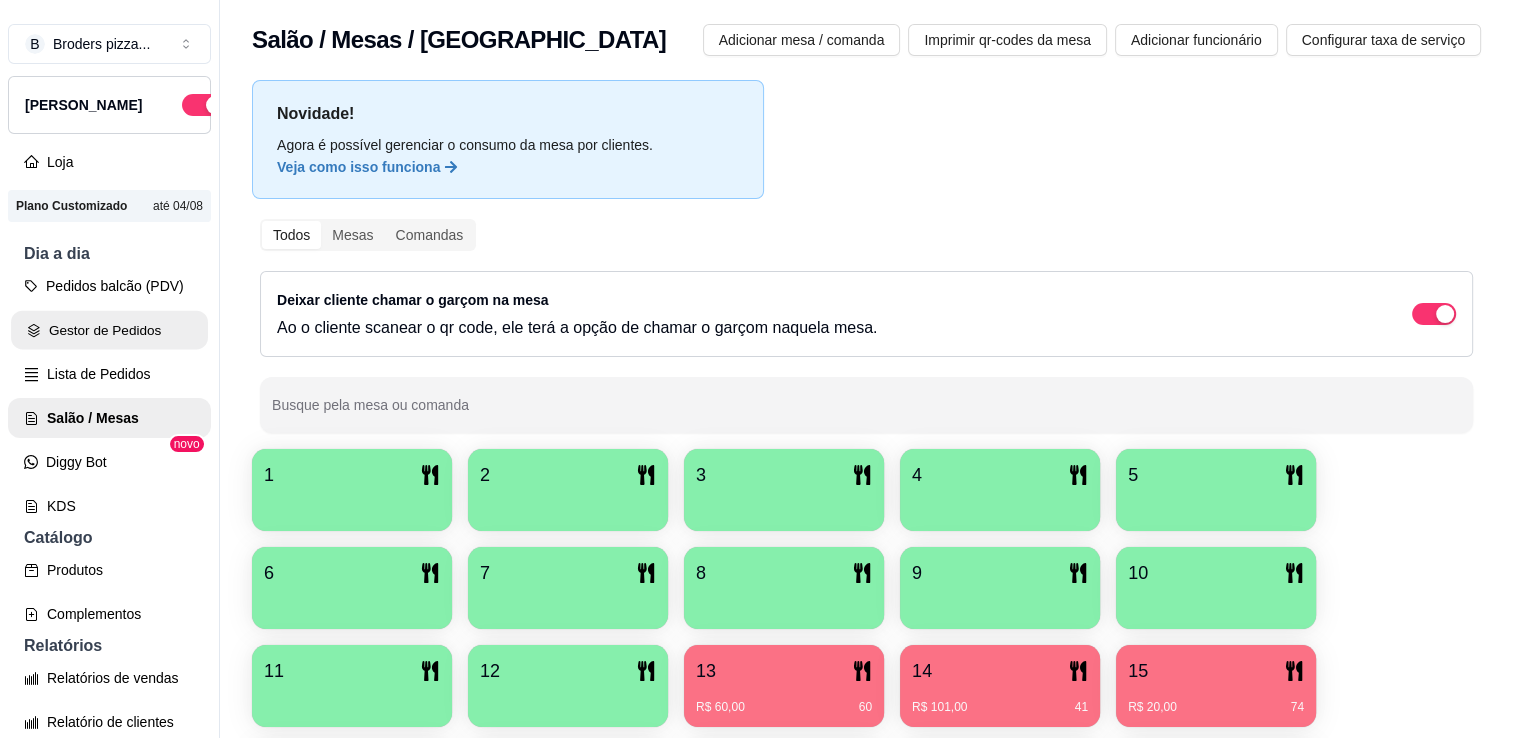 click on "Gestor de Pedidos" at bounding box center (109, 330) 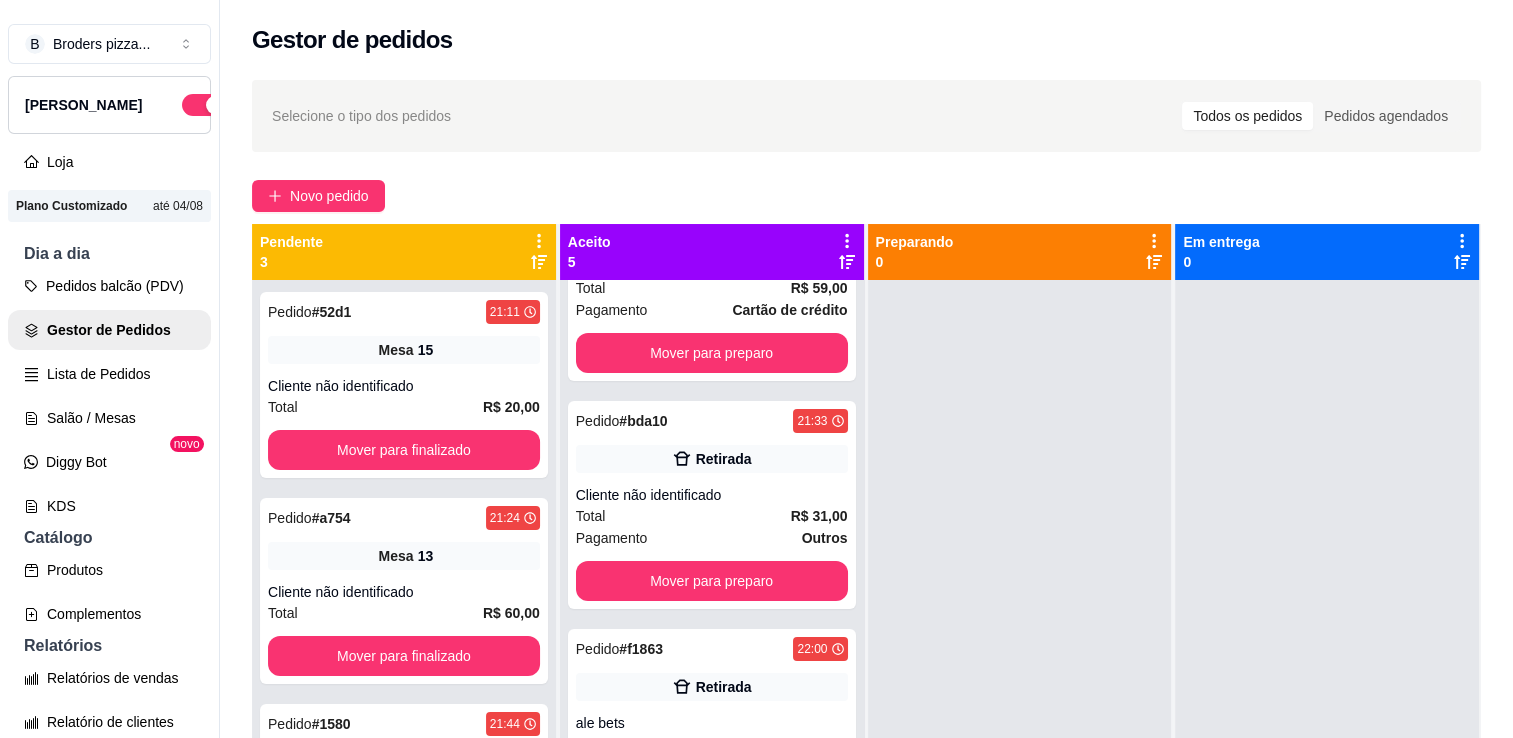 scroll, scrollTop: 421, scrollLeft: 0, axis: vertical 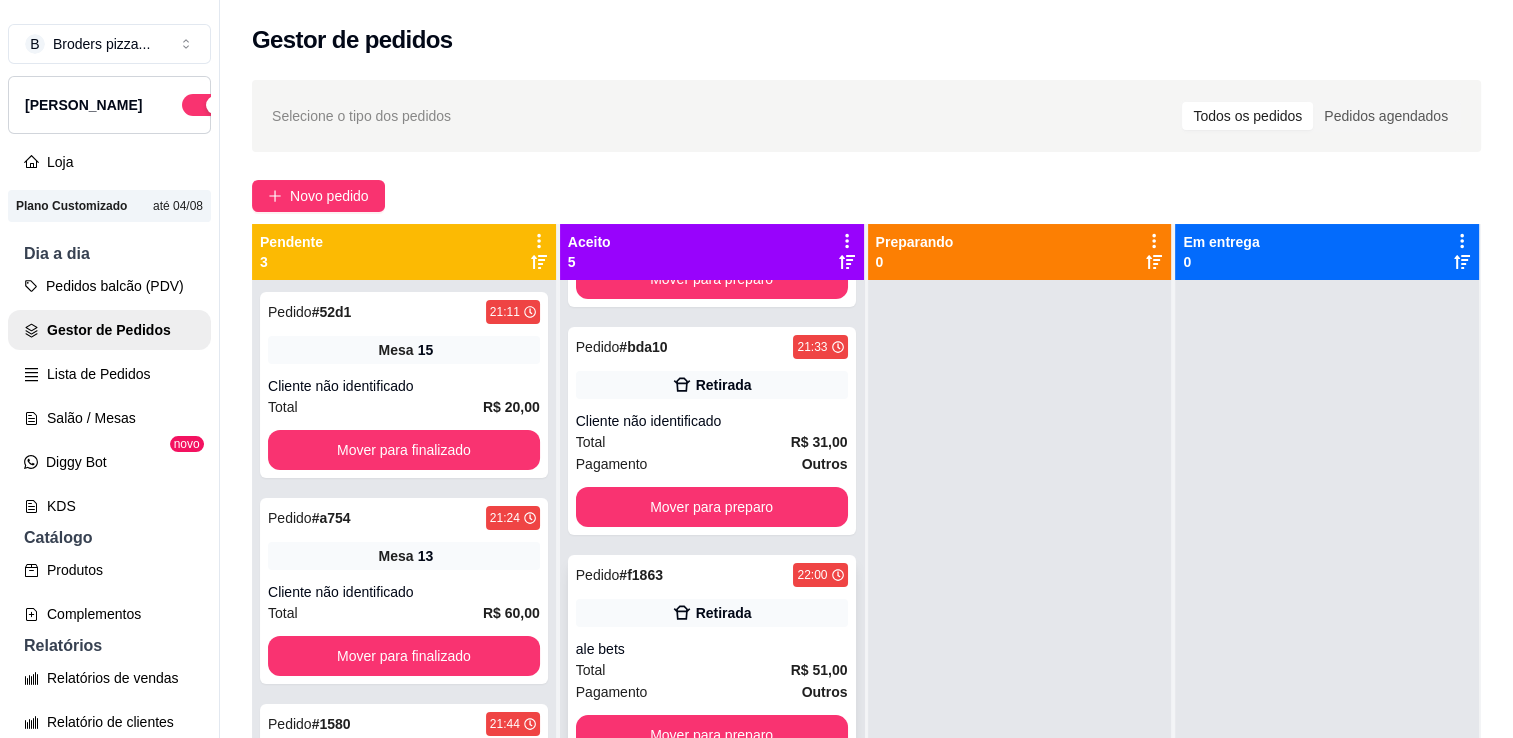 click on "Pagamento Outros" at bounding box center (712, 692) 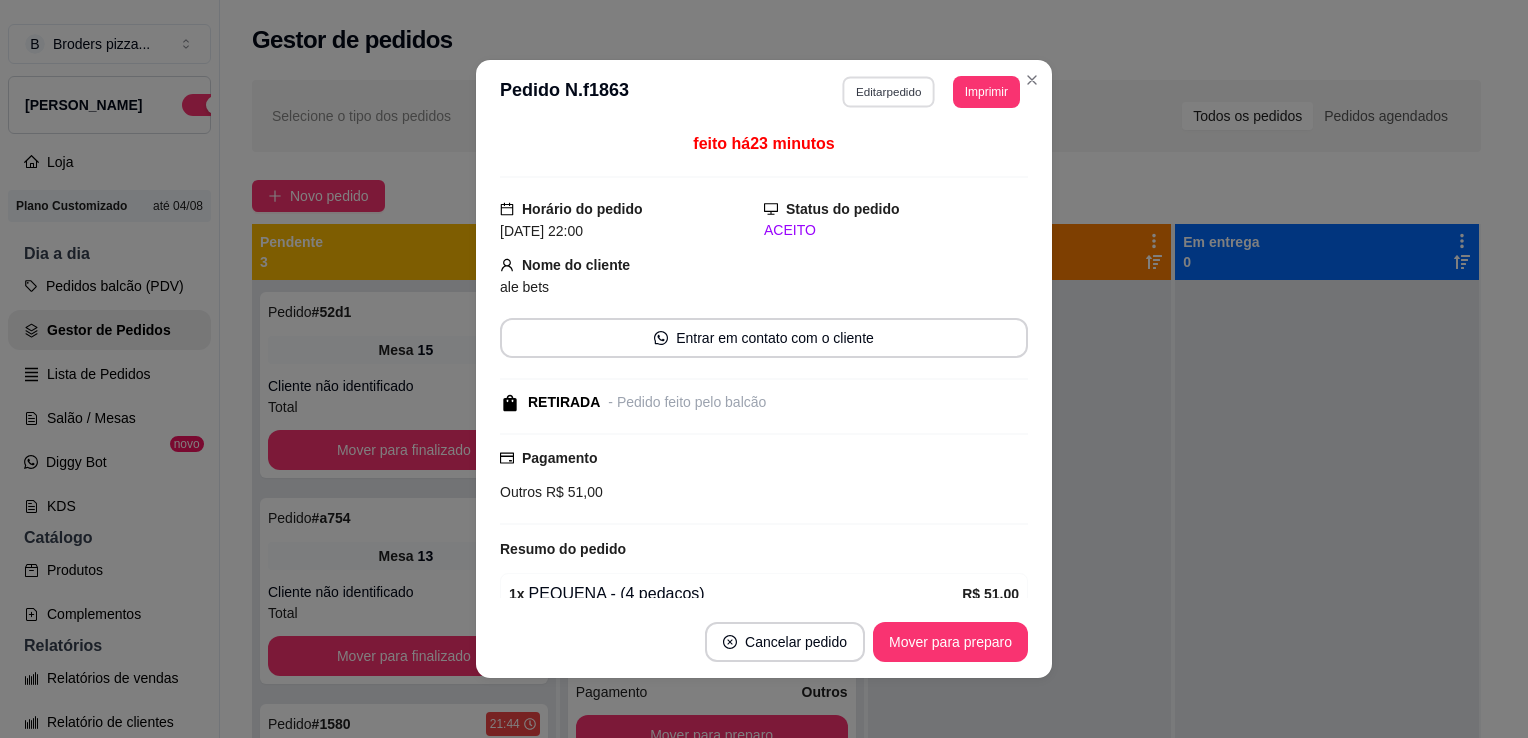 click on "Editar  pedido" at bounding box center [889, 91] 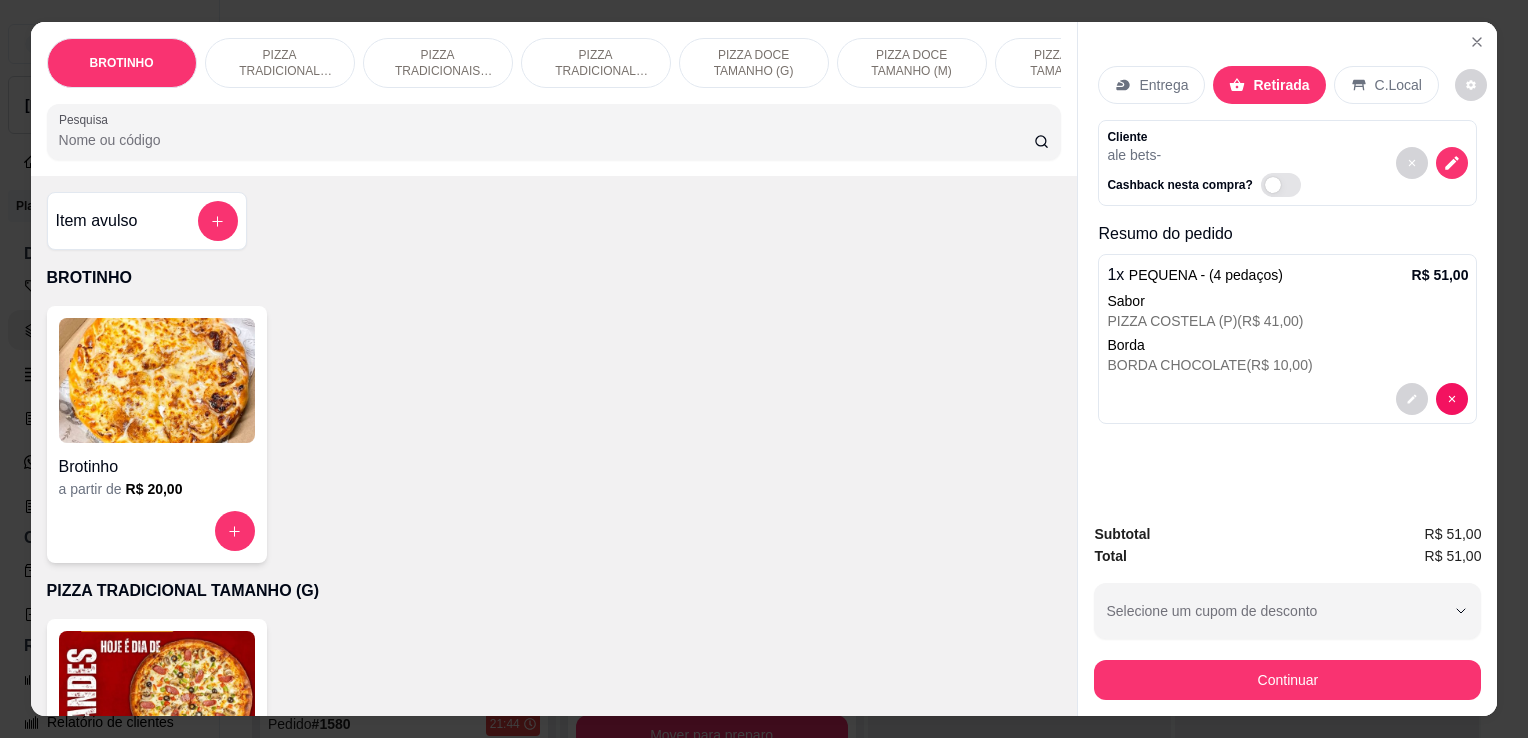 click on "Brotinho a partir de     R$ 20,00" at bounding box center [554, 434] 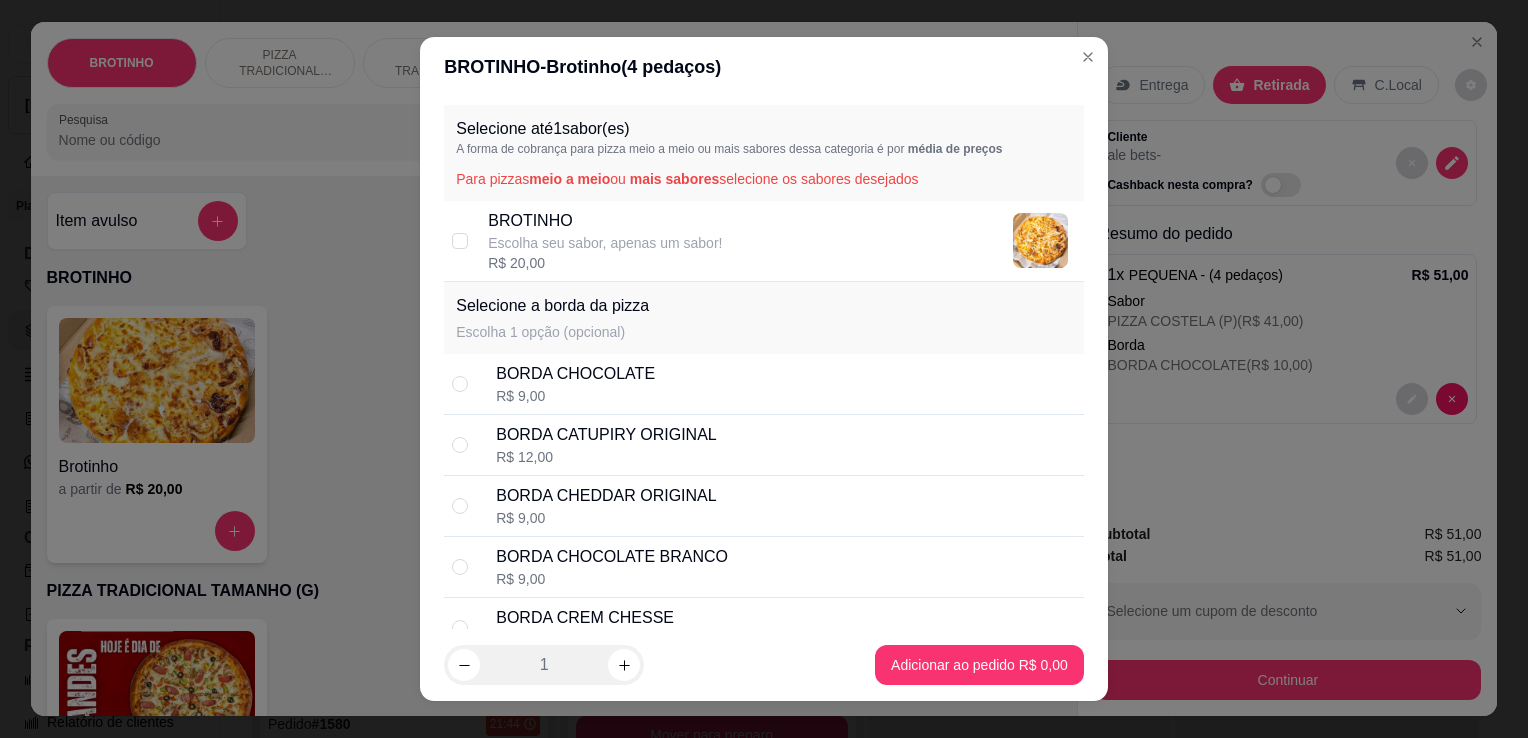 click on "Escolha seu sabor, apenas um sabor!" at bounding box center [605, 243] 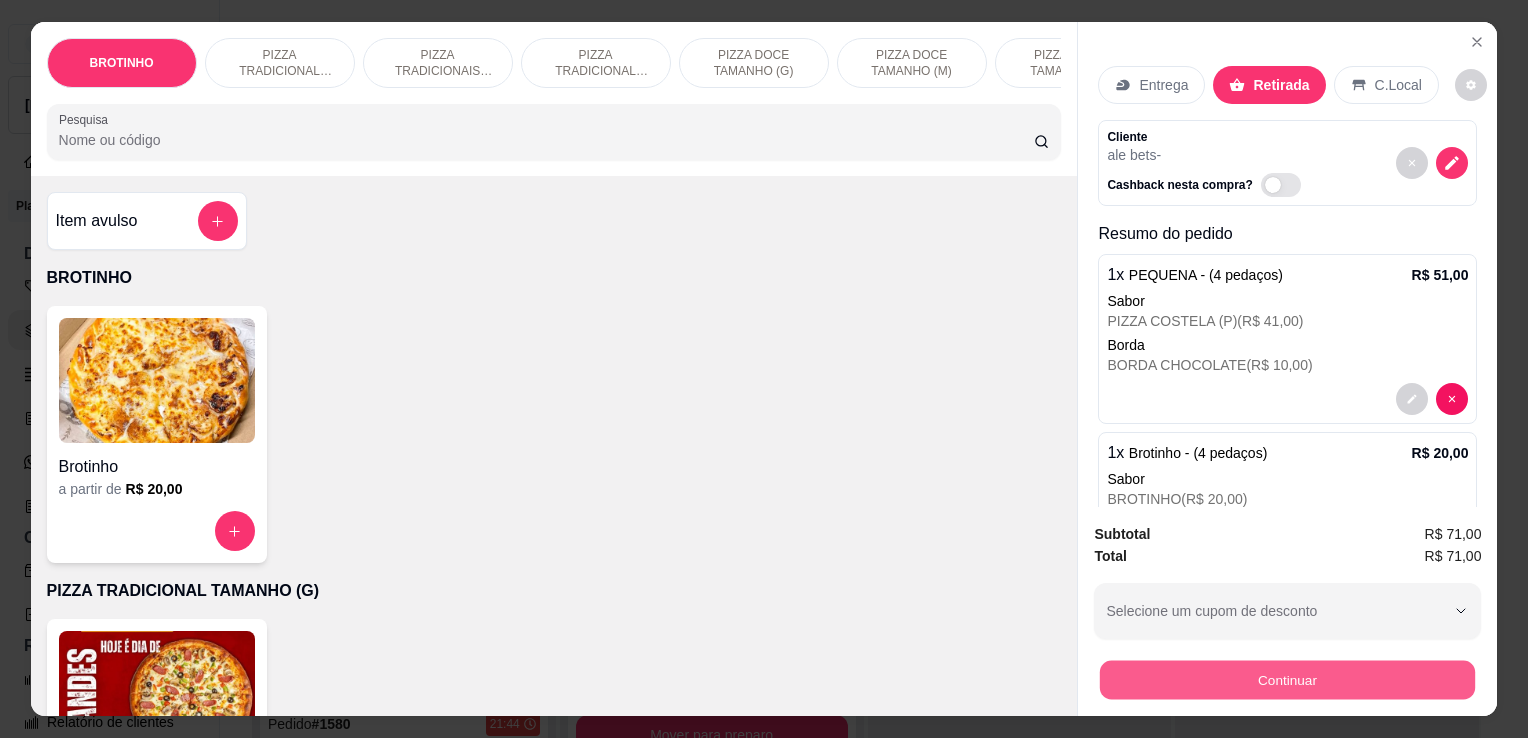 click on "Continuar" at bounding box center (1287, 679) 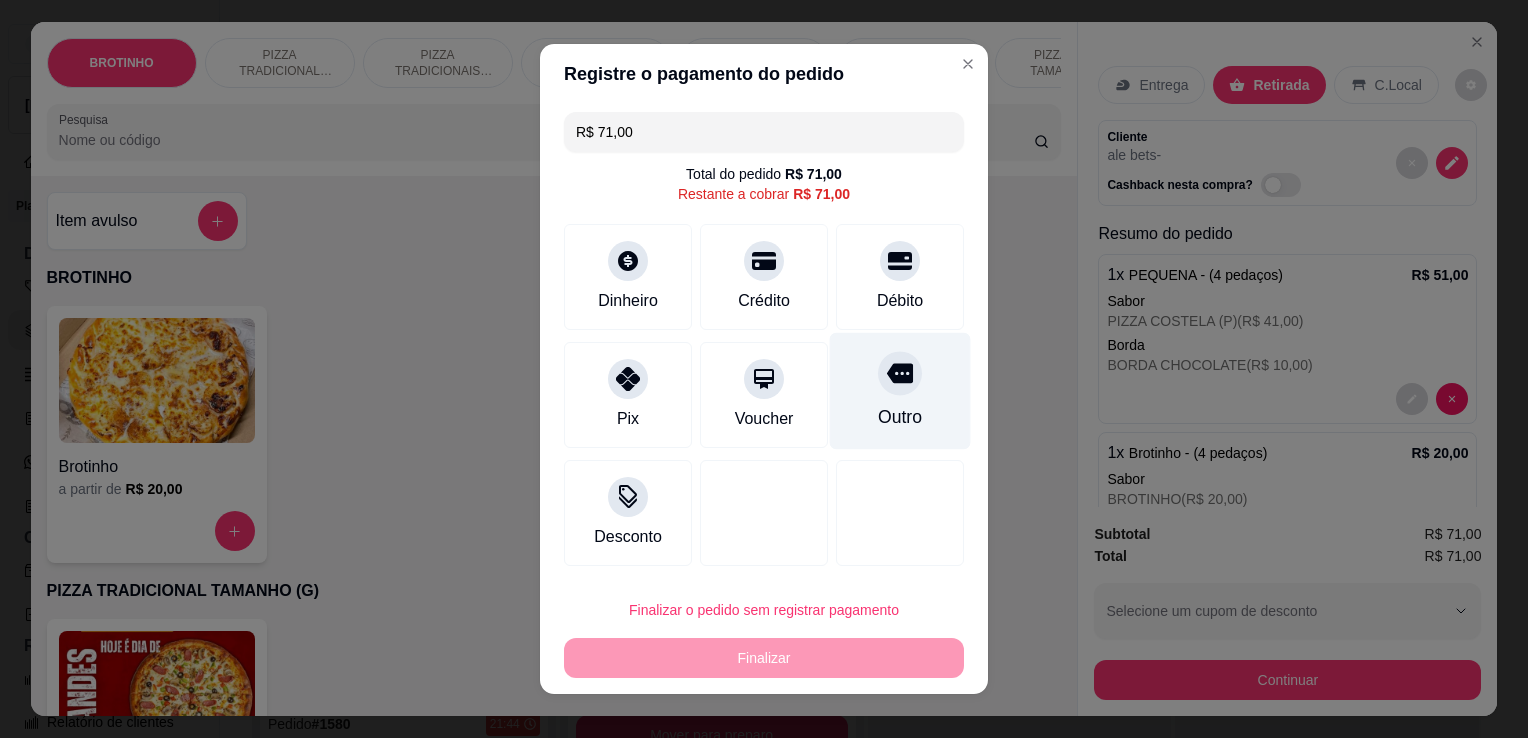click at bounding box center [900, 373] 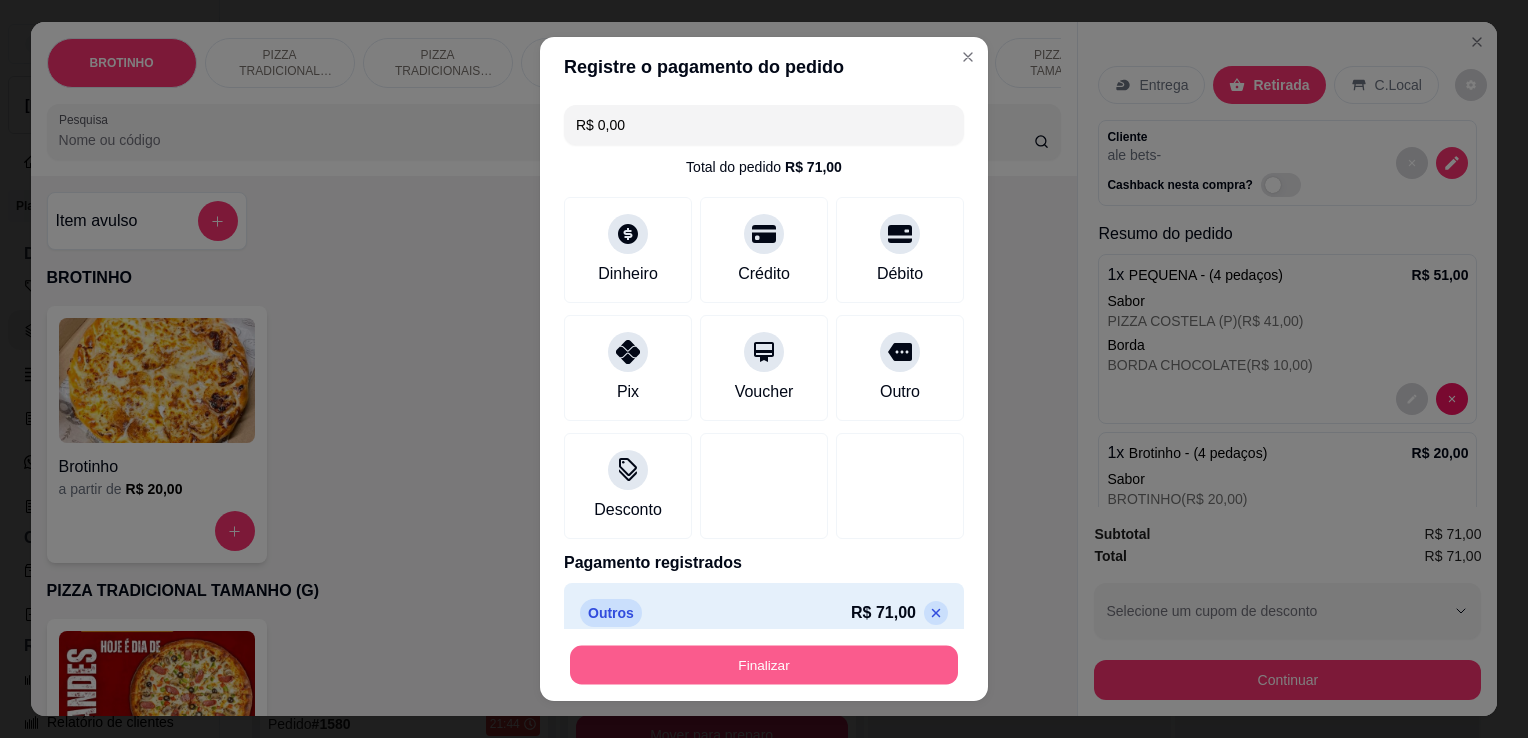 click on "Finalizar" at bounding box center [764, 665] 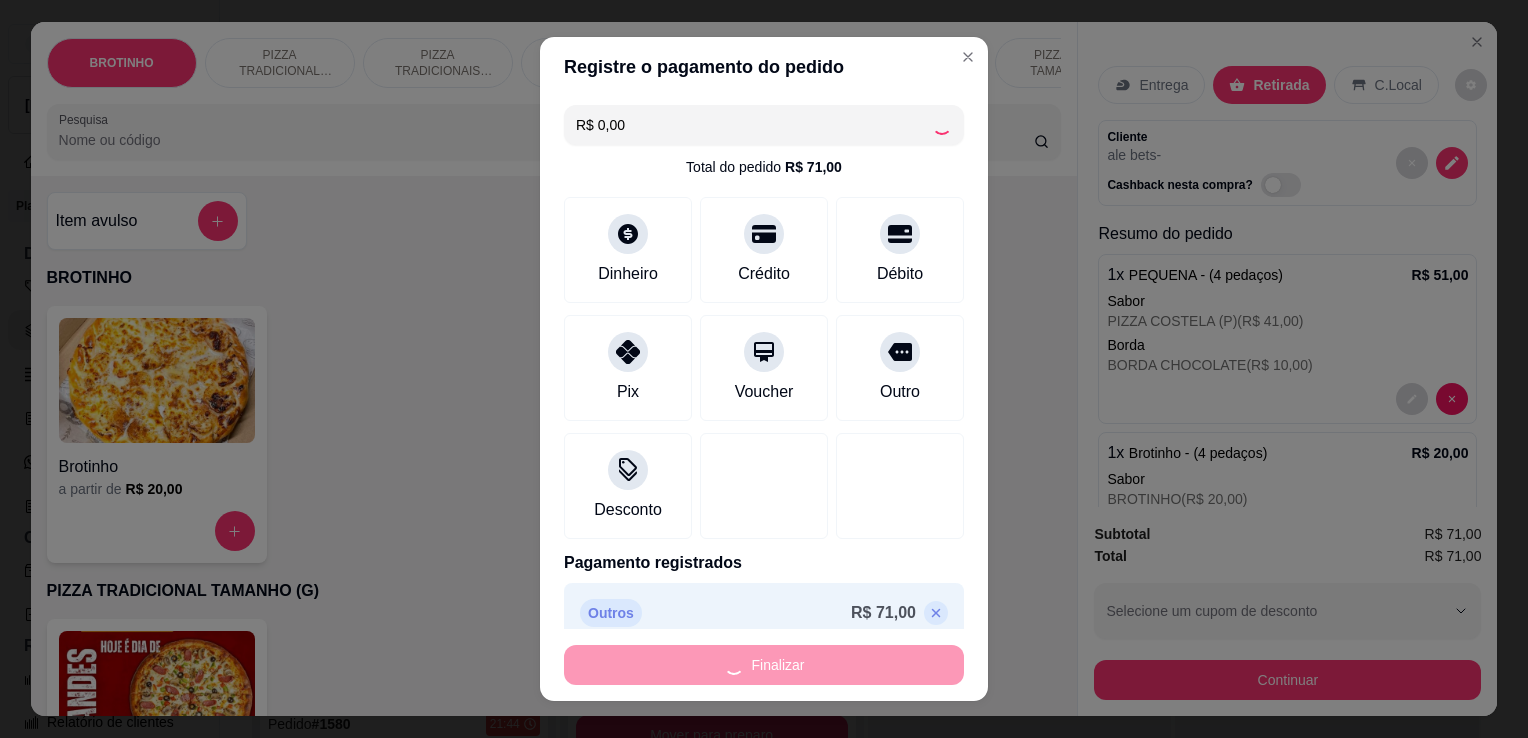 type on "-R$ 71,00" 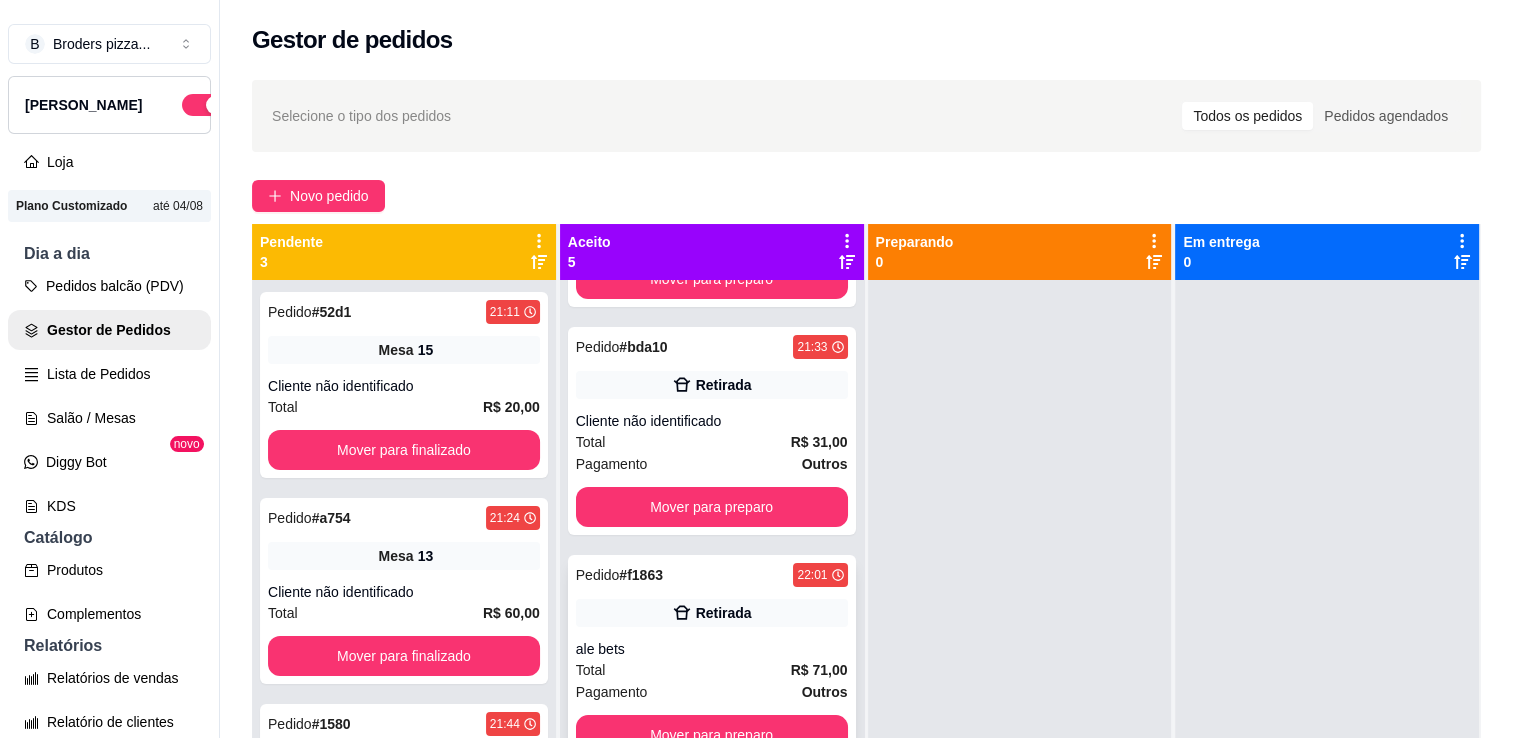 click on "Pedido  # f1863 22:01" at bounding box center (712, 575) 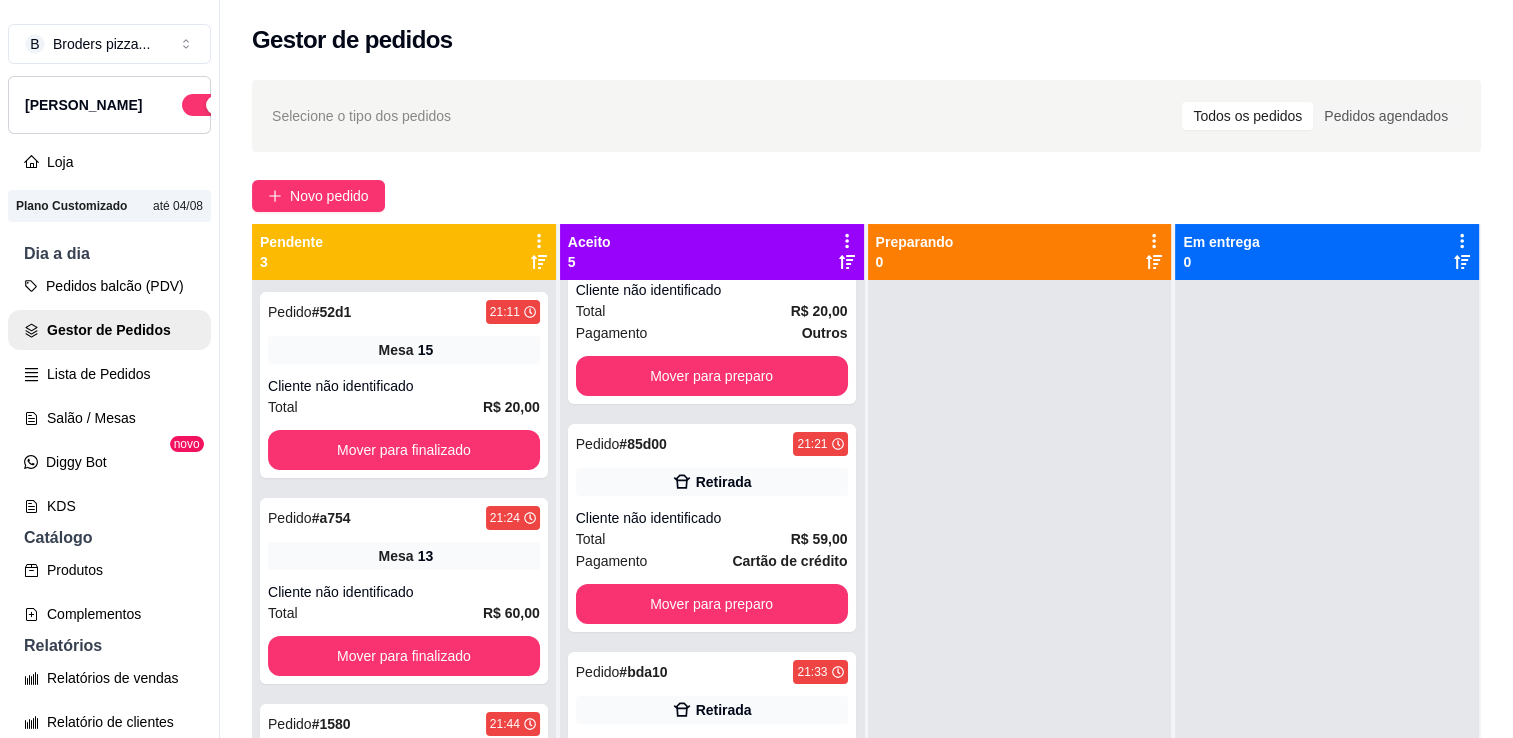 scroll, scrollTop: 0, scrollLeft: 0, axis: both 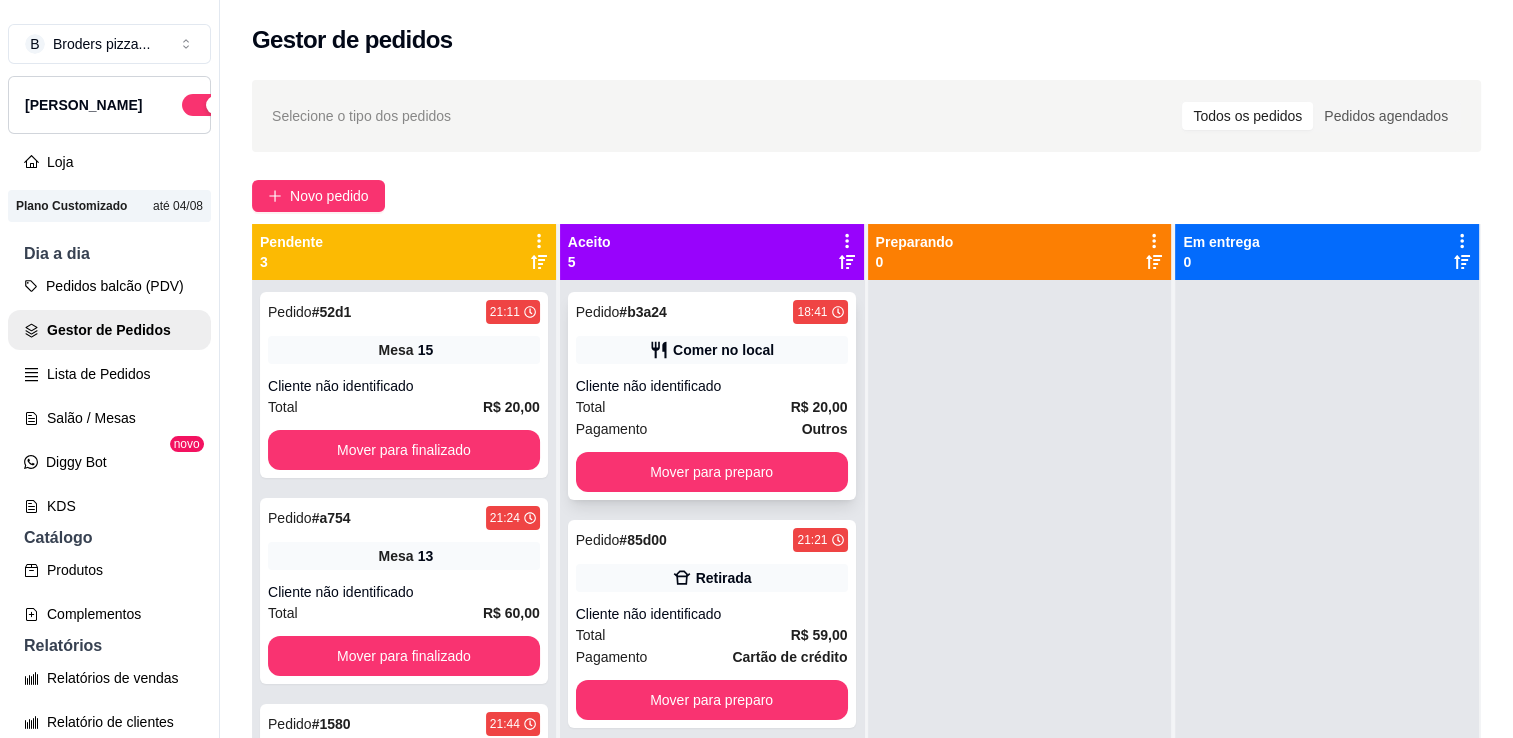 click on "Total R$ 20,00" at bounding box center [712, 407] 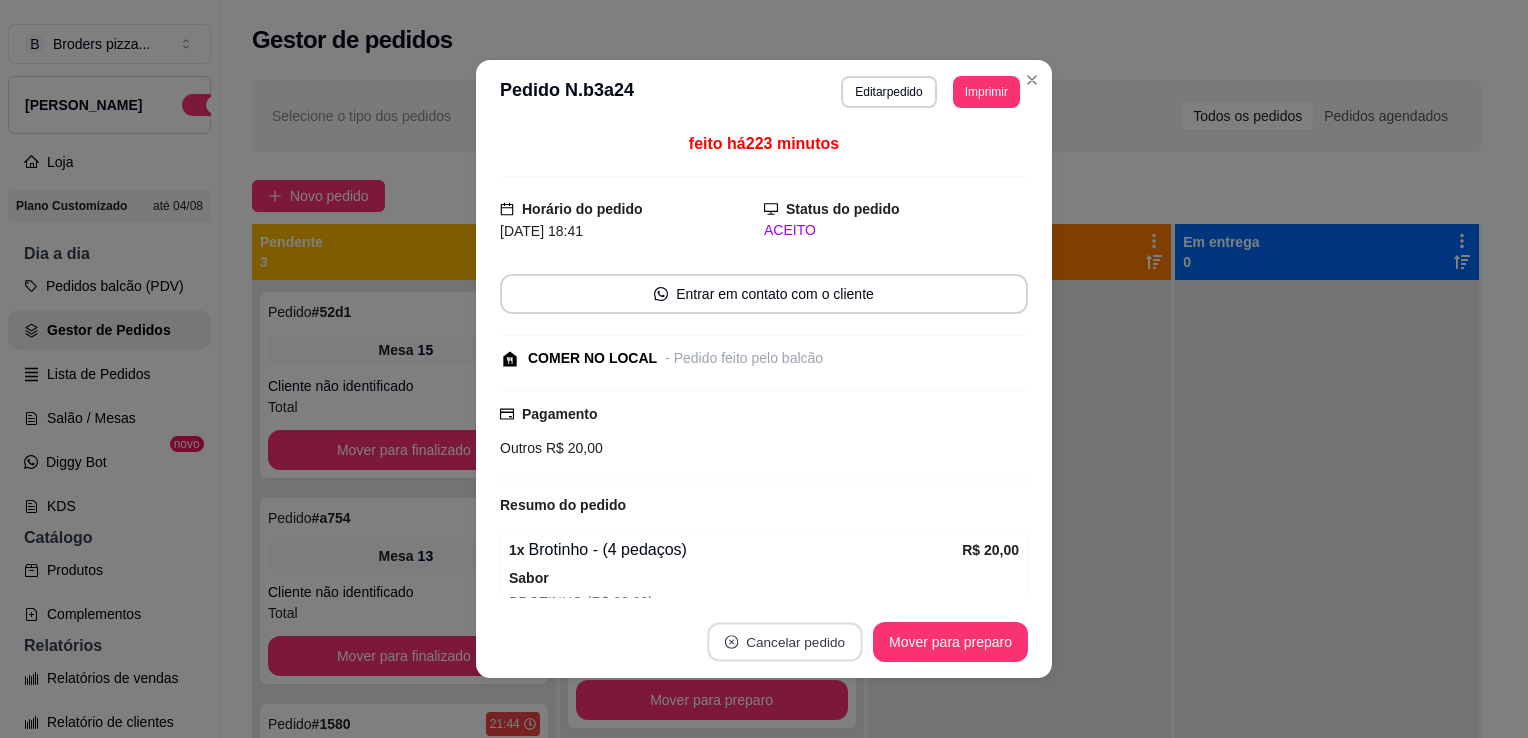 click on "Cancelar pedido" at bounding box center [784, 642] 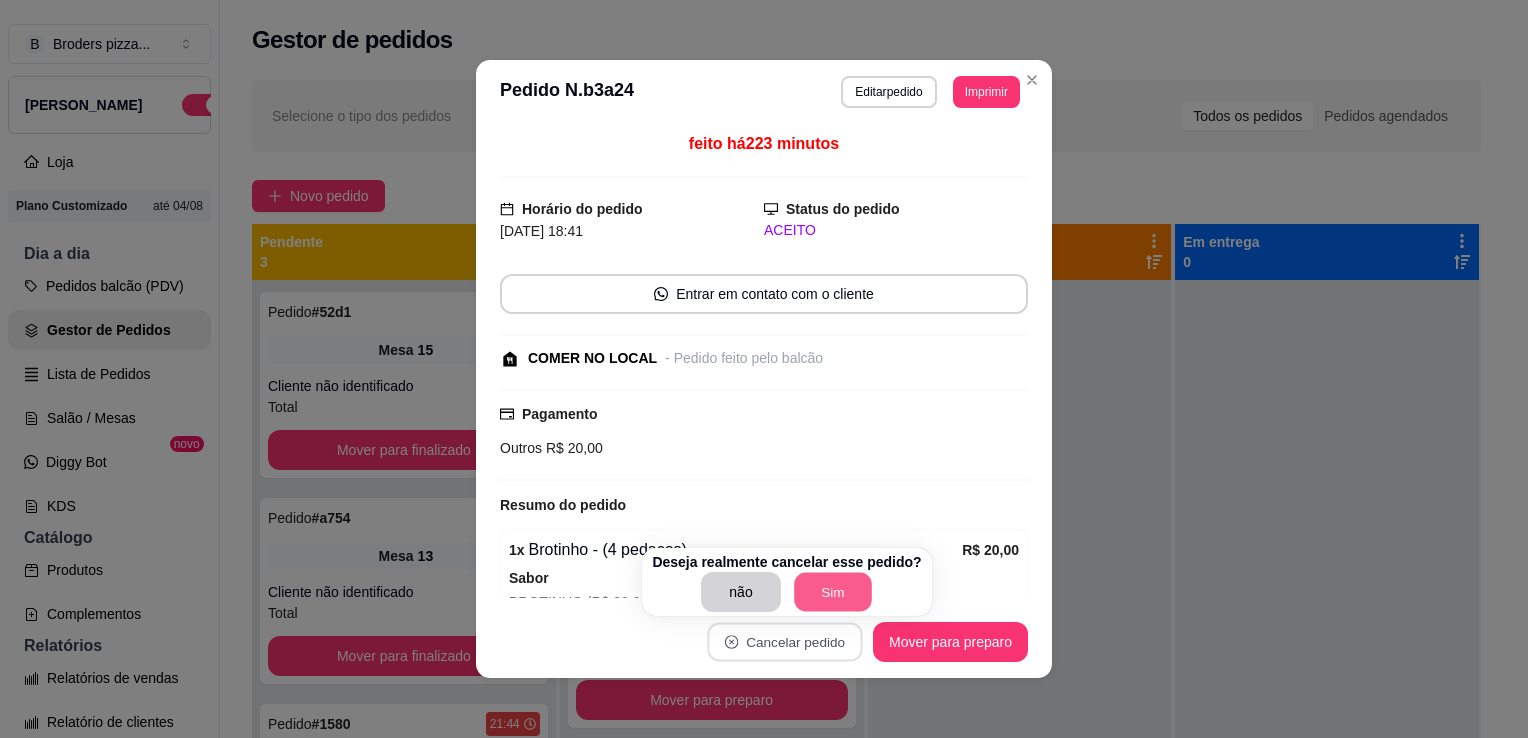 click on "Sim" at bounding box center (833, 592) 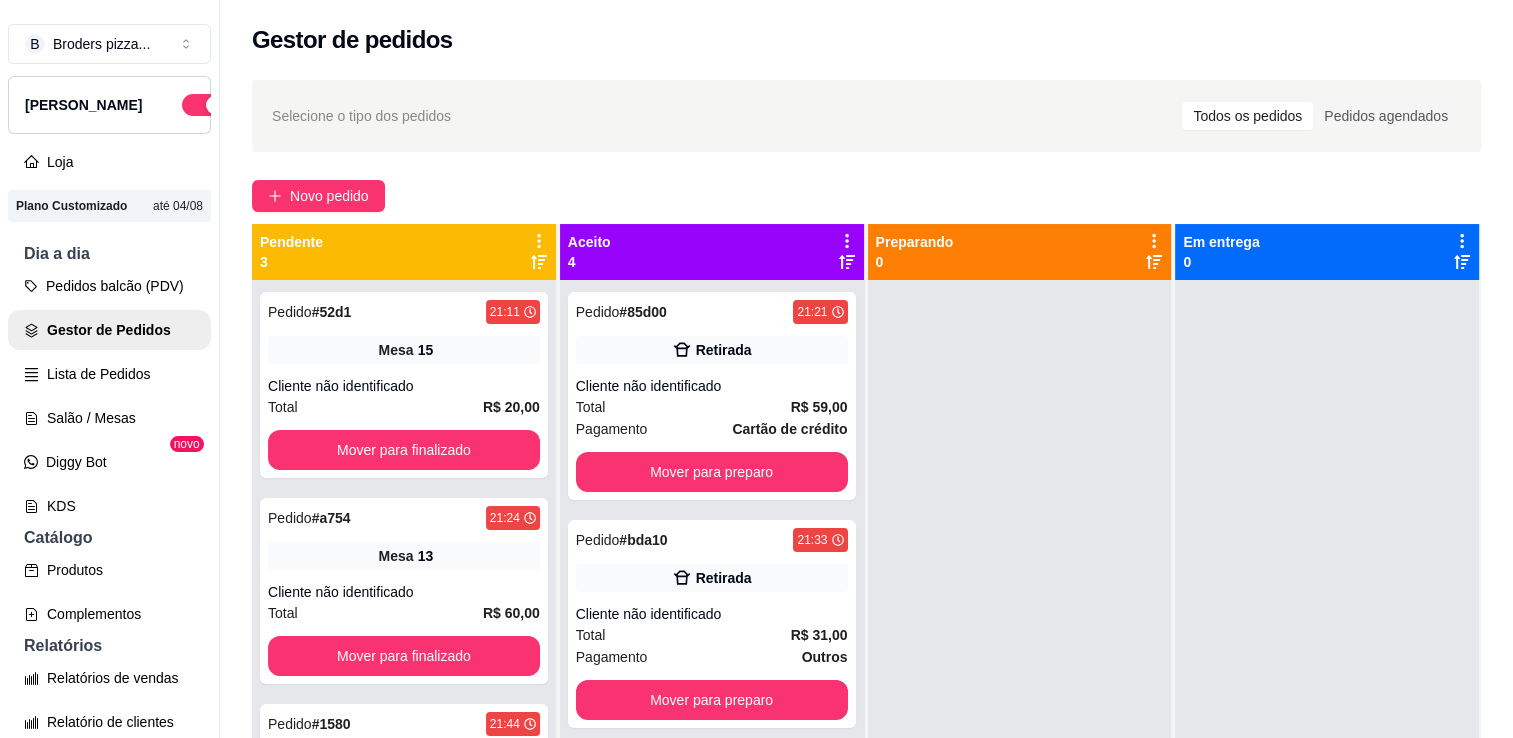click at bounding box center [1020, 649] 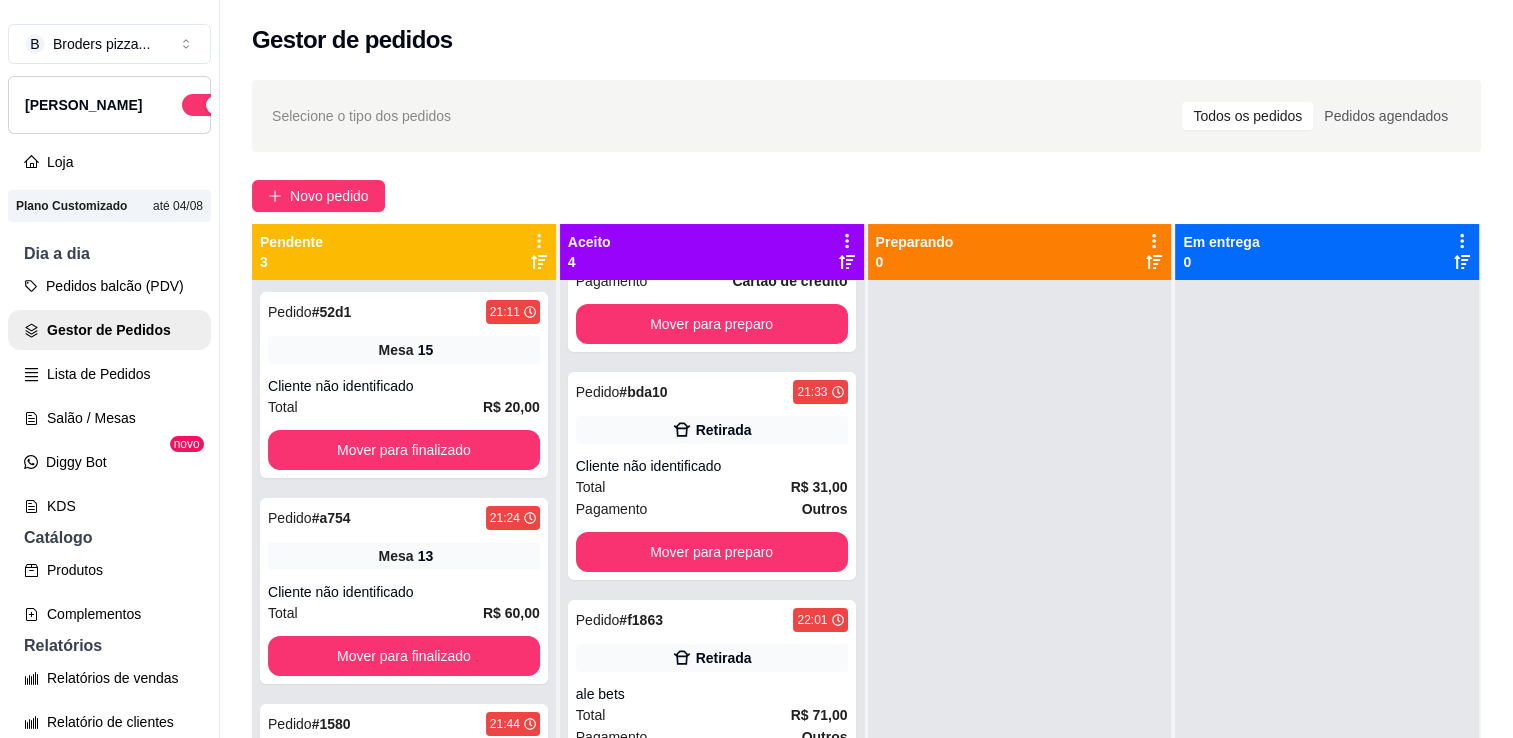 scroll, scrollTop: 193, scrollLeft: 0, axis: vertical 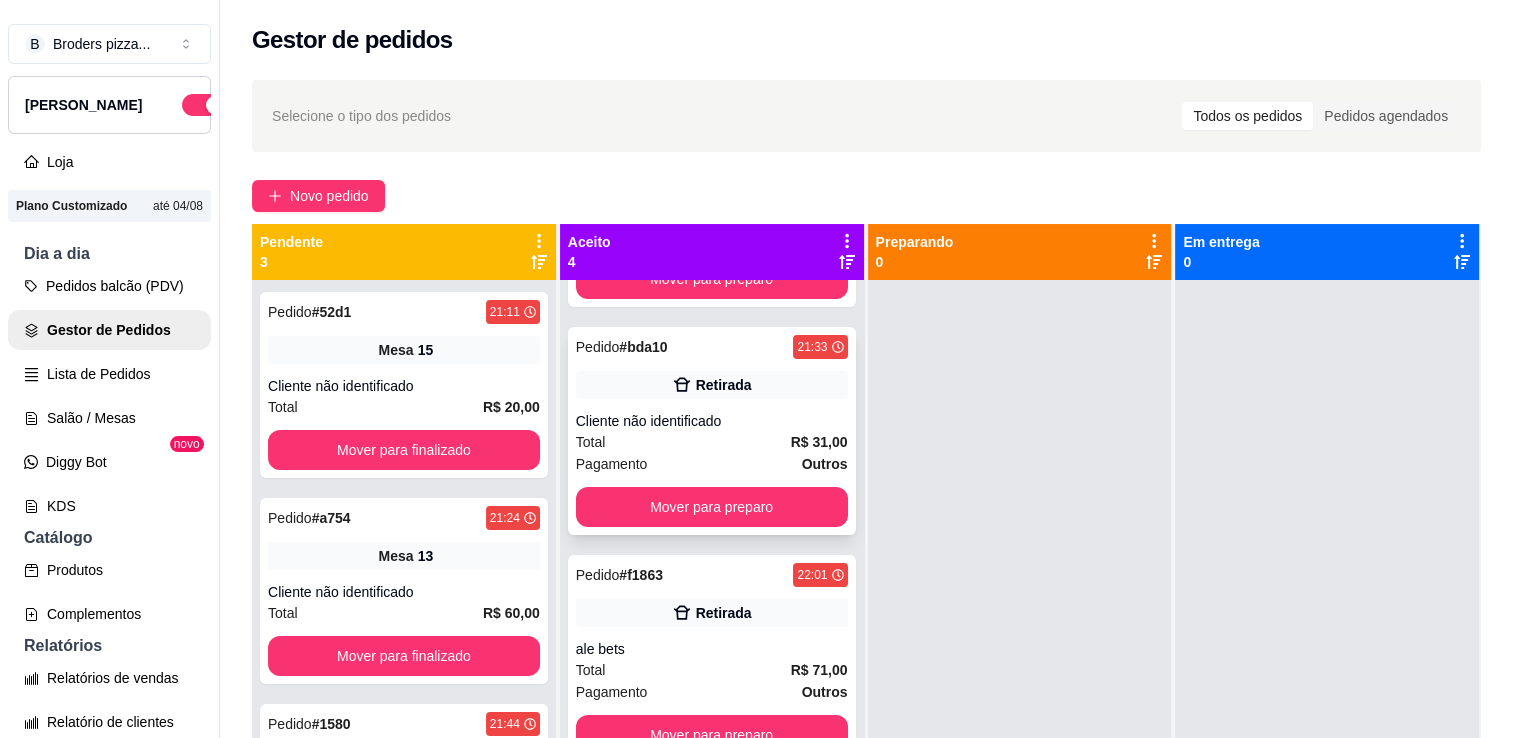 click on "21:33" at bounding box center [820, 347] 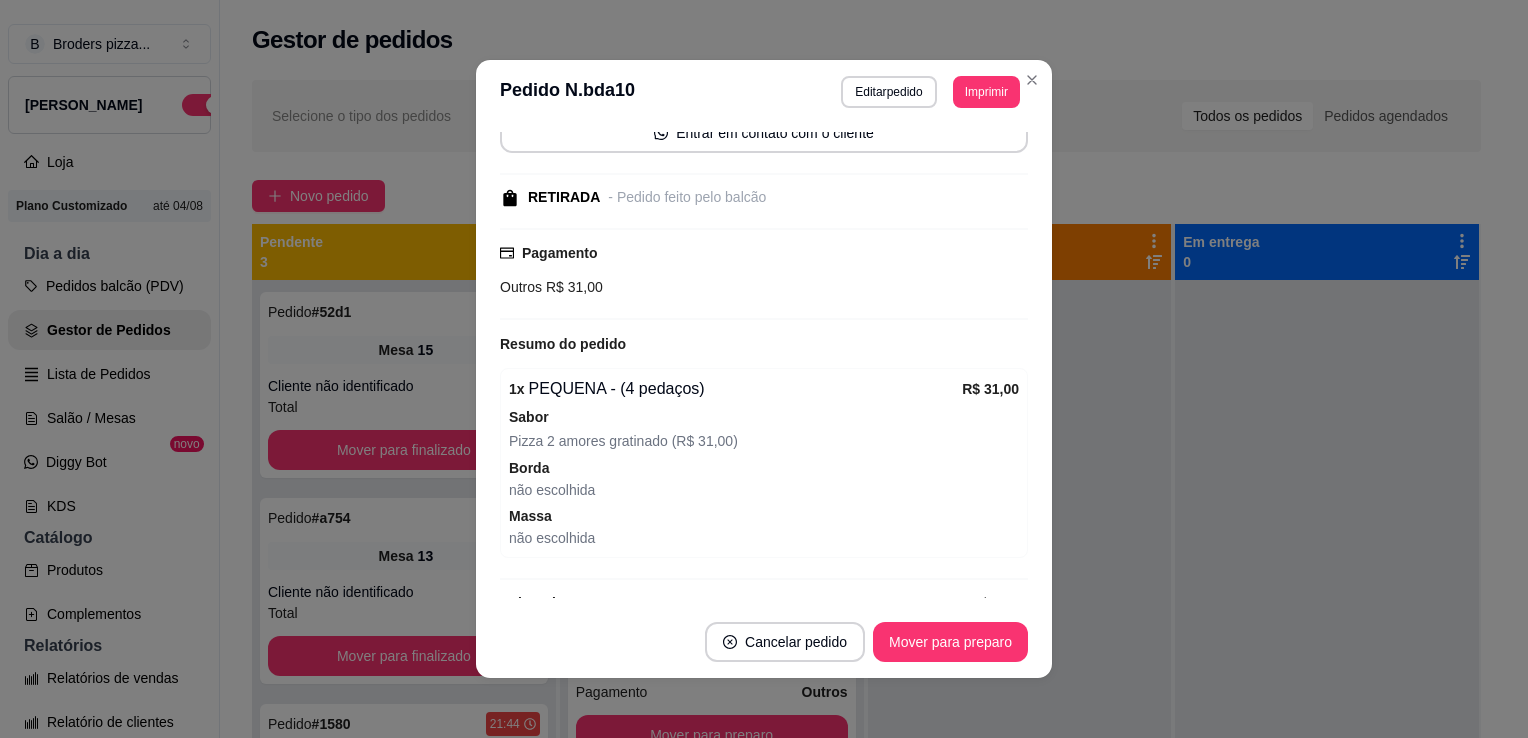 scroll, scrollTop: 196, scrollLeft: 0, axis: vertical 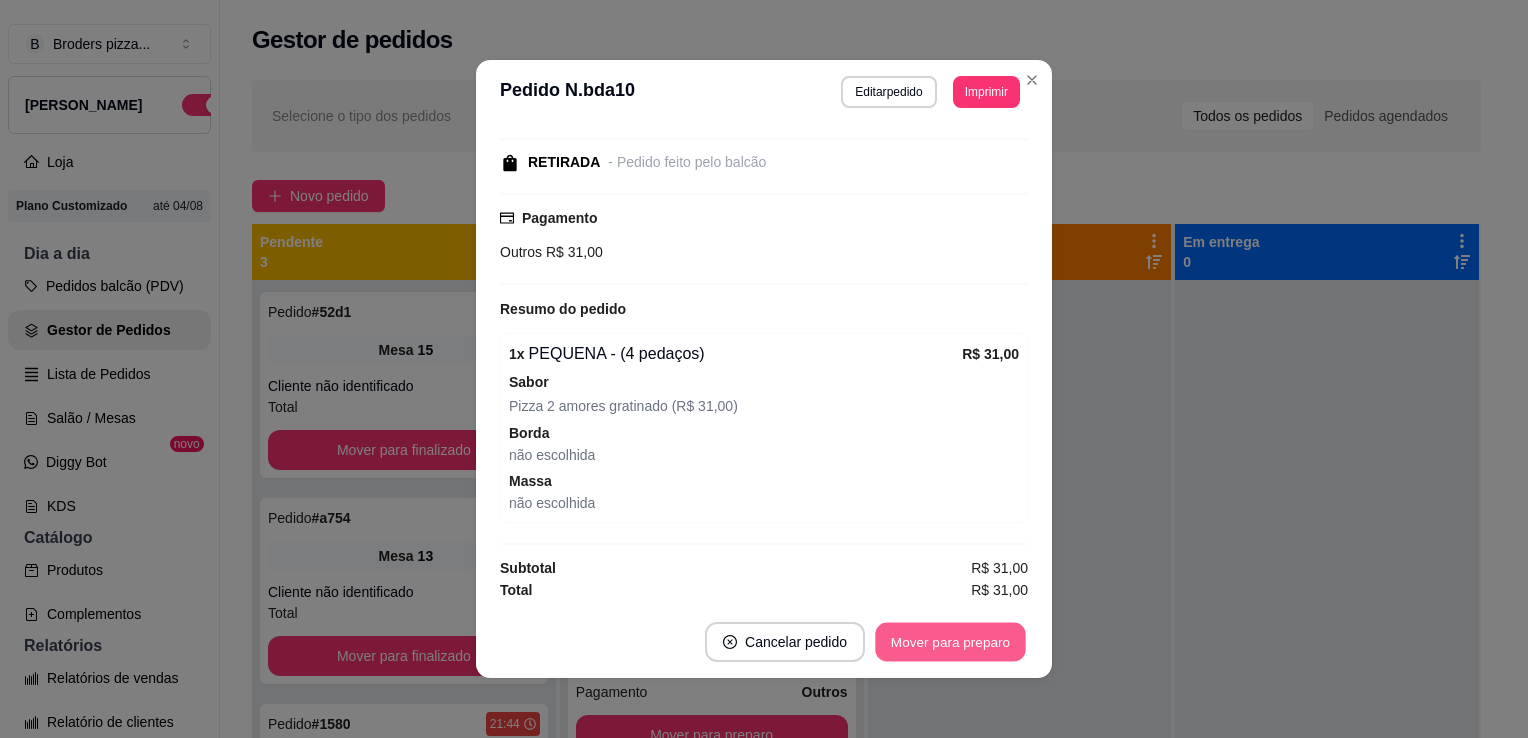 click on "Mover para preparo" at bounding box center [950, 642] 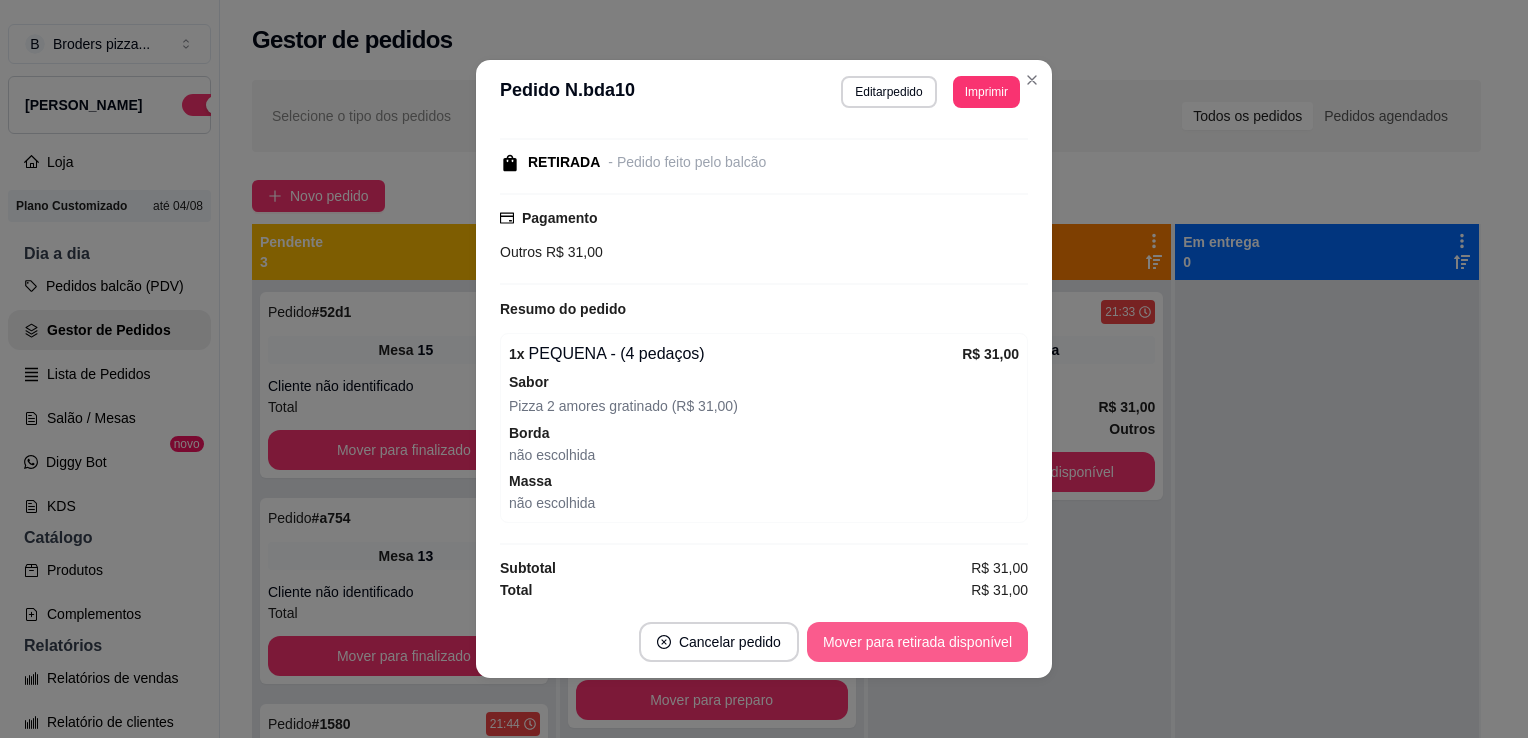 scroll, scrollTop: 0, scrollLeft: 0, axis: both 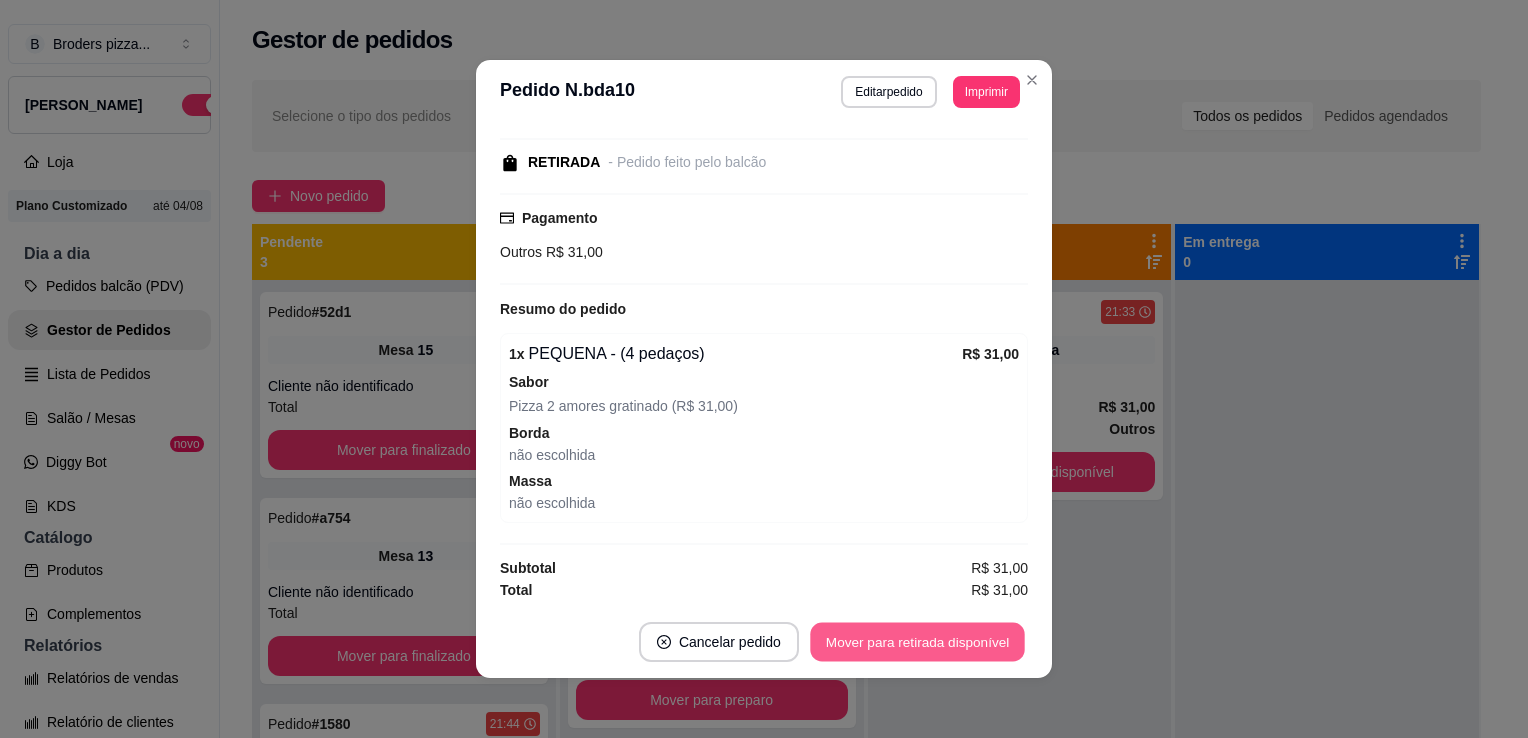 click on "Mover para retirada disponível" at bounding box center (917, 642) 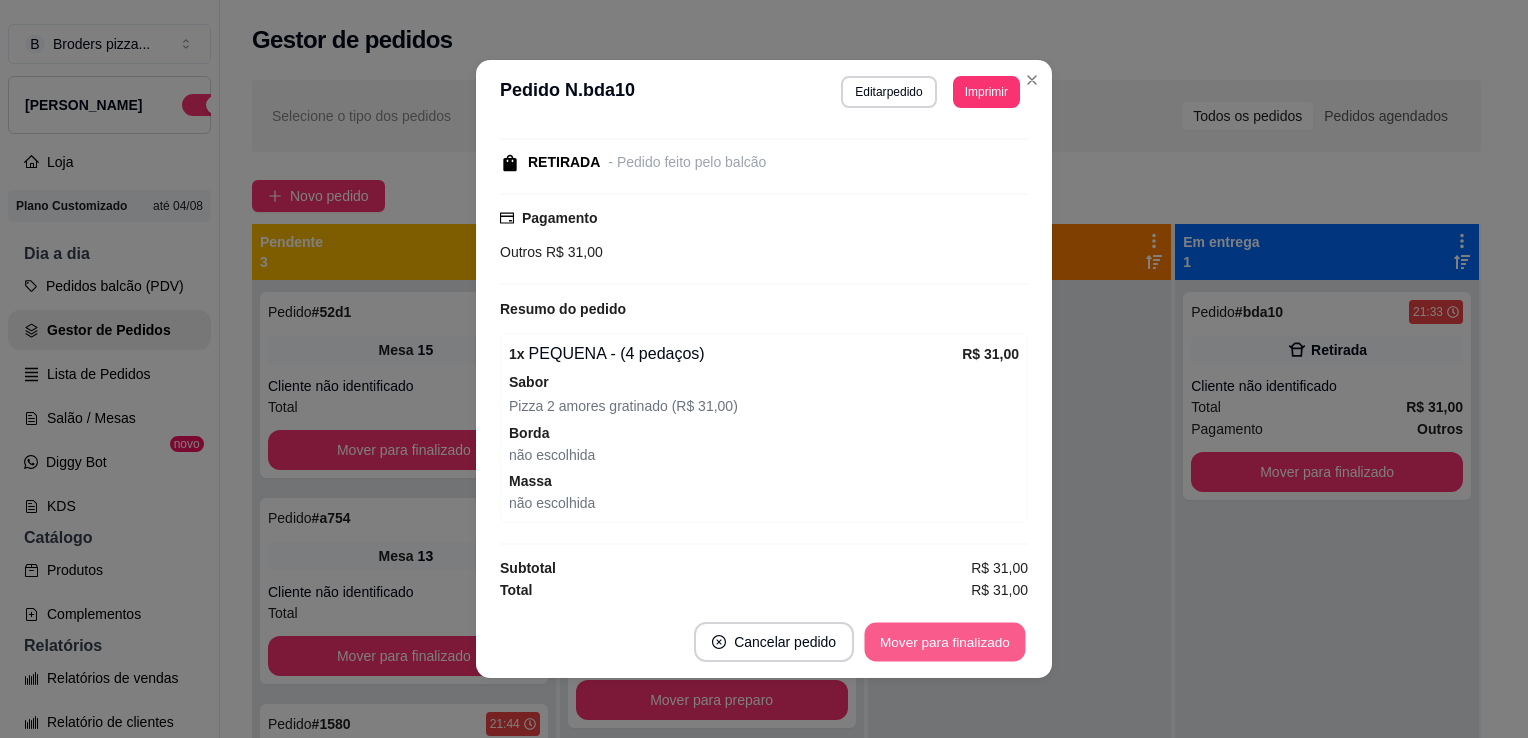 click on "Mover para finalizado" at bounding box center (945, 642) 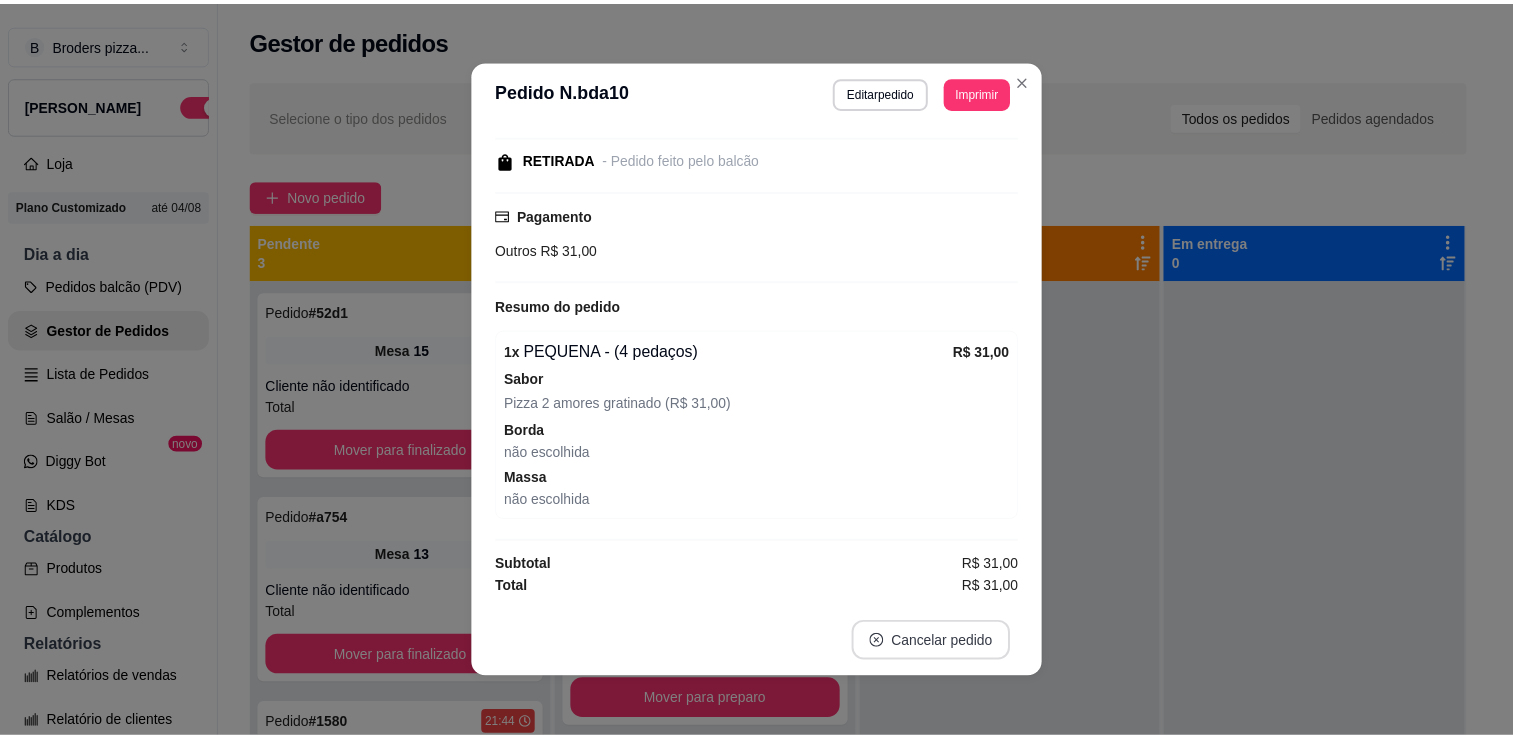 scroll, scrollTop: 110, scrollLeft: 0, axis: vertical 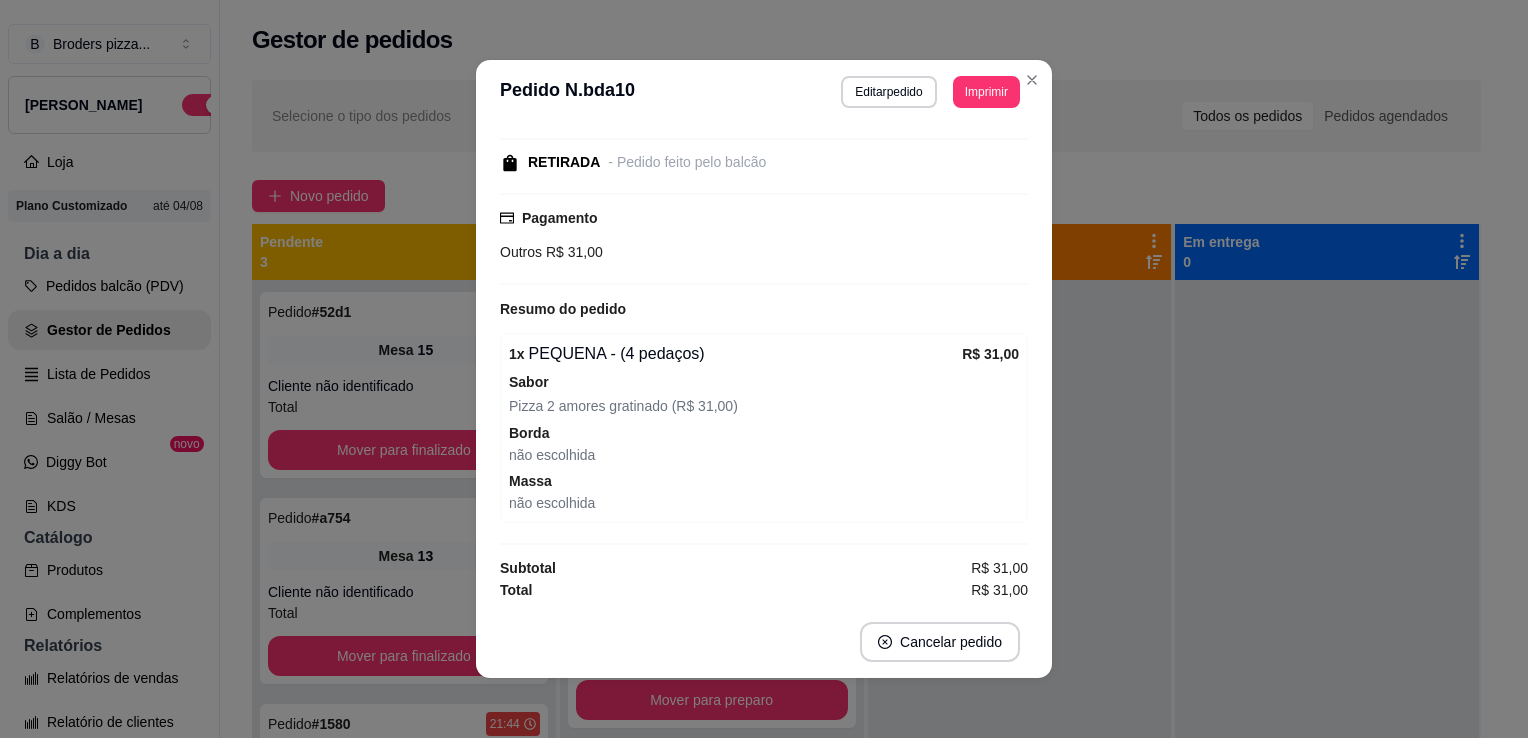 click on "B Broders pizza ... Loja Aberta Loja Plano Customizado até 04/08   Dia a dia Pedidos balcão (PDV) Gestor de Pedidos Lista de Pedidos Salão / Mesas Diggy Bot novo KDS Catálogo Produtos Complementos Relatórios Relatórios de vendas Relatório de clientes Relatório de fidelidade novo Gerenciar Entregadores novo Nota Fiscal (NFC-e) Controle de caixa Controle de fiado Cupons Clientes Estoque Configurações Diggy Planos Precisa de ajuda? Sair Gestor de pedidos Selecione o tipo dos pedidos Todos os pedidos Pedidos agendados Novo pedido Pendente 3 Pedido  # 52d1 21:11 Mesa 15 Cliente não identificado Total R$ 20,00 Mover para finalizado Pedido  # a754 21:24 Mesa 13 Cliente não identificado Total R$ 60,00 Mover para finalizado Pedido  # 1580 21:44 Mesa 14 Cliente não identificado Total R$ 101,00 Mover para finalizado Aceito 3 Pedido  # 85d00 21:21 Retirada Cliente não identificado Total R$ 59,00 Pagamento Cartão de crédito Mover para preparo Pedido  # f1863 22:01 Retirada ale bets Total R$ 71,00 # 0" at bounding box center (764, 369) 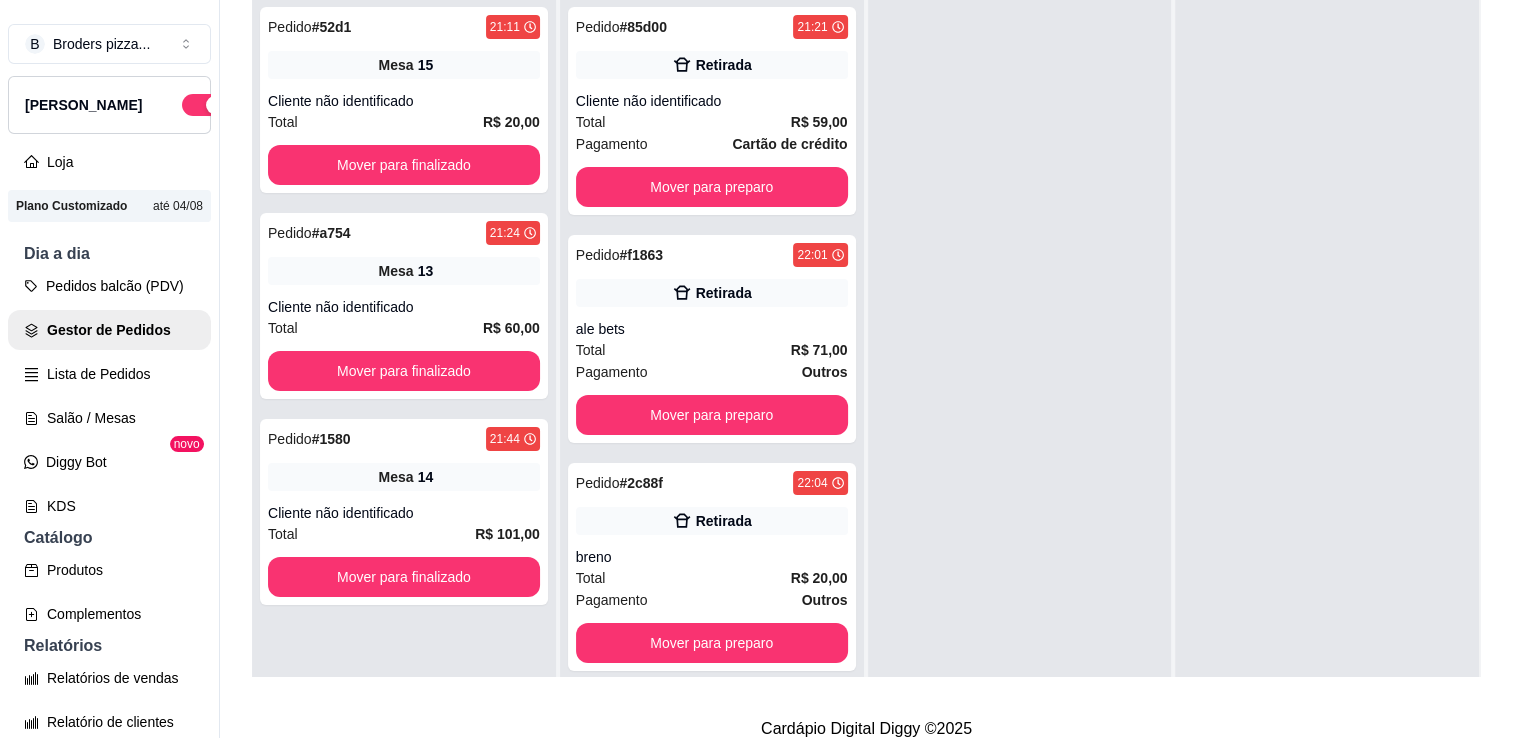 scroll, scrollTop: 288, scrollLeft: 0, axis: vertical 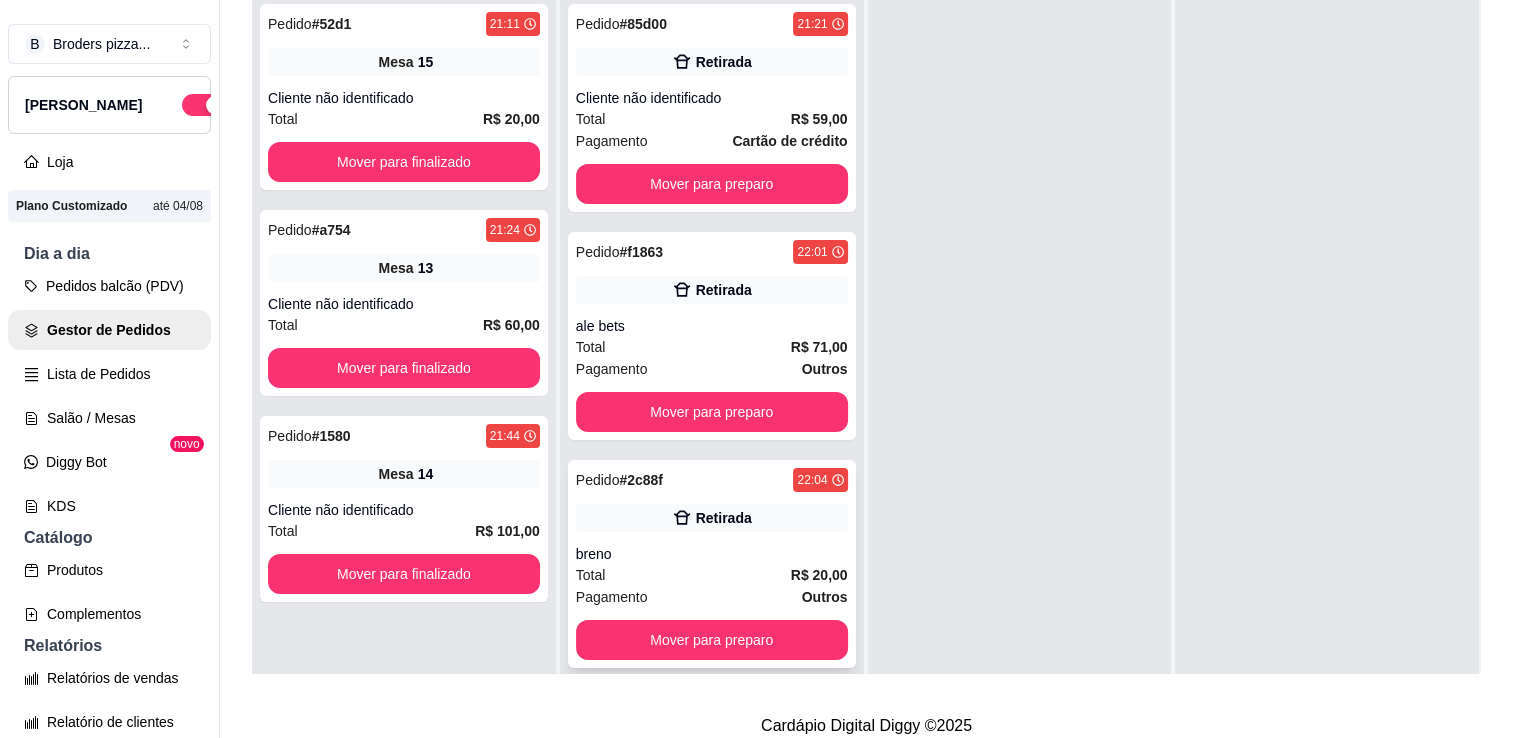 click on "Total R$ 20,00" at bounding box center (712, 575) 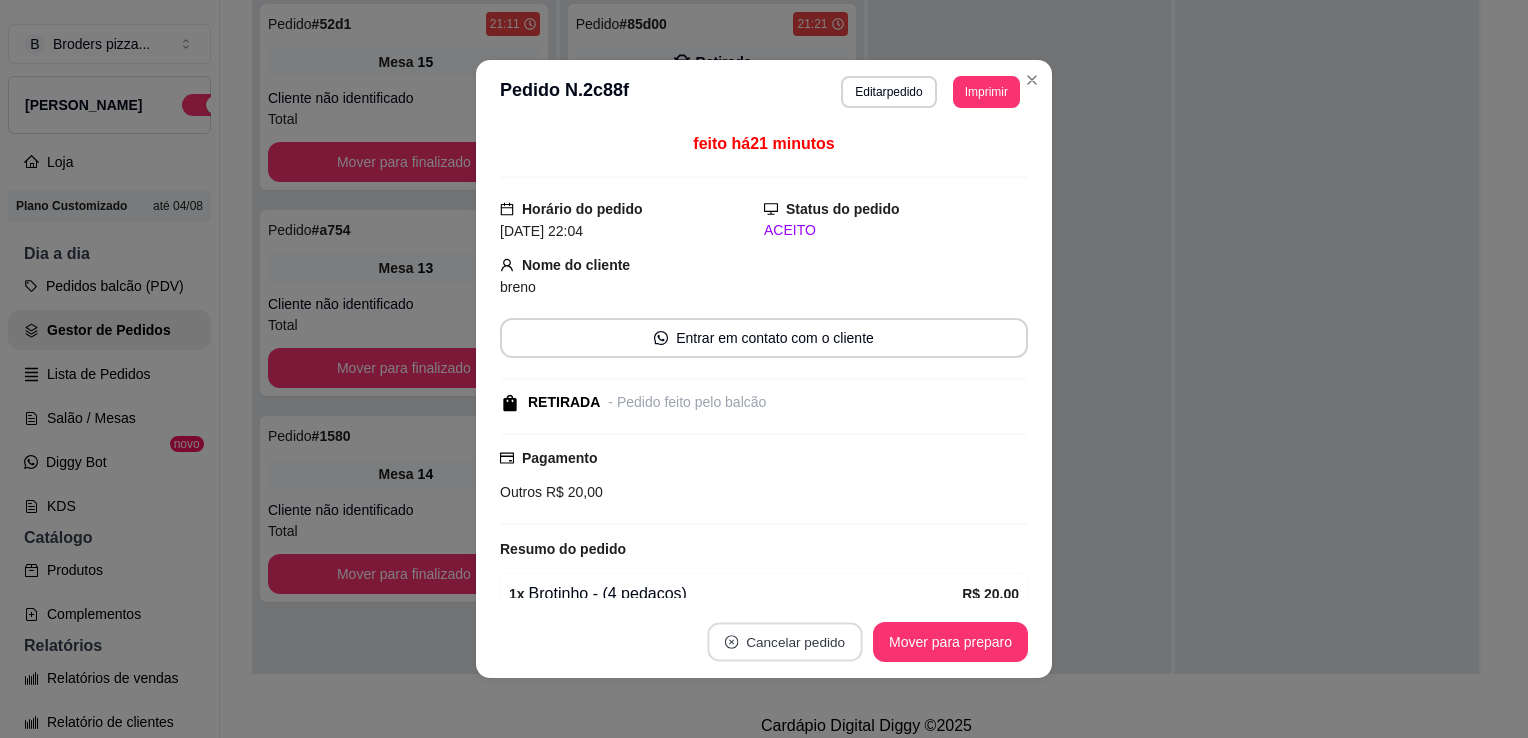 click on "Cancelar pedido" at bounding box center (784, 642) 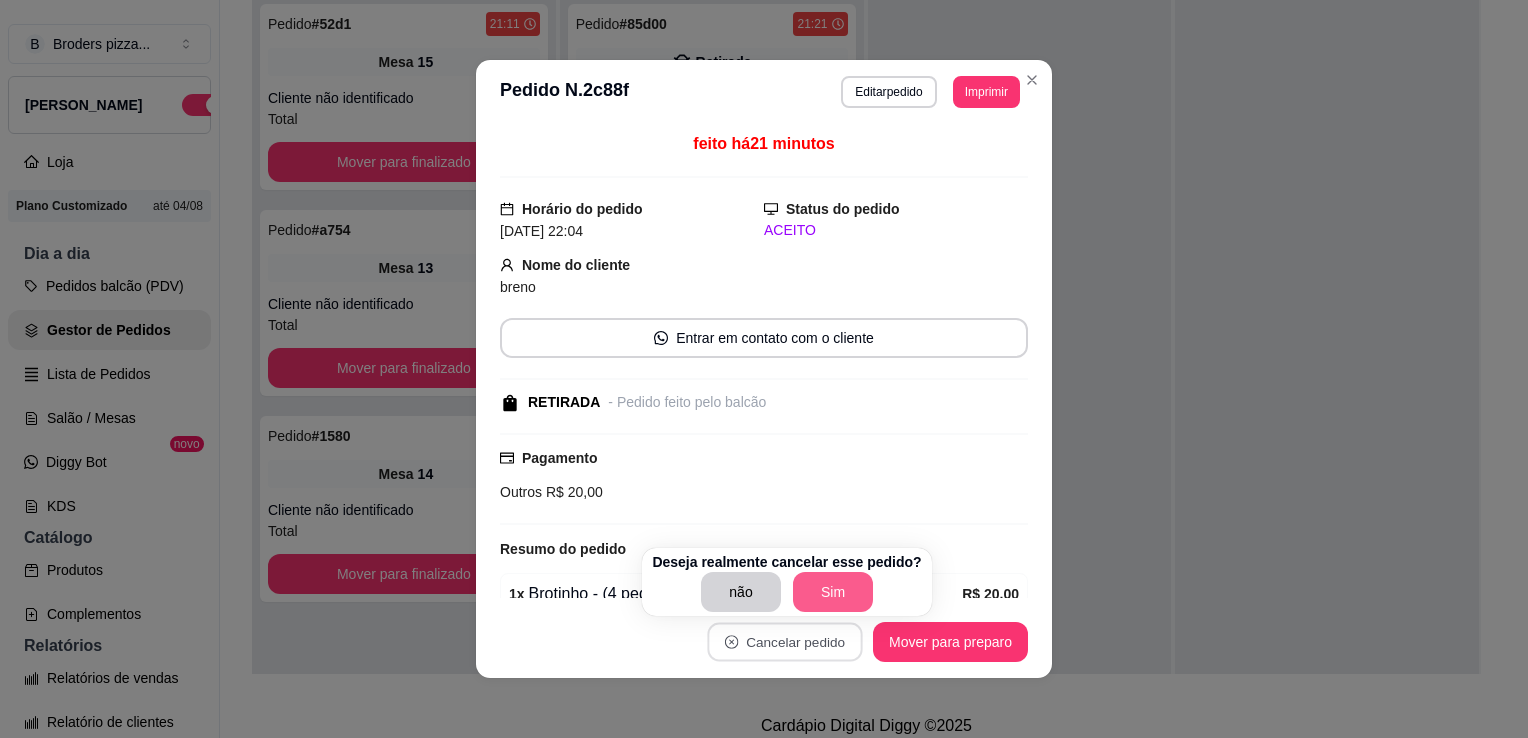 click on "Sim" at bounding box center [833, 592] 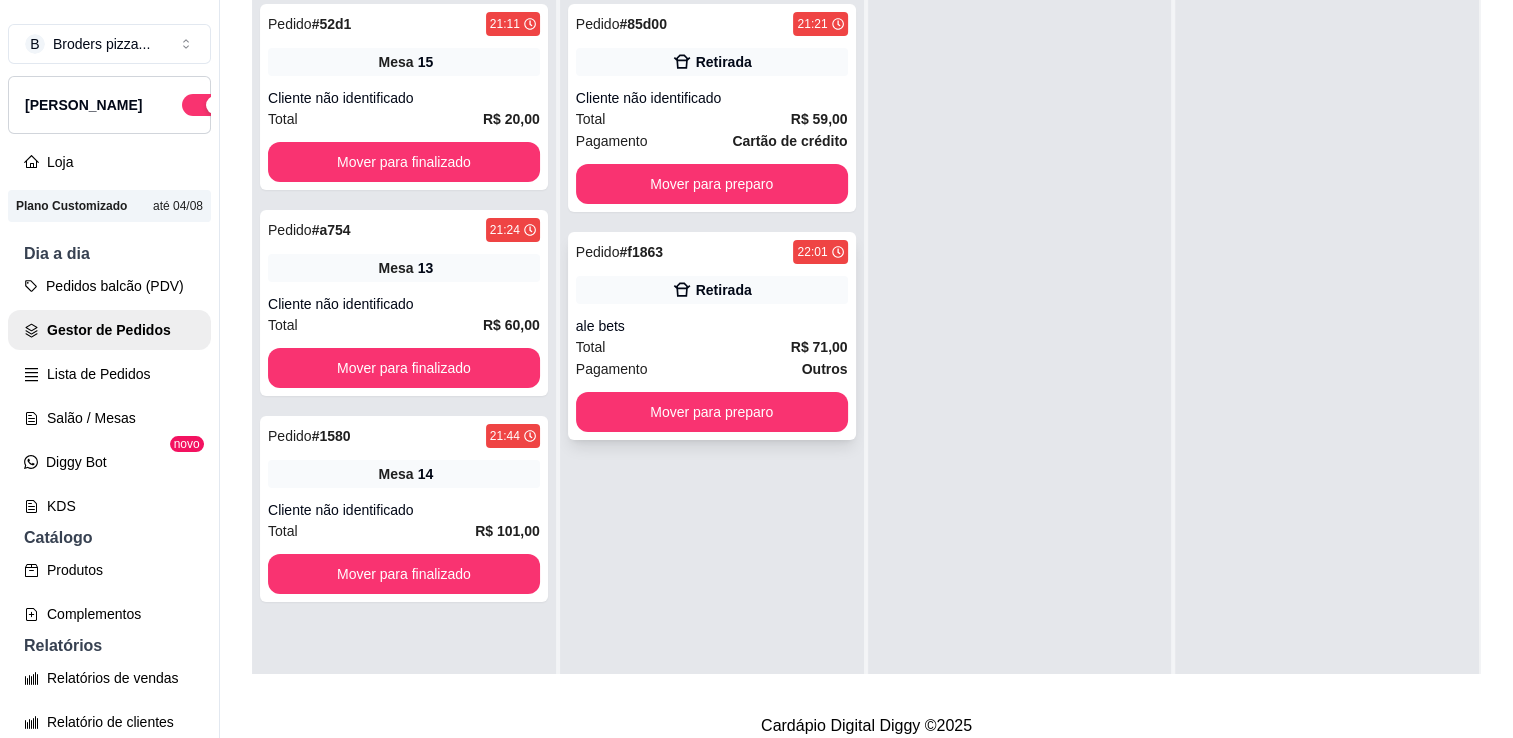 click on "Retirada" at bounding box center [712, 290] 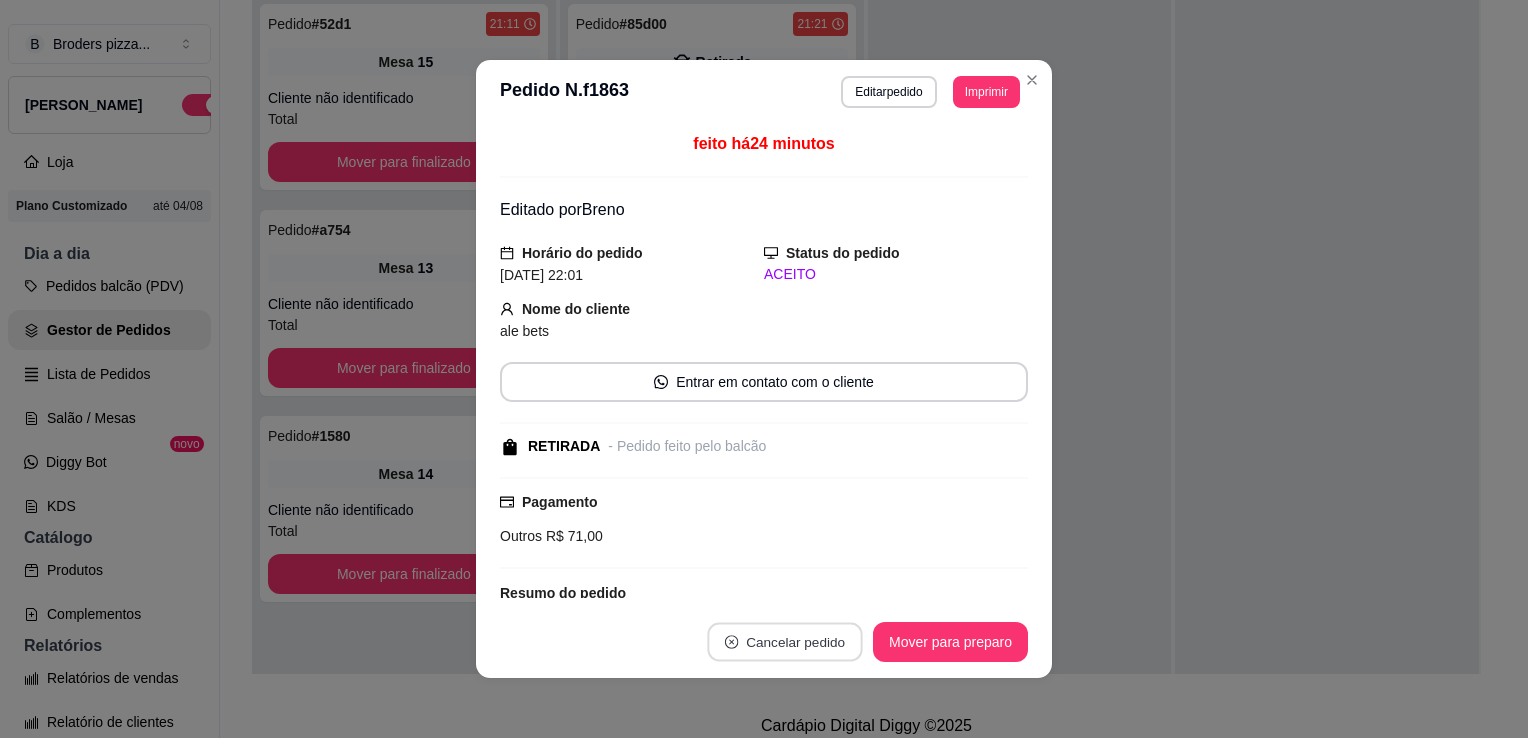 click on "Cancelar pedido" at bounding box center [784, 642] 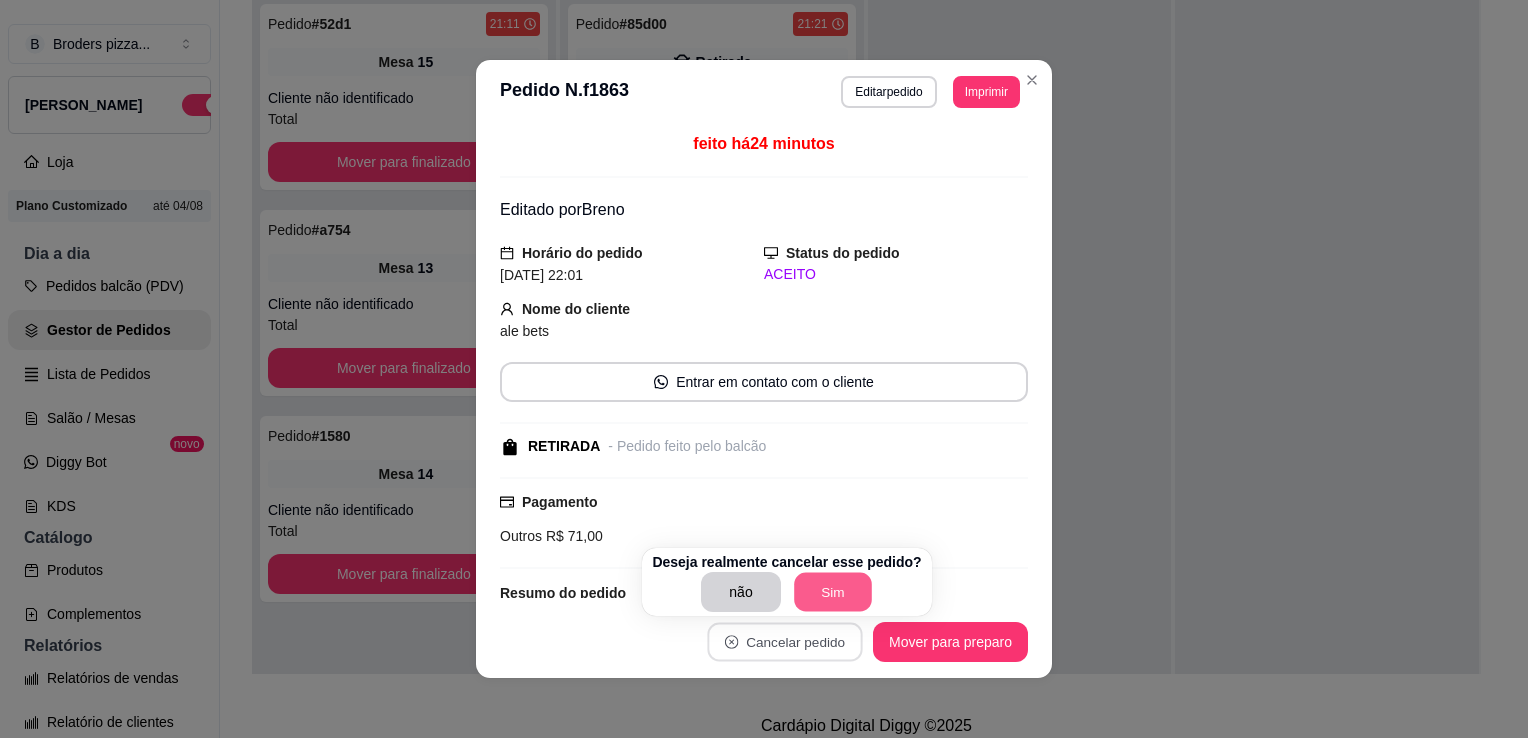 click on "Sim" at bounding box center [833, 592] 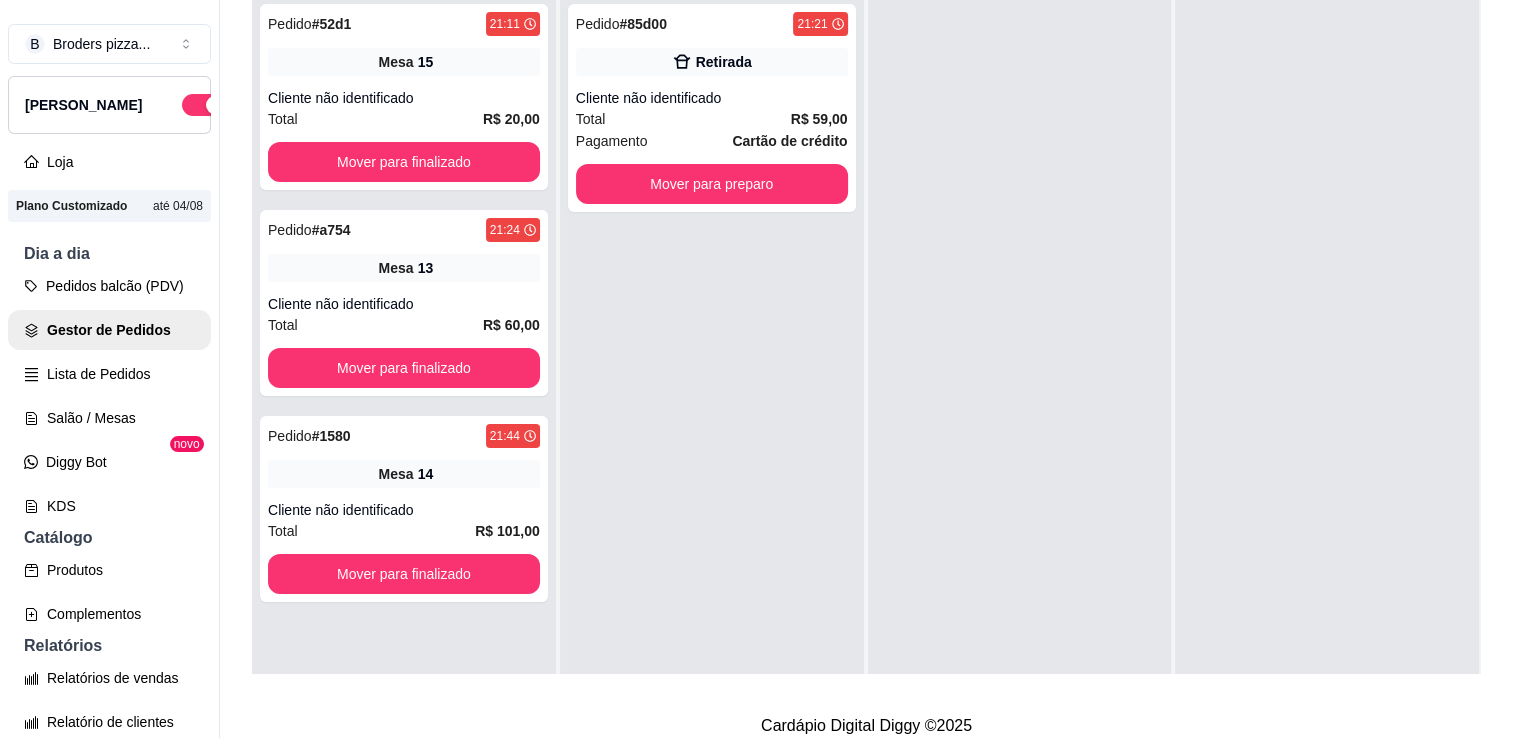 click at bounding box center [1327, 361] 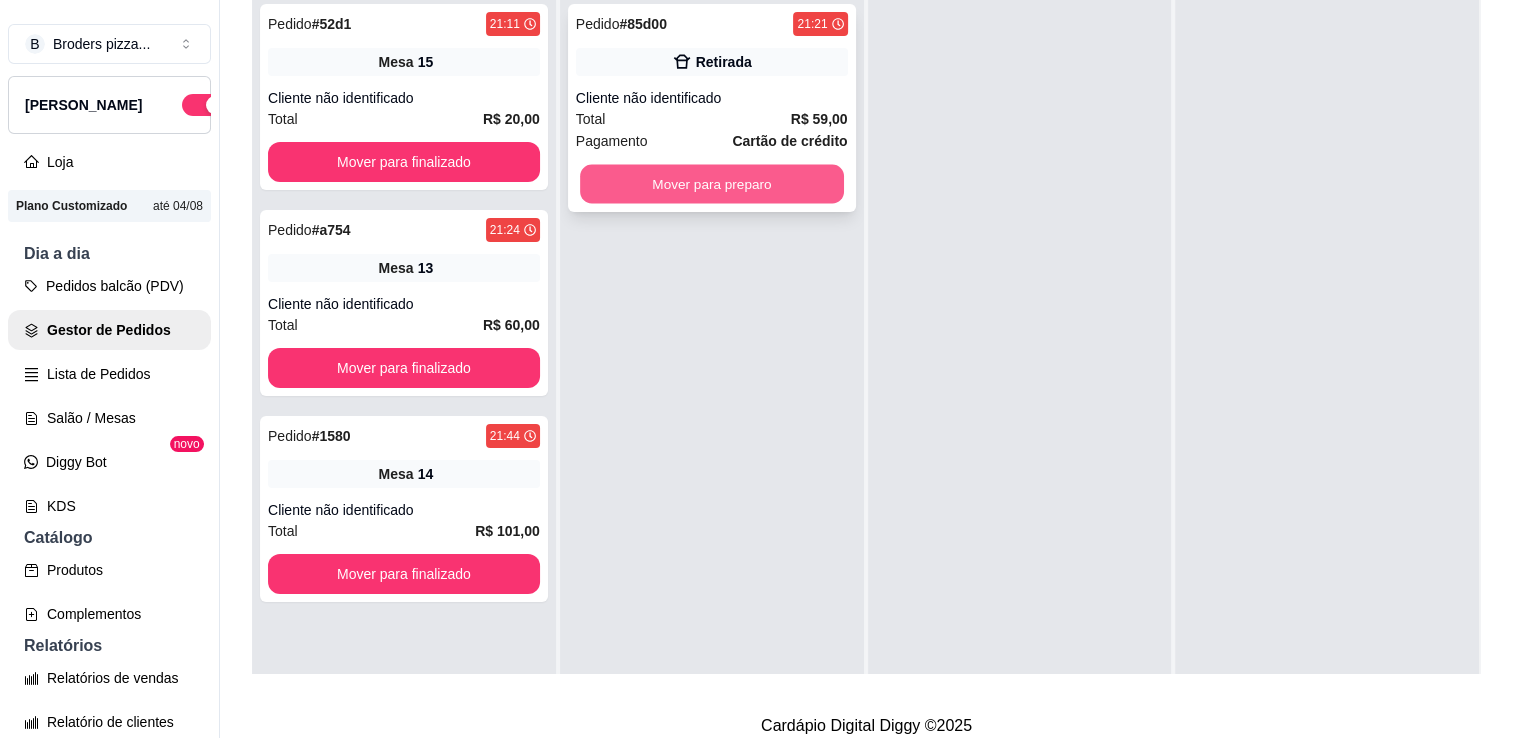 click on "Mover para preparo" at bounding box center [712, 184] 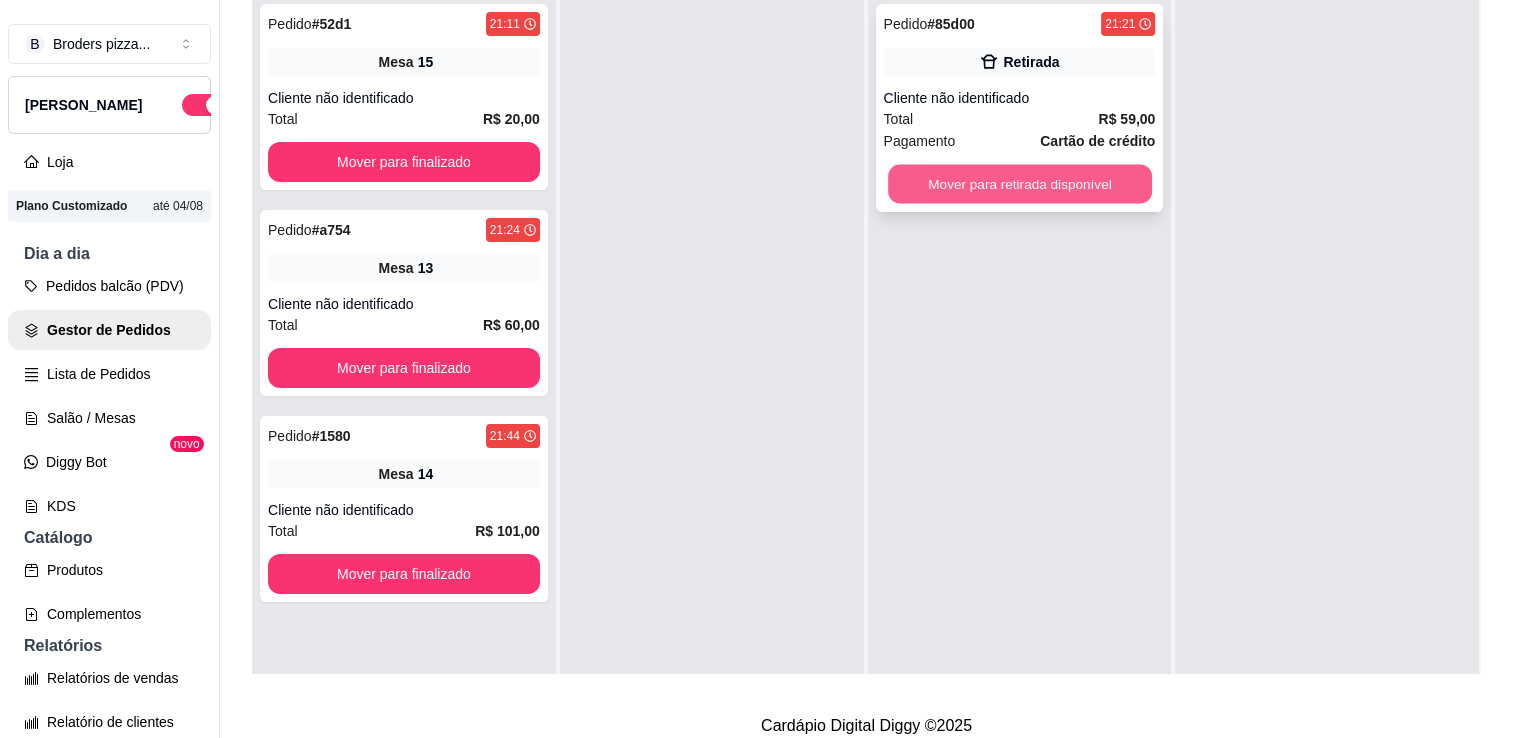 click on "Mover para retirada disponível" at bounding box center [1020, 184] 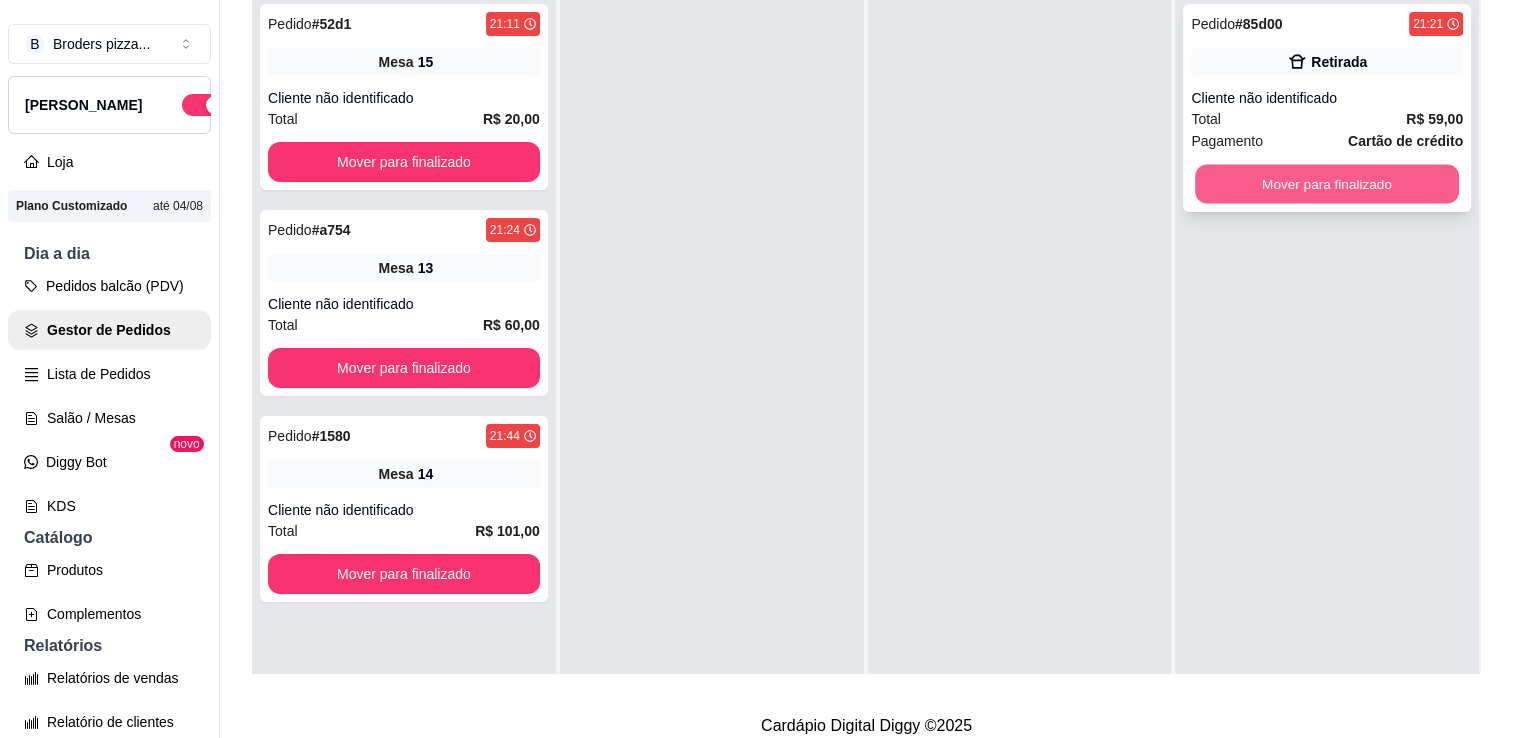 click on "Mover para finalizado" at bounding box center (1327, 184) 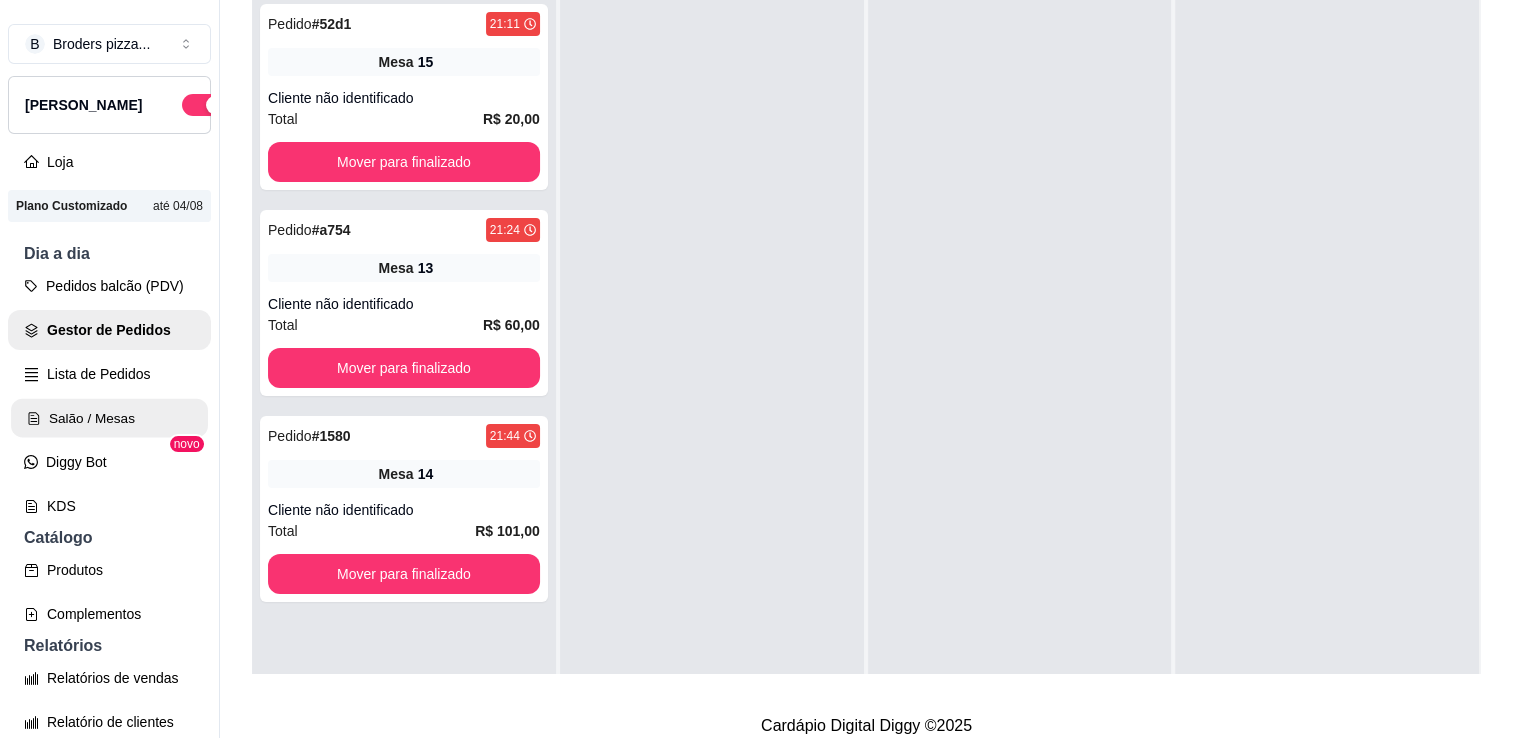 click on "Salão / Mesas" at bounding box center [109, 418] 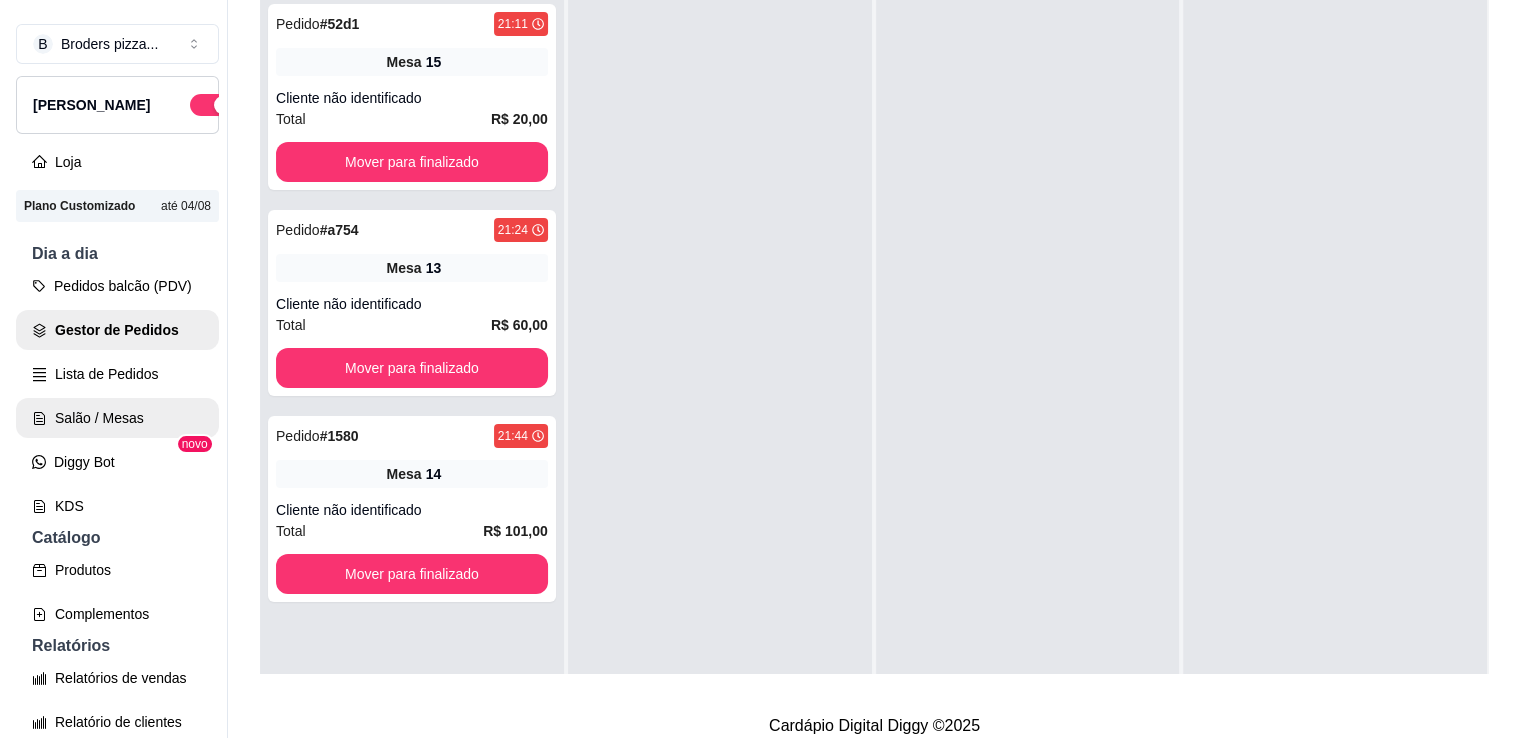 scroll, scrollTop: 0, scrollLeft: 0, axis: both 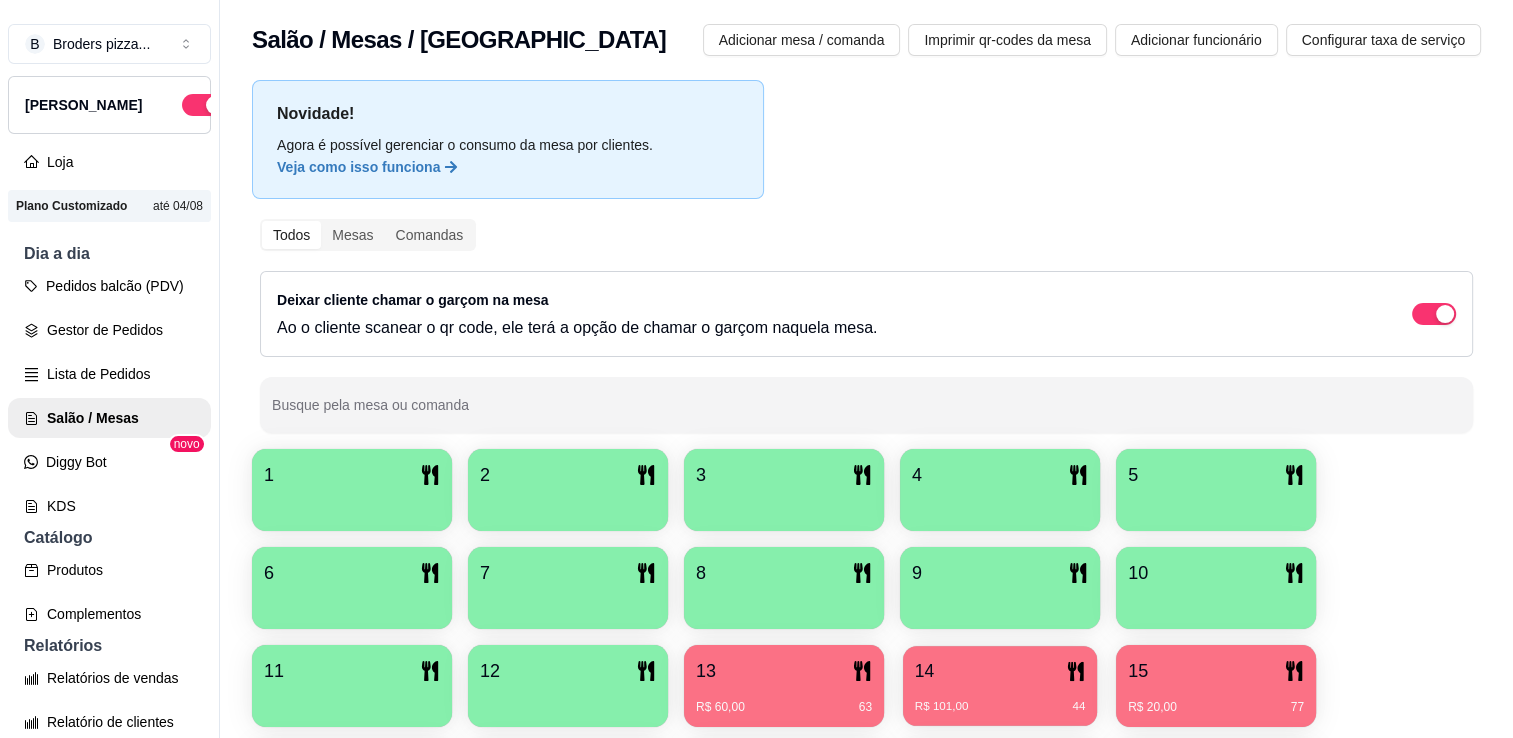 click on "14" at bounding box center (1000, 671) 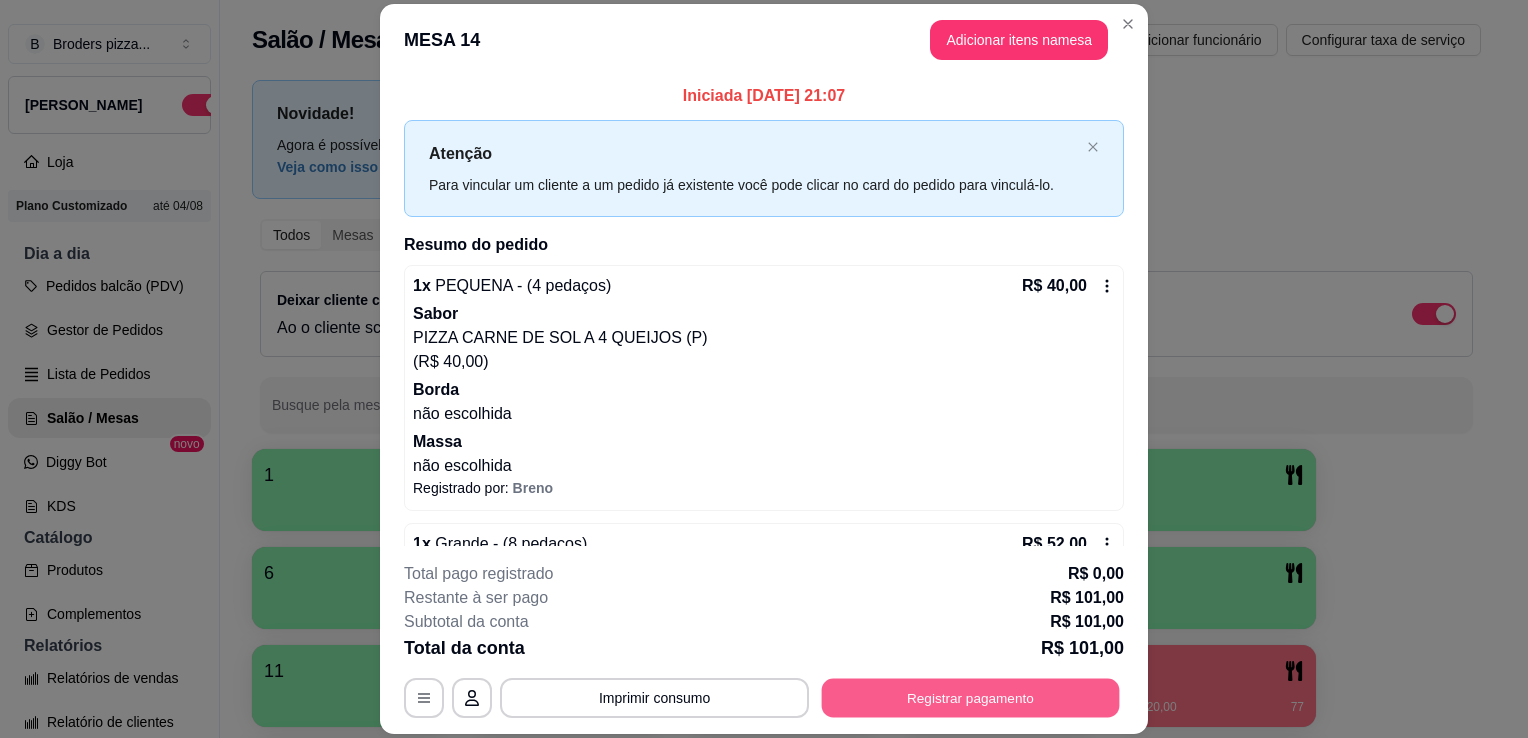 click on "Registrar pagamento" at bounding box center (971, 698) 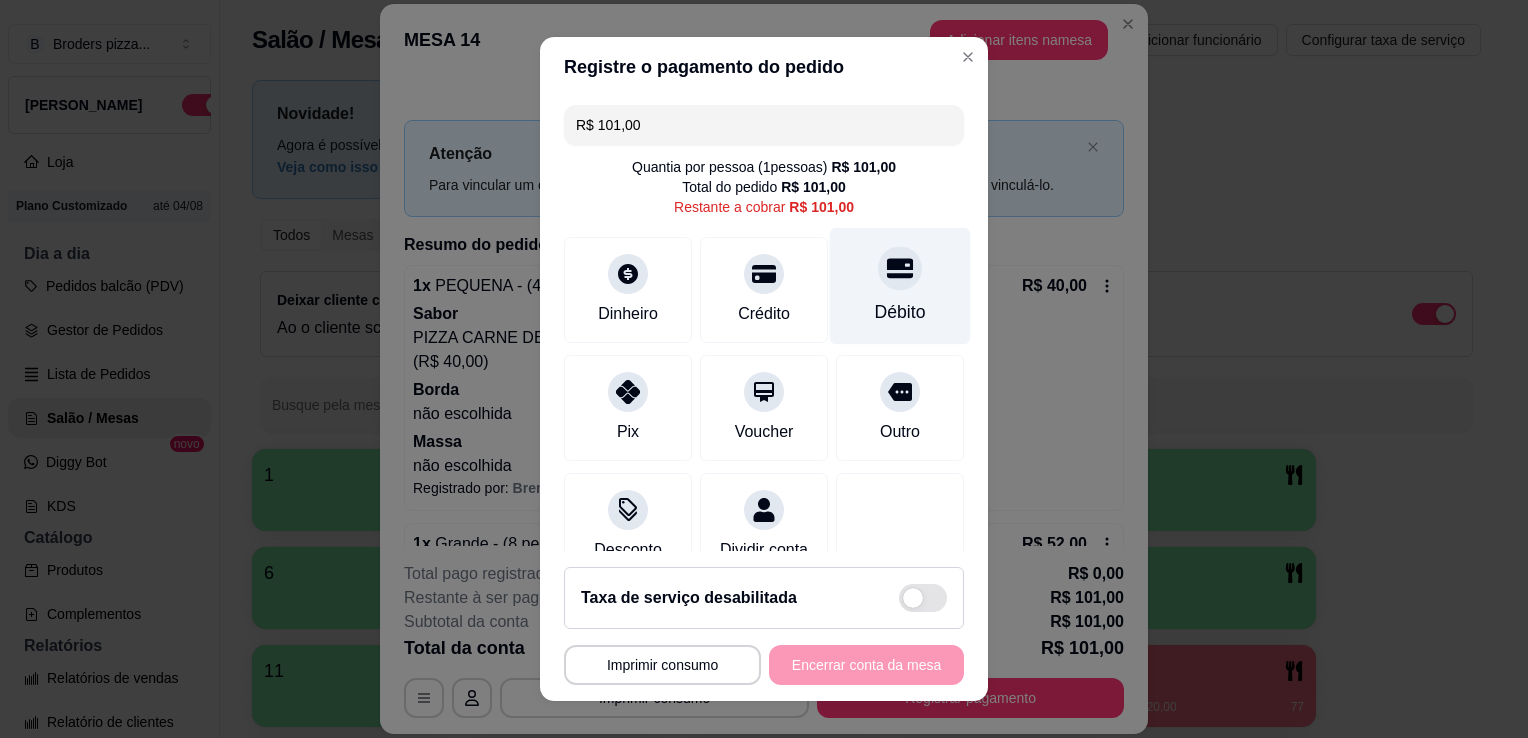 click on "Débito" at bounding box center (900, 286) 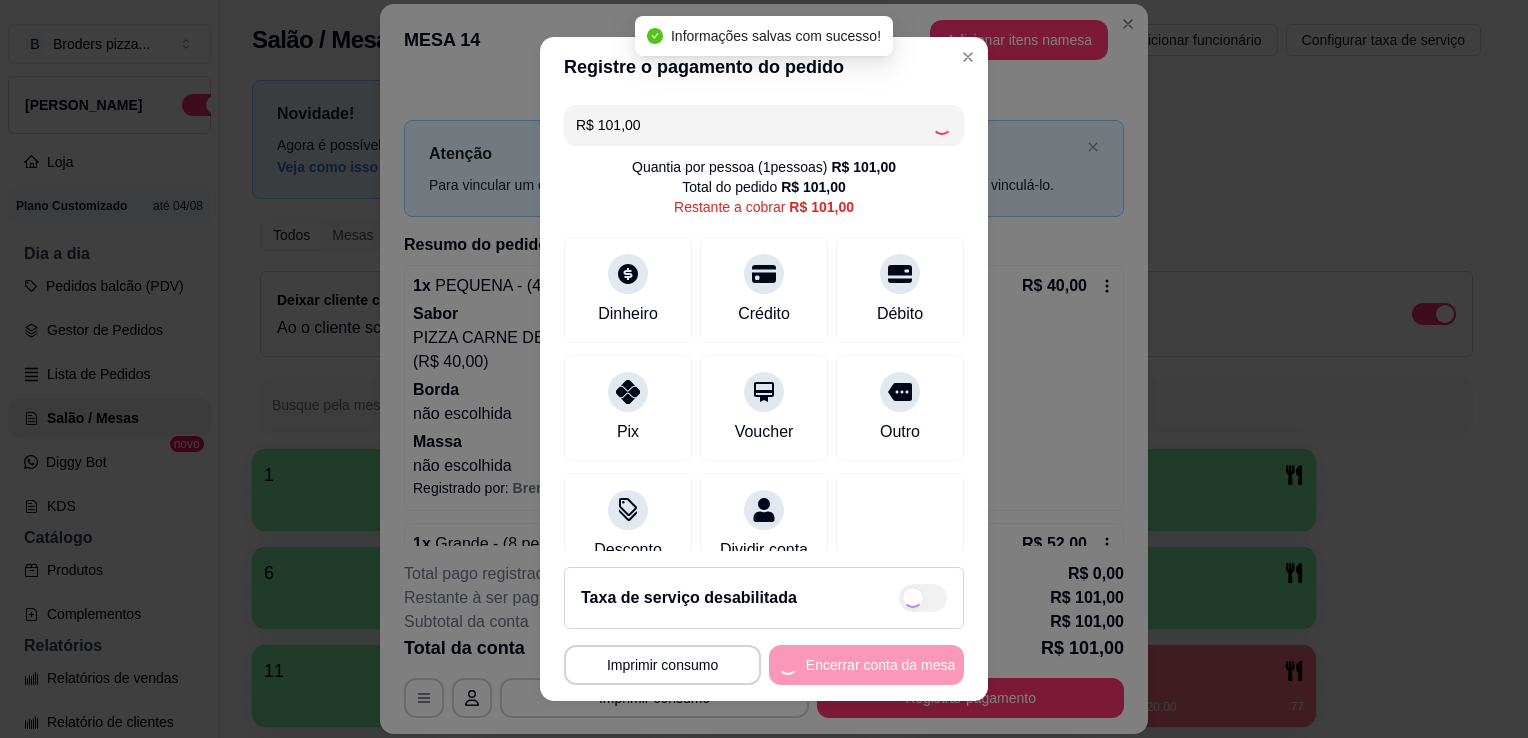 type on "R$ 0,00" 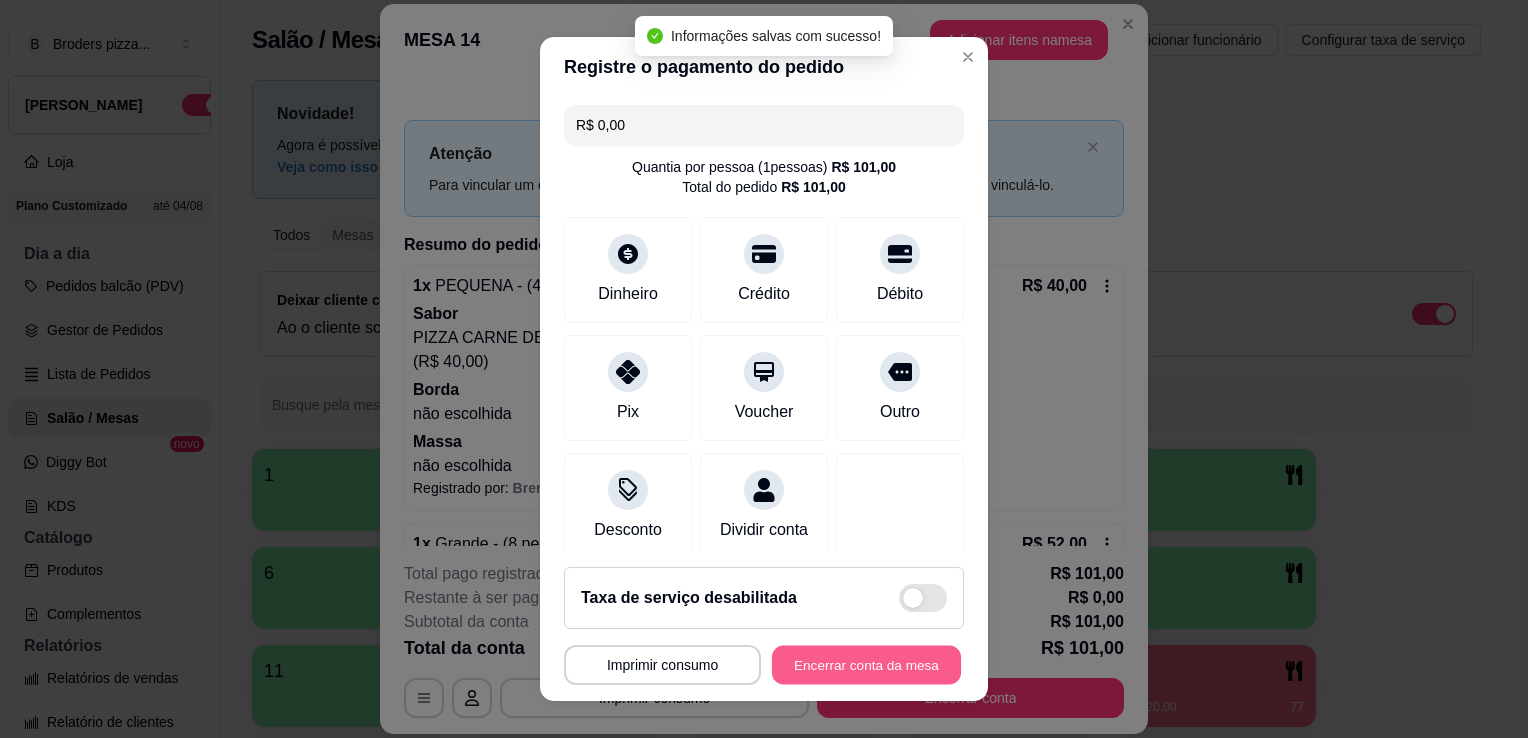 click on "Encerrar conta da mesa" at bounding box center (866, 665) 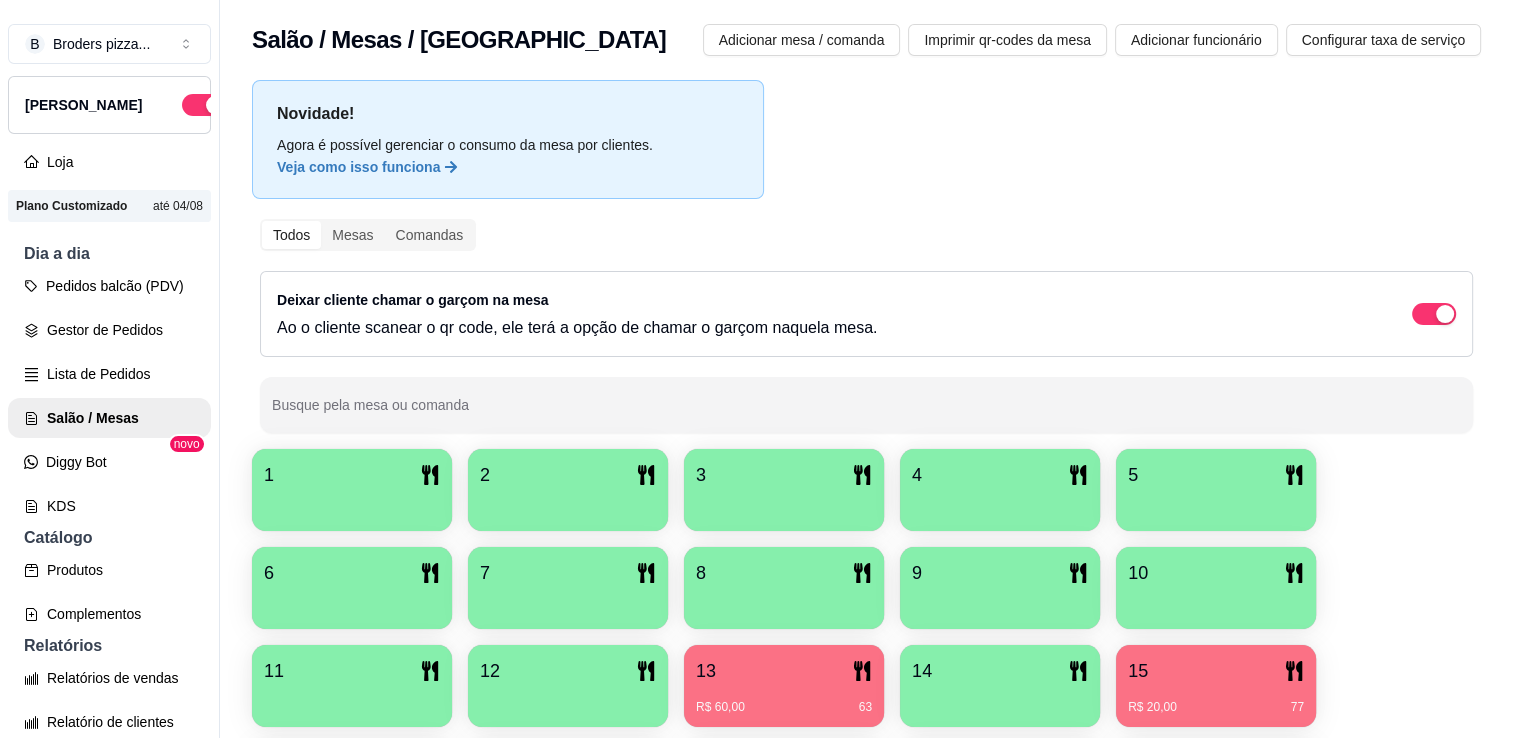 click on "13" at bounding box center (784, 671) 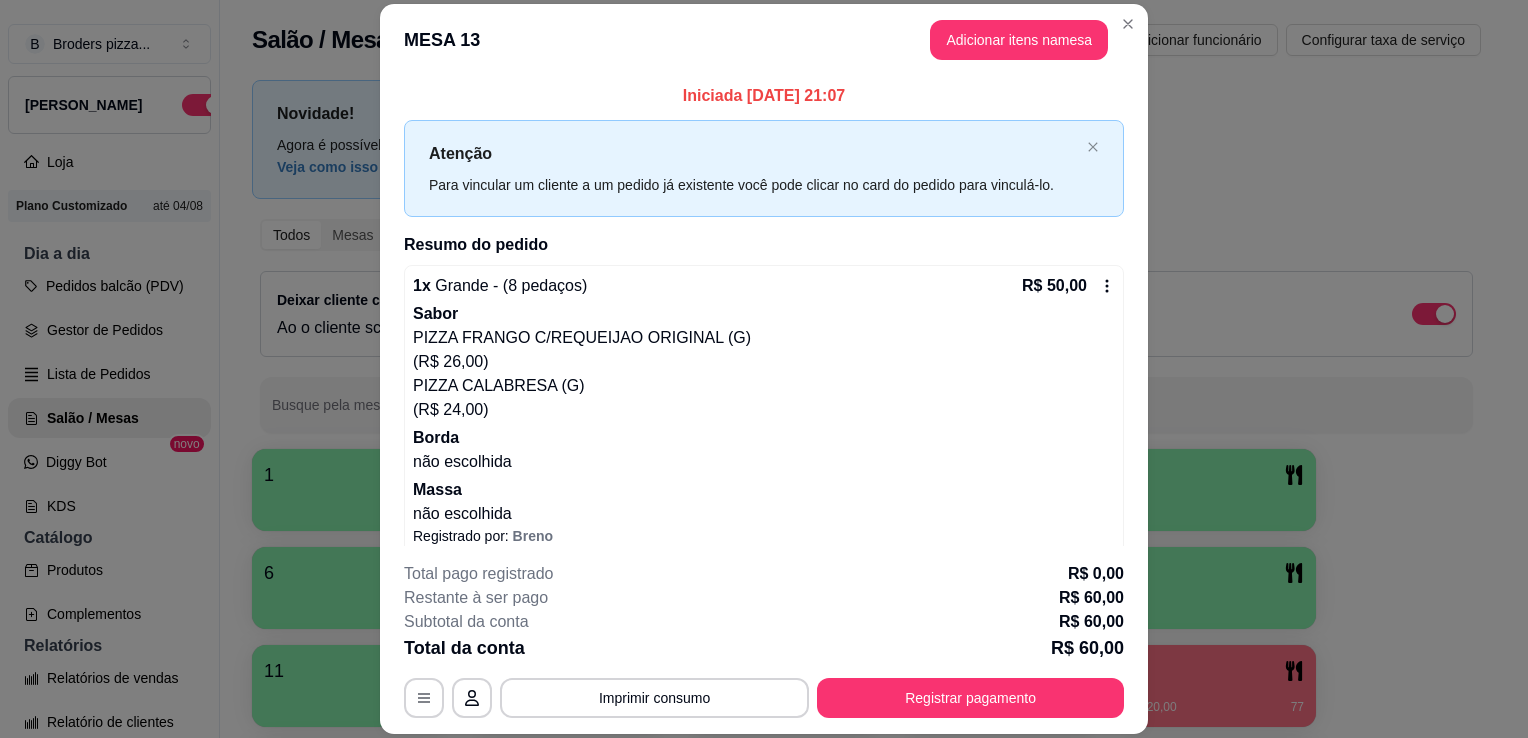 scroll, scrollTop: 96, scrollLeft: 0, axis: vertical 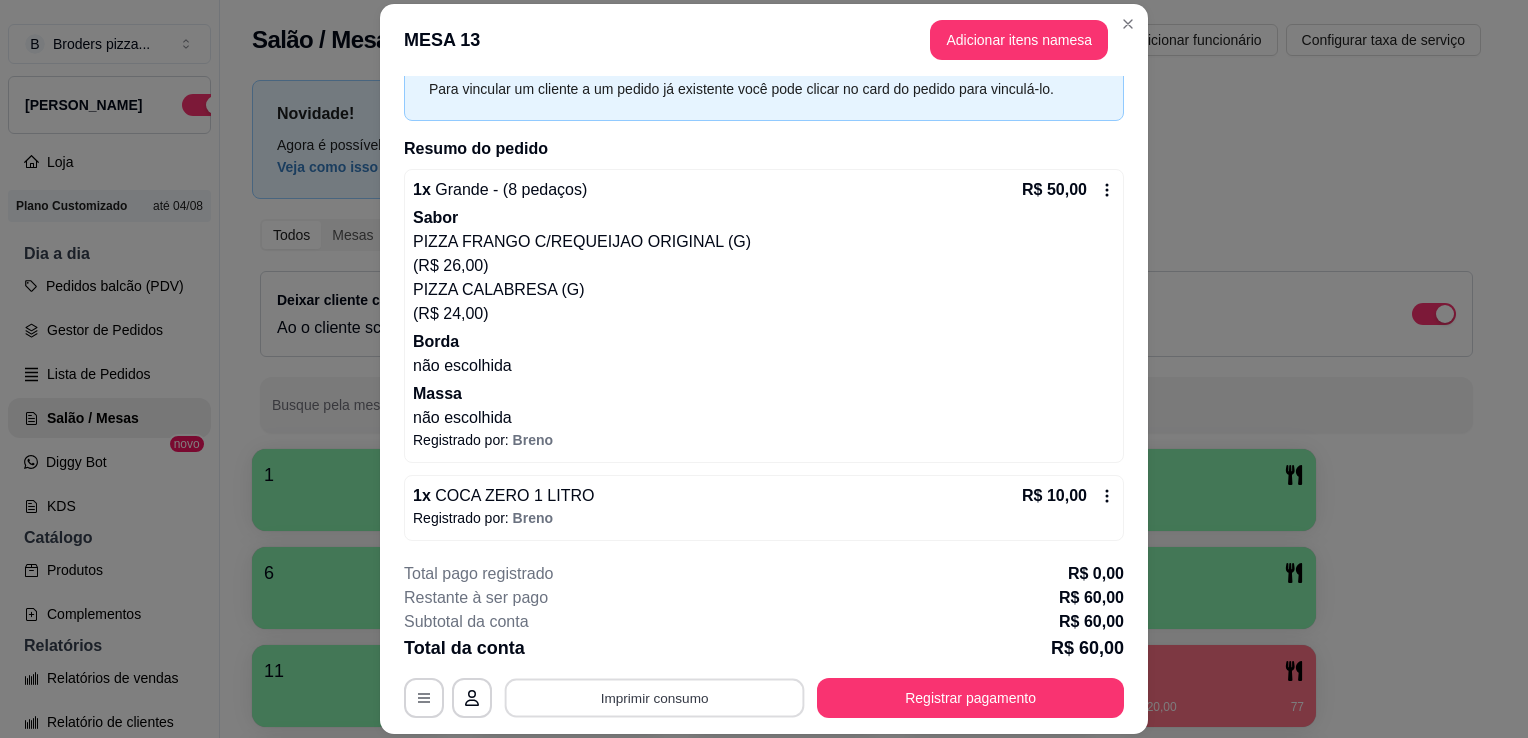 click on "Imprimir consumo" at bounding box center (655, 698) 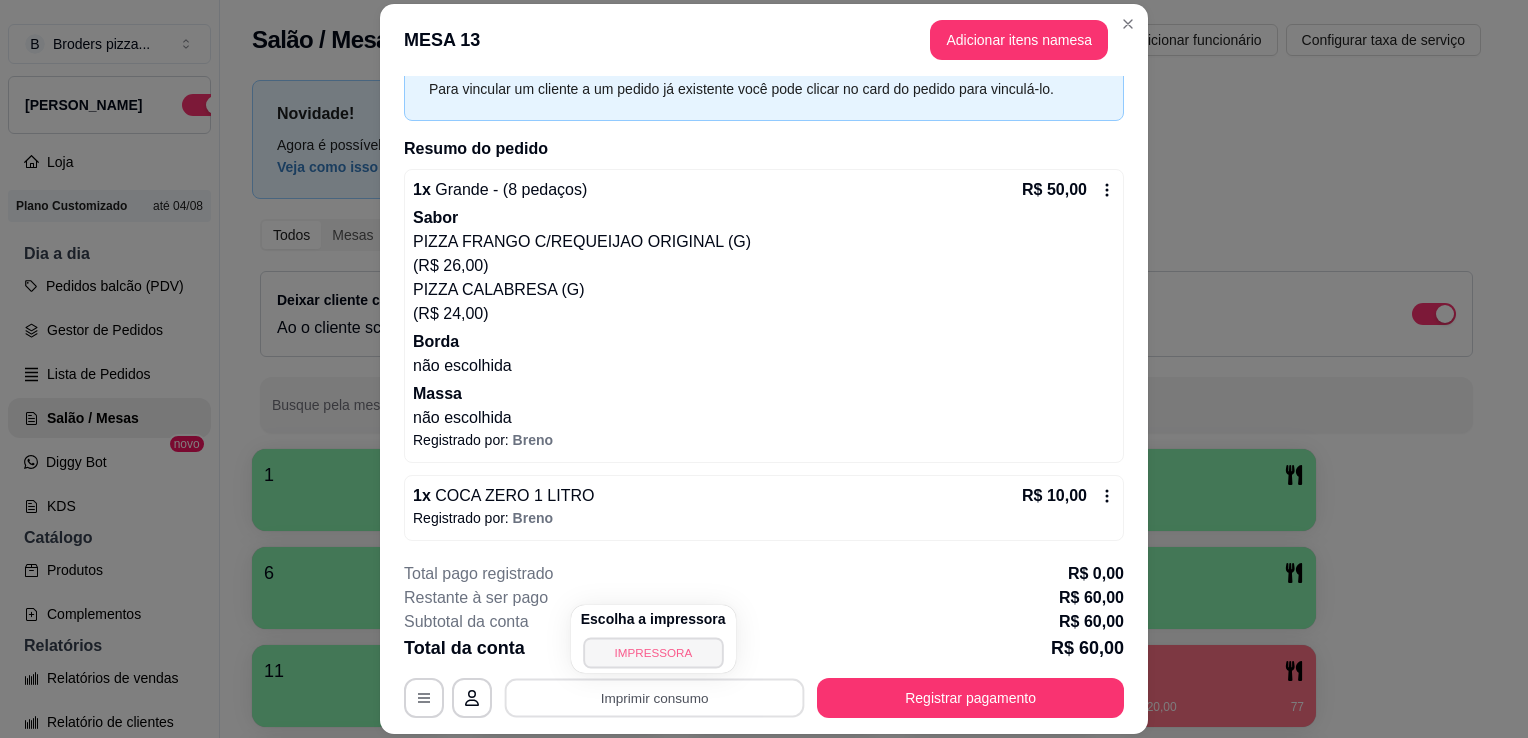click on "IMPRESSORA" at bounding box center (653, 652) 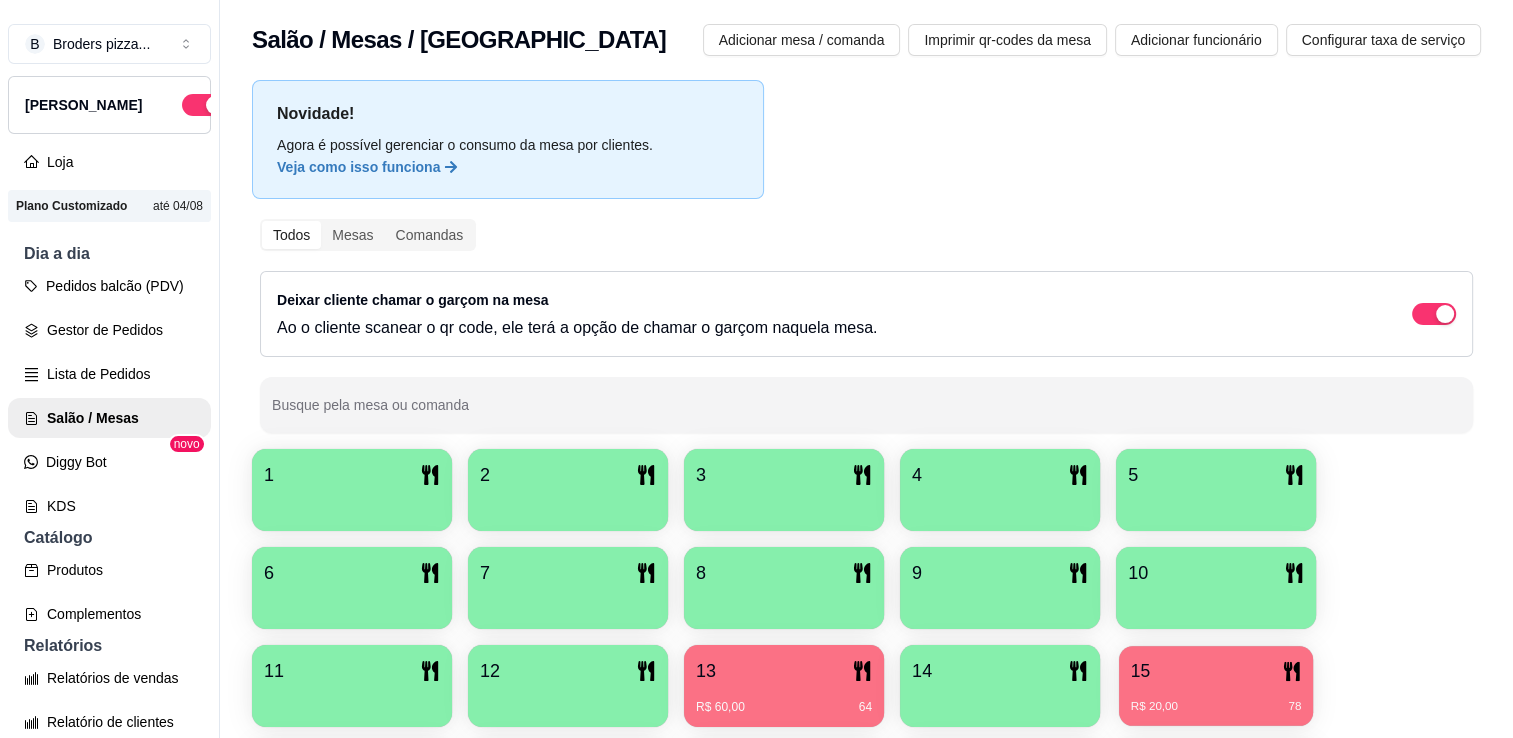 click on "15 R$ 20,00 78" at bounding box center (1216, 686) 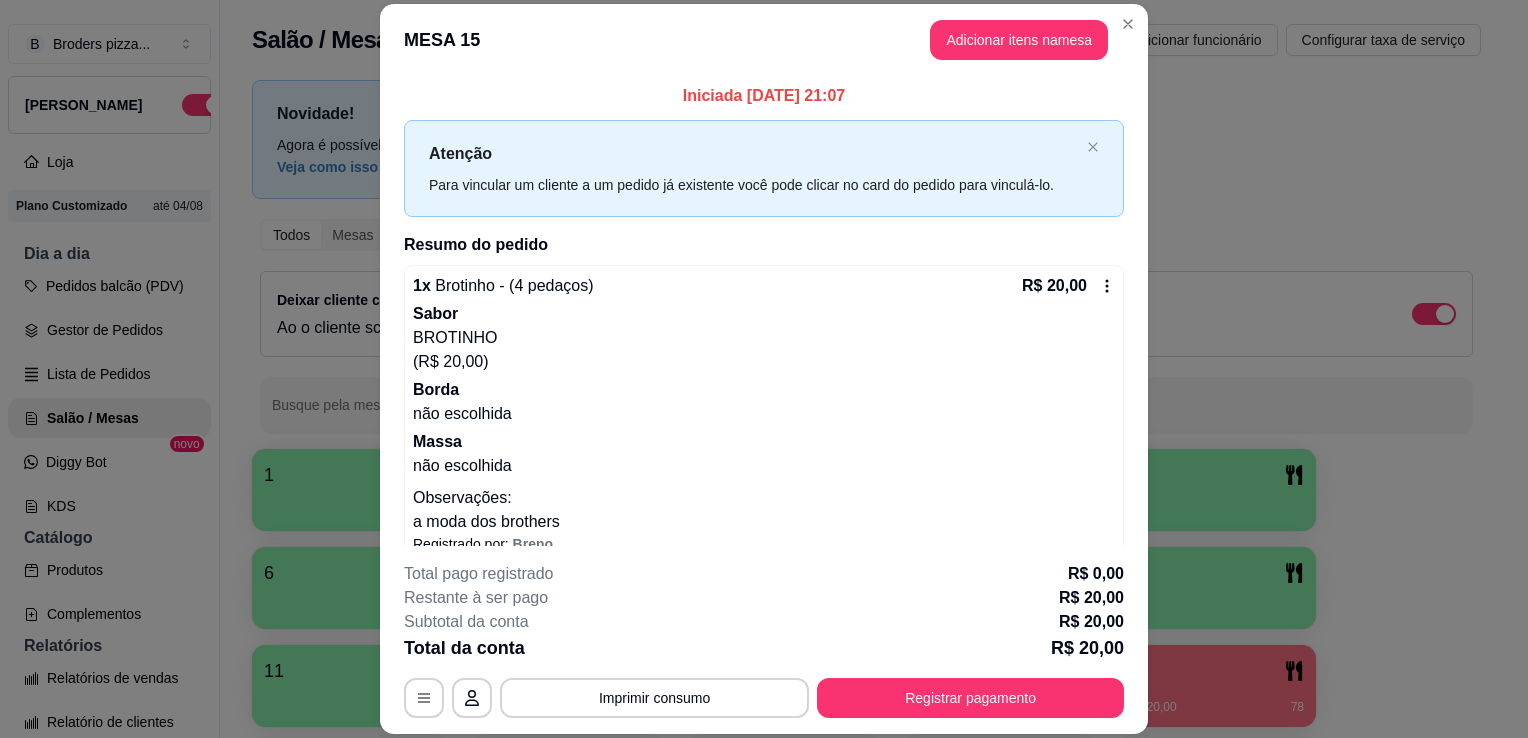 click on "a moda dos brothers" at bounding box center [764, 522] 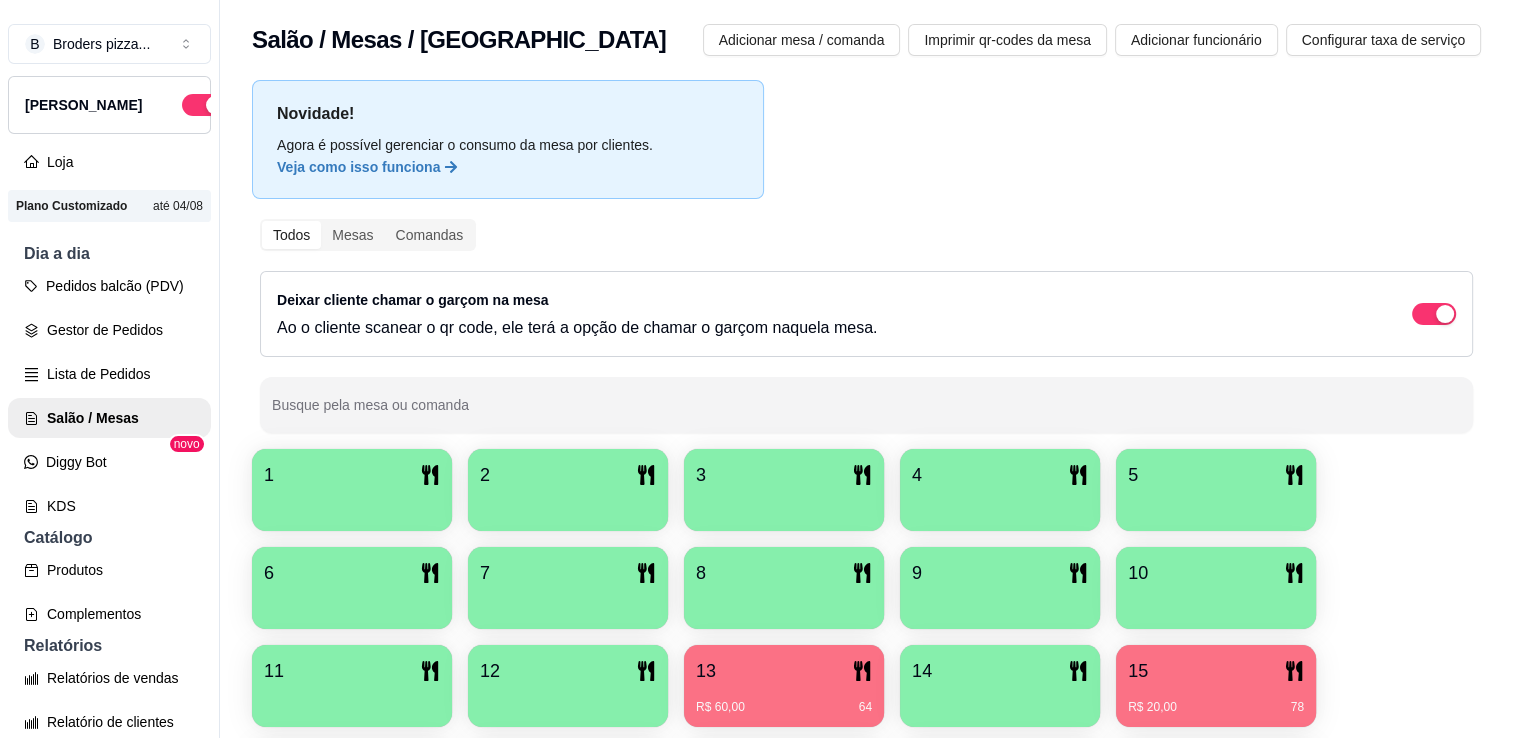 click on "1 2 3 4 5 6 7 8 9 10 11 12 13 R$ 60,00 64 14 15 R$ 20,00 78 16 17 18 19 20" at bounding box center [866, 637] 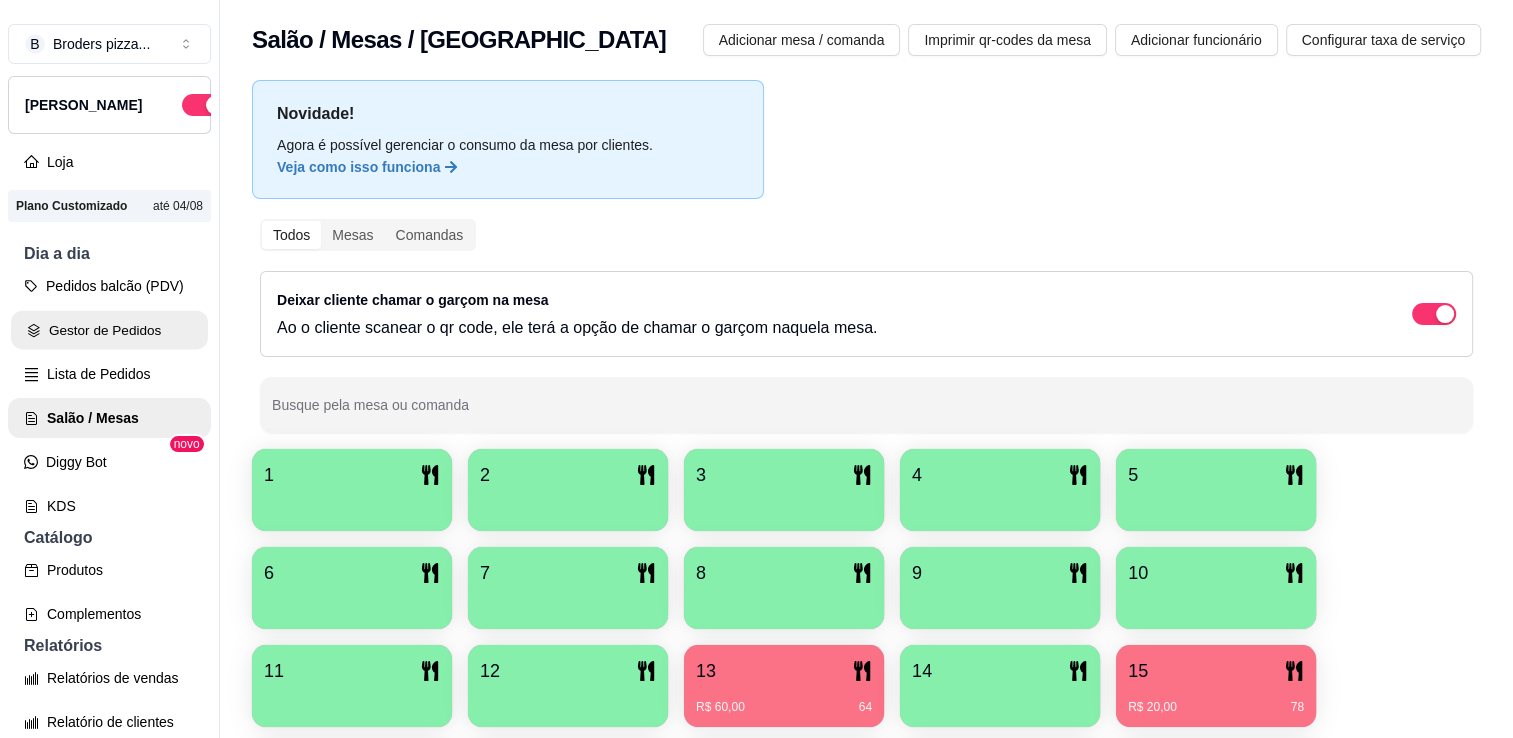 click on "Gestor de Pedidos" at bounding box center (109, 330) 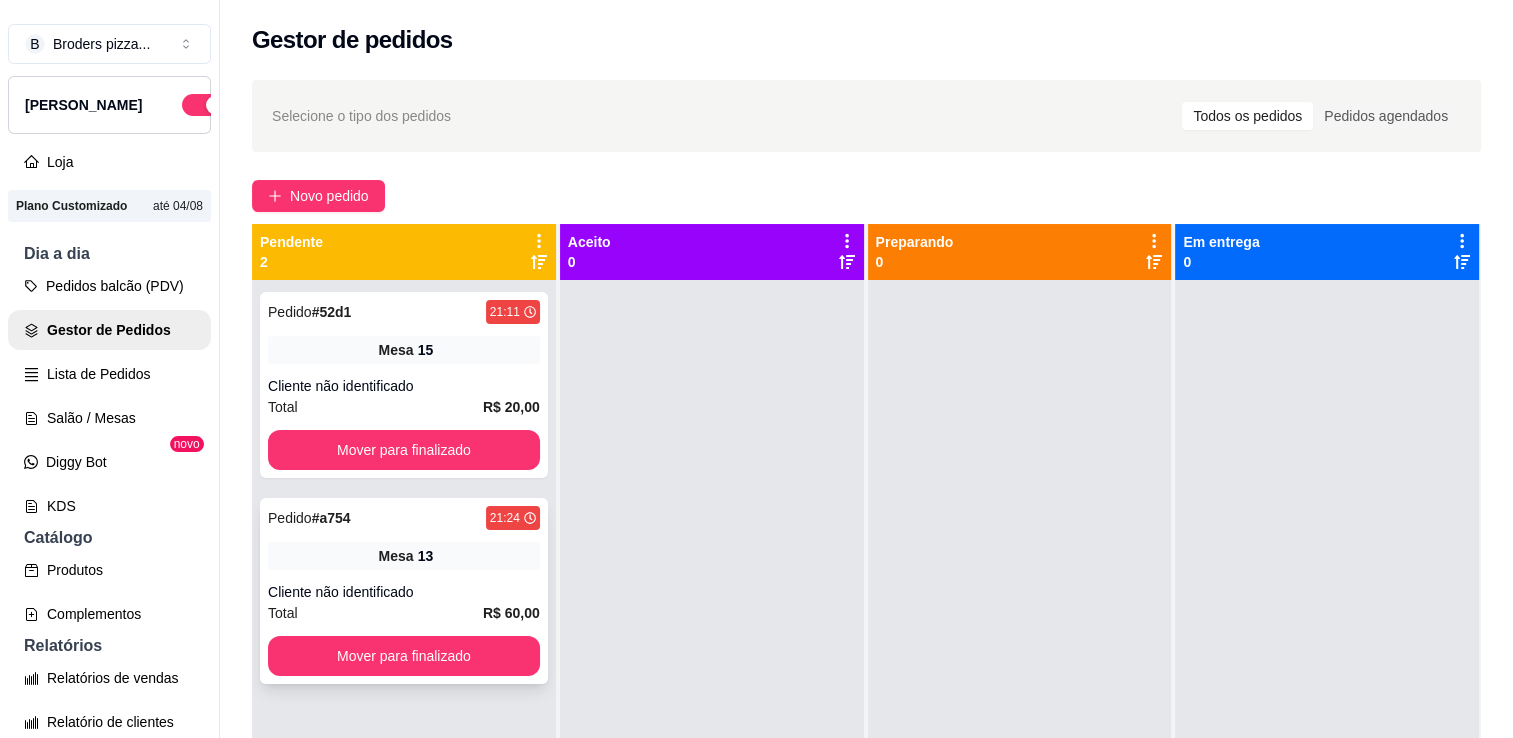 click on "Cliente não identificado" at bounding box center [404, 592] 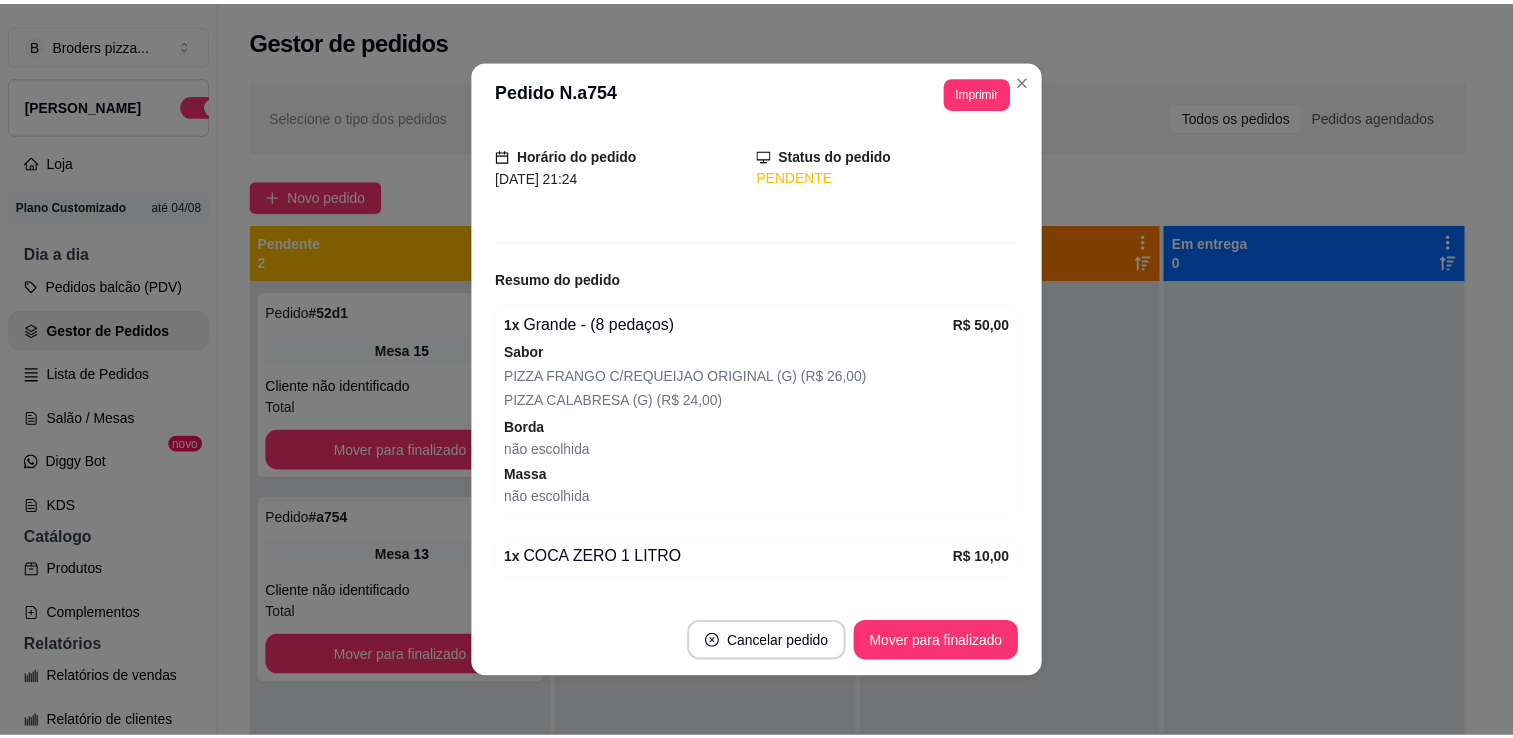 scroll, scrollTop: 174, scrollLeft: 0, axis: vertical 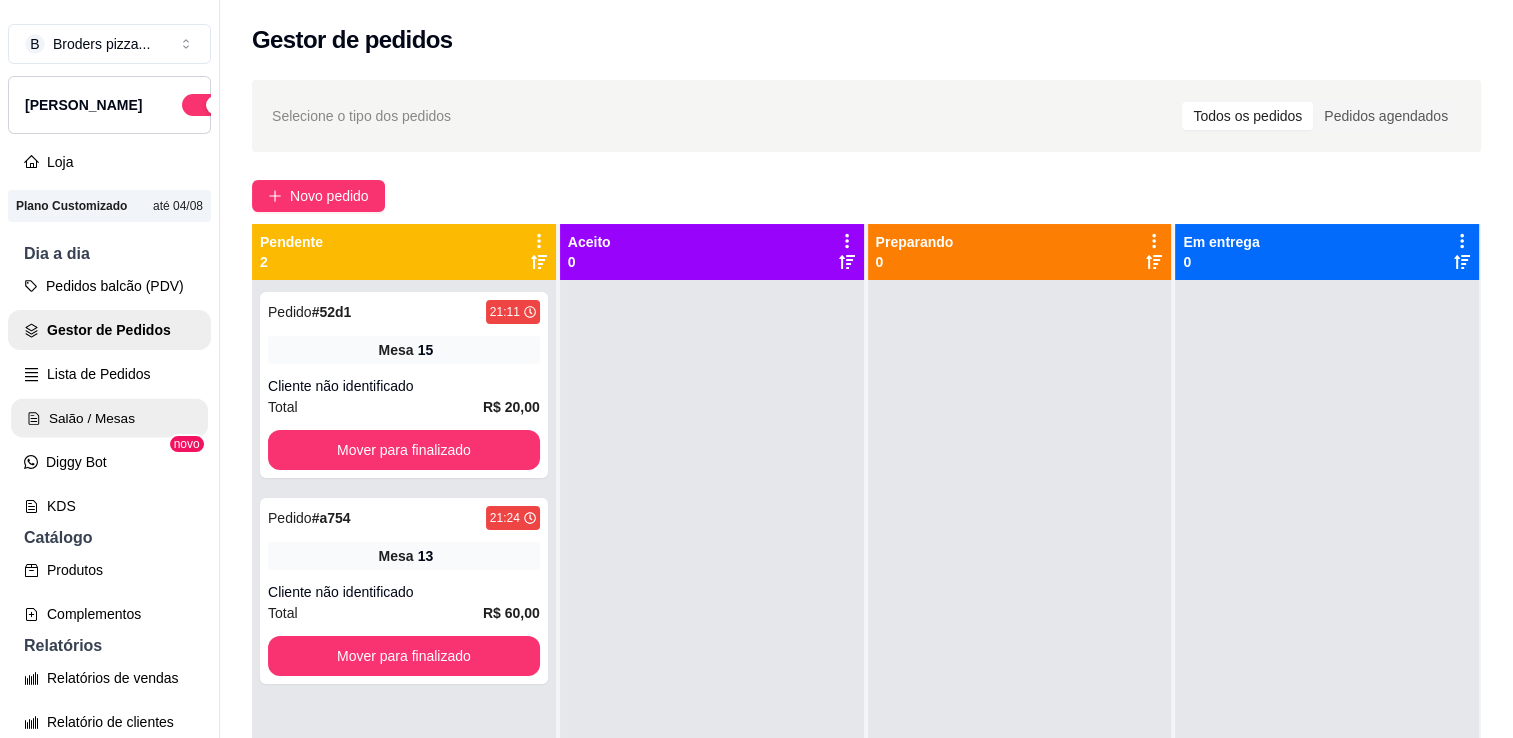 click on "Salão / Mesas" at bounding box center (109, 418) 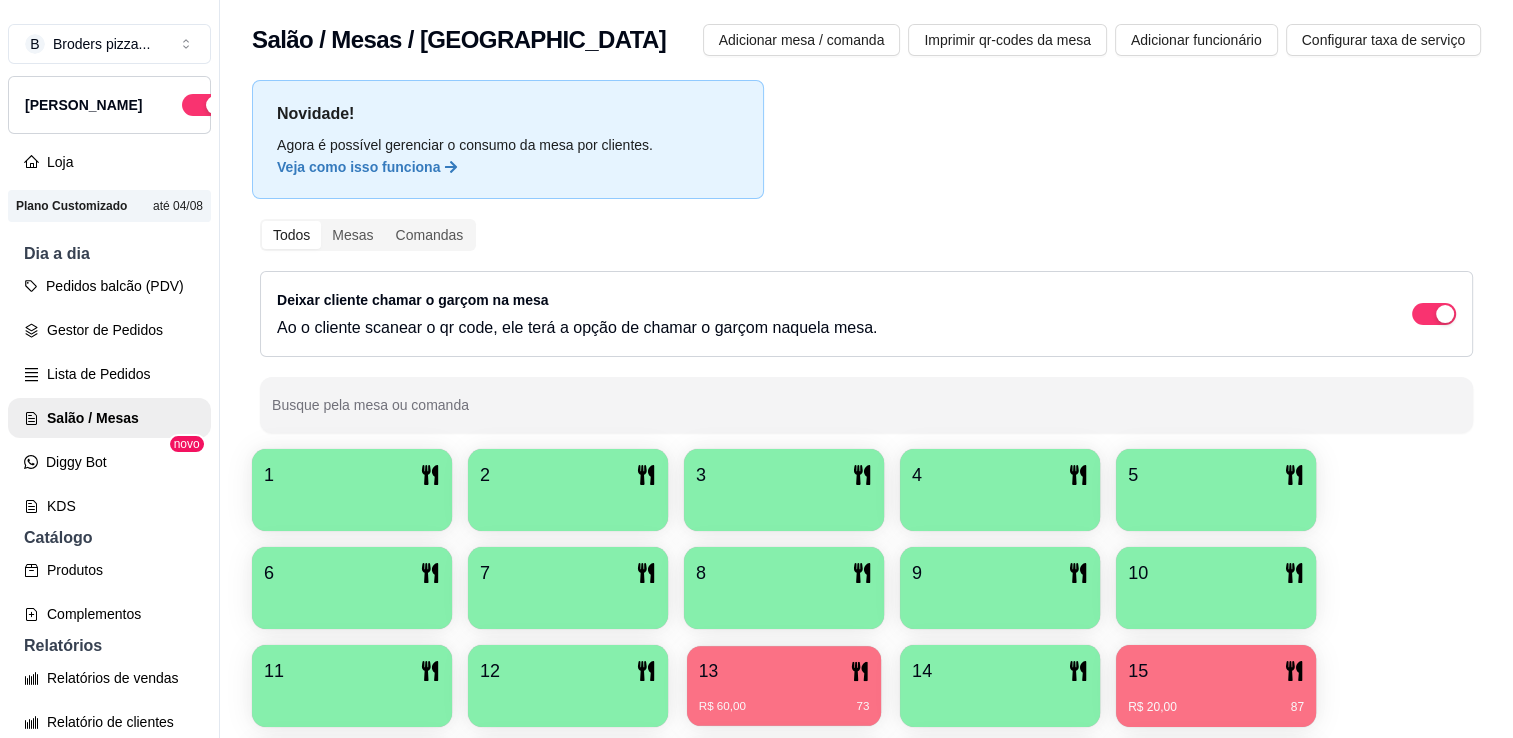 click on "13" at bounding box center [784, 671] 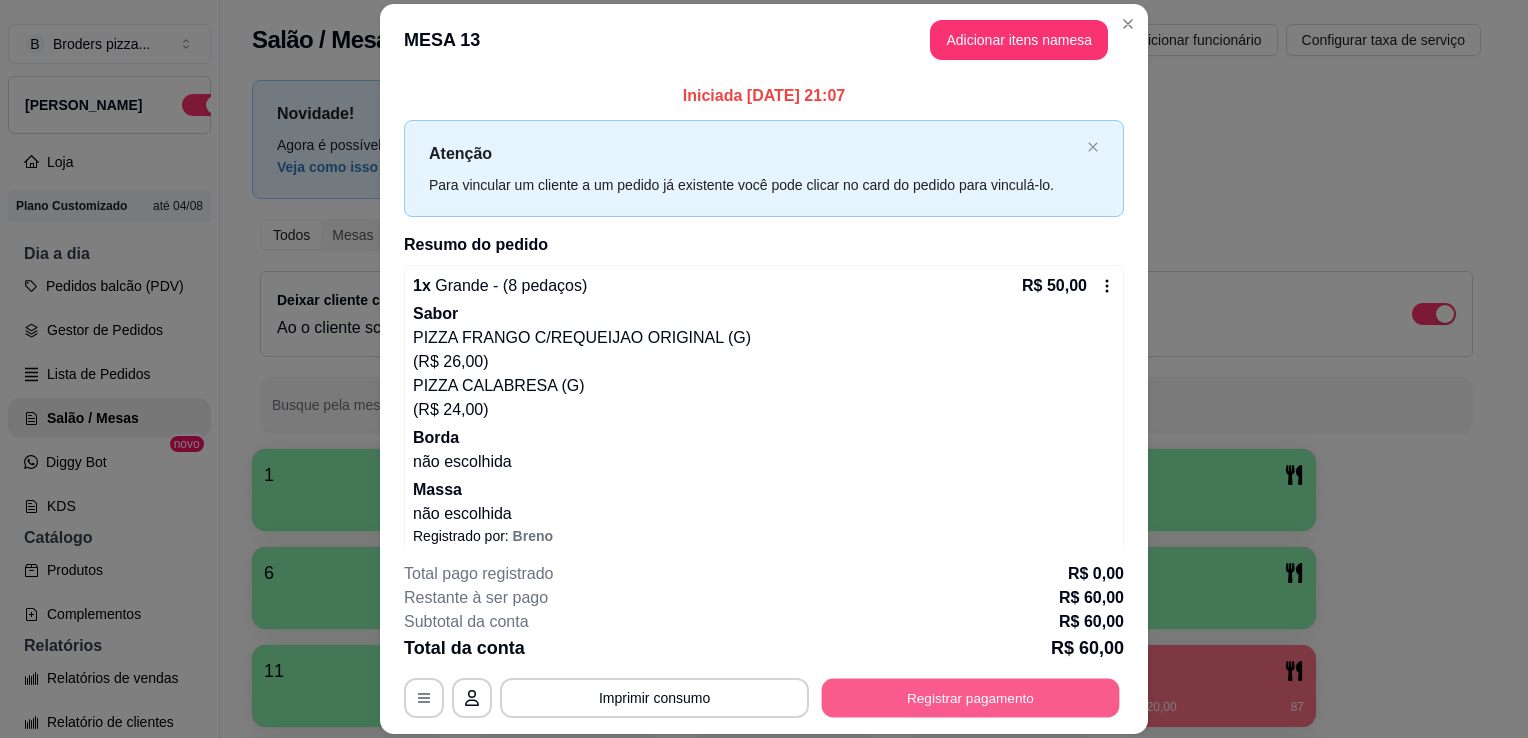 click on "Registrar pagamento" at bounding box center (971, 698) 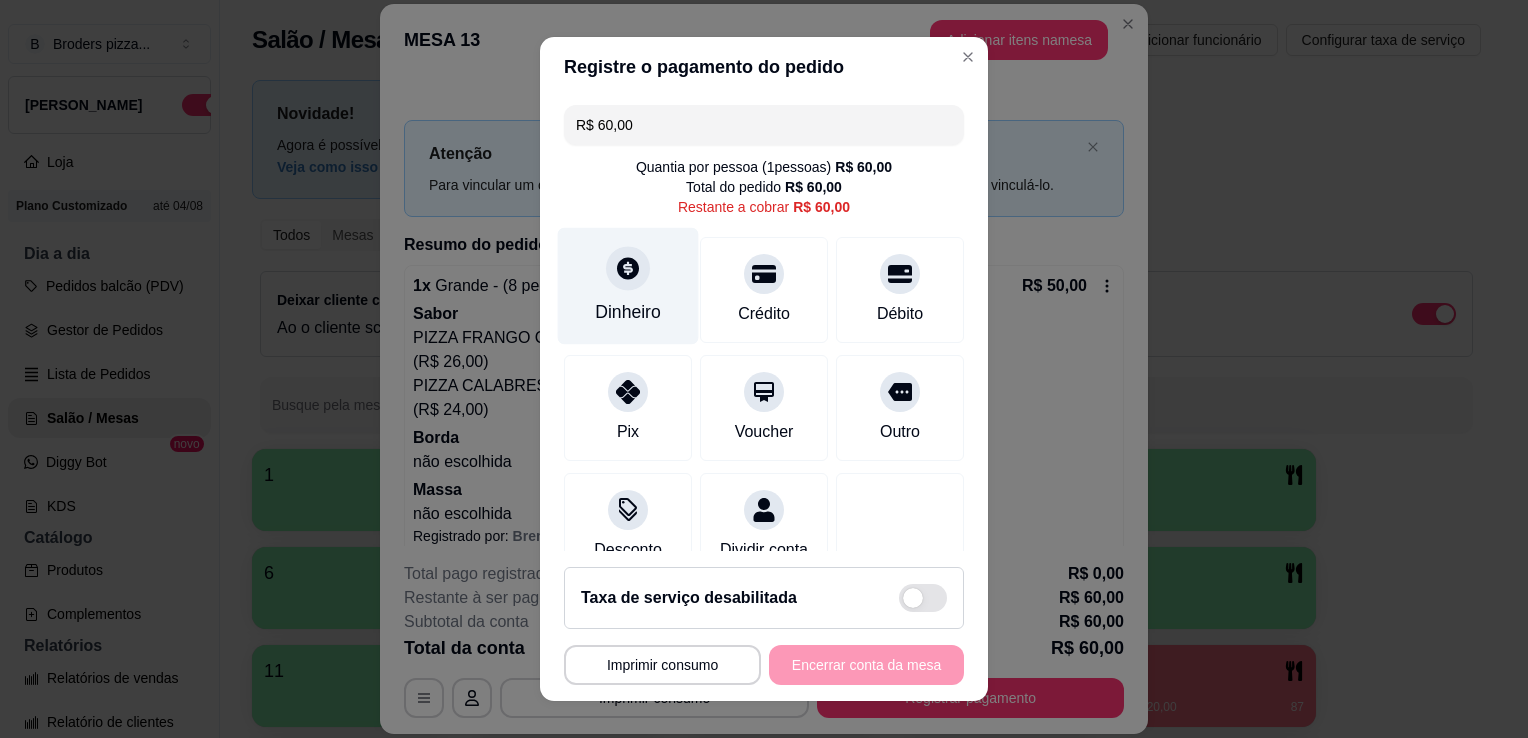 click on "Dinheiro" at bounding box center (628, 312) 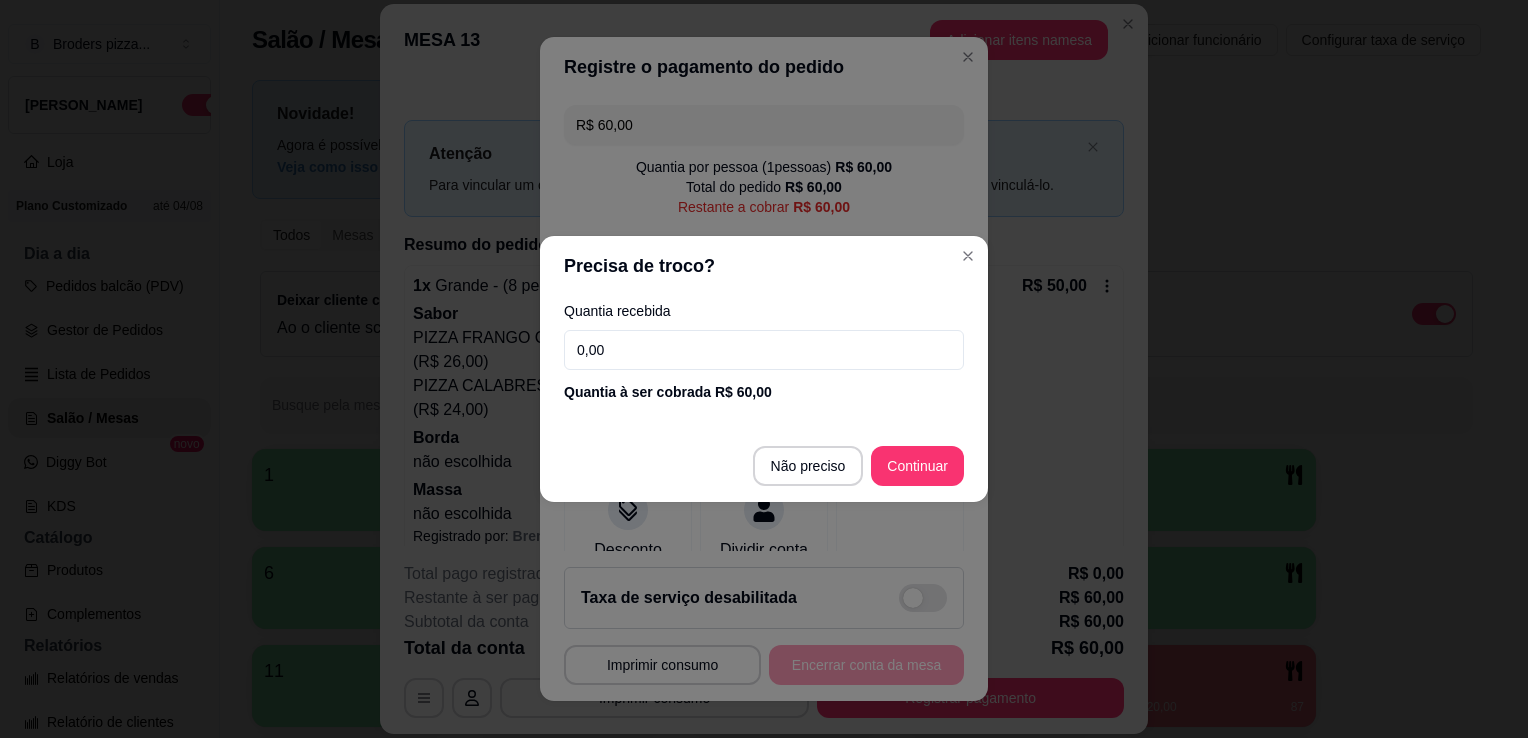 click on "0,00" at bounding box center (764, 350) 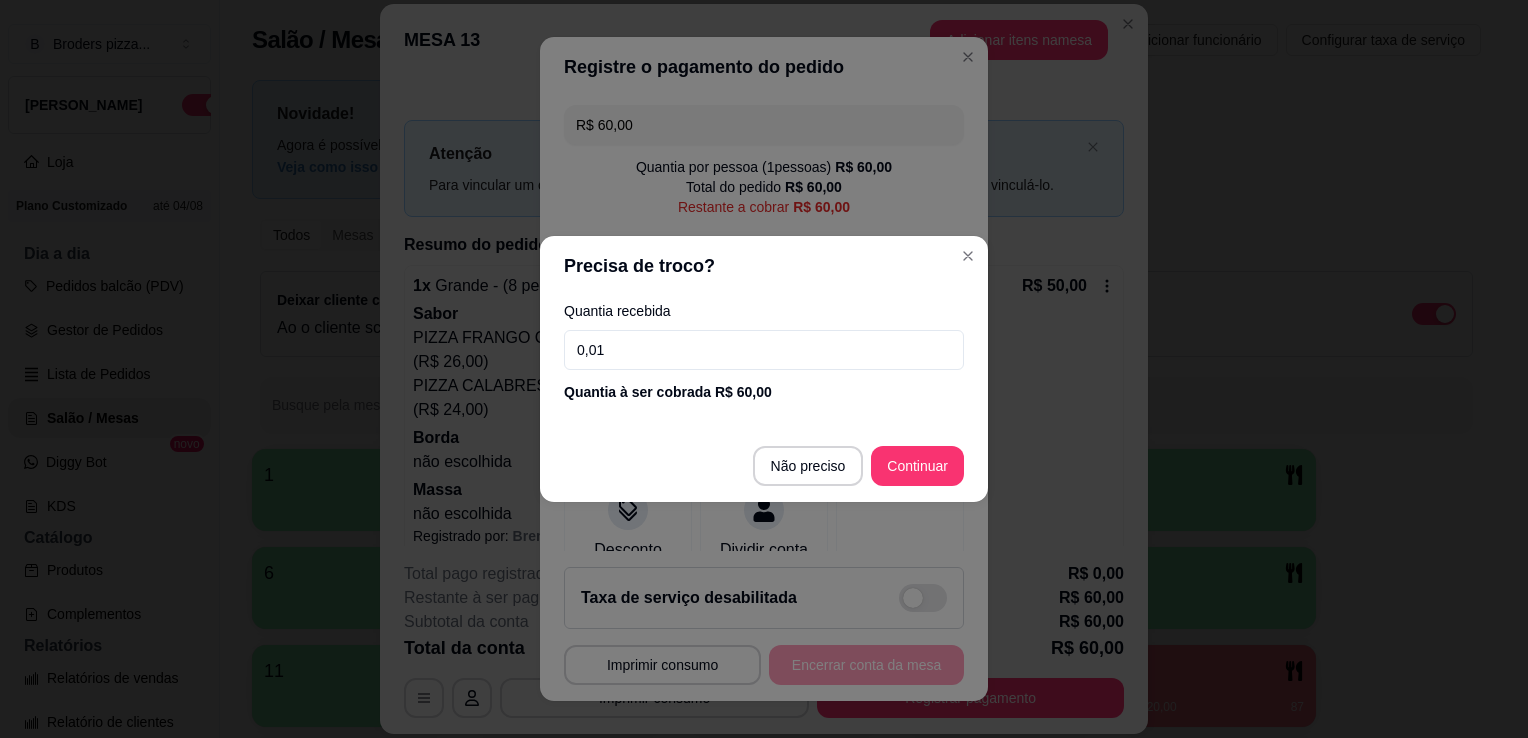 click on "0,01" at bounding box center [764, 350] 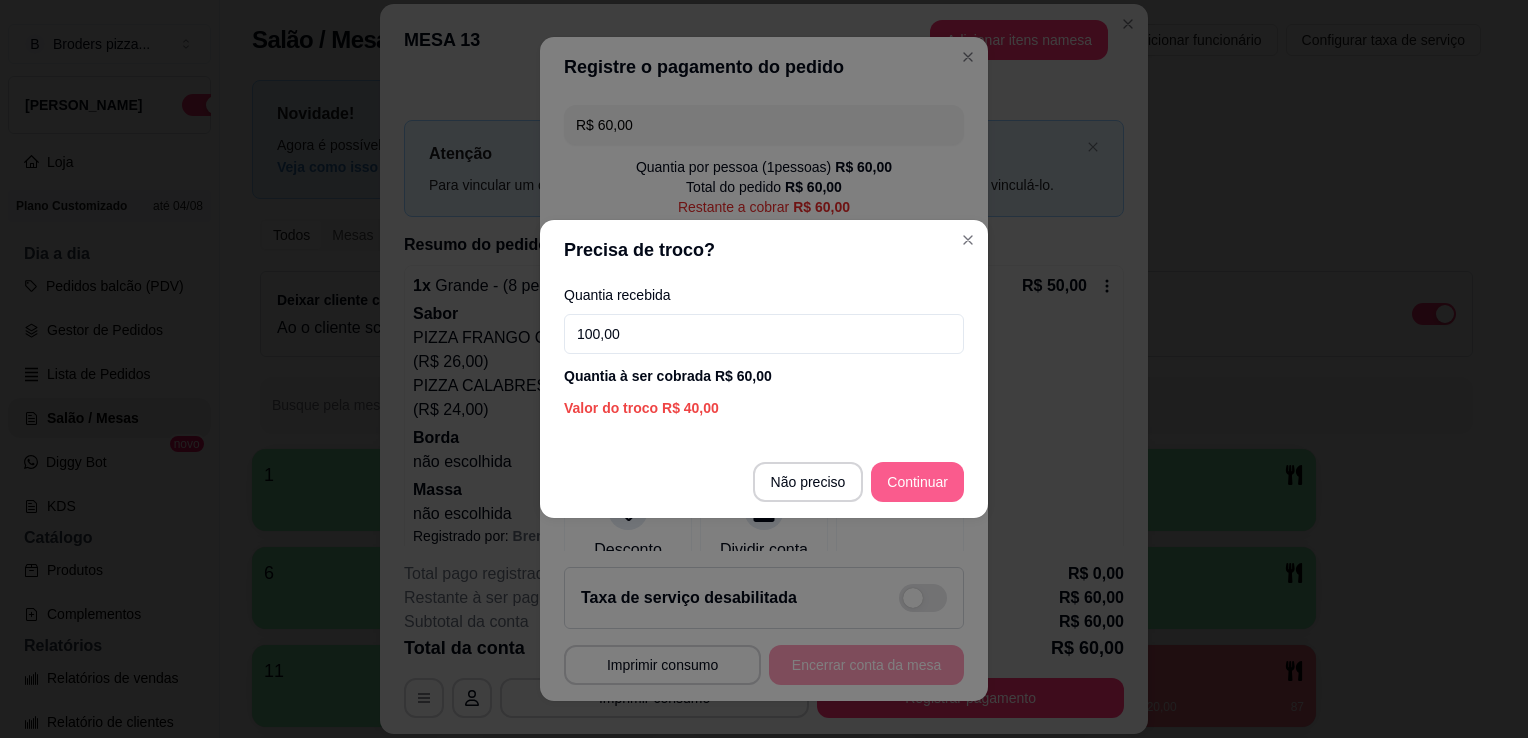 type on "100,00" 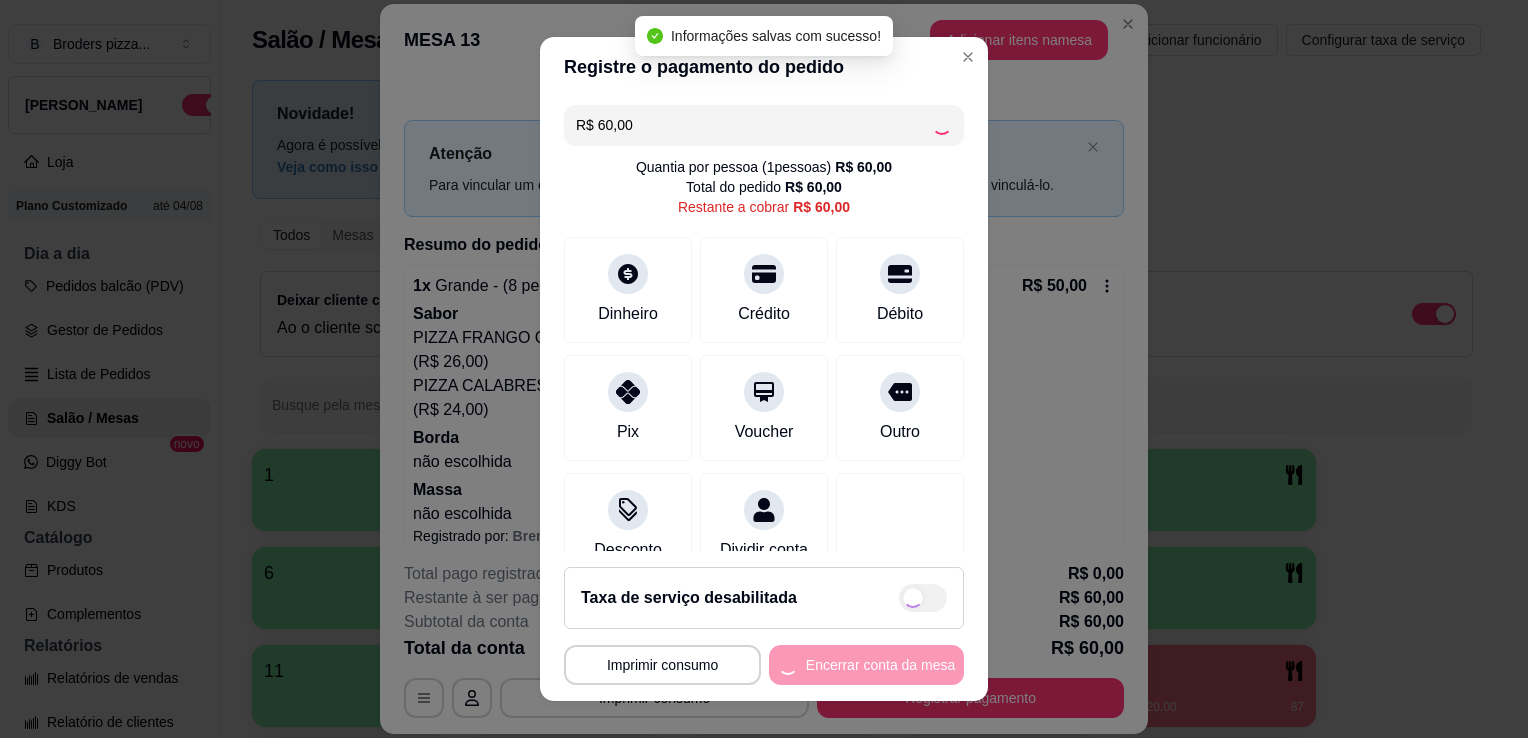 type on "R$ 0,00" 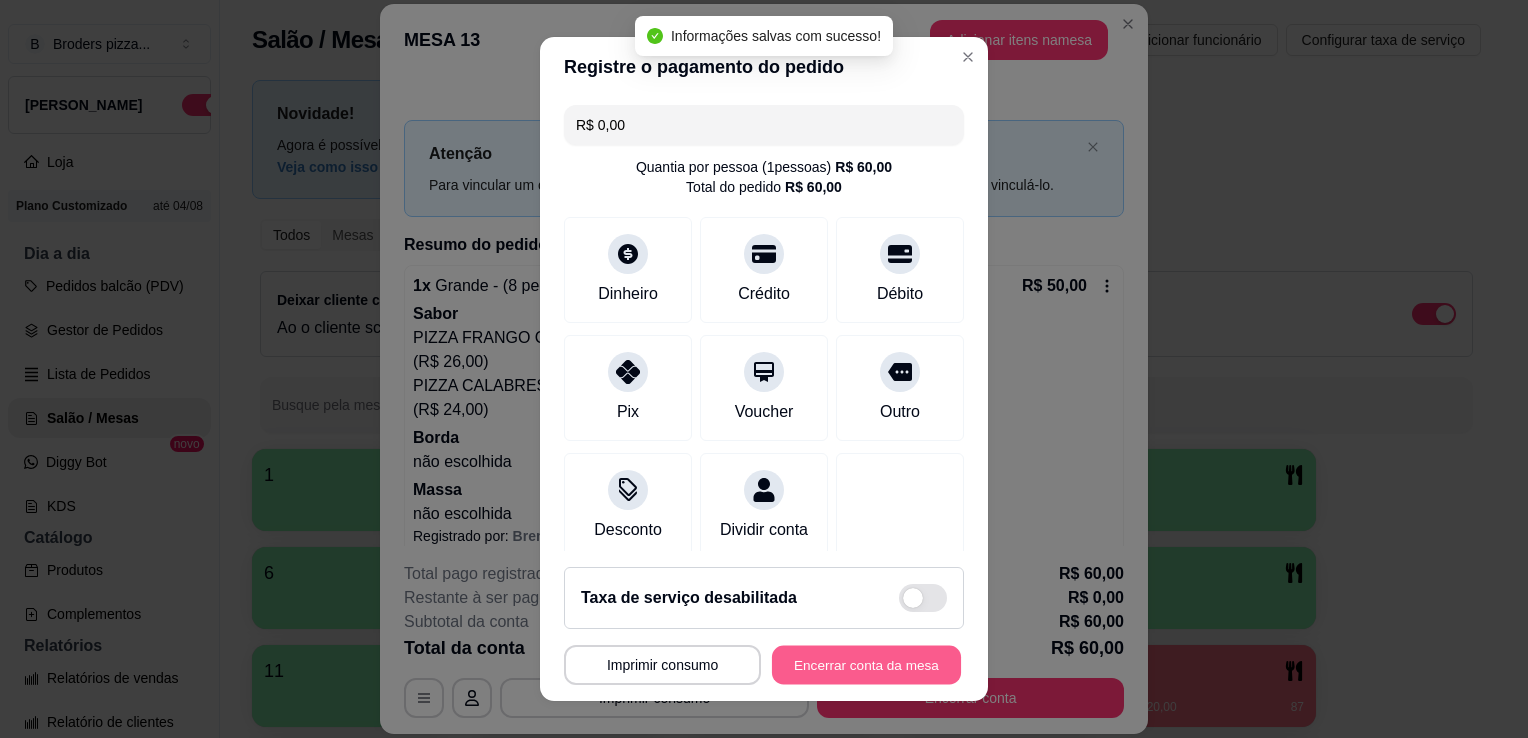 click on "Encerrar conta da mesa" at bounding box center (866, 665) 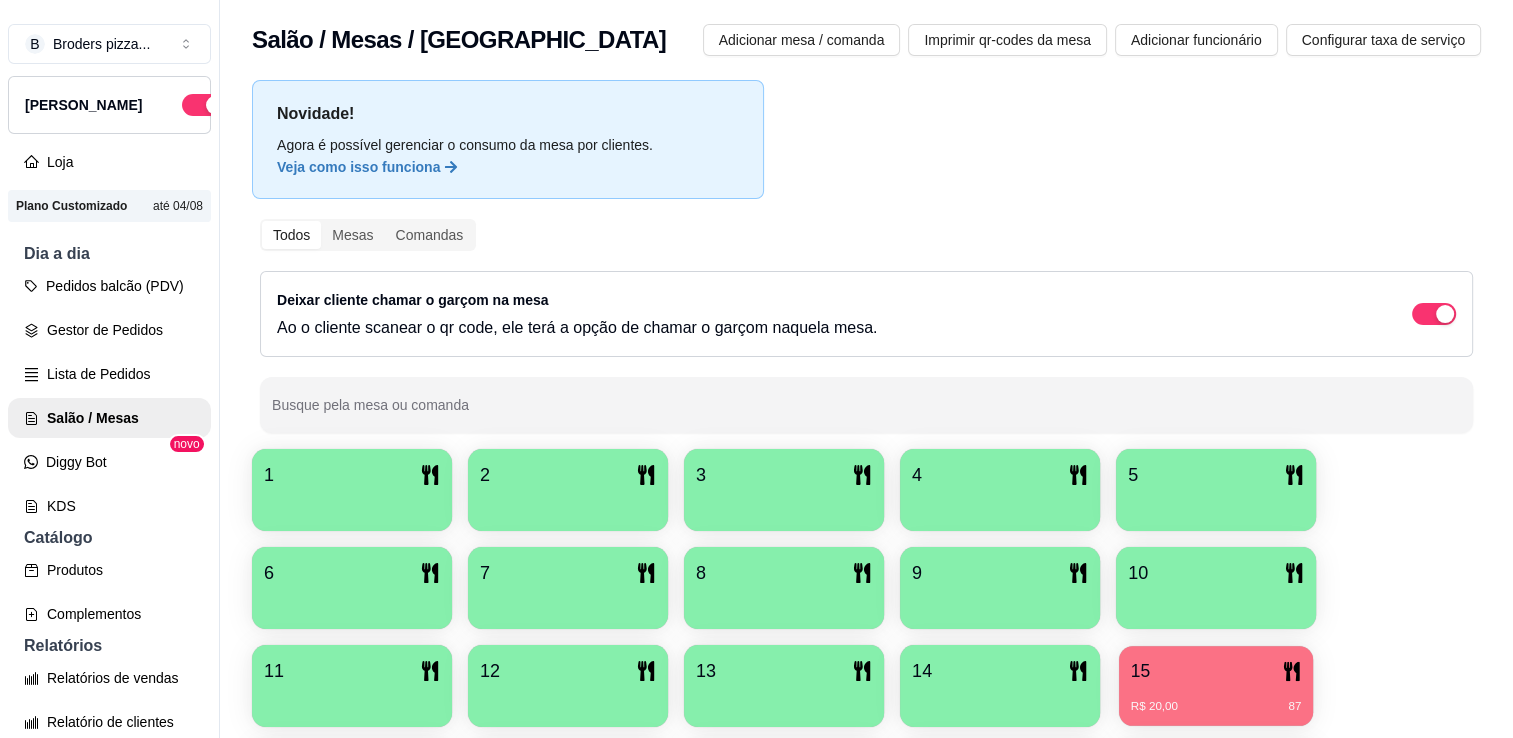 click on "15" at bounding box center [1216, 671] 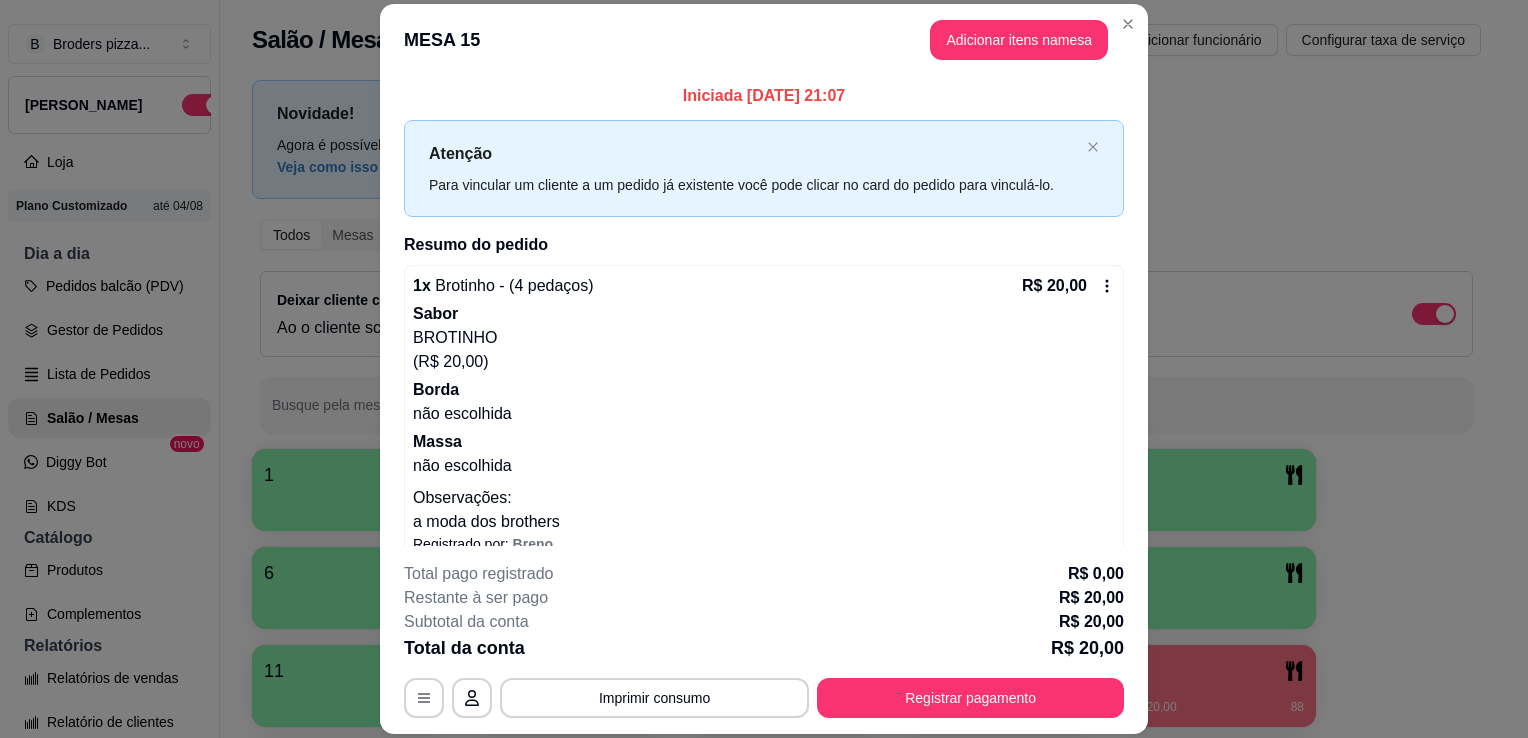click on "**********" at bounding box center [764, 640] 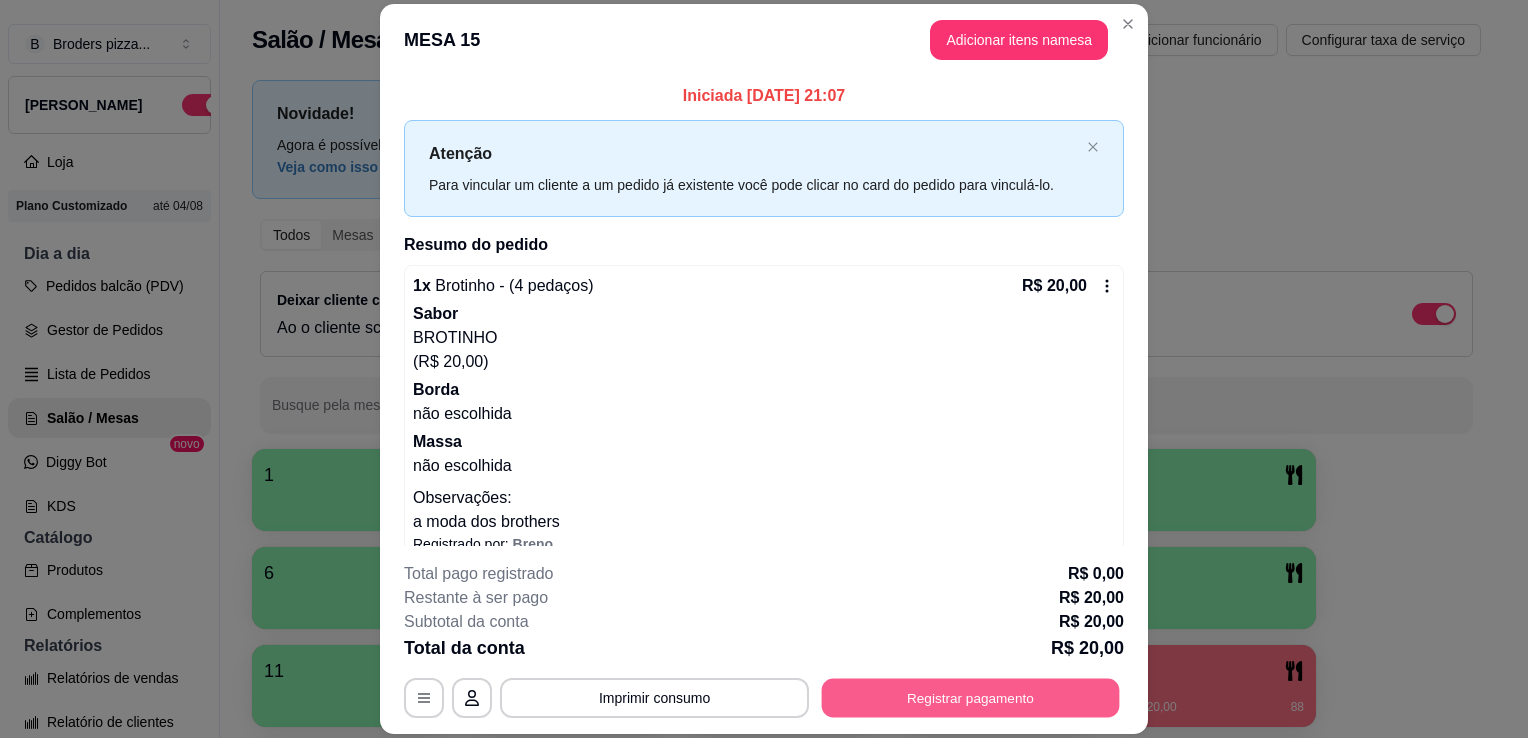 click on "Registrar pagamento" at bounding box center [971, 698] 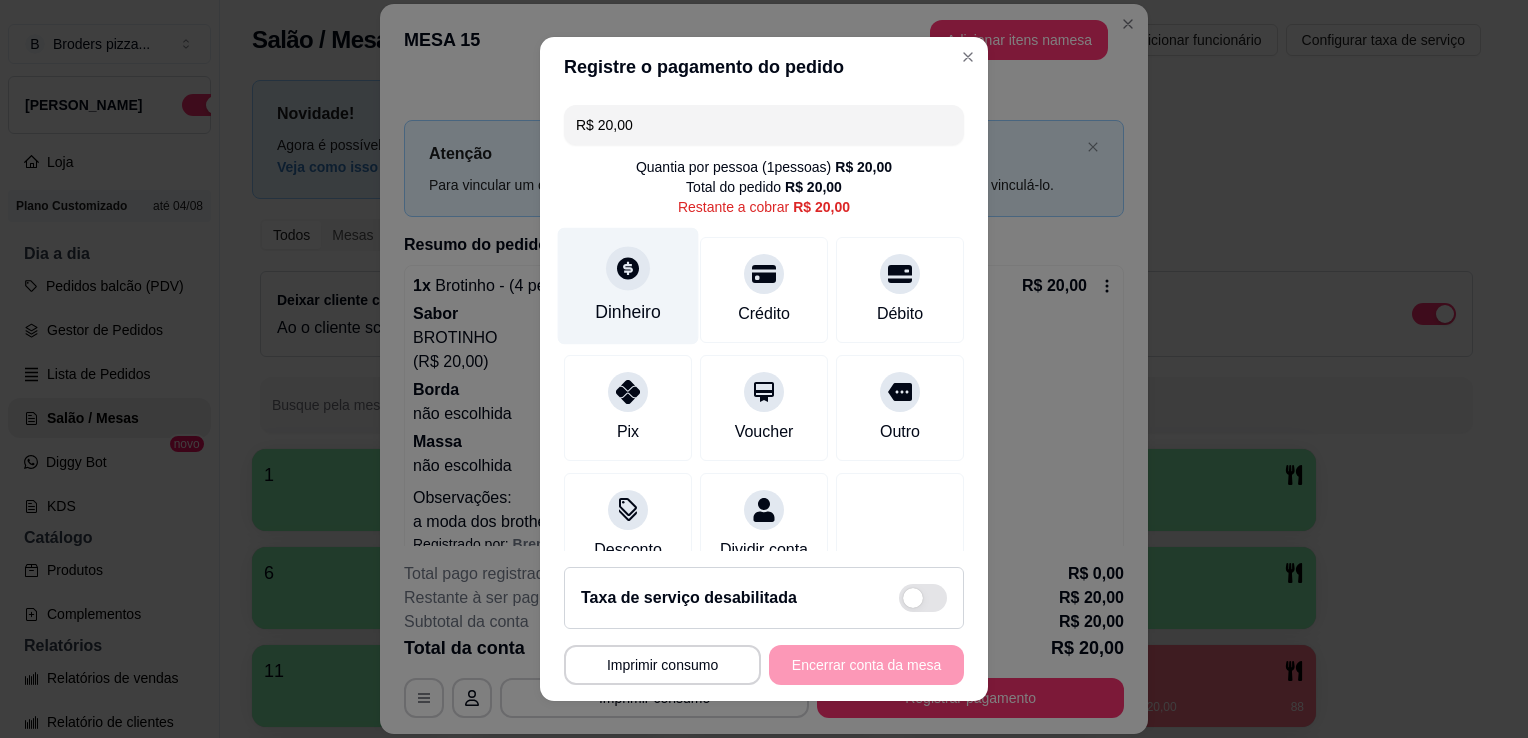 click on "Dinheiro" at bounding box center (628, 286) 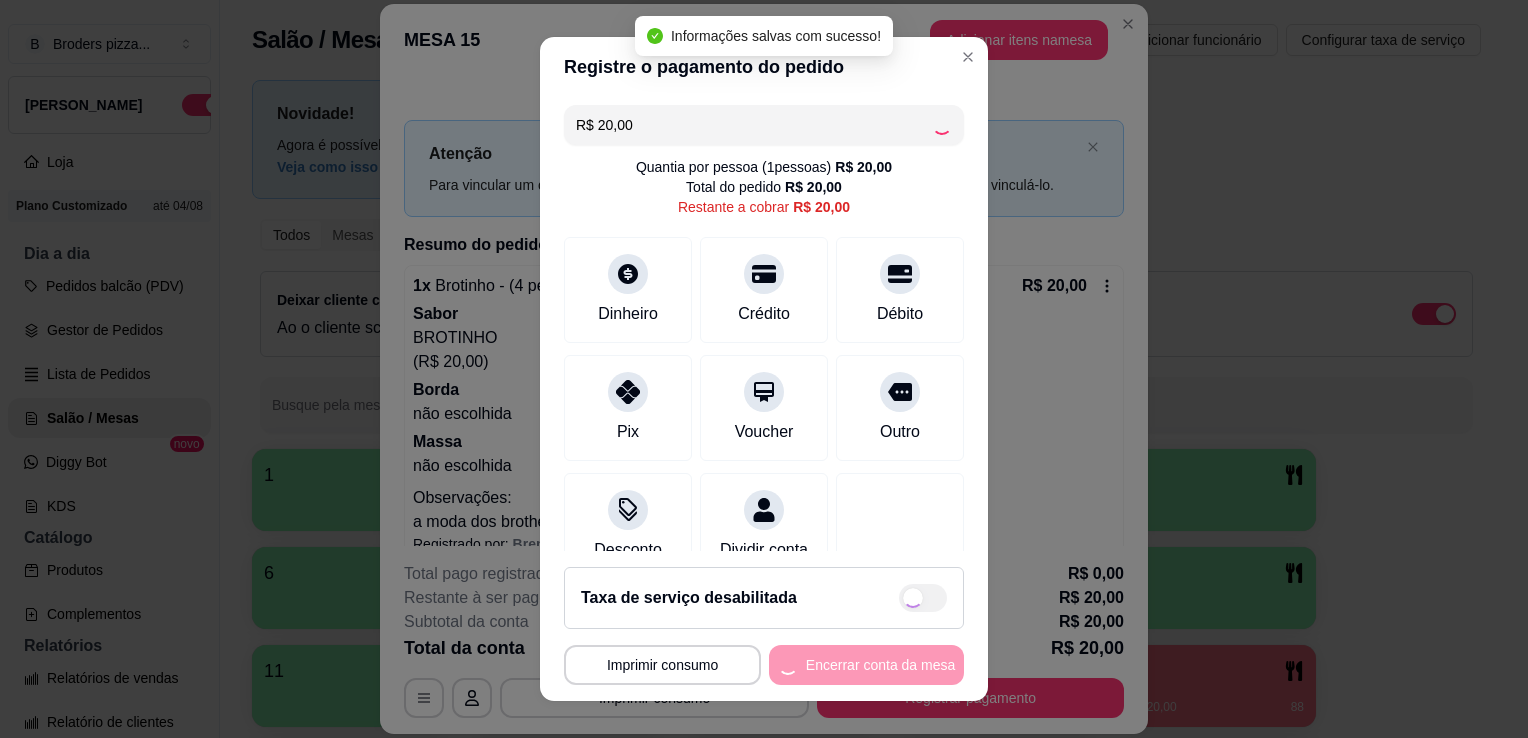 type on "R$ 0,00" 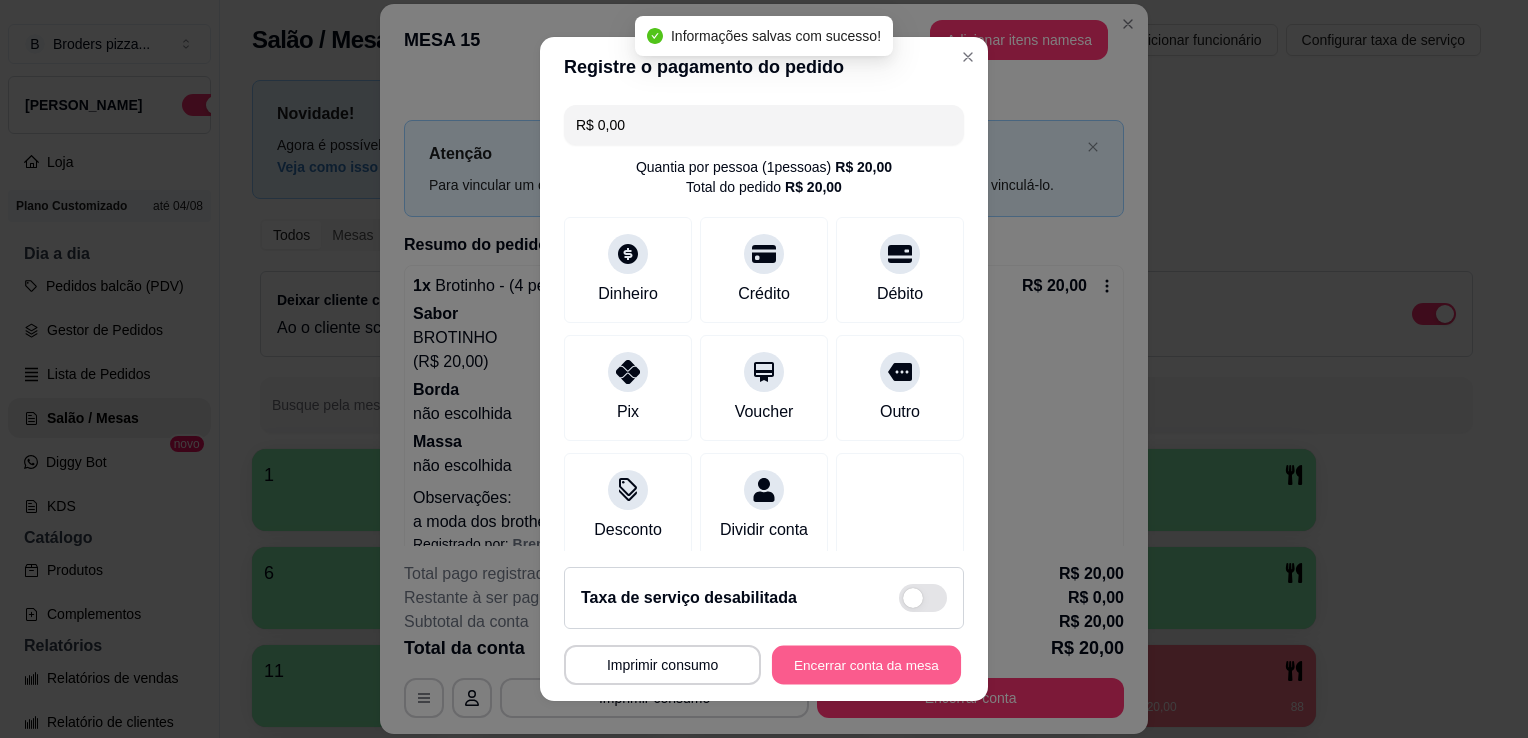 click on "Encerrar conta da mesa" at bounding box center (866, 665) 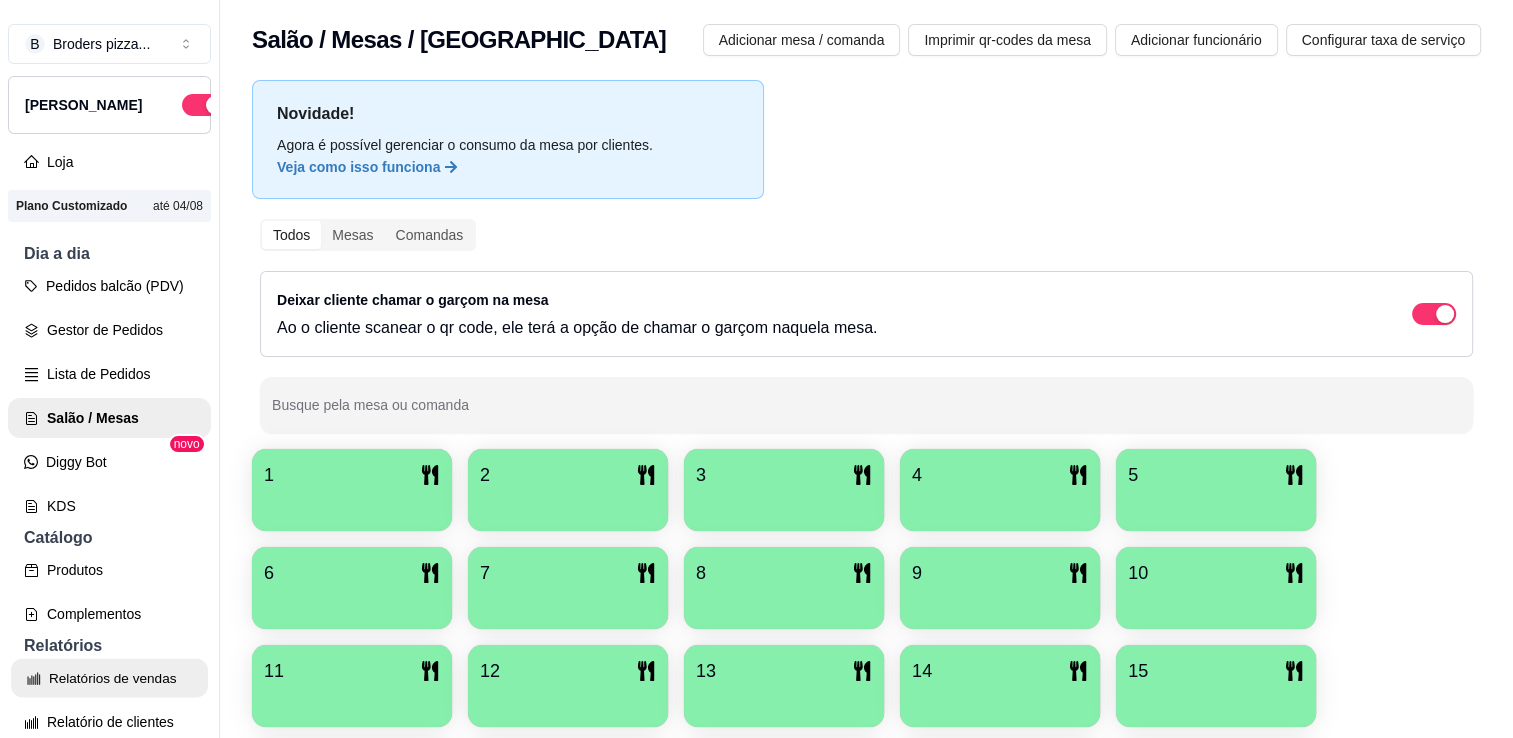click on "Relatórios de vendas" at bounding box center [109, 678] 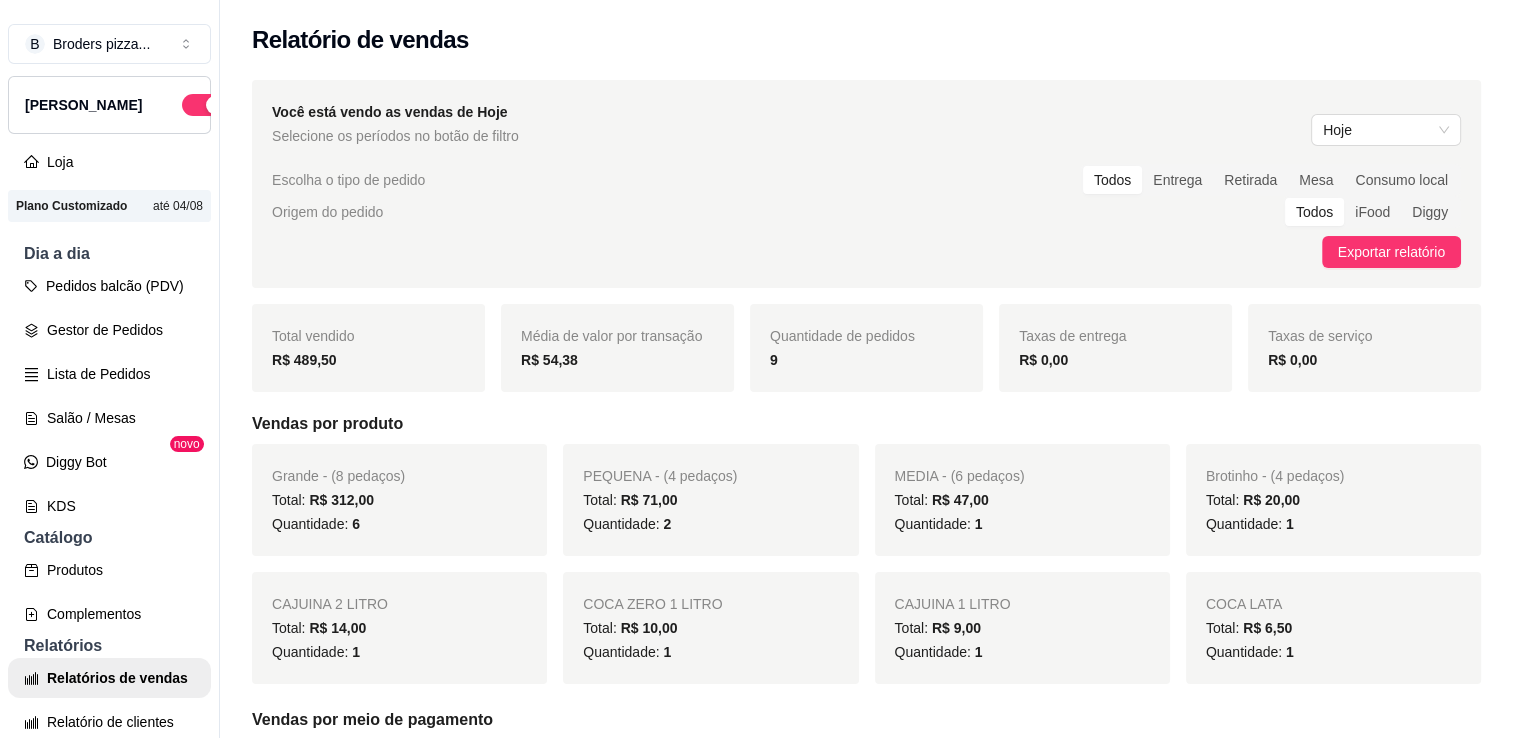 click on "[PERSON_NAME]" at bounding box center [109, 105] 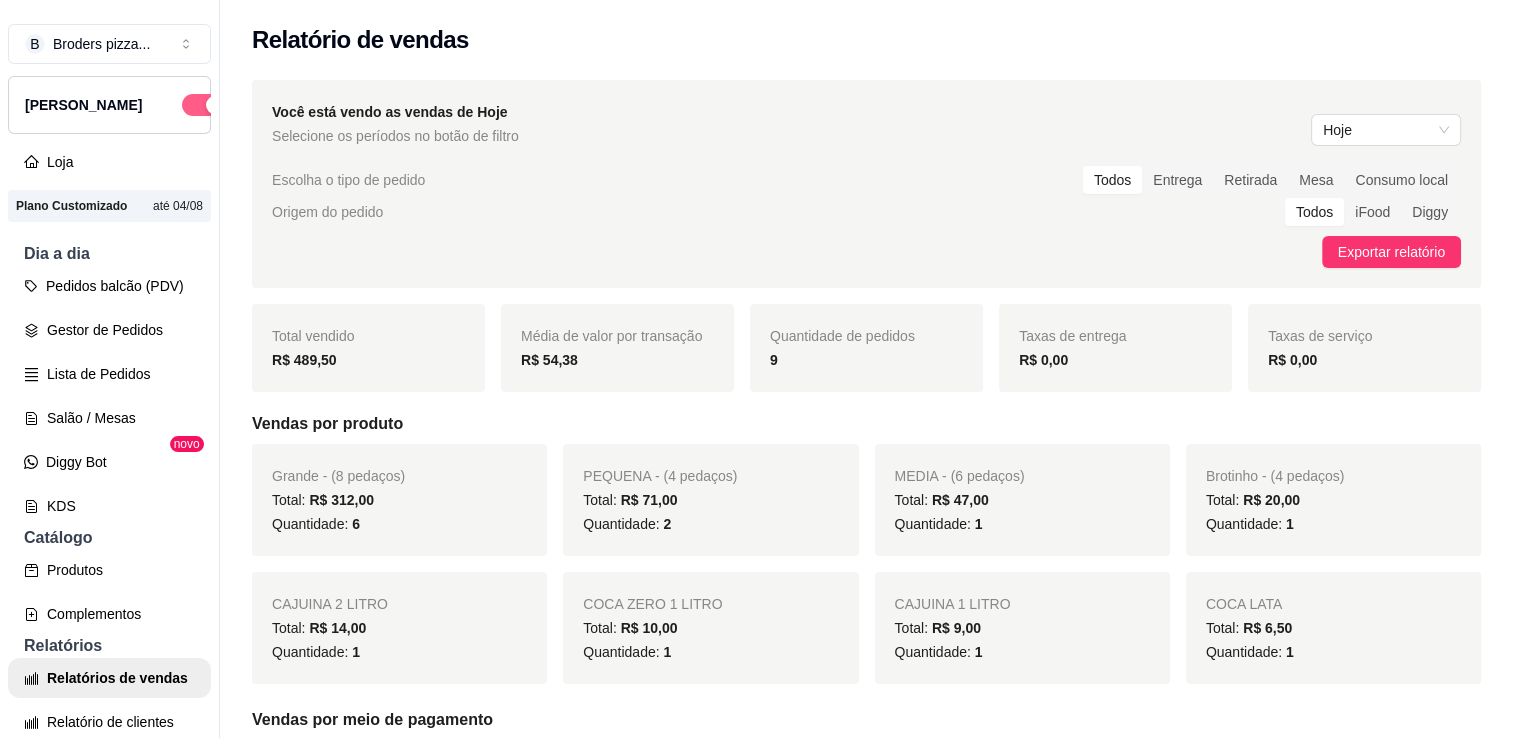 click at bounding box center (204, 105) 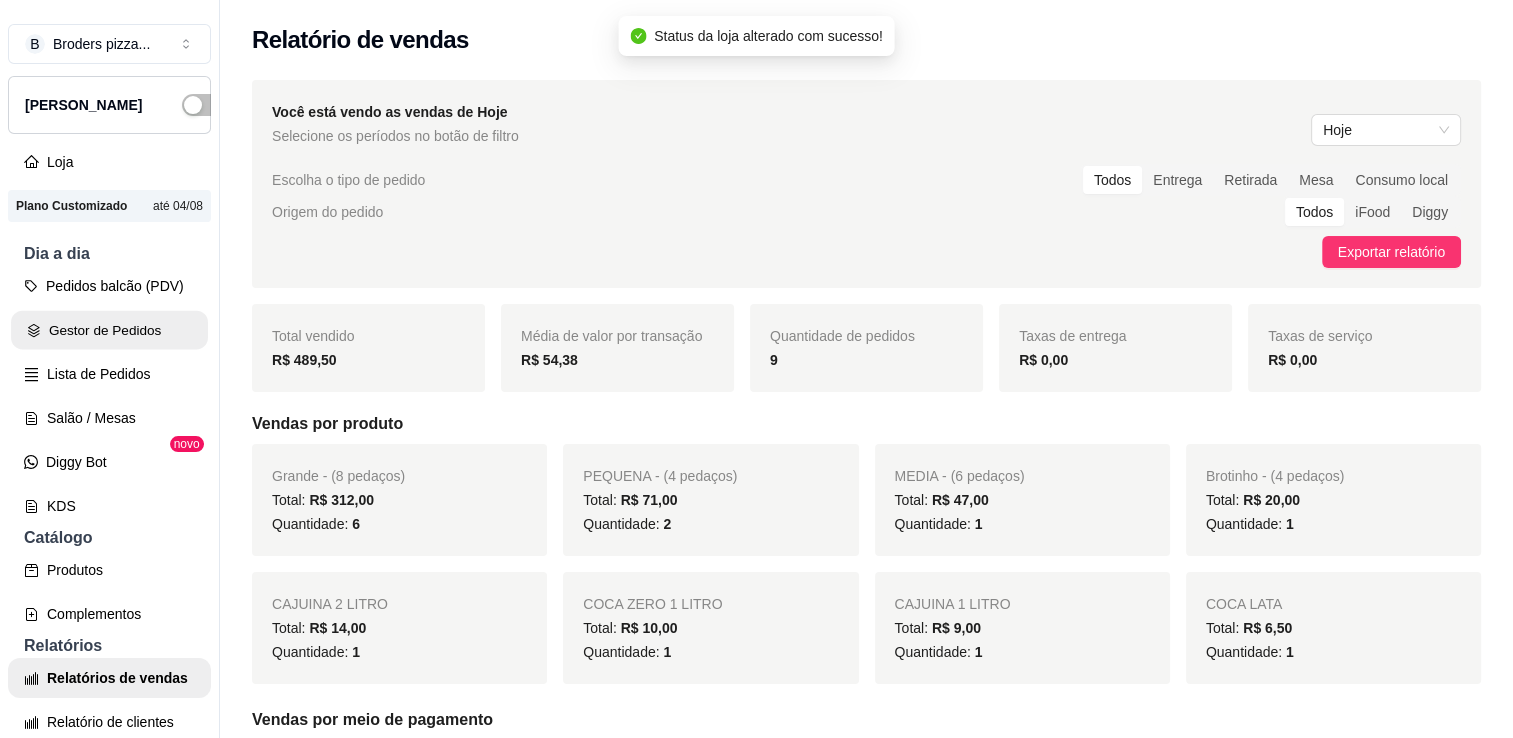 click on "Gestor de Pedidos" at bounding box center (109, 330) 